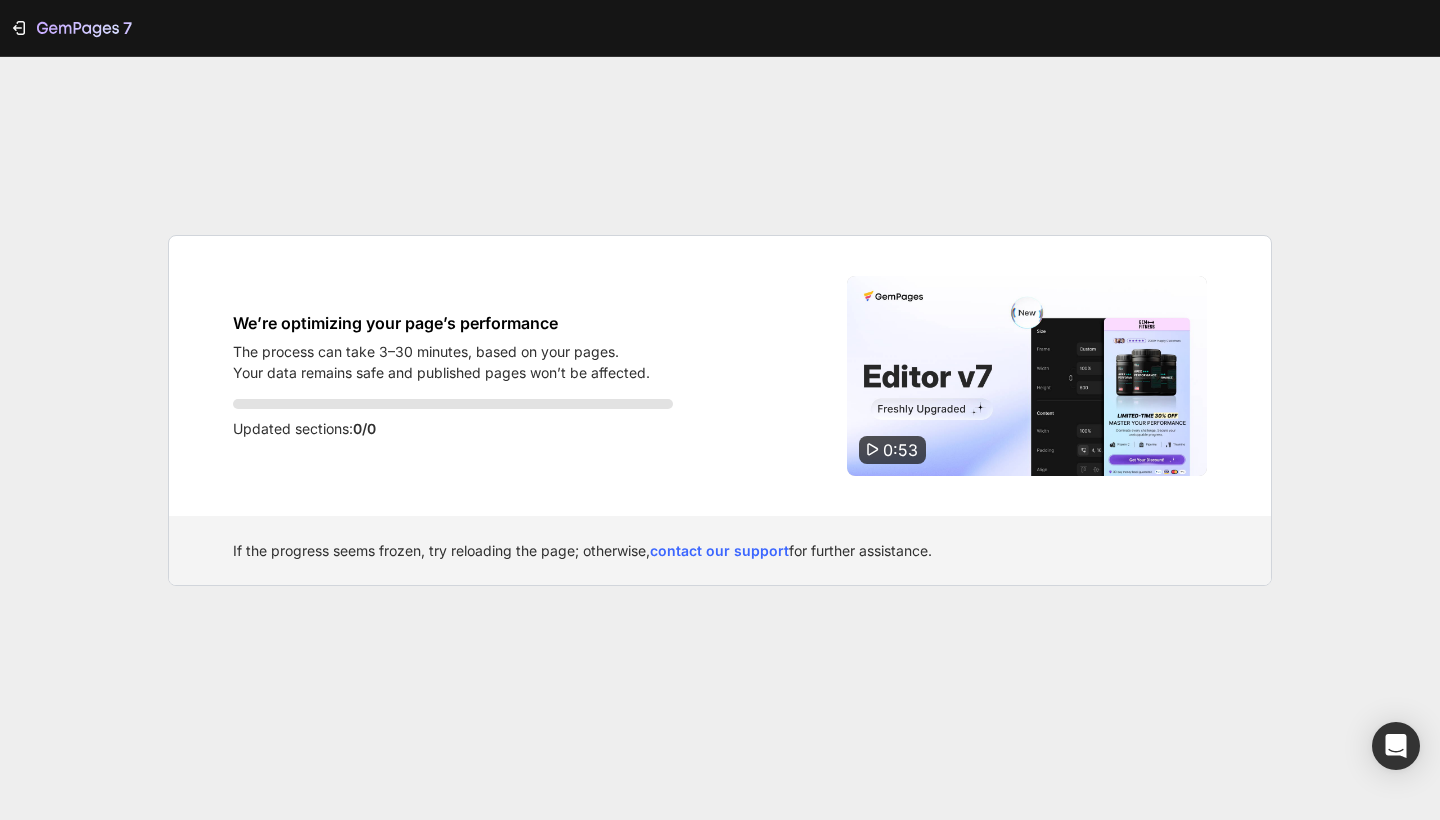 scroll, scrollTop: 0, scrollLeft: 0, axis: both 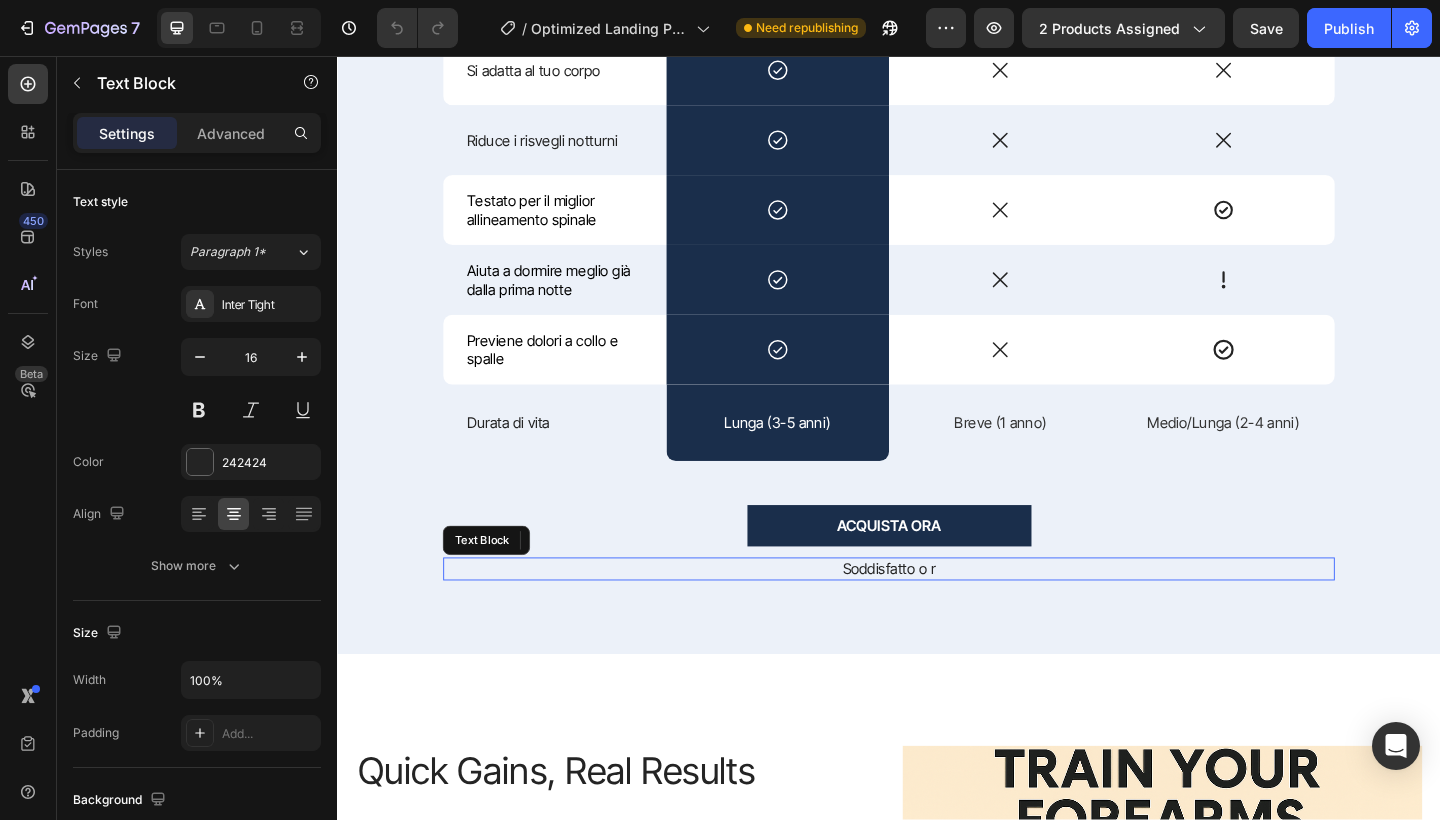 click on "Soddisfatto o r" at bounding box center [937, 614] 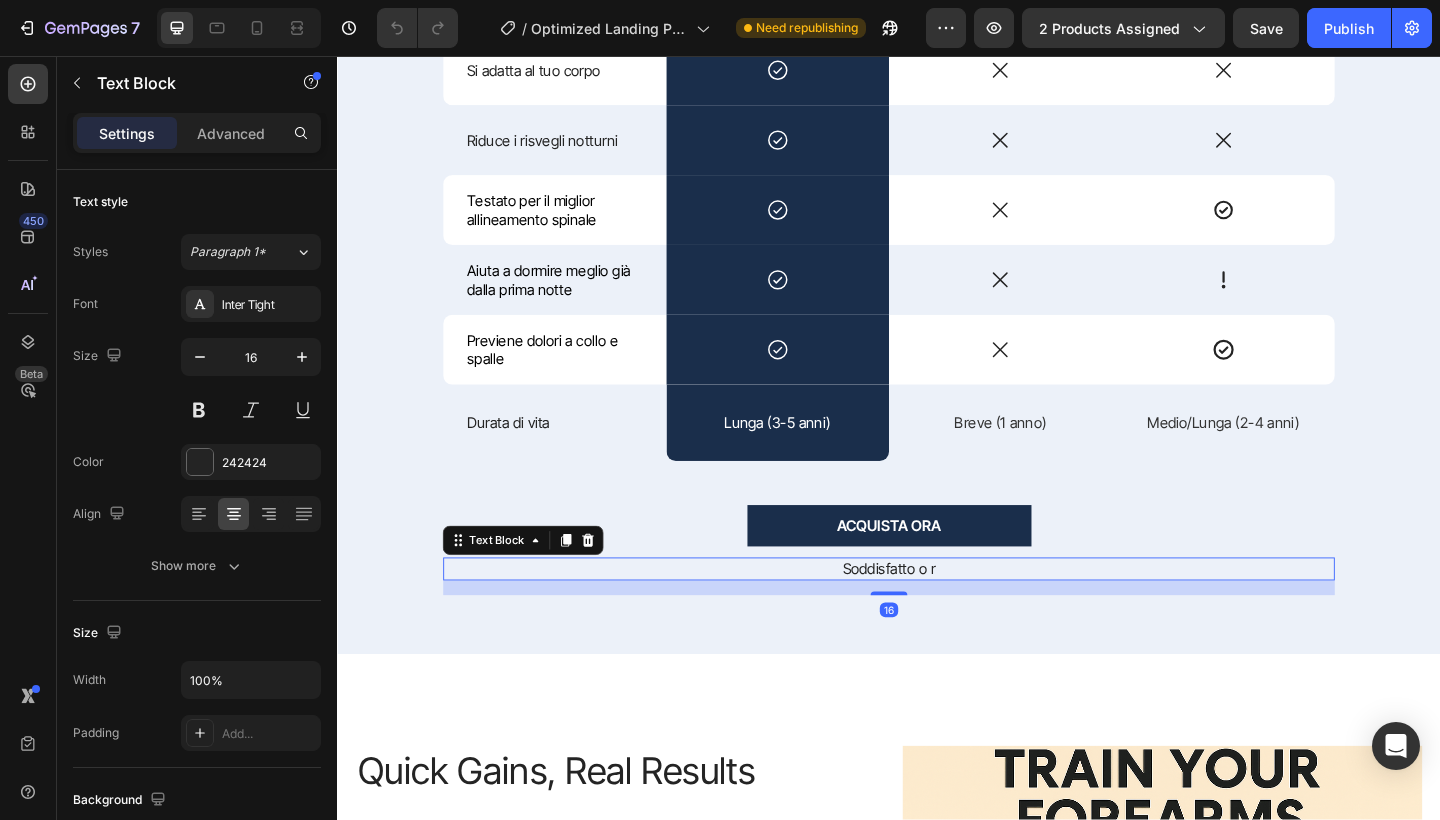 click on "Soddisfatto o r" at bounding box center [937, 614] 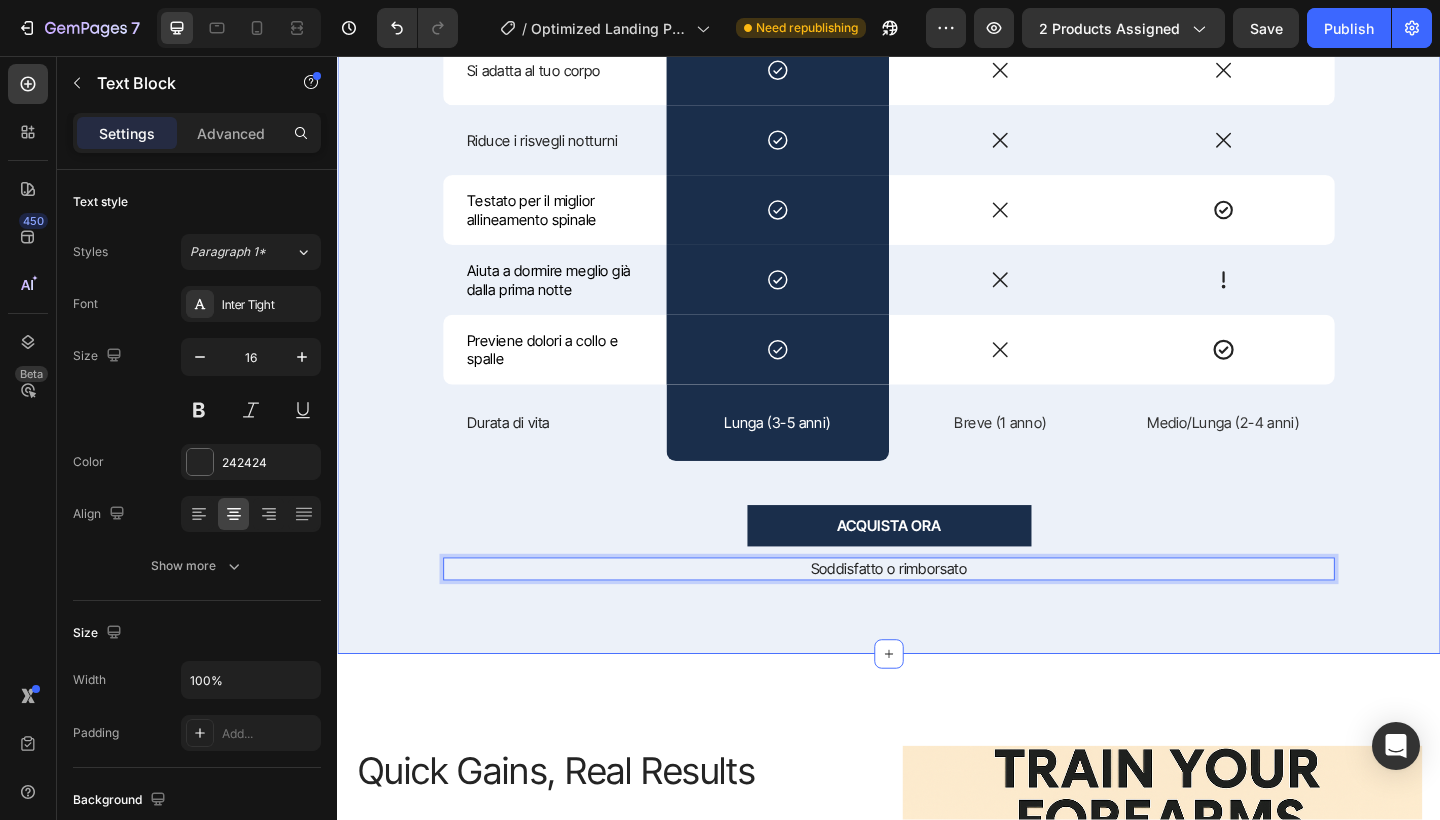click on "PERCHé SCEGLIERCI Text Block Per Migliorare il Tuo Sonno Heading
Drop element here Image CUSCINO  NORMALE Text Block CUSCINO PROFESSIONALE Text Block Row Prezzo Text Block $$
Text Block $
Text Block $$$ Text Block Row Si adatta al tuo corpo Text Block
Icon Row
Icon
Icon Row Riduce i risvegli notturni Text Block
Icon Row
Icon
Icon Row Testato per il miglior allineamento spinale Text Block
Icon Row
Icon
Icon Row Aiuta a dormire meglio già dalla prima notte Text Block
Icon Row
Icon
Icon Row Previene dolori a collo e spalle Text Block
Icon Row
Icon
Icon Row Durata di vita Text Block Lunga (3-5 anni) Text Block Row Breve (1 anno) Text Block Medio/Lunga (2-4 anni) Text Block Row ACQUISTA ORA Button Soddisfatto o rimborsato Text Block   16 Row Section 3" at bounding box center [937, 199] 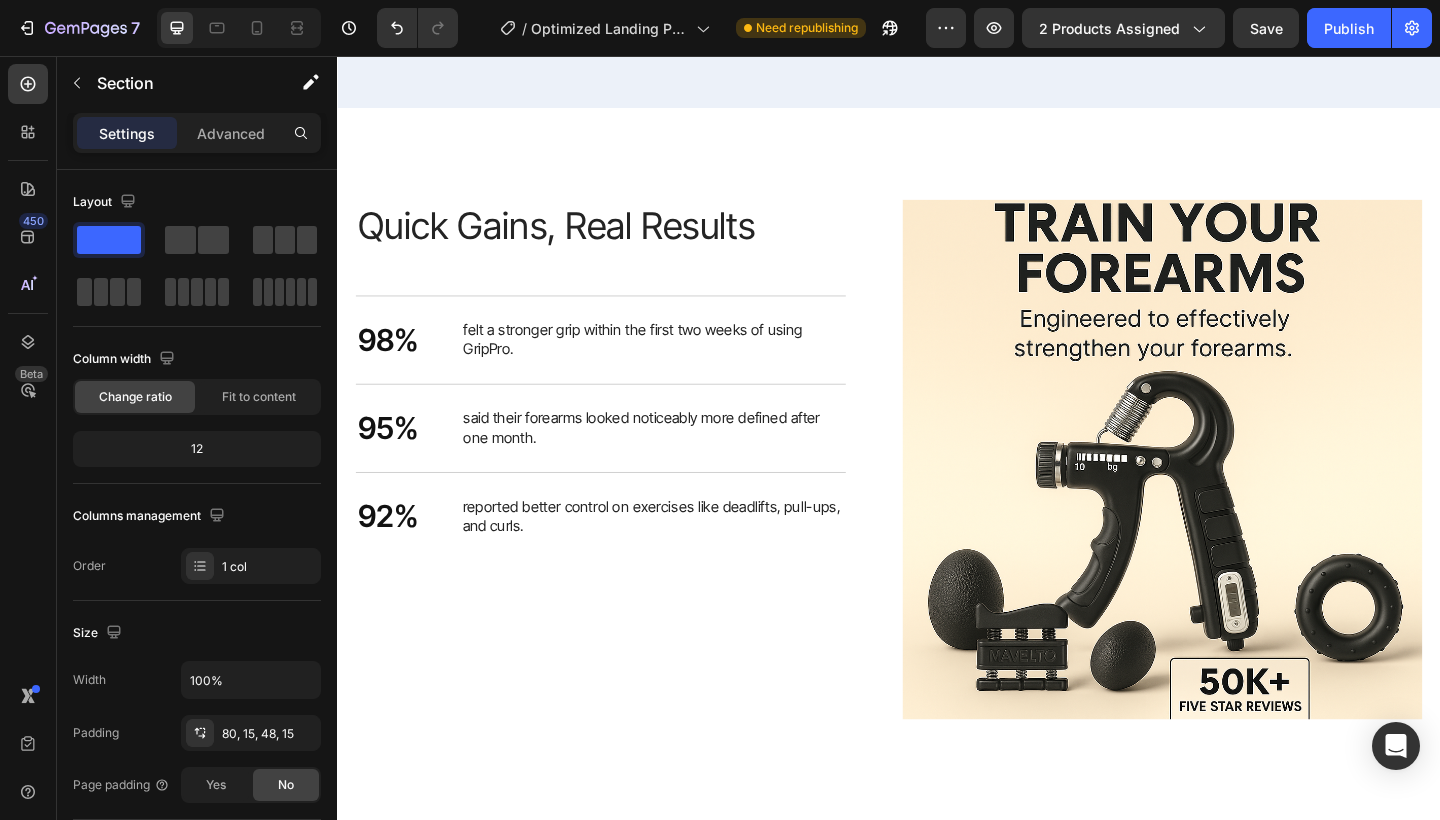 scroll, scrollTop: 2655, scrollLeft: 0, axis: vertical 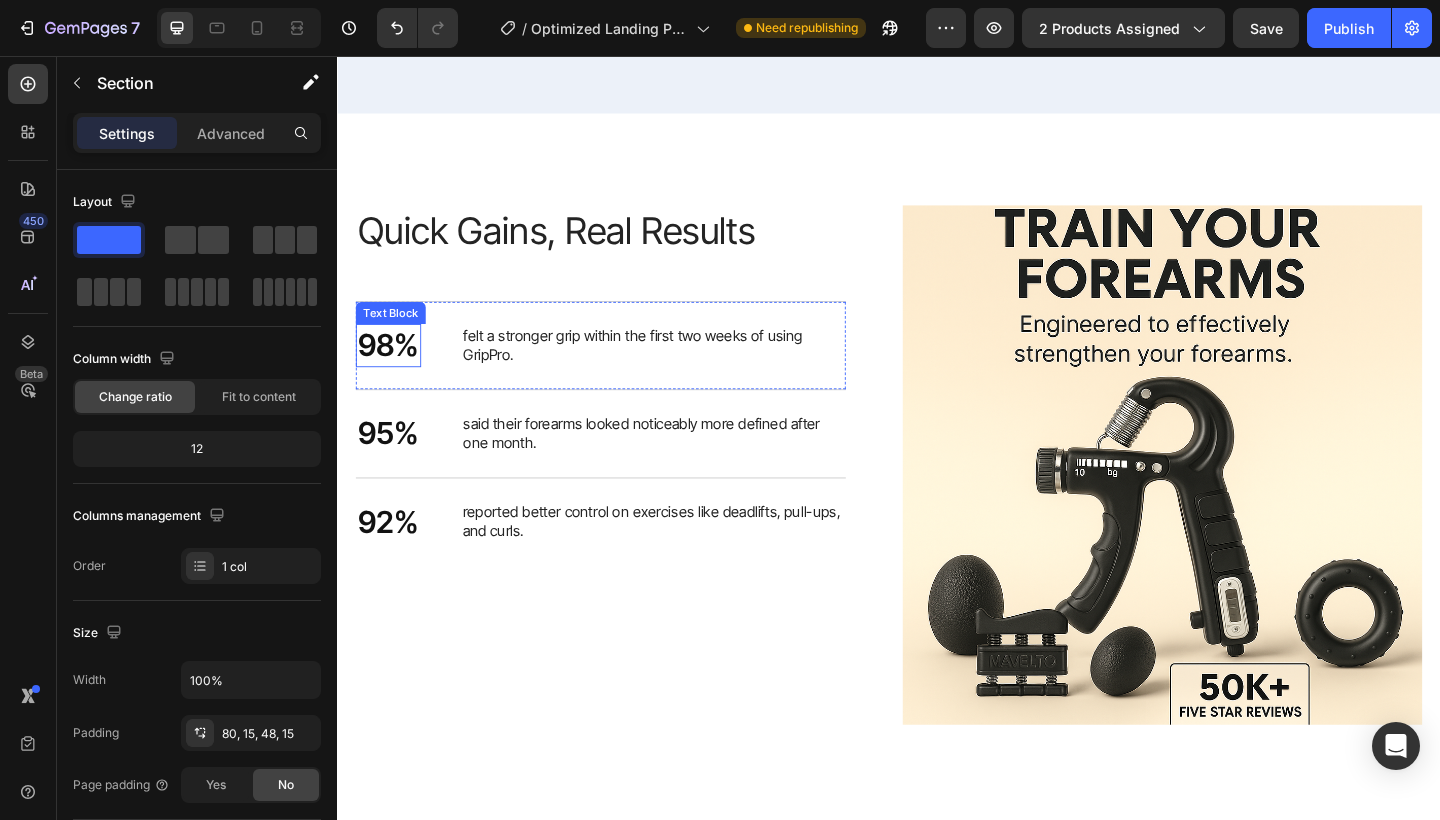 click on "98%" at bounding box center (392, 371) 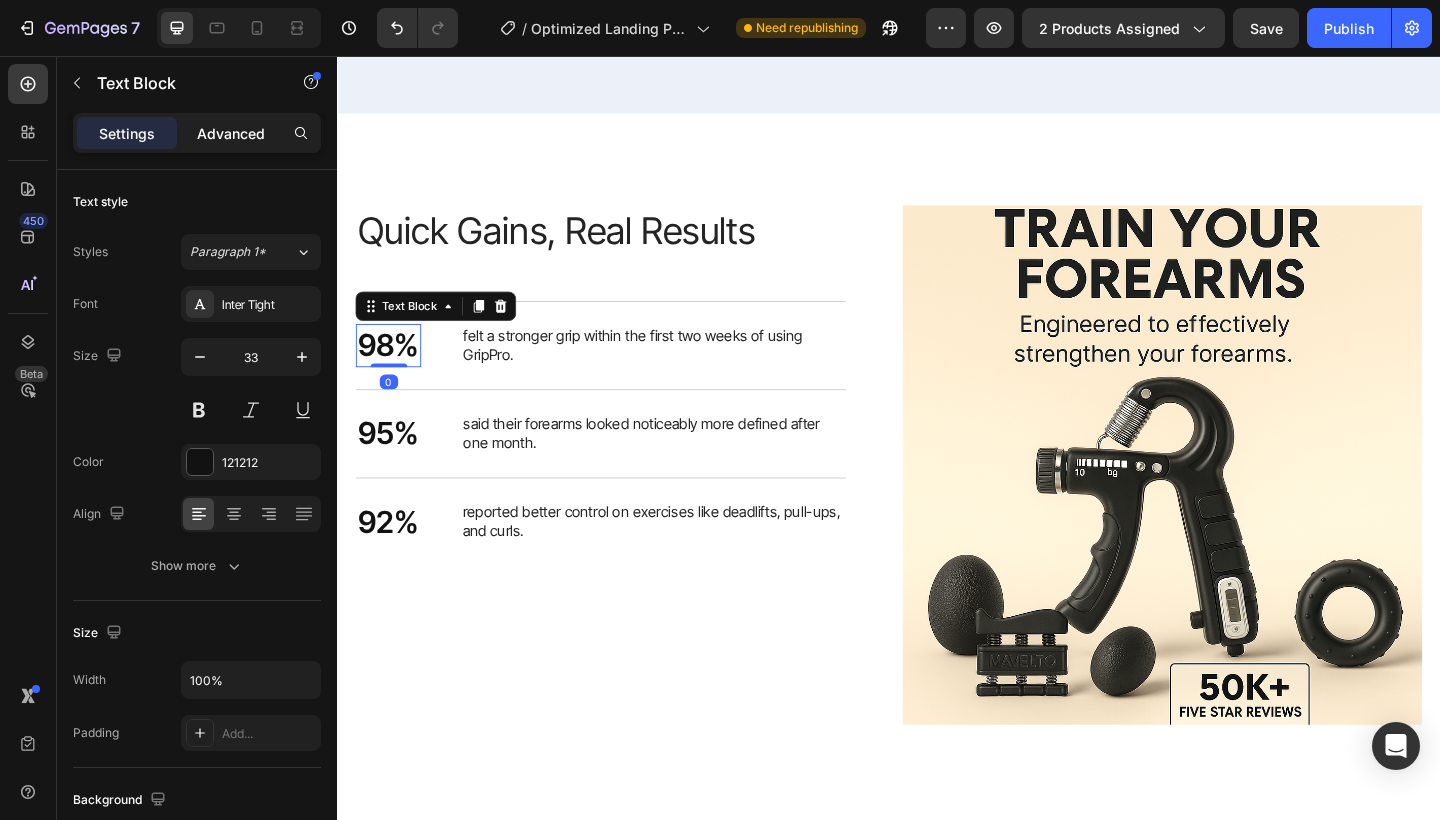 click on "Advanced" at bounding box center [231, 133] 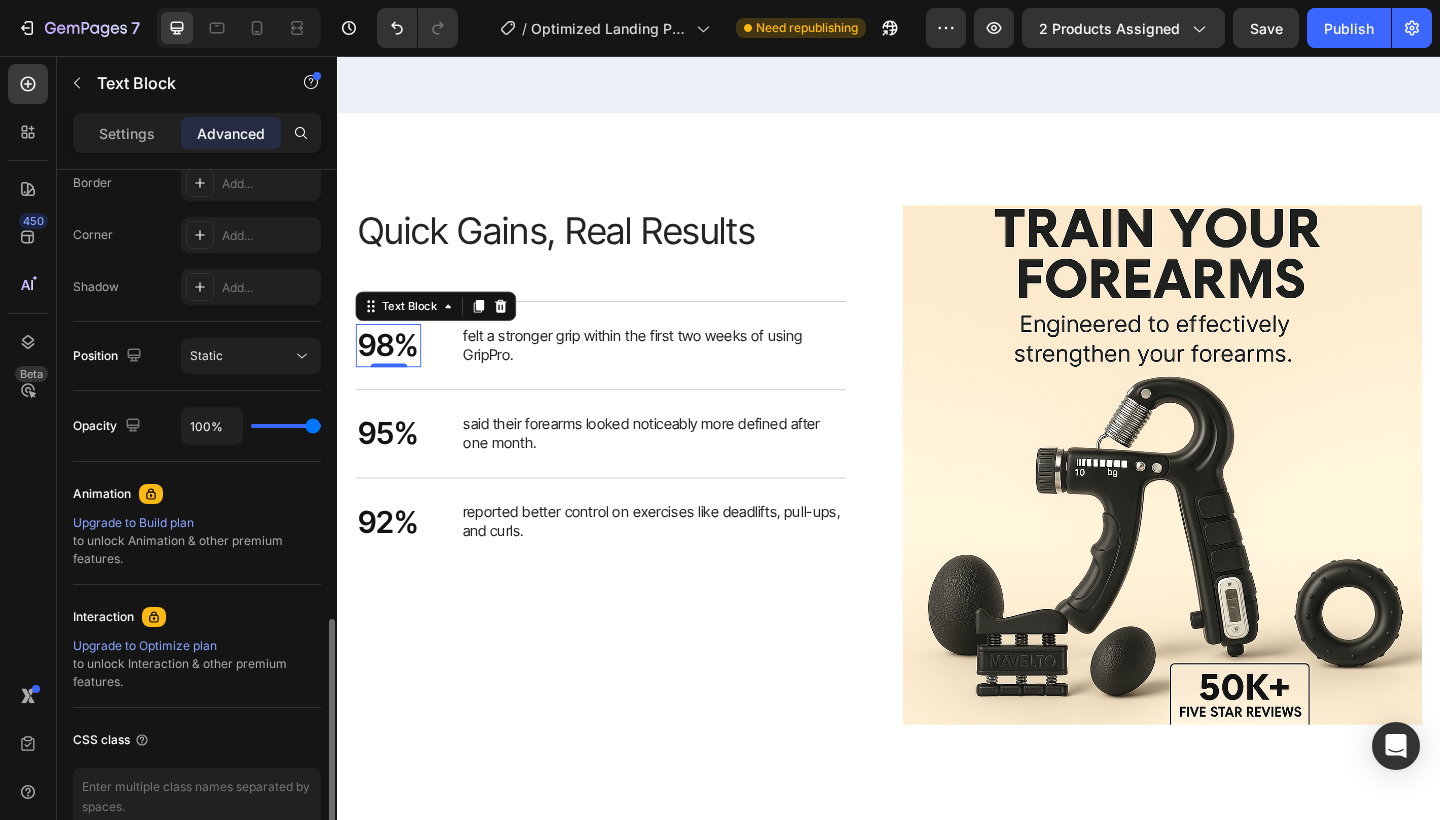 scroll, scrollTop: 681, scrollLeft: 0, axis: vertical 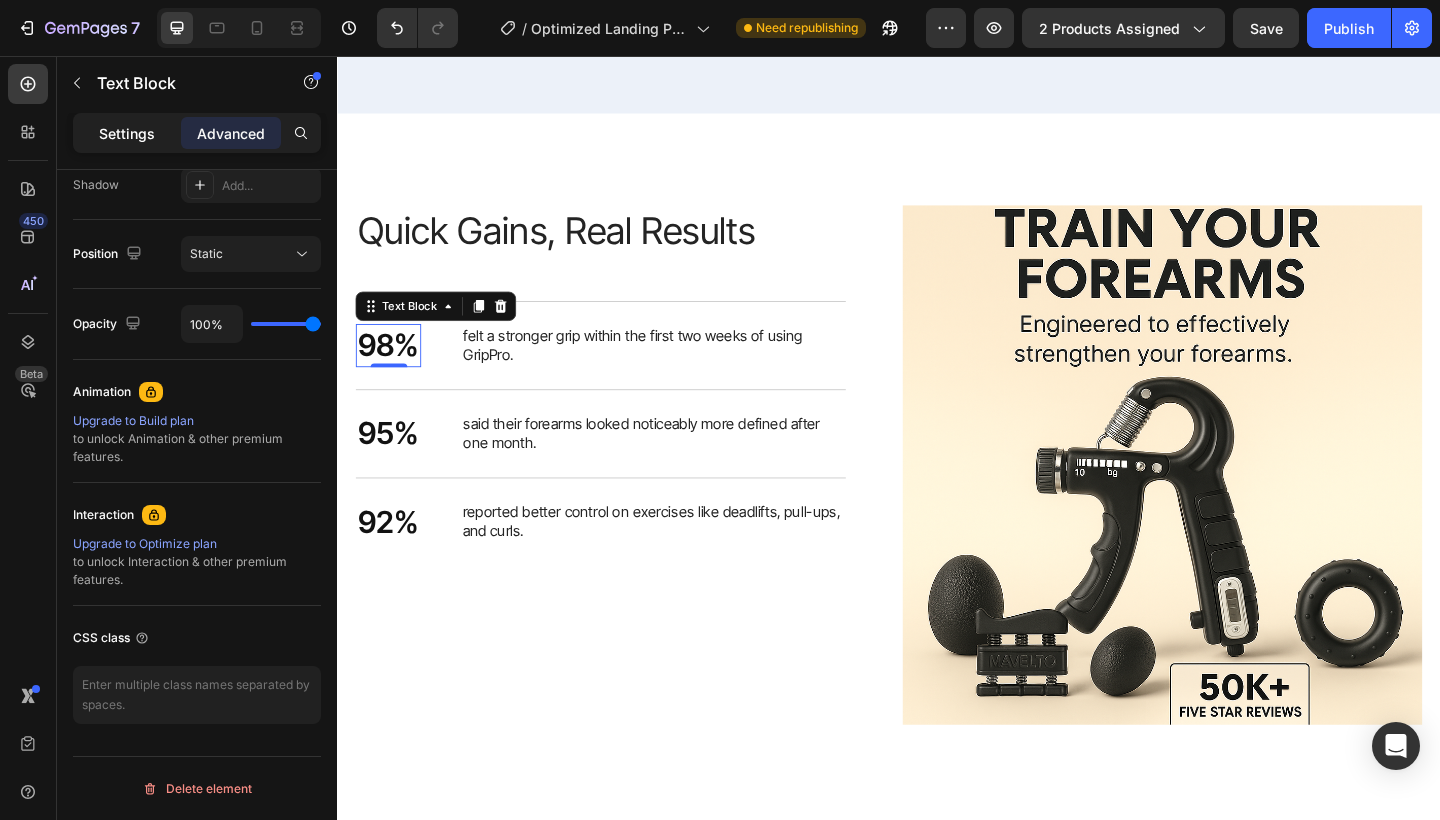 click on "Settings" at bounding box center (127, 133) 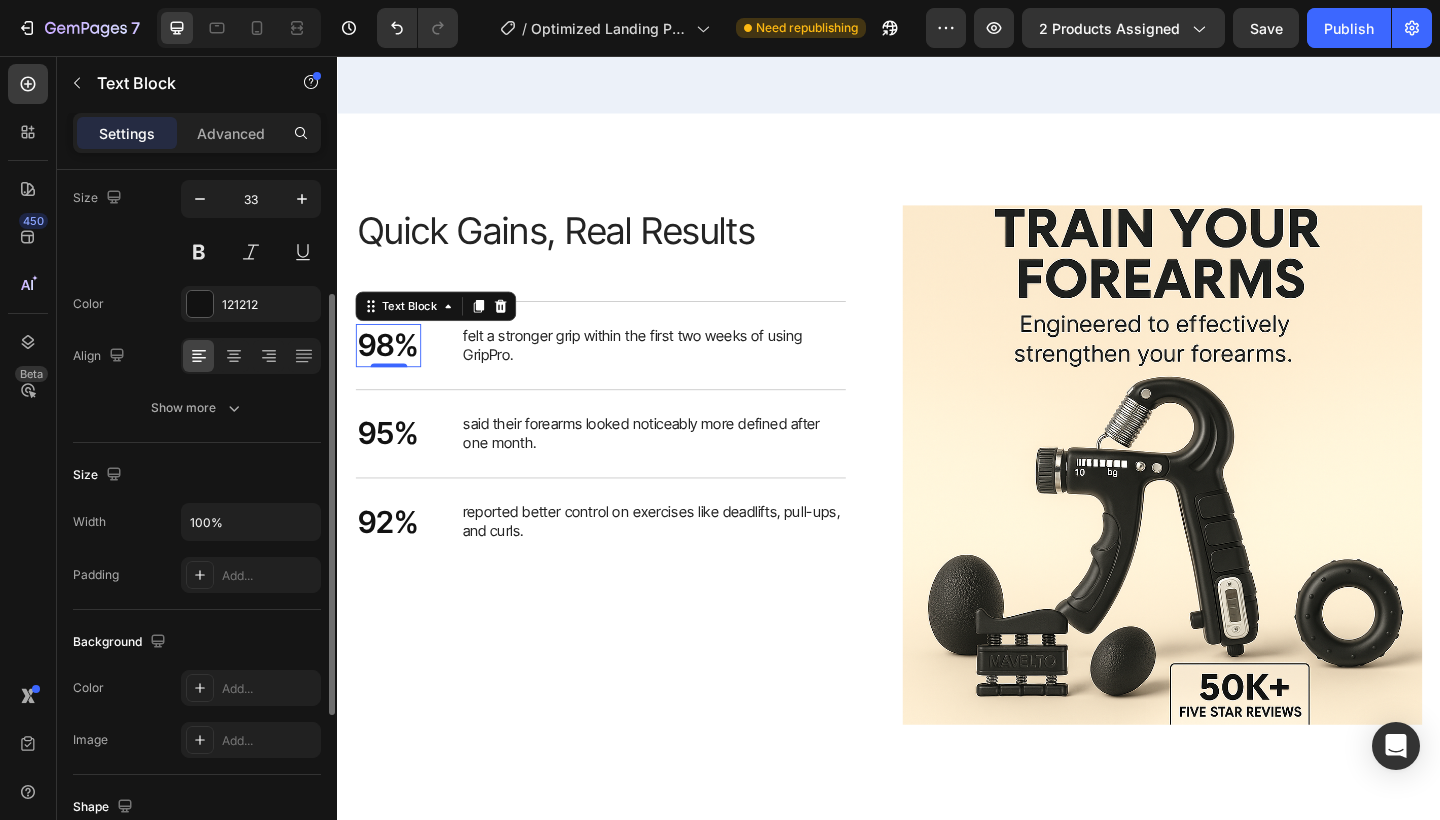 scroll, scrollTop: 0, scrollLeft: 0, axis: both 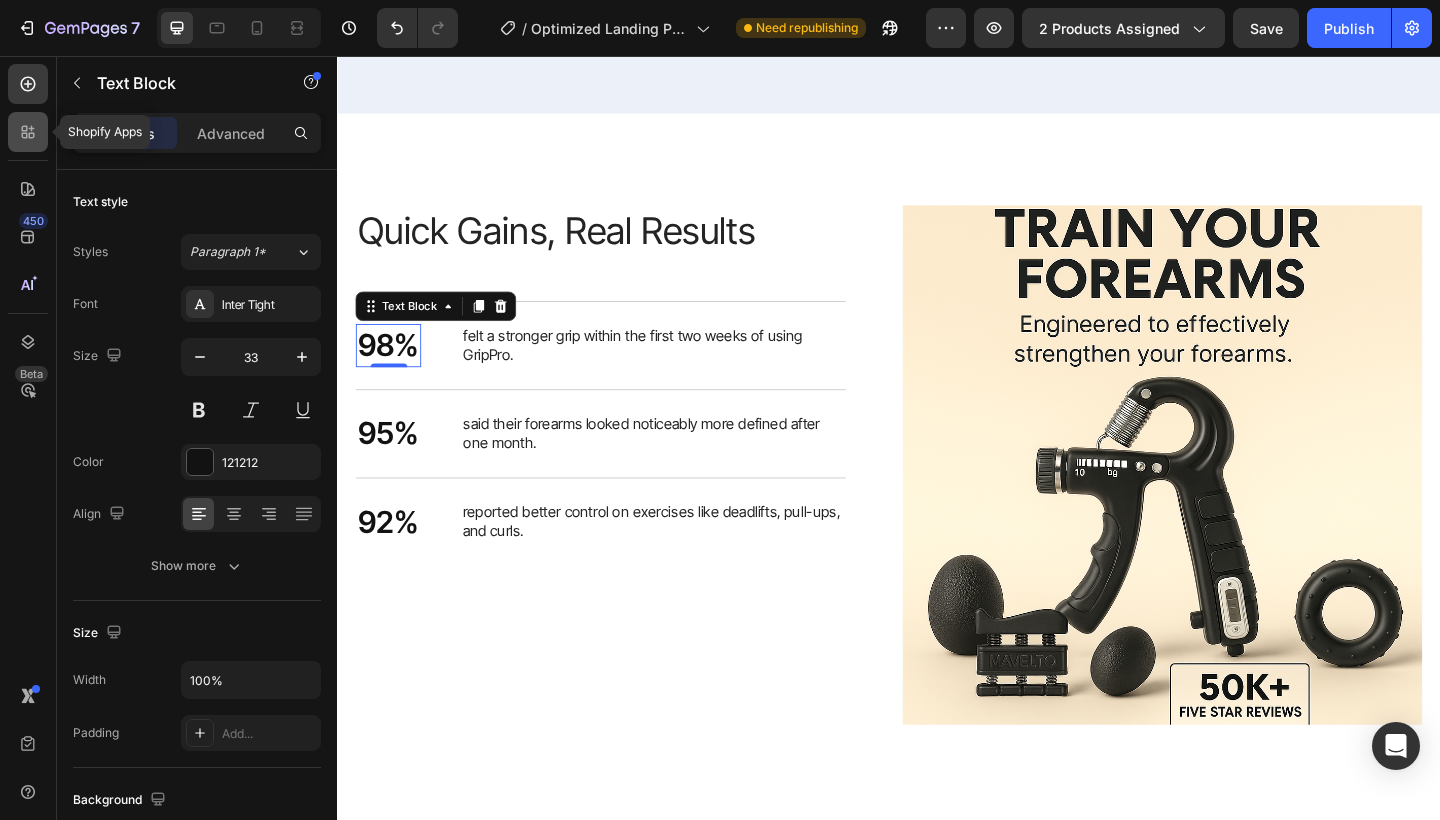 click 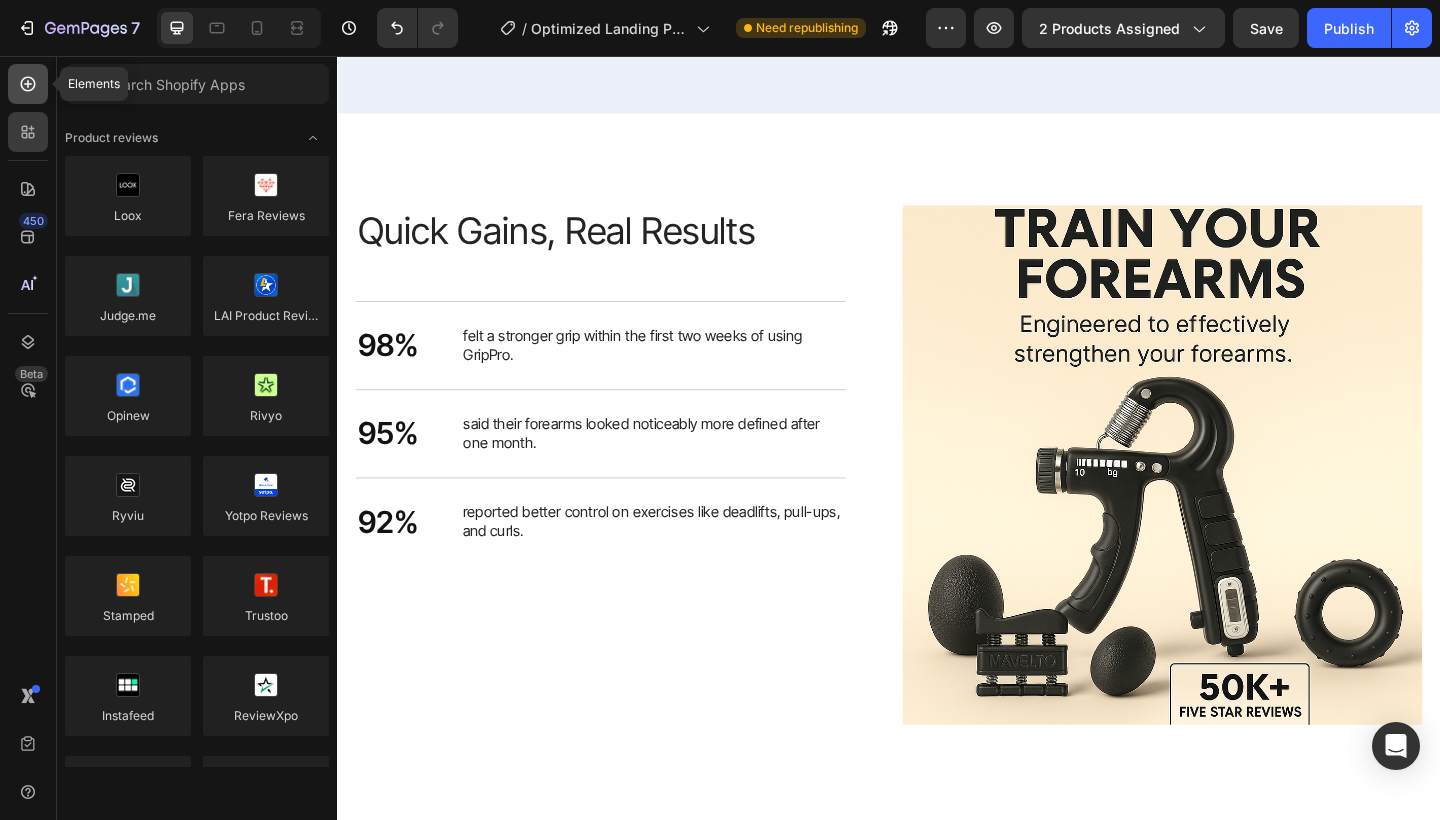 click 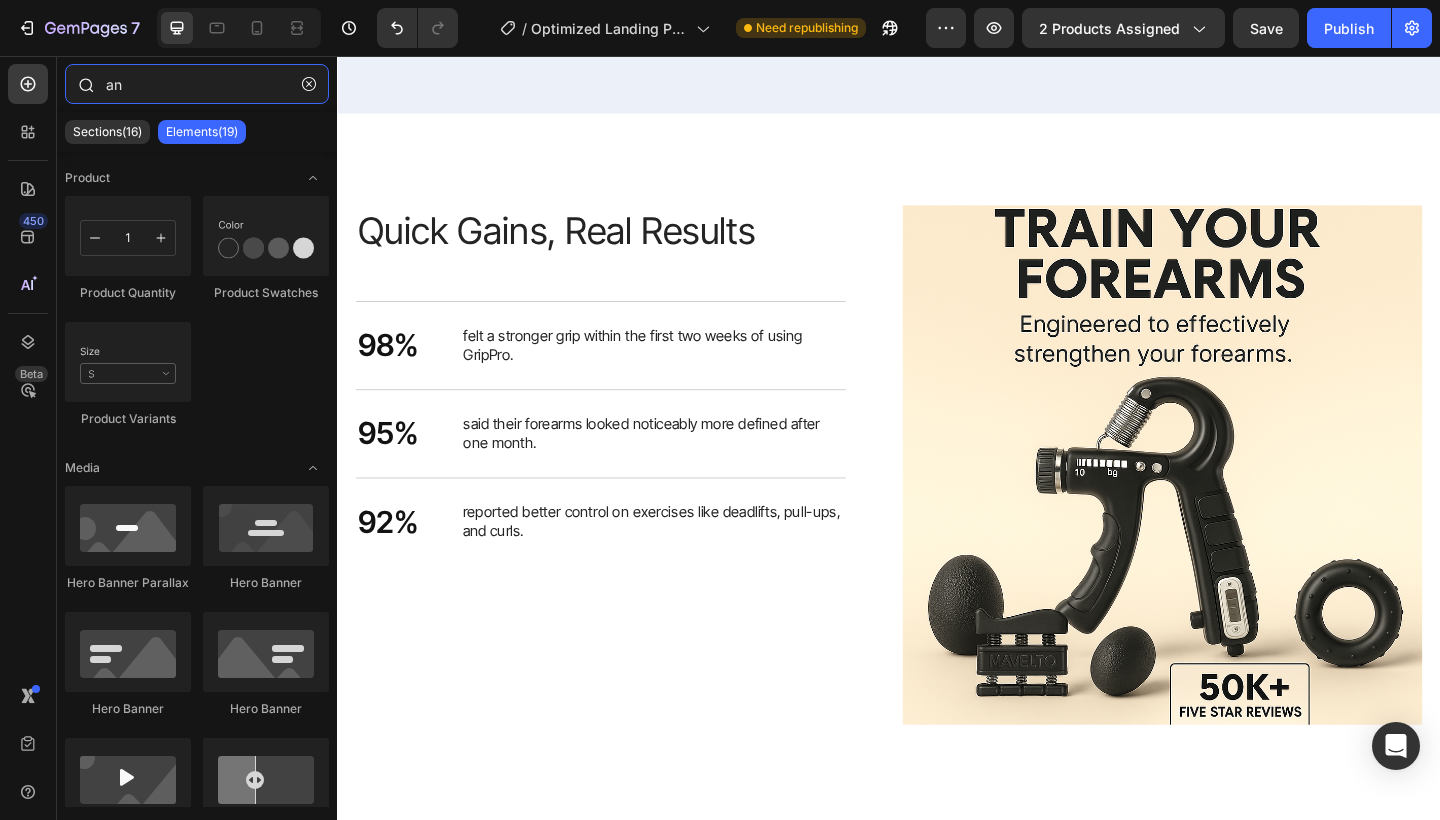 type on "a" 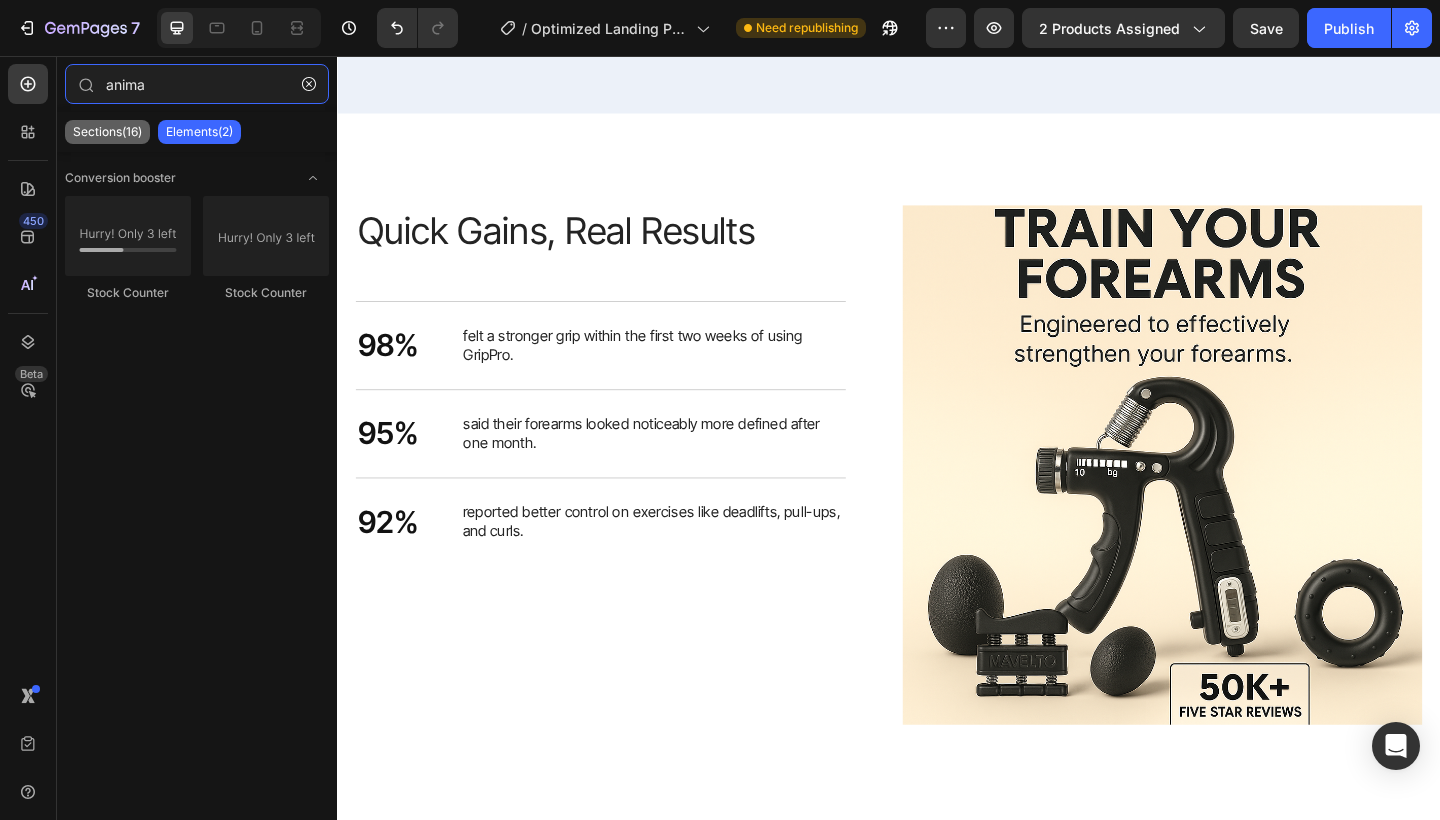 type on "anima" 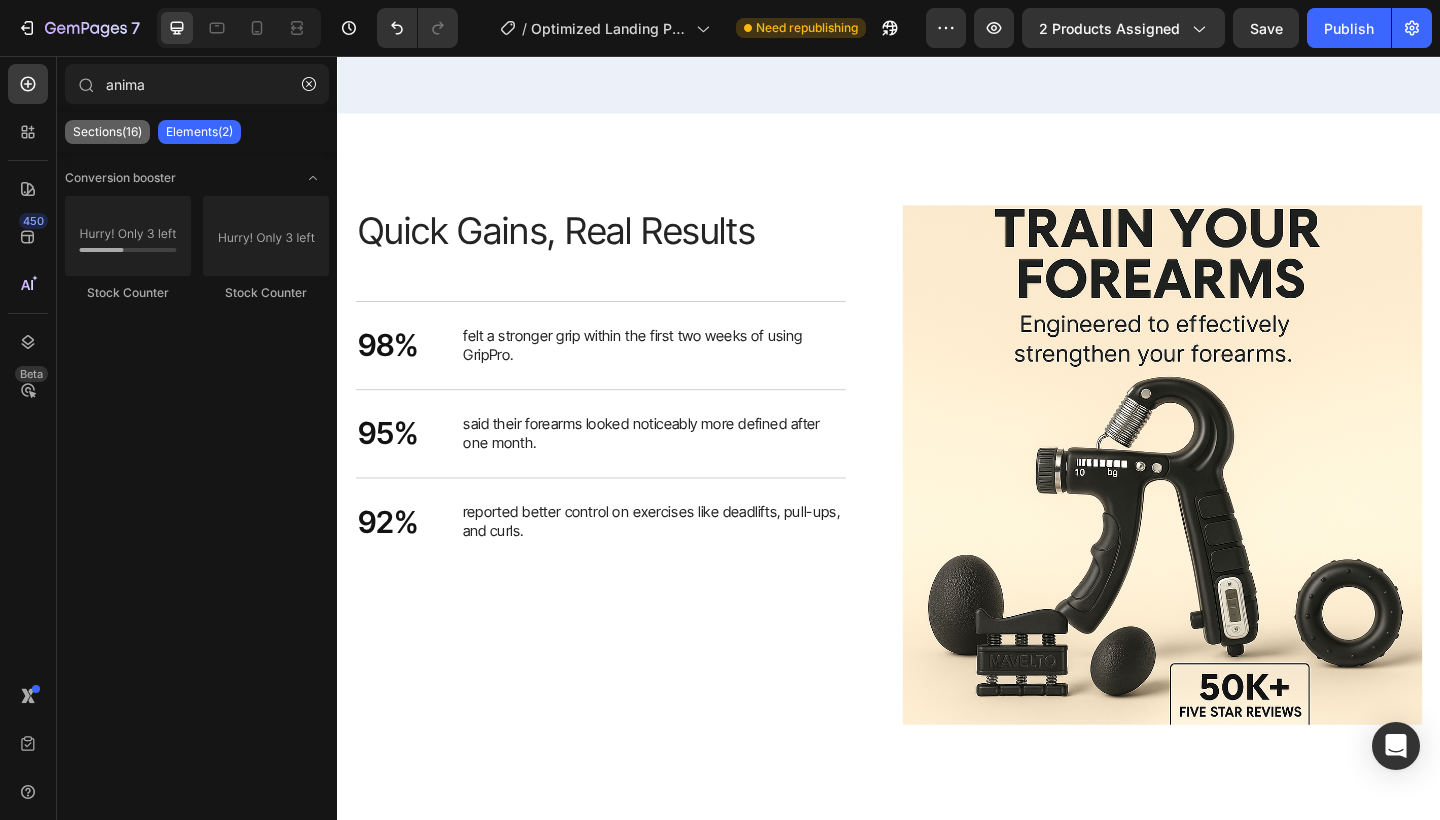 click on "Sections(16)" at bounding box center (107, 132) 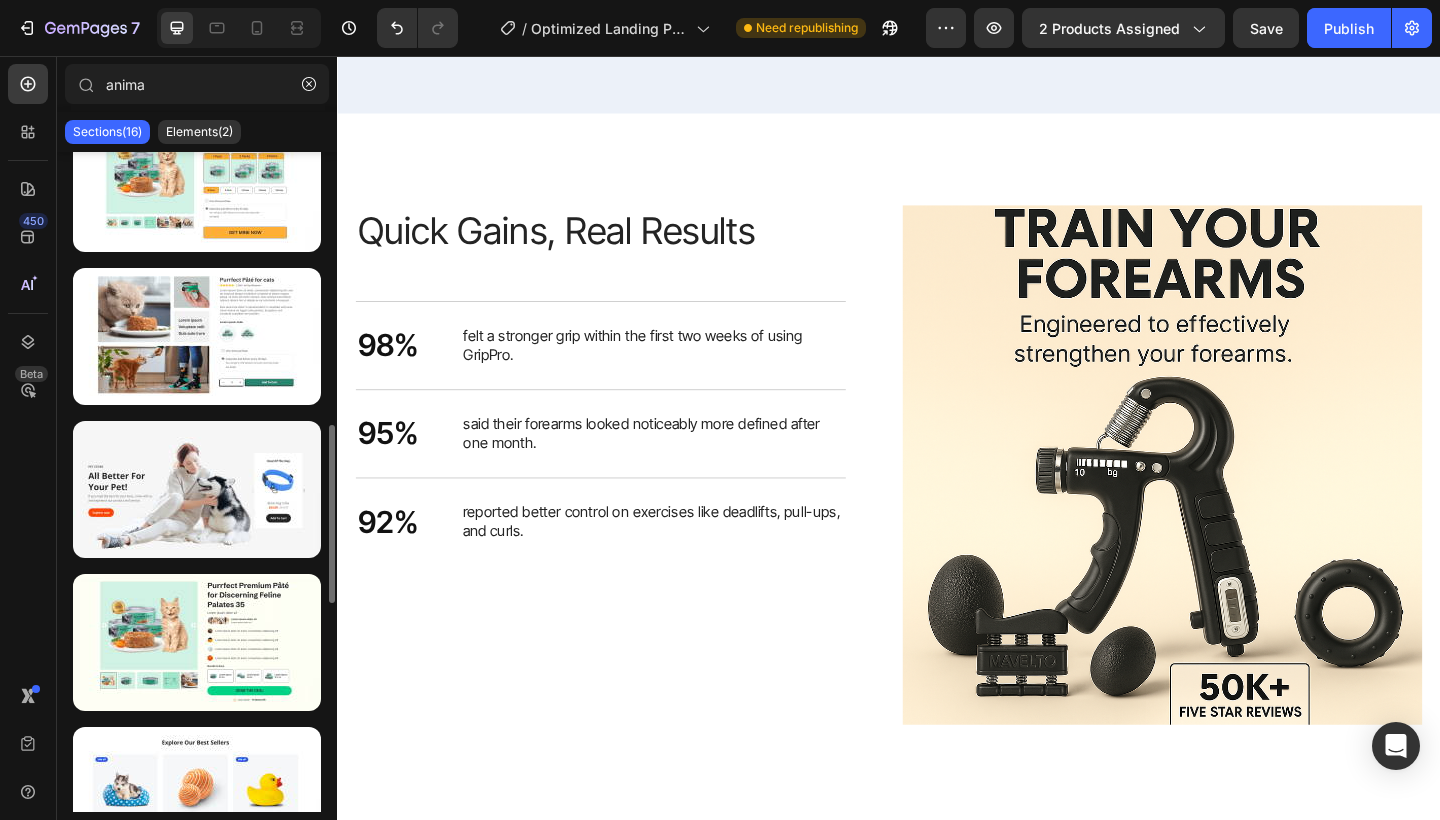 scroll, scrollTop: 1780, scrollLeft: 0, axis: vertical 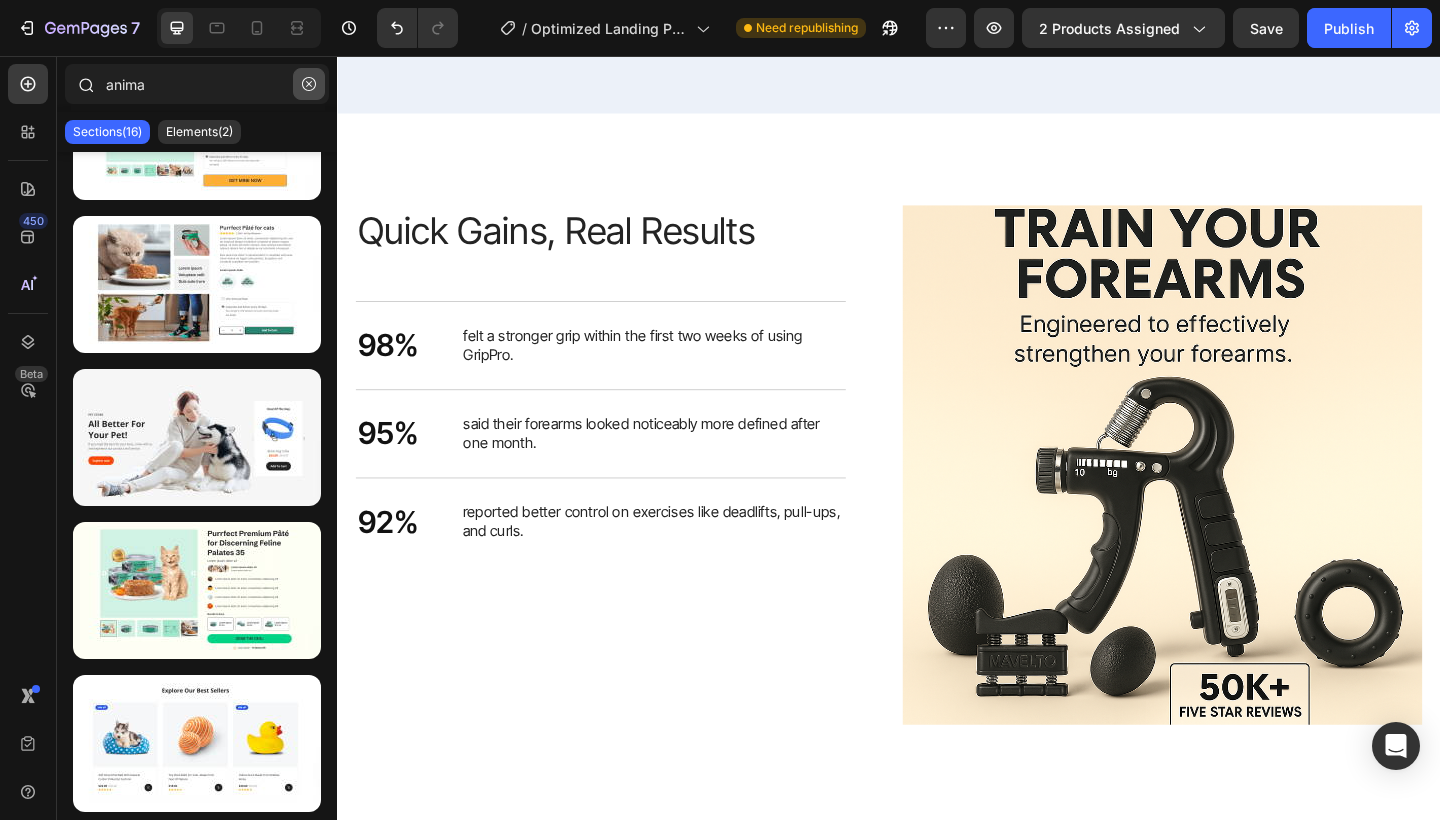 click 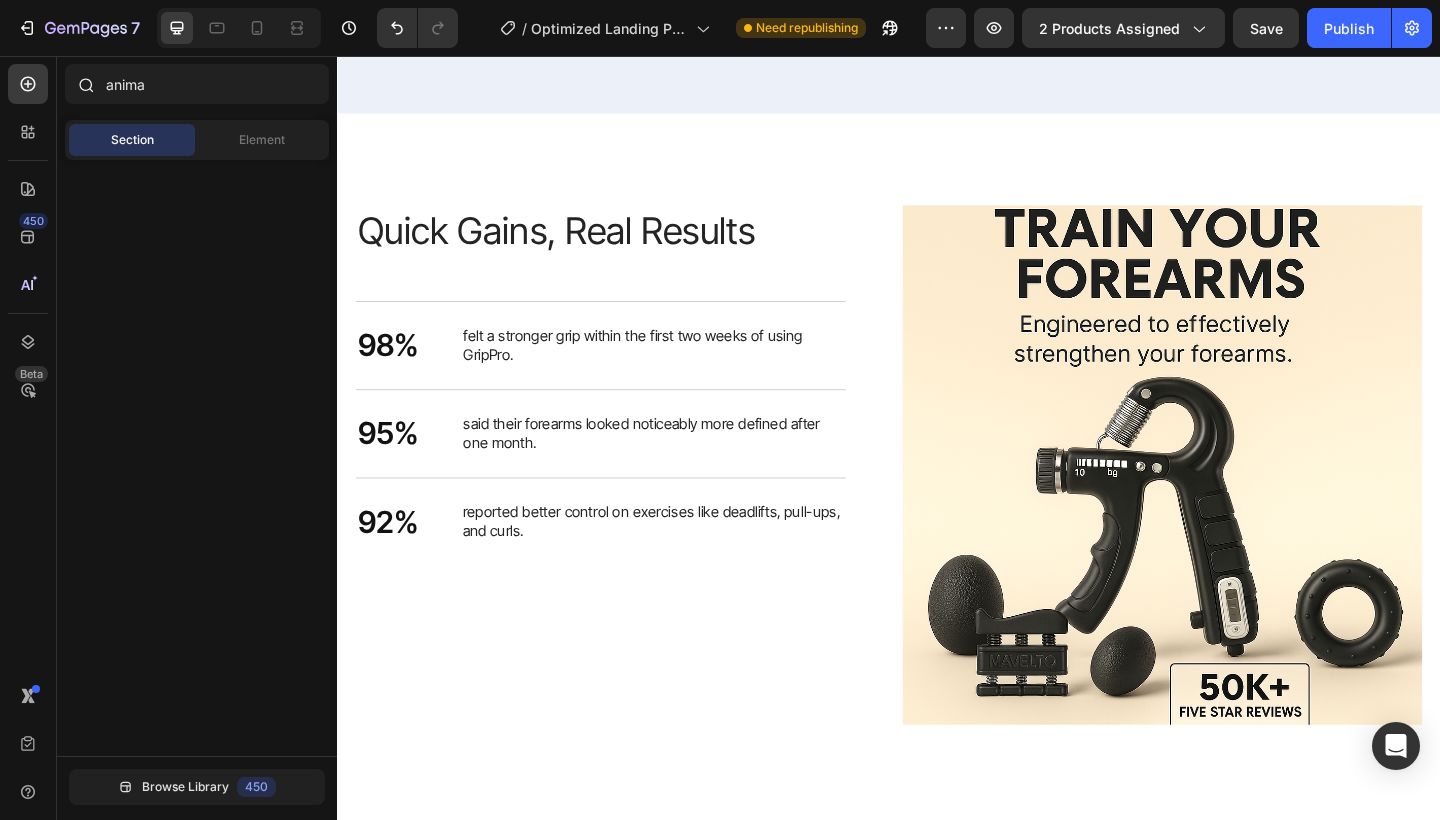 type 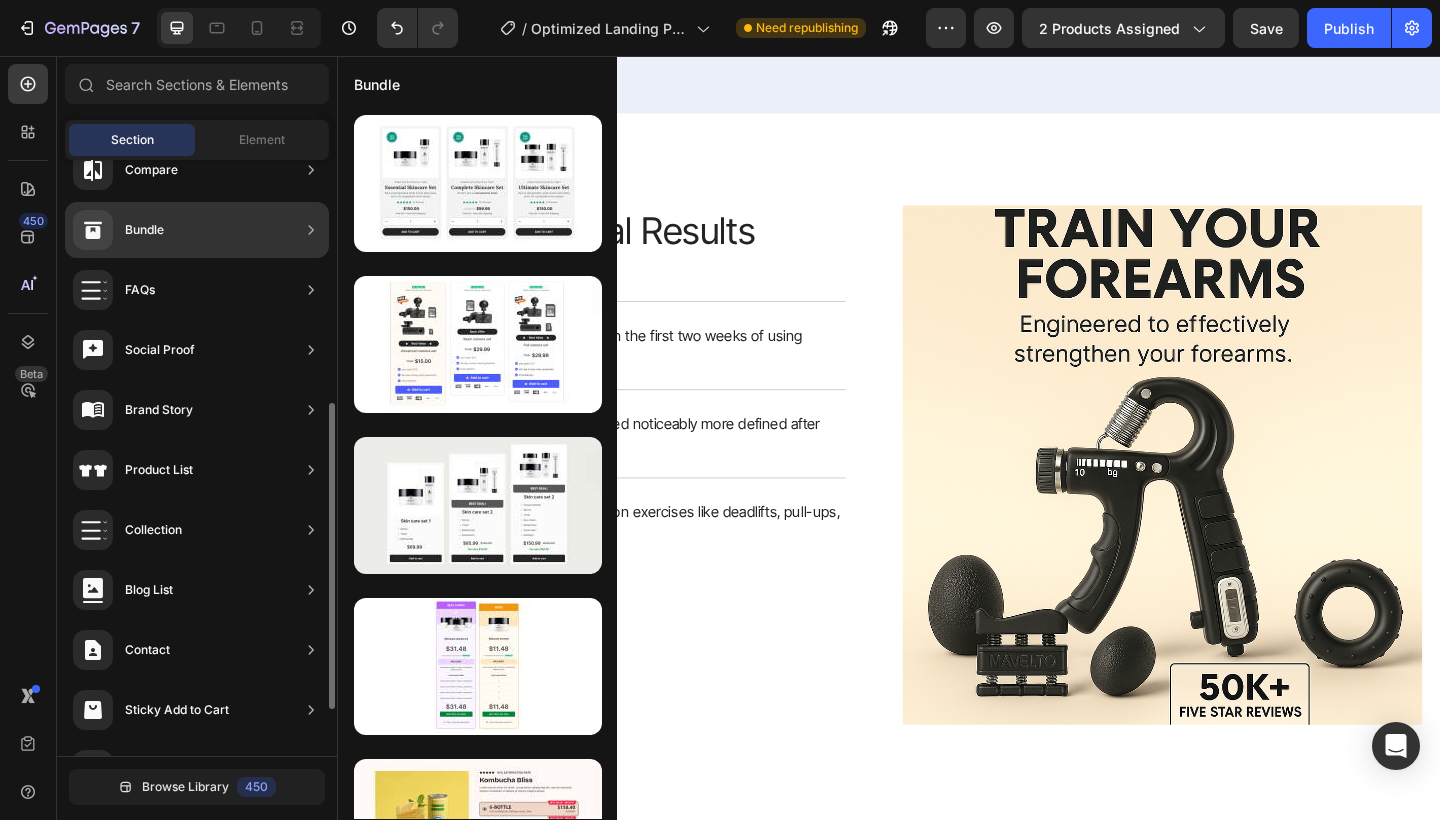 scroll, scrollTop: 522, scrollLeft: 0, axis: vertical 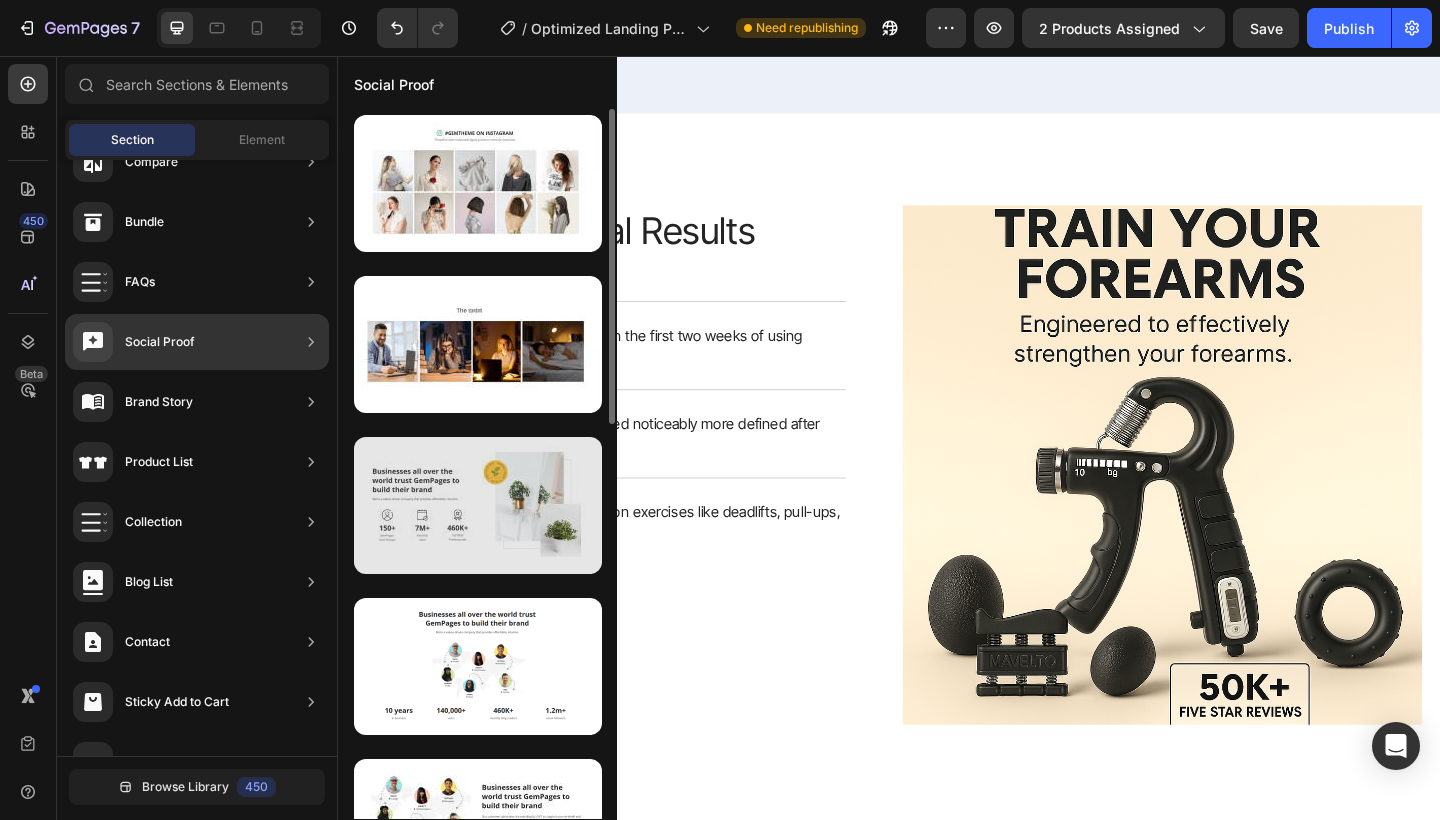 click at bounding box center (478, 505) 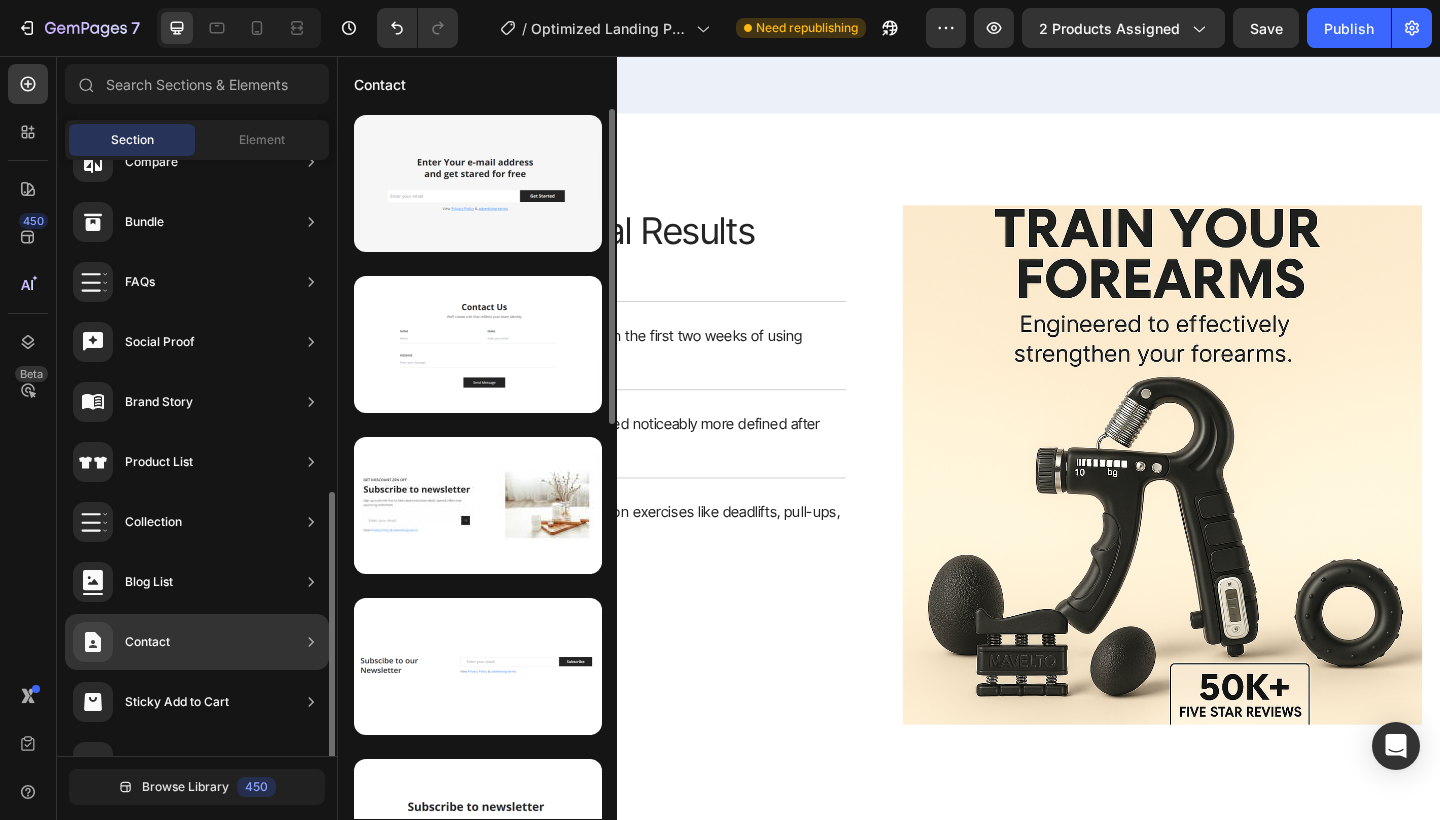 scroll, scrollTop: 564, scrollLeft: 0, axis: vertical 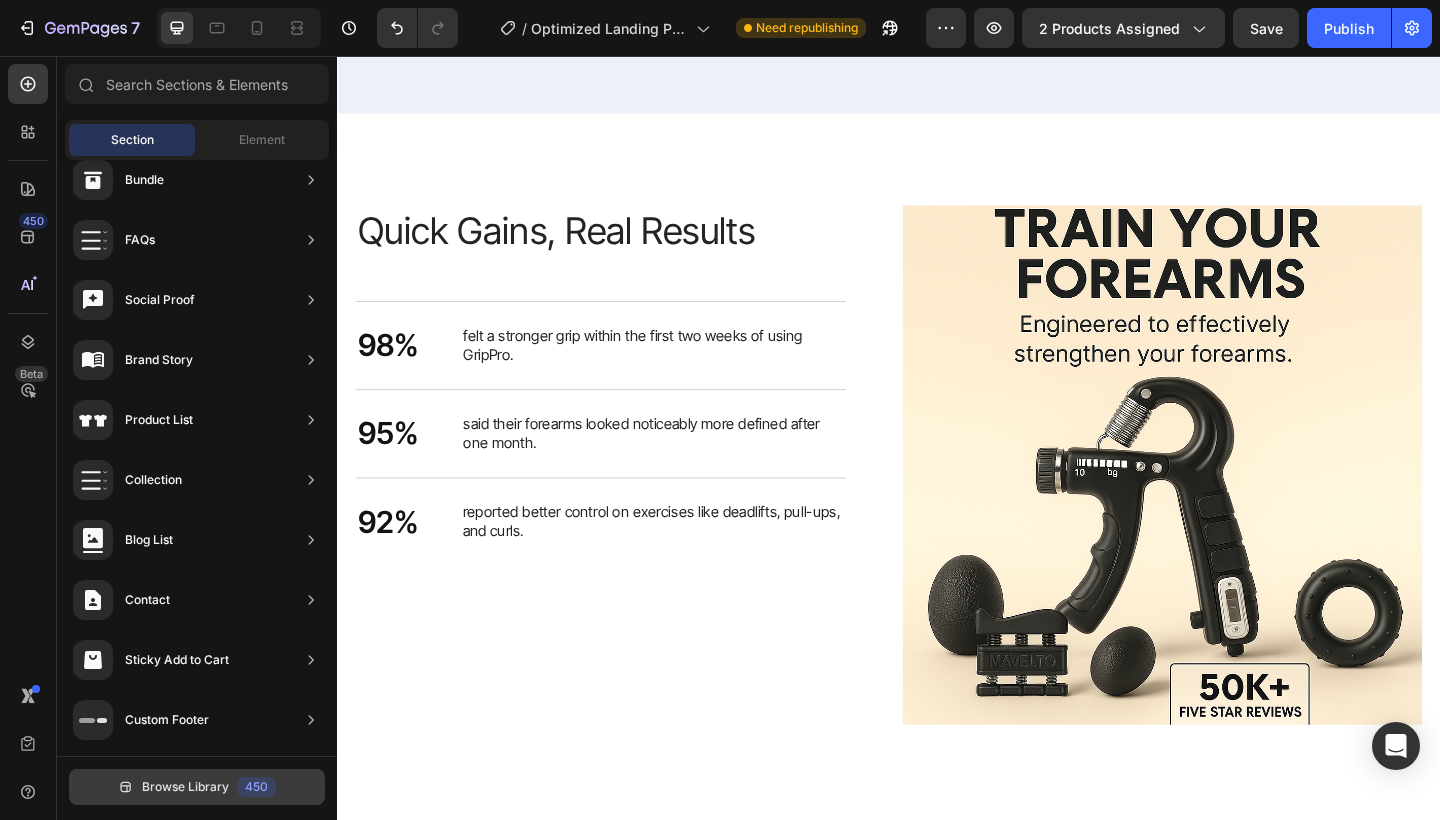 click on "Browse Library" at bounding box center [185, 787] 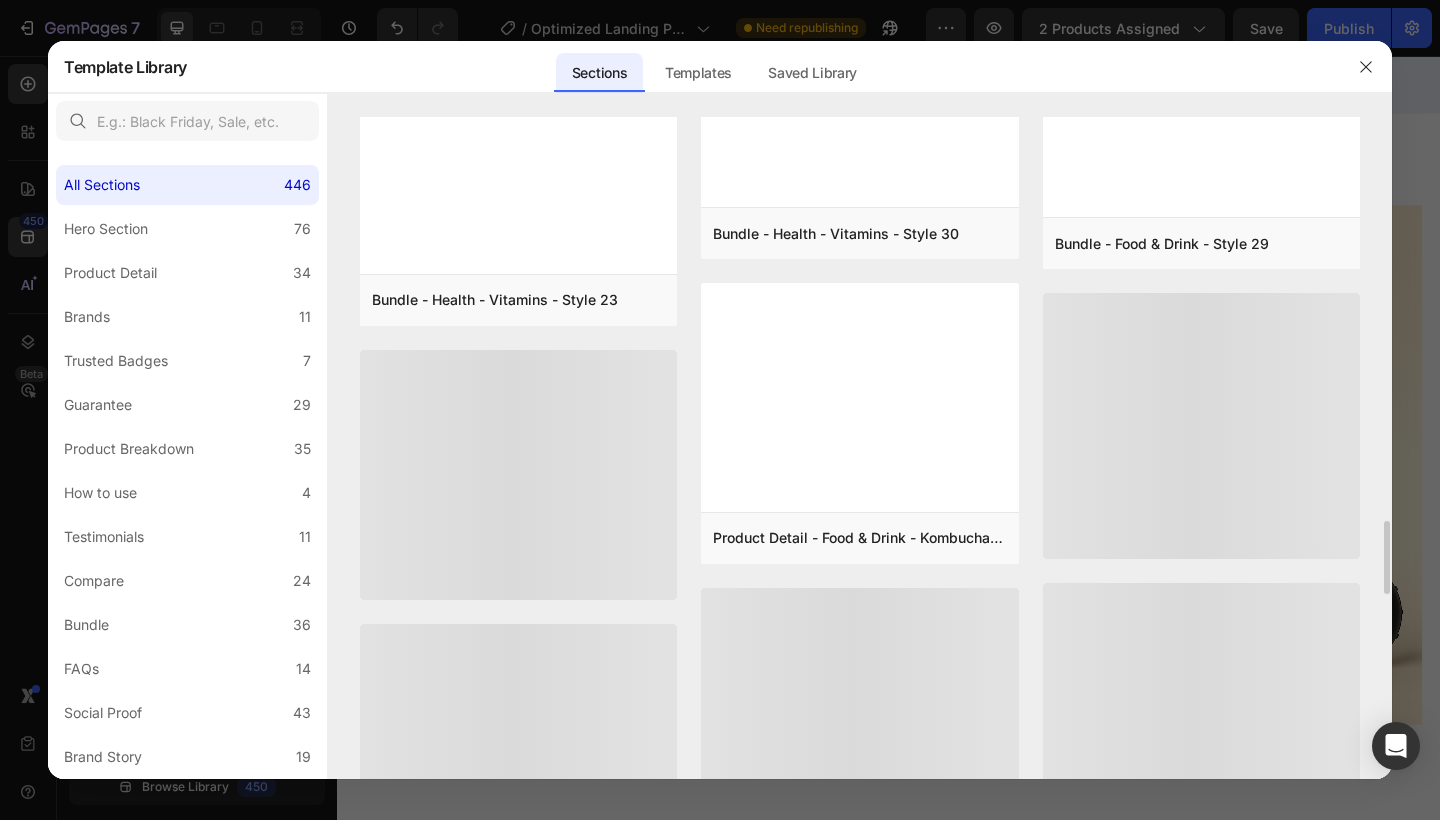 scroll, scrollTop: 3849, scrollLeft: 0, axis: vertical 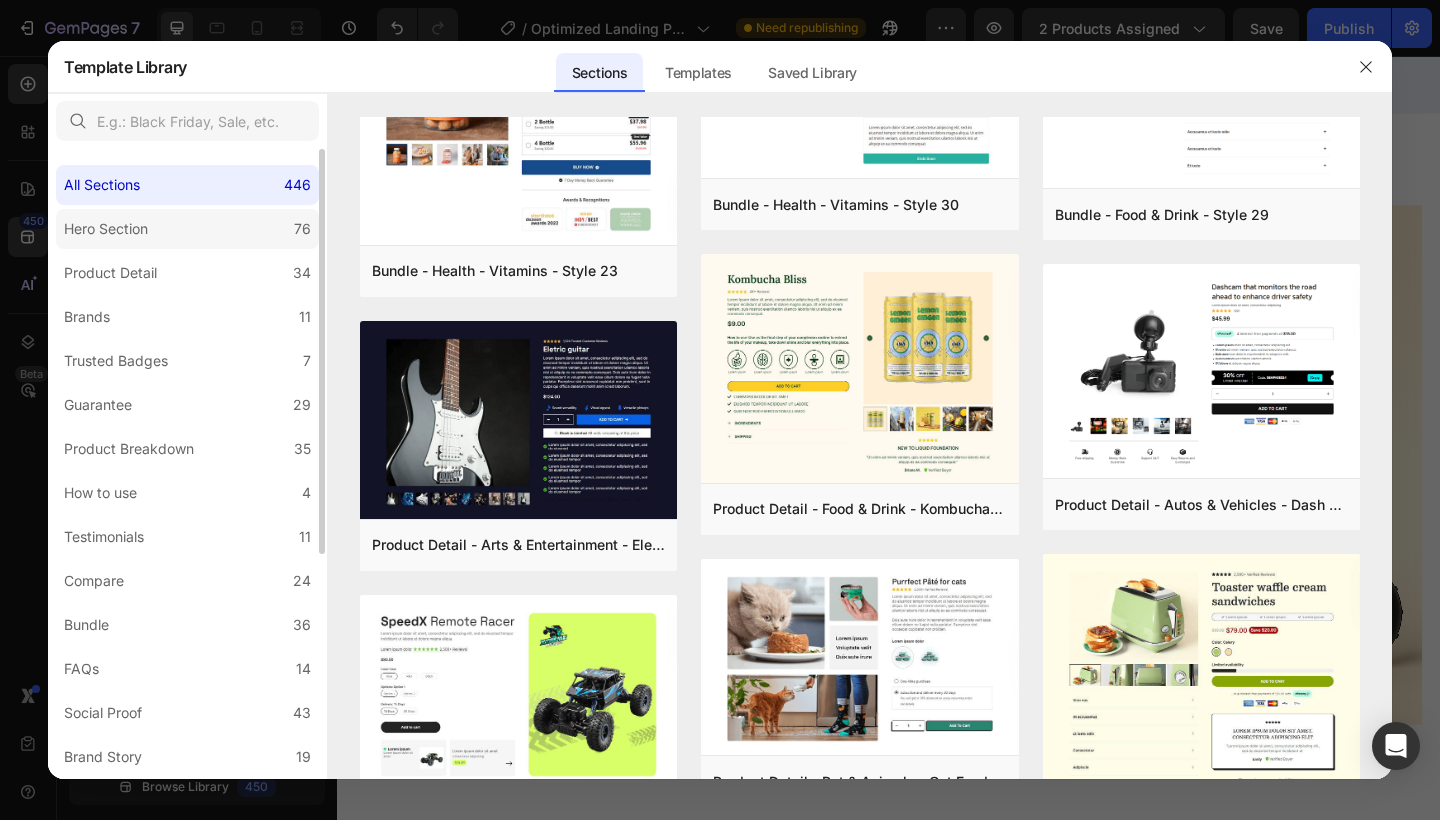 click on "Hero Section 76" 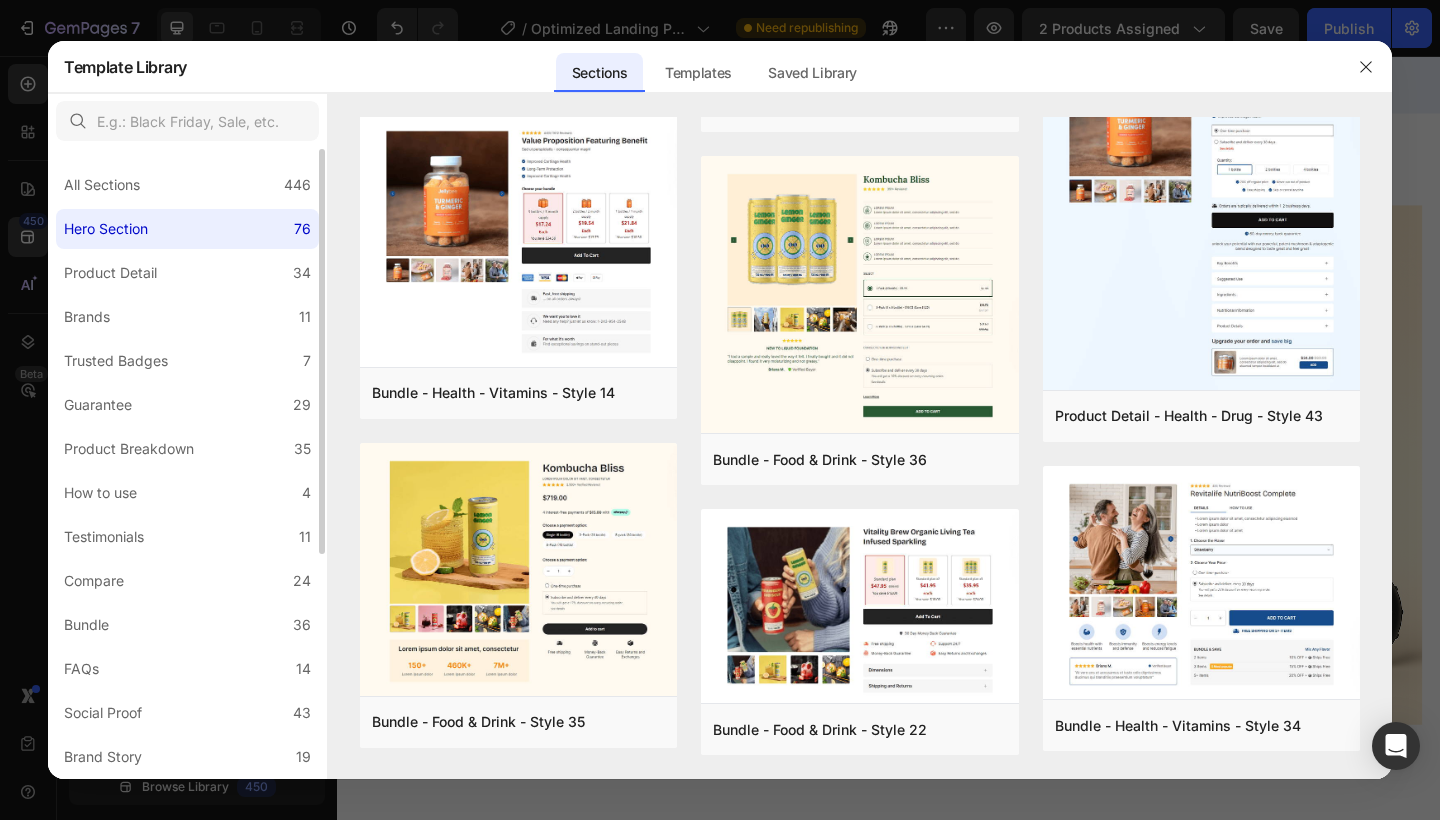scroll, scrollTop: 0, scrollLeft: 0, axis: both 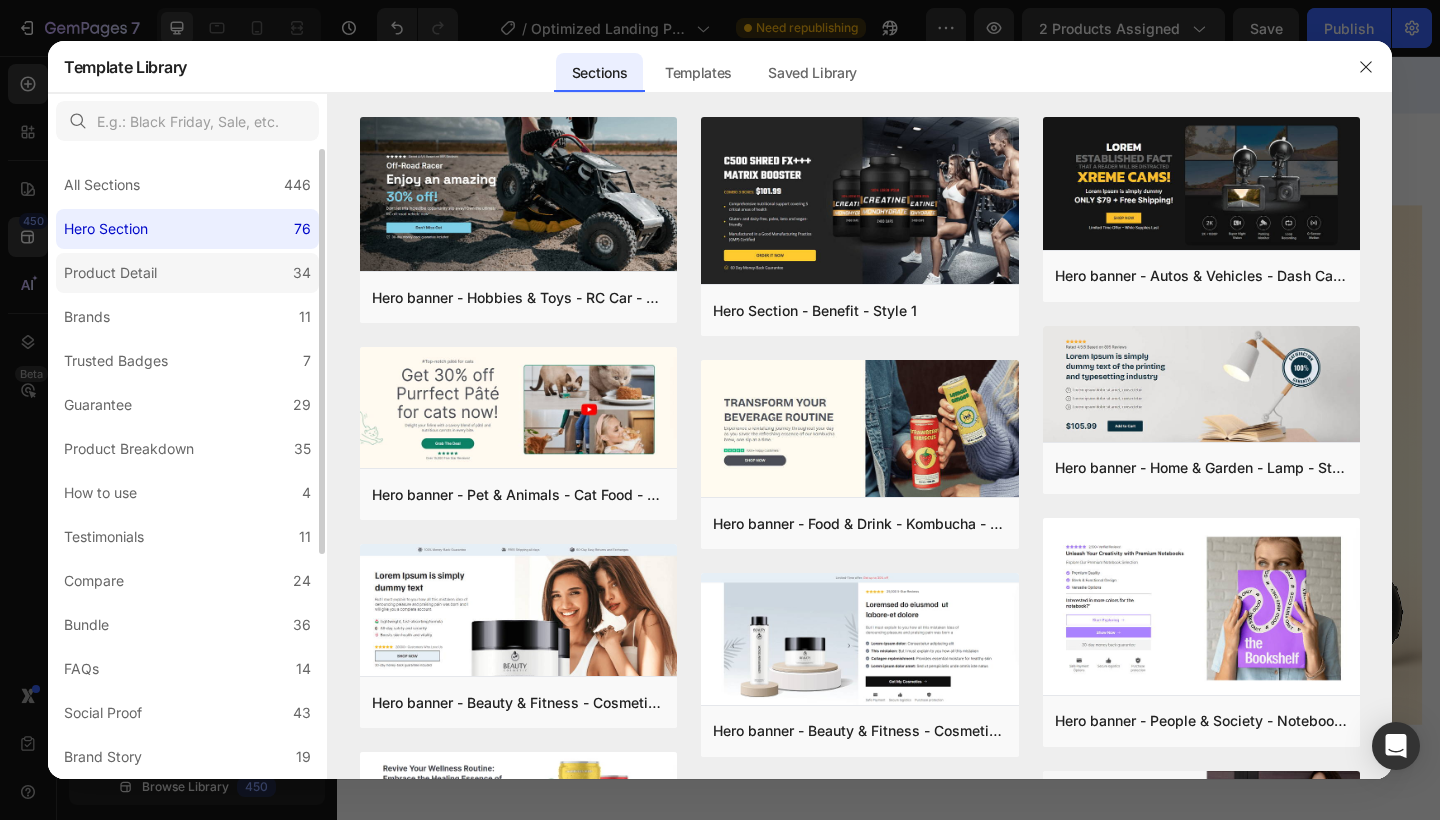 click on "Product Detail 34" 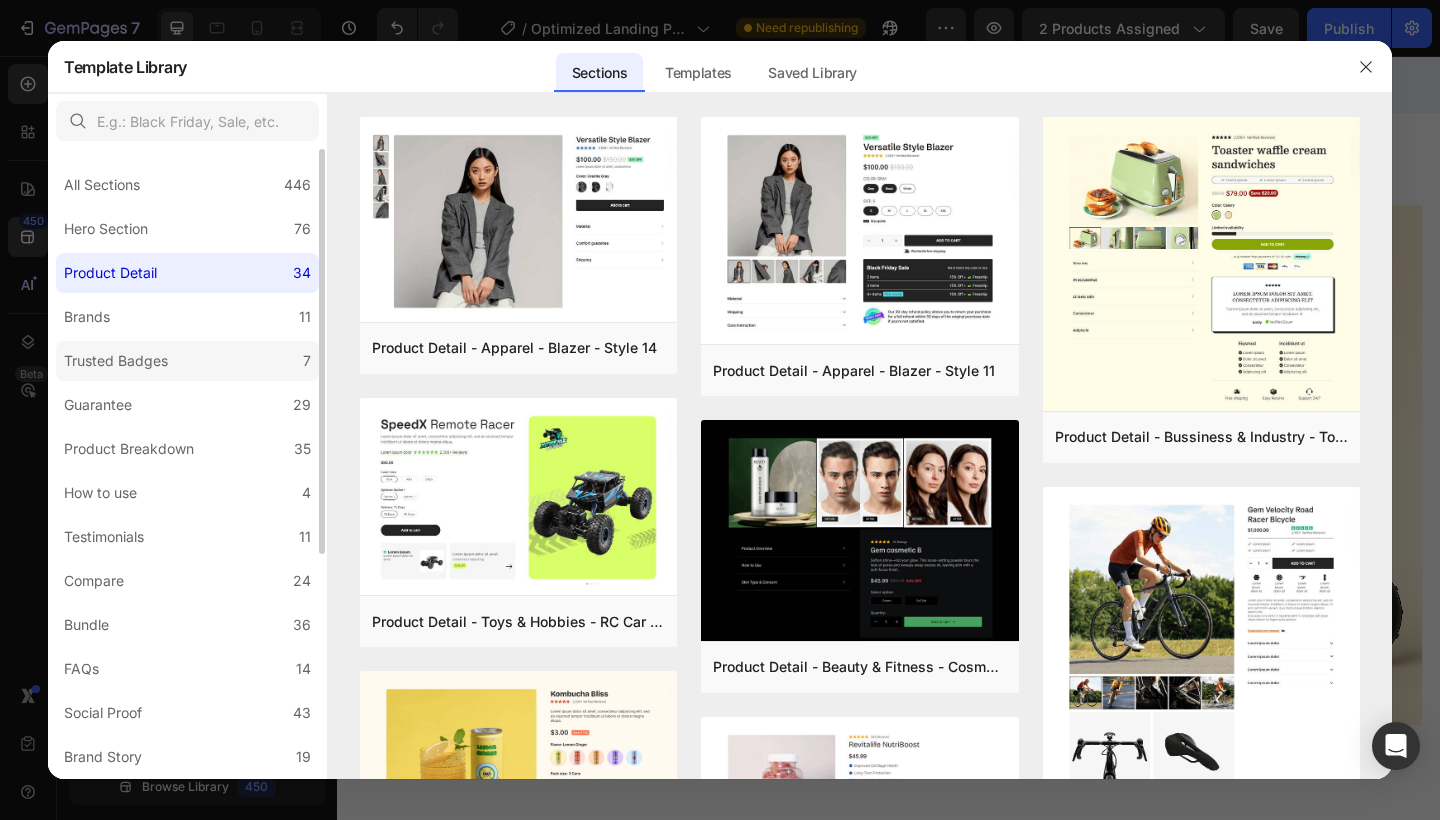 click on "Trusted Badges" at bounding box center (116, 361) 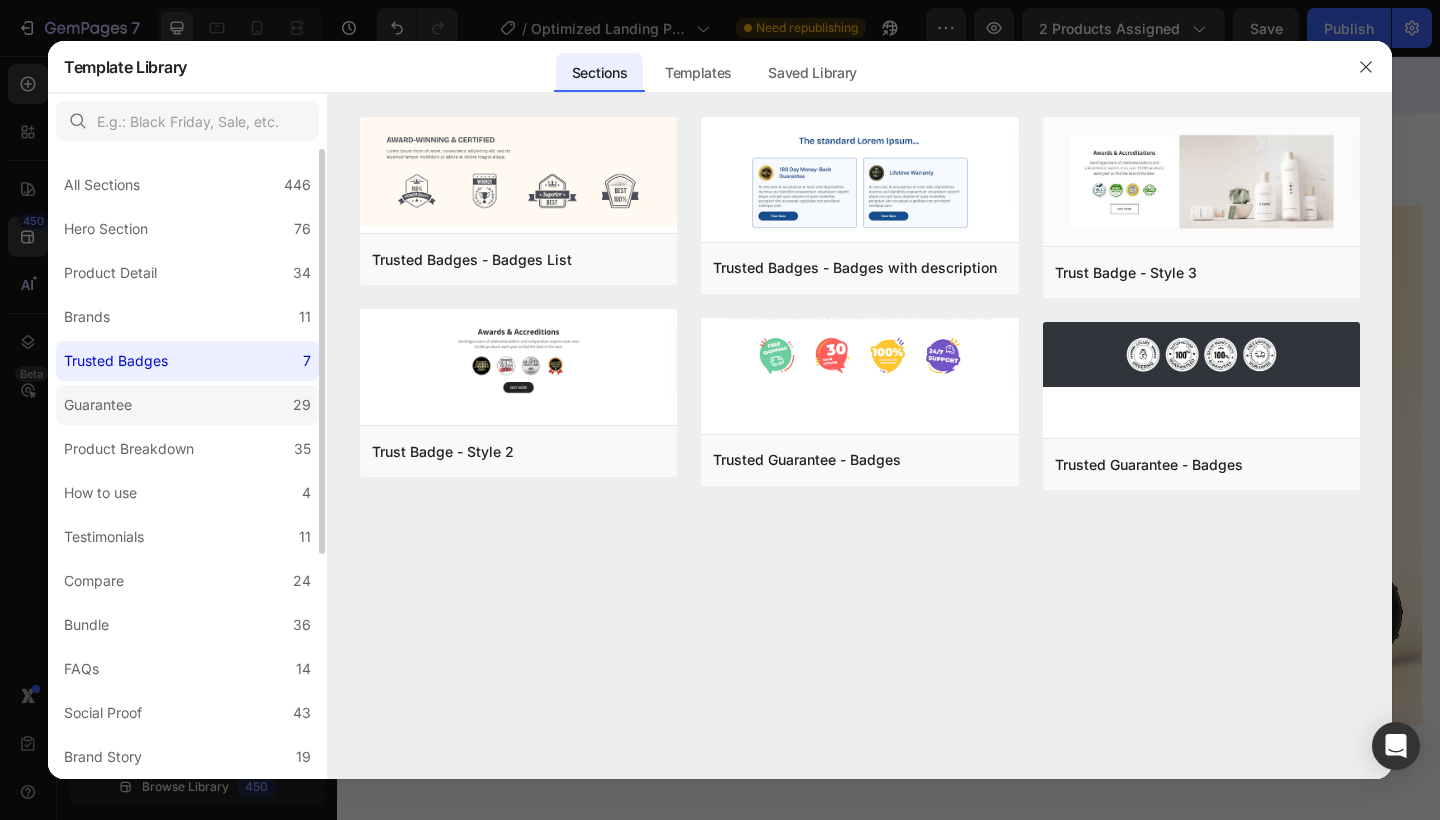 click on "Guarantee 29" 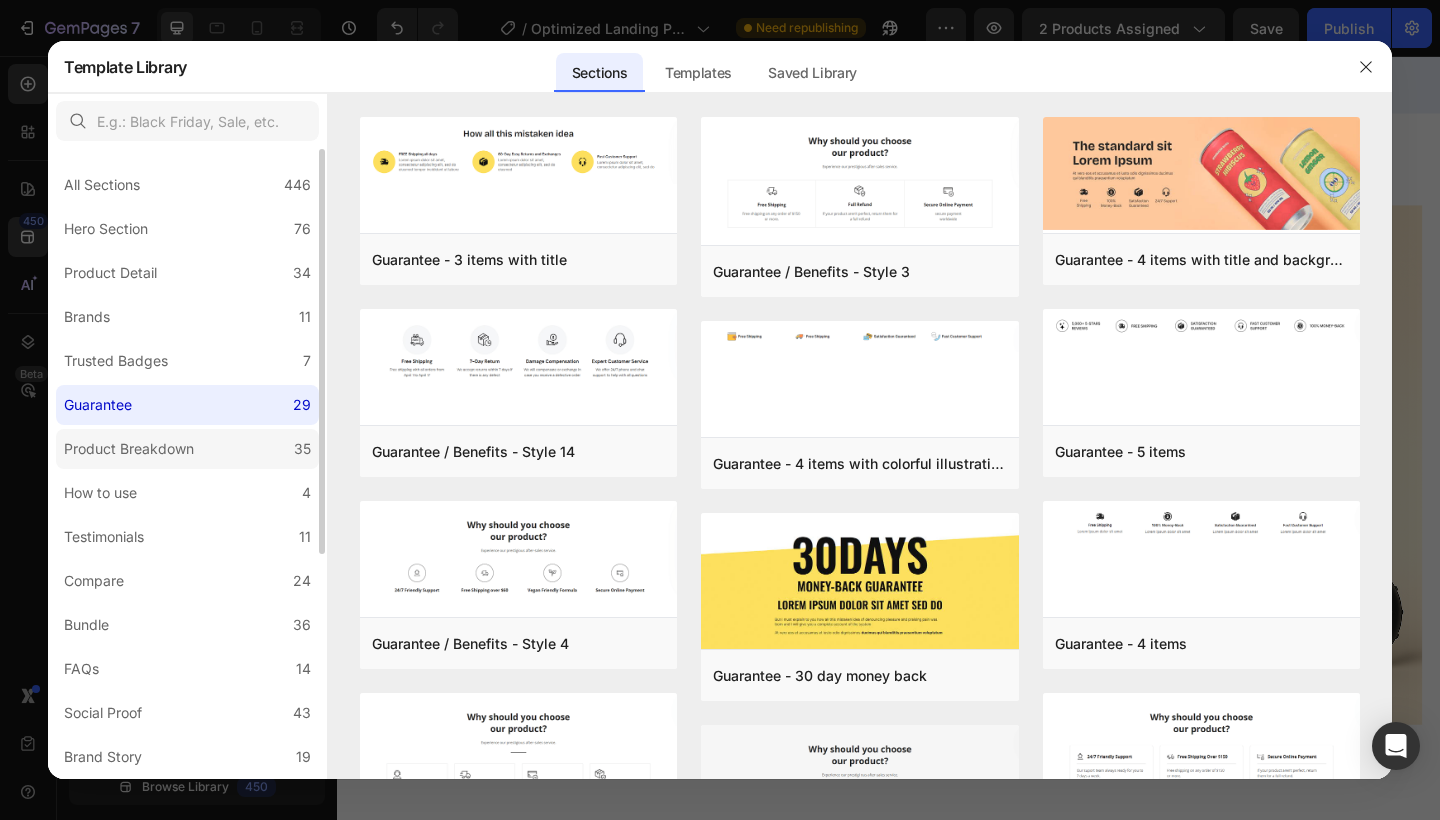 click on "Product Breakdown" at bounding box center [129, 449] 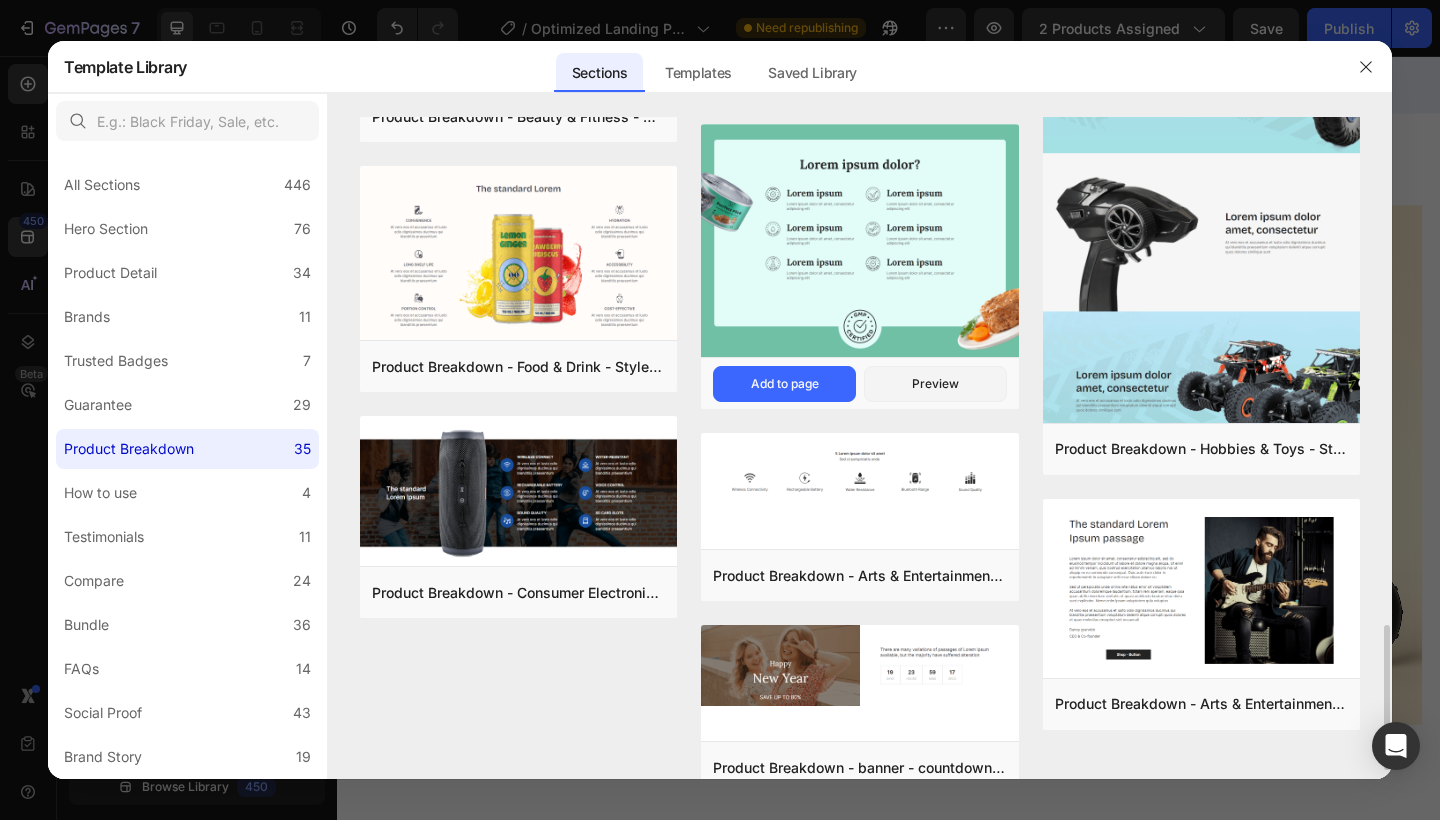 scroll, scrollTop: 2345, scrollLeft: 0, axis: vertical 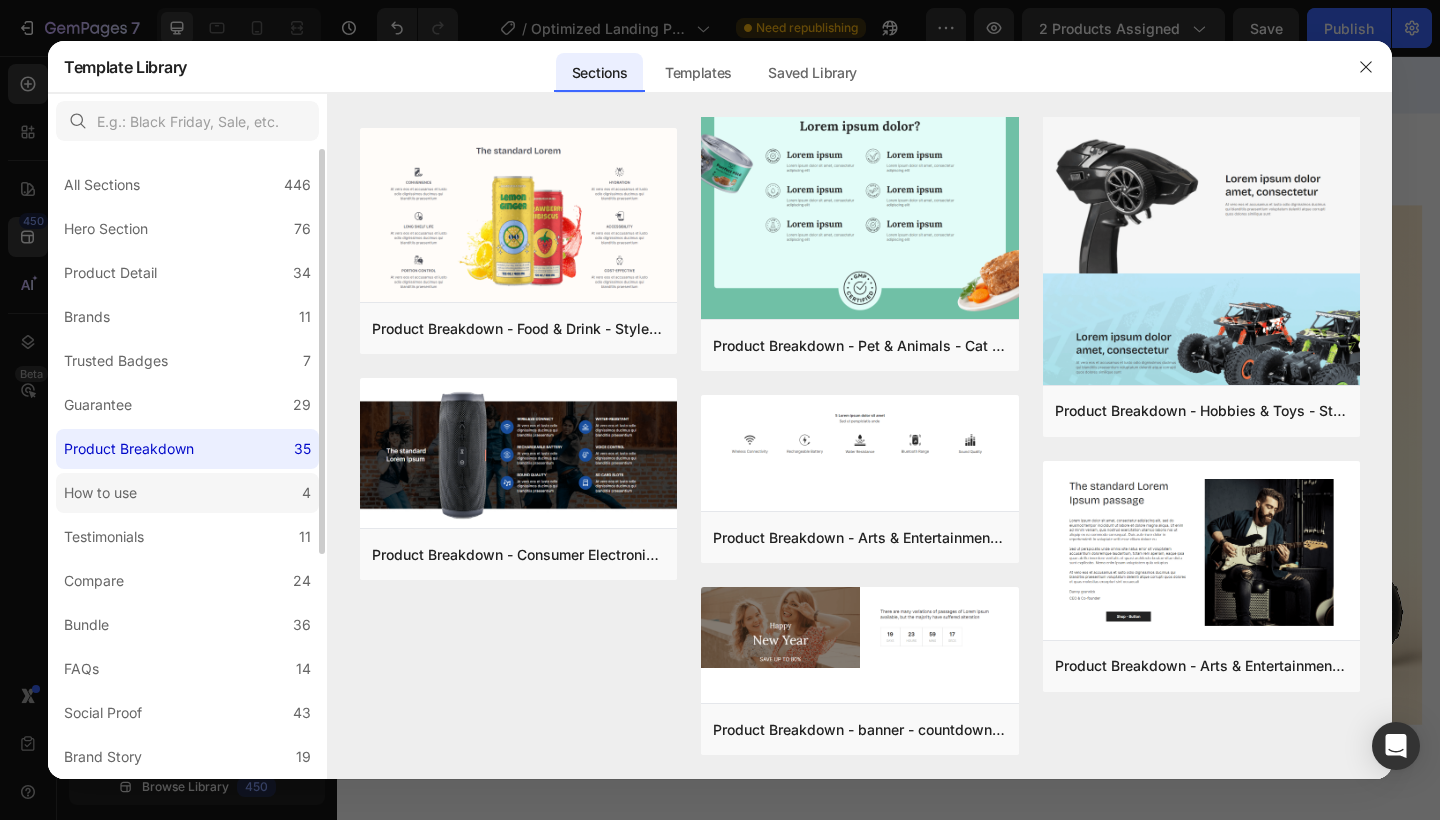 click on "How to use 4" 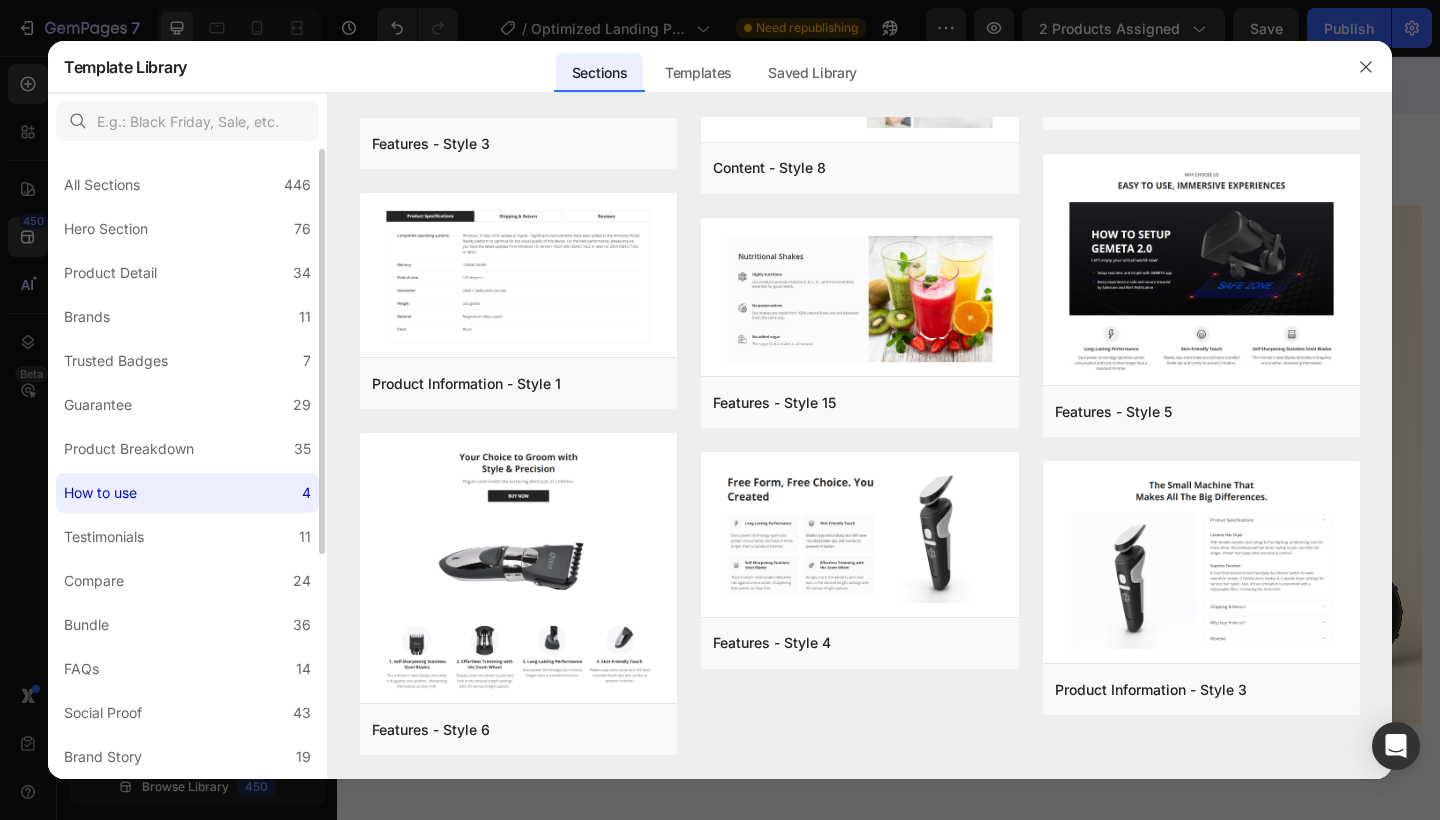 scroll, scrollTop: 0, scrollLeft: 0, axis: both 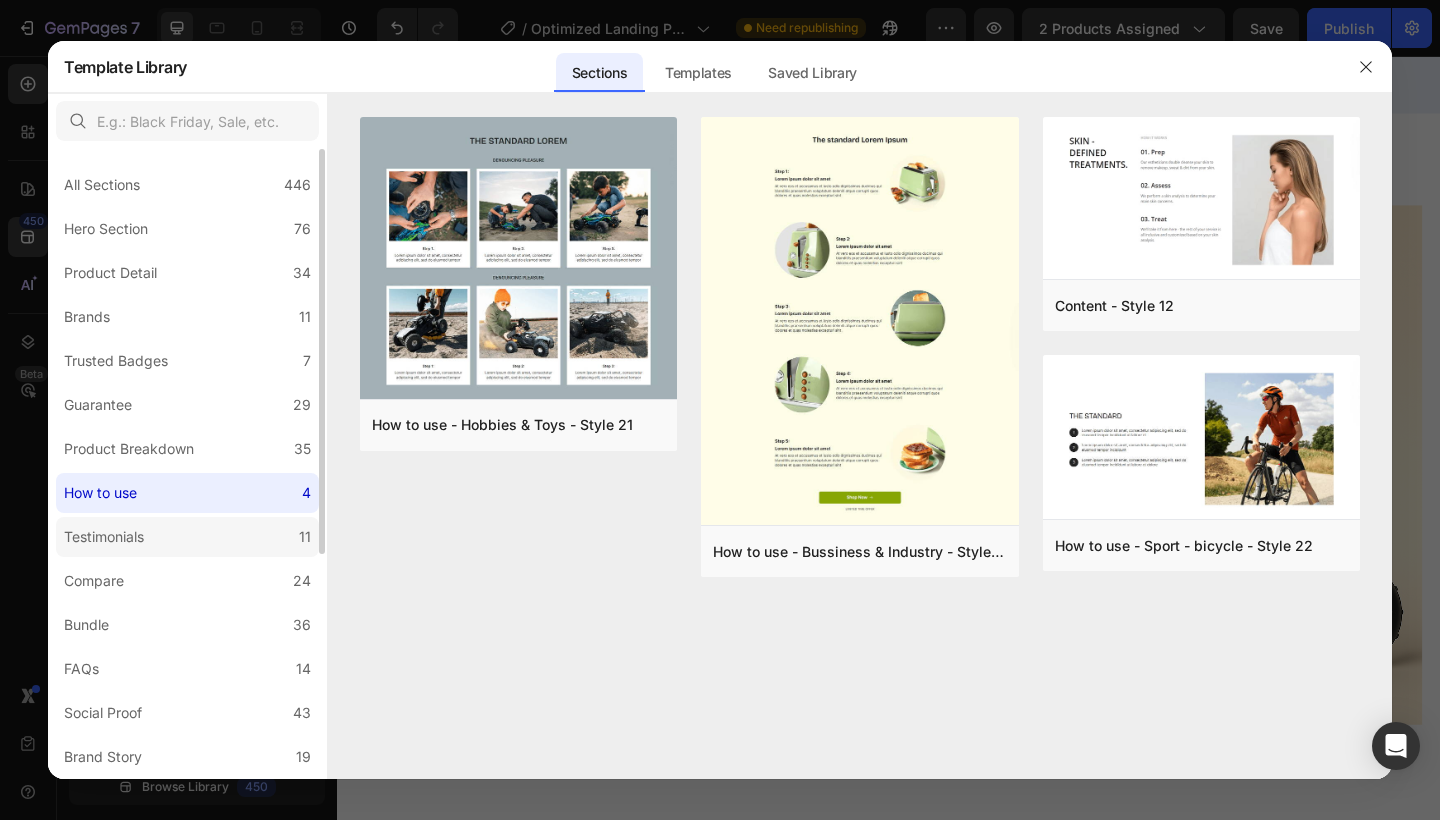 click on "Testimonials 11" 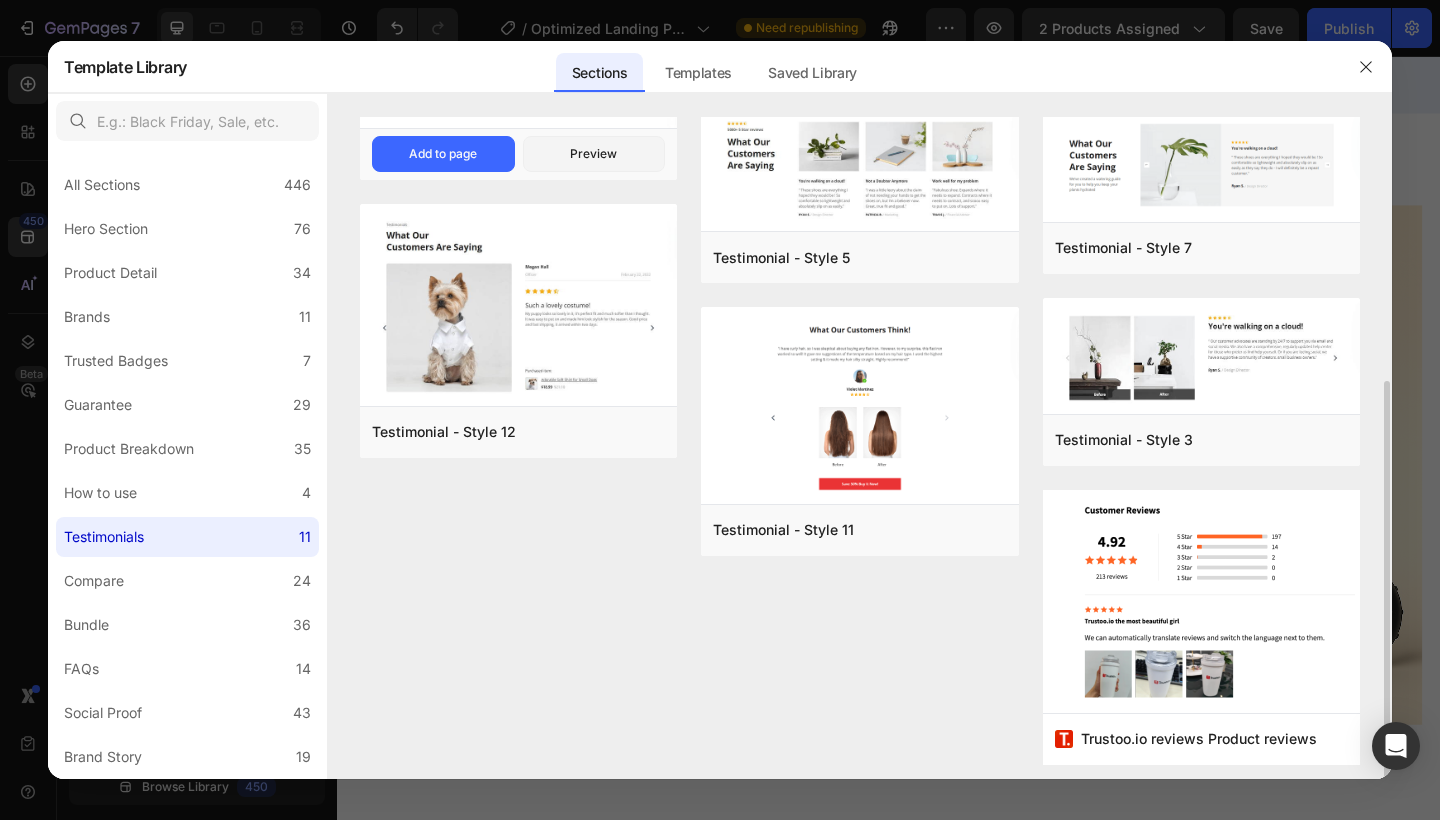 scroll, scrollTop: 412, scrollLeft: 0, axis: vertical 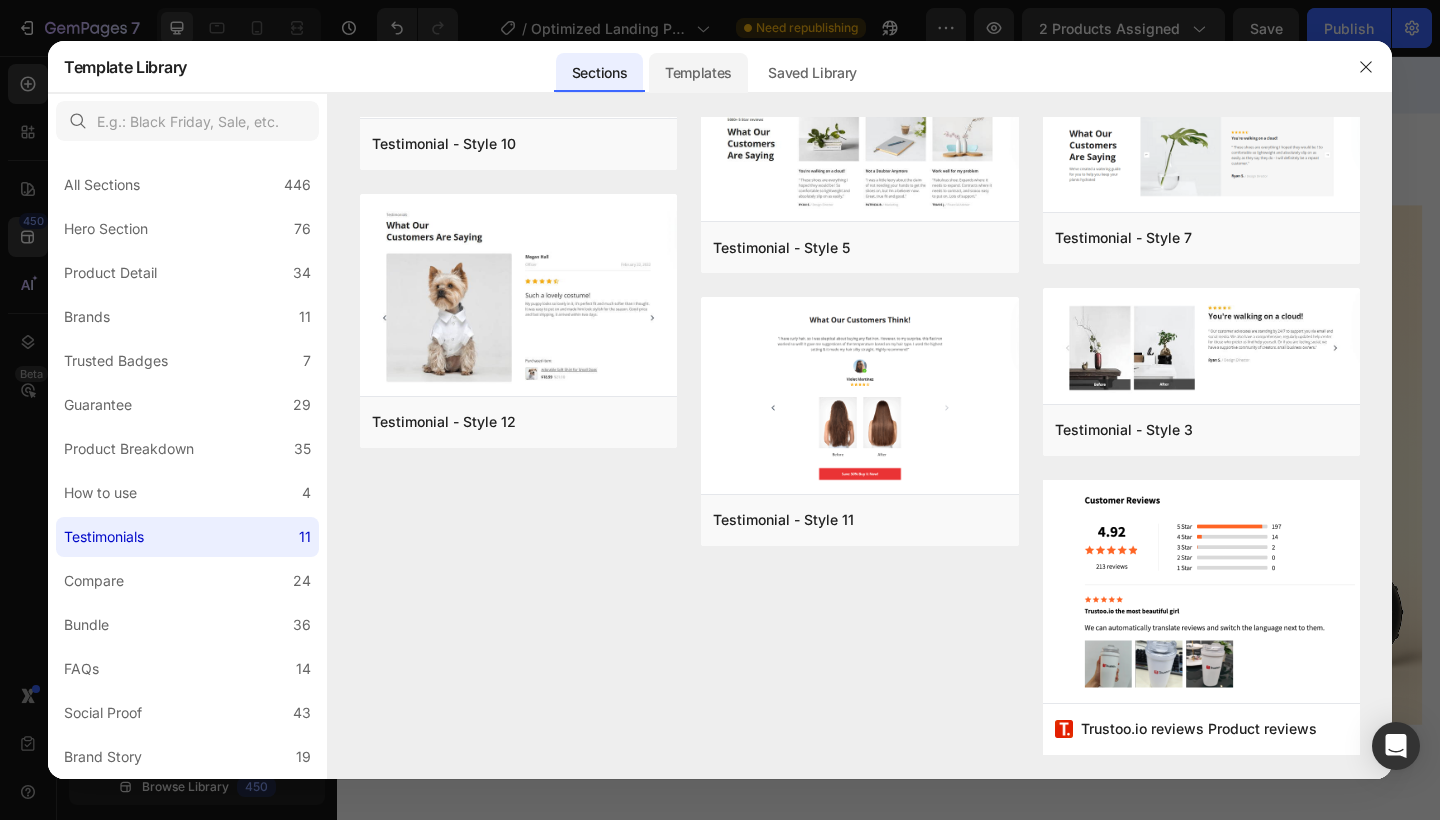 click on "Templates" 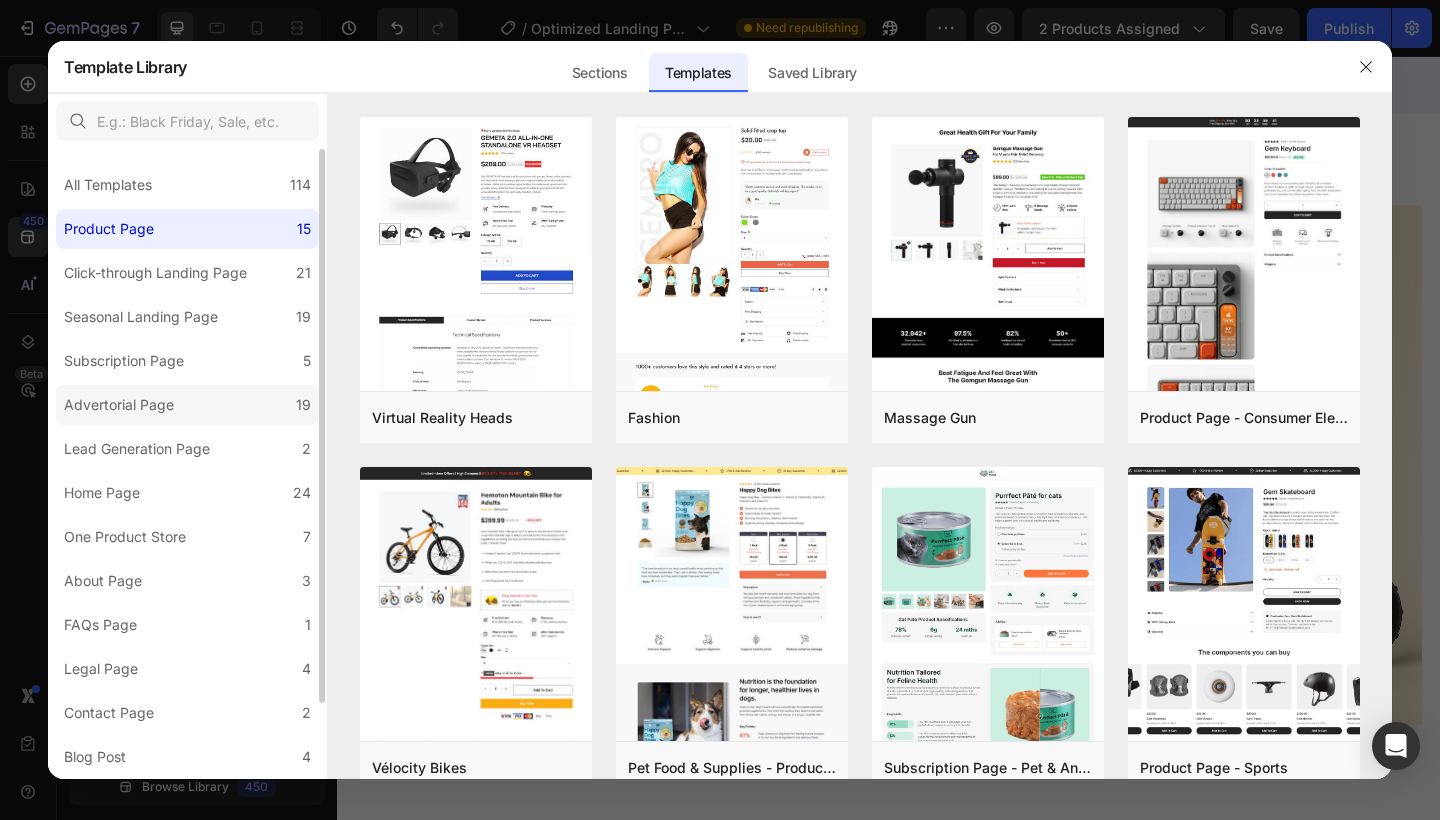 click on "Advertorial Page 19" 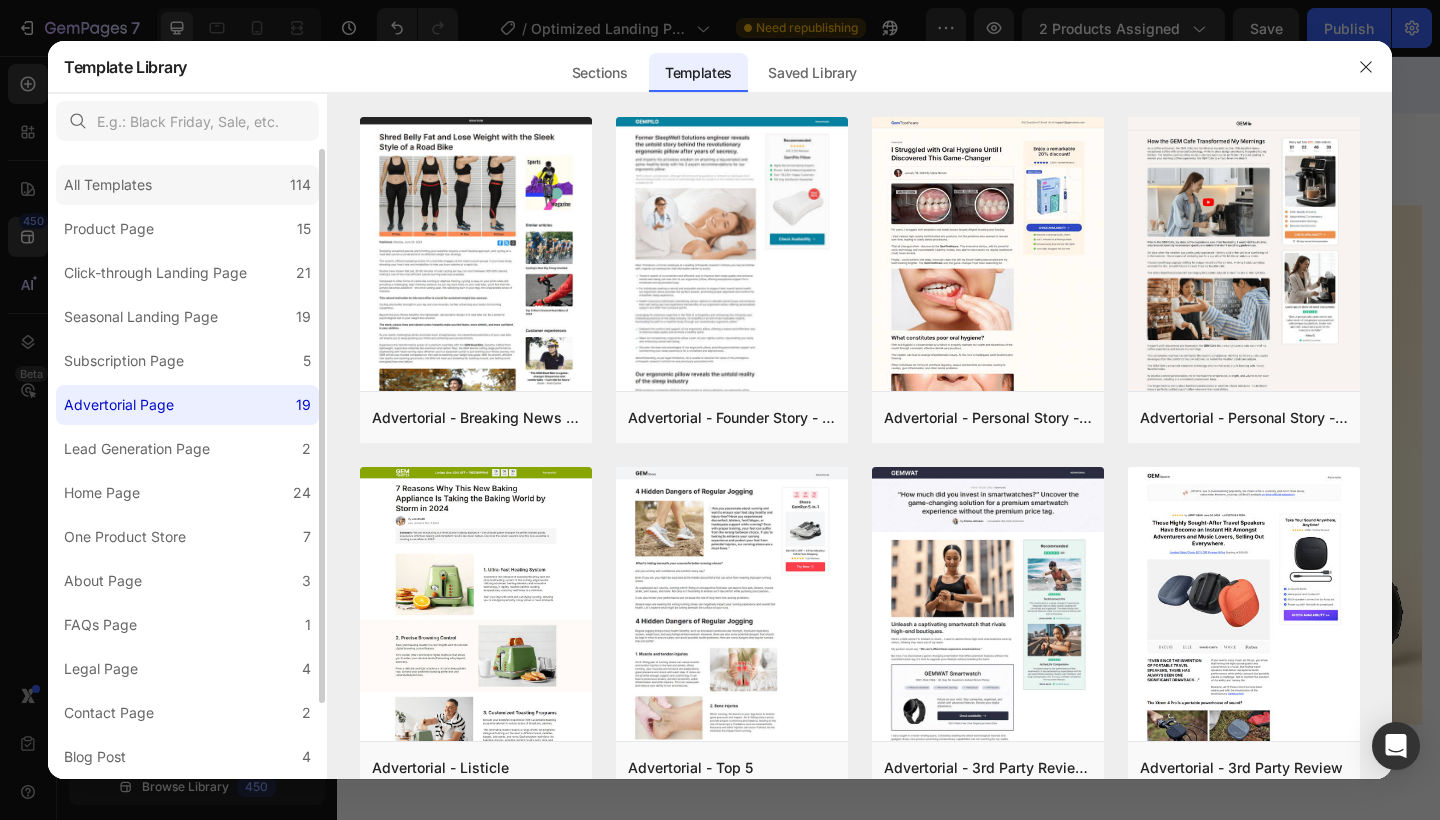 click on "All Templates 114" 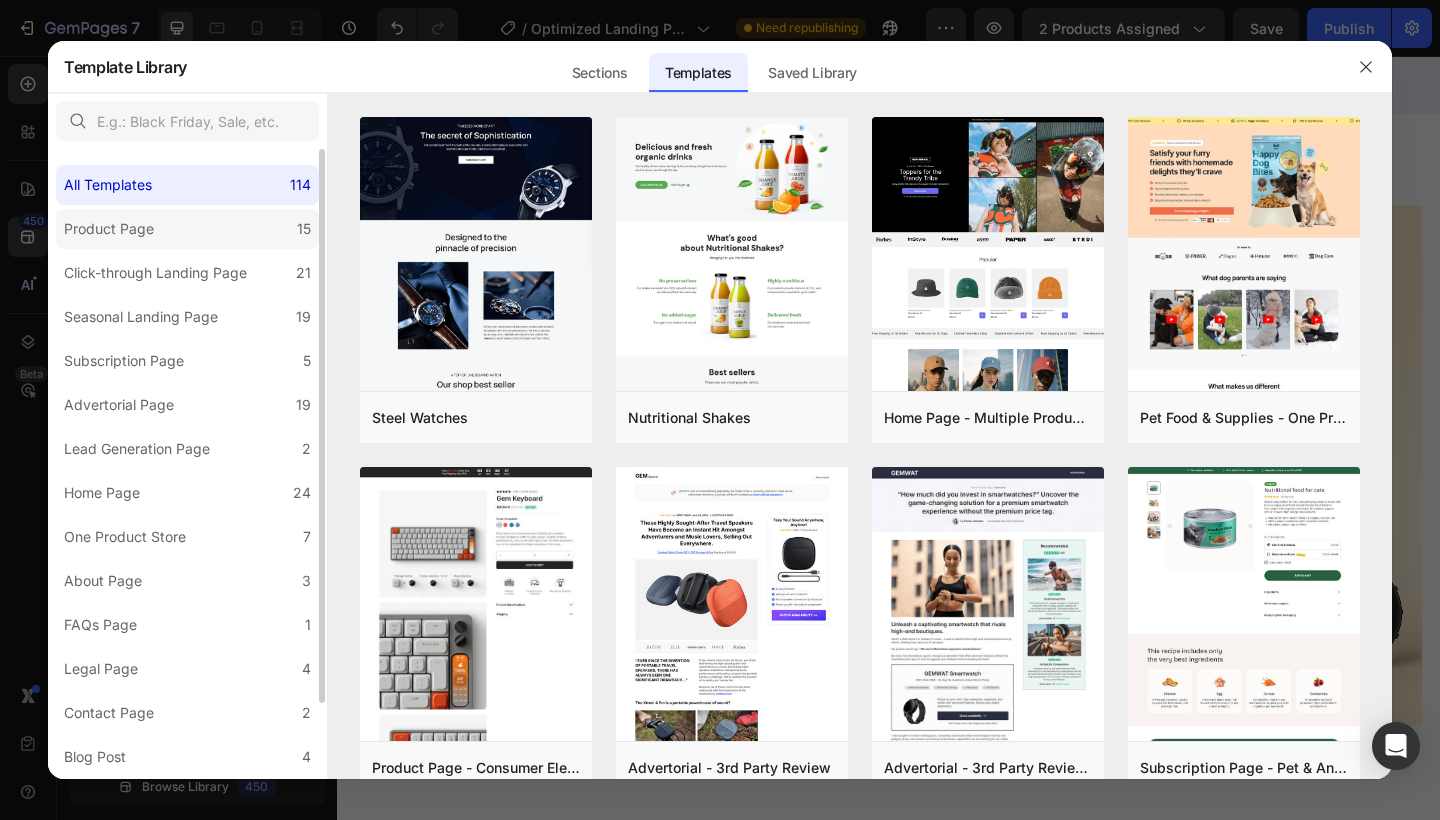 click on "Product Page 15" 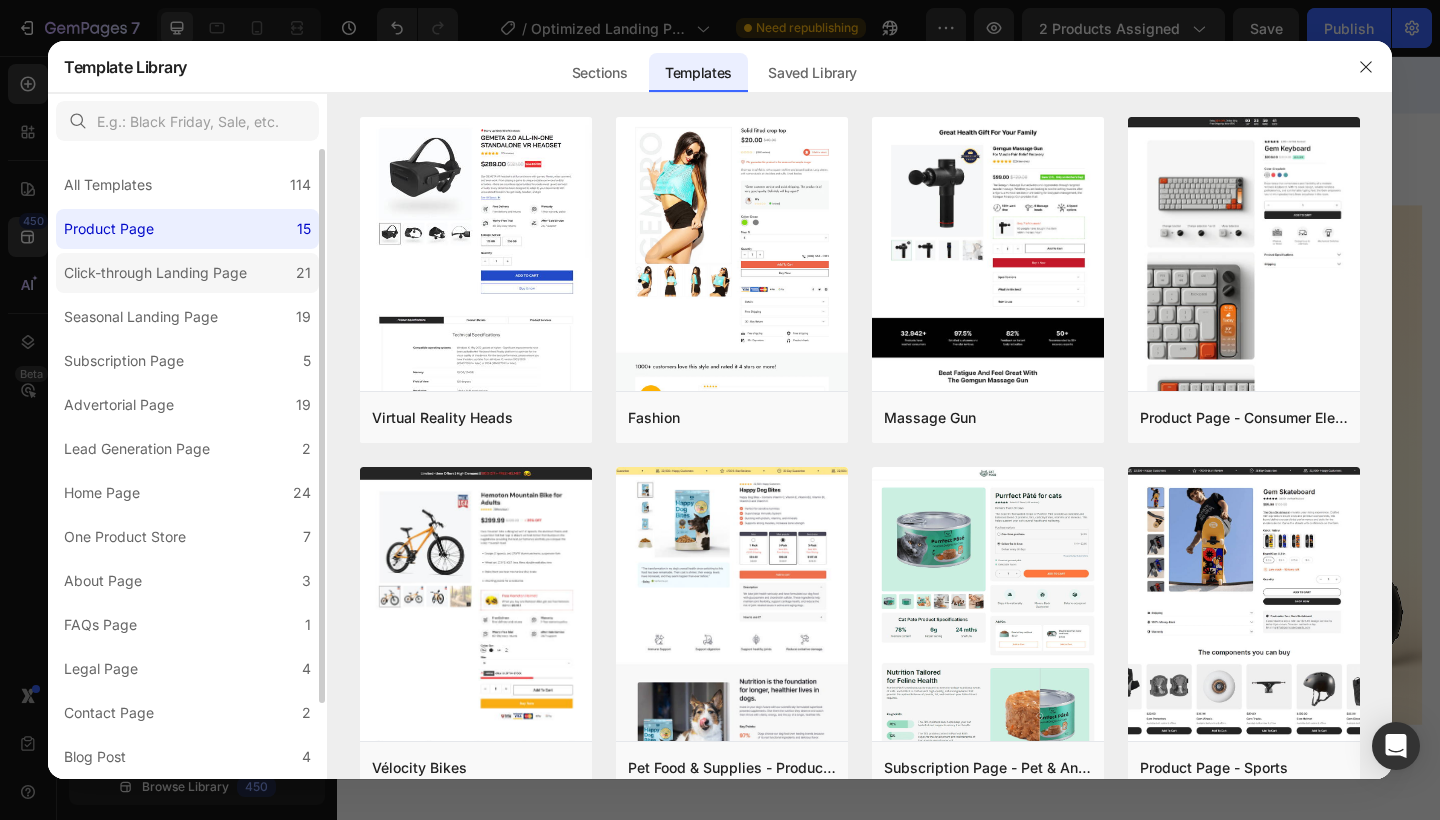 click on "Click-through Landing Page 21" 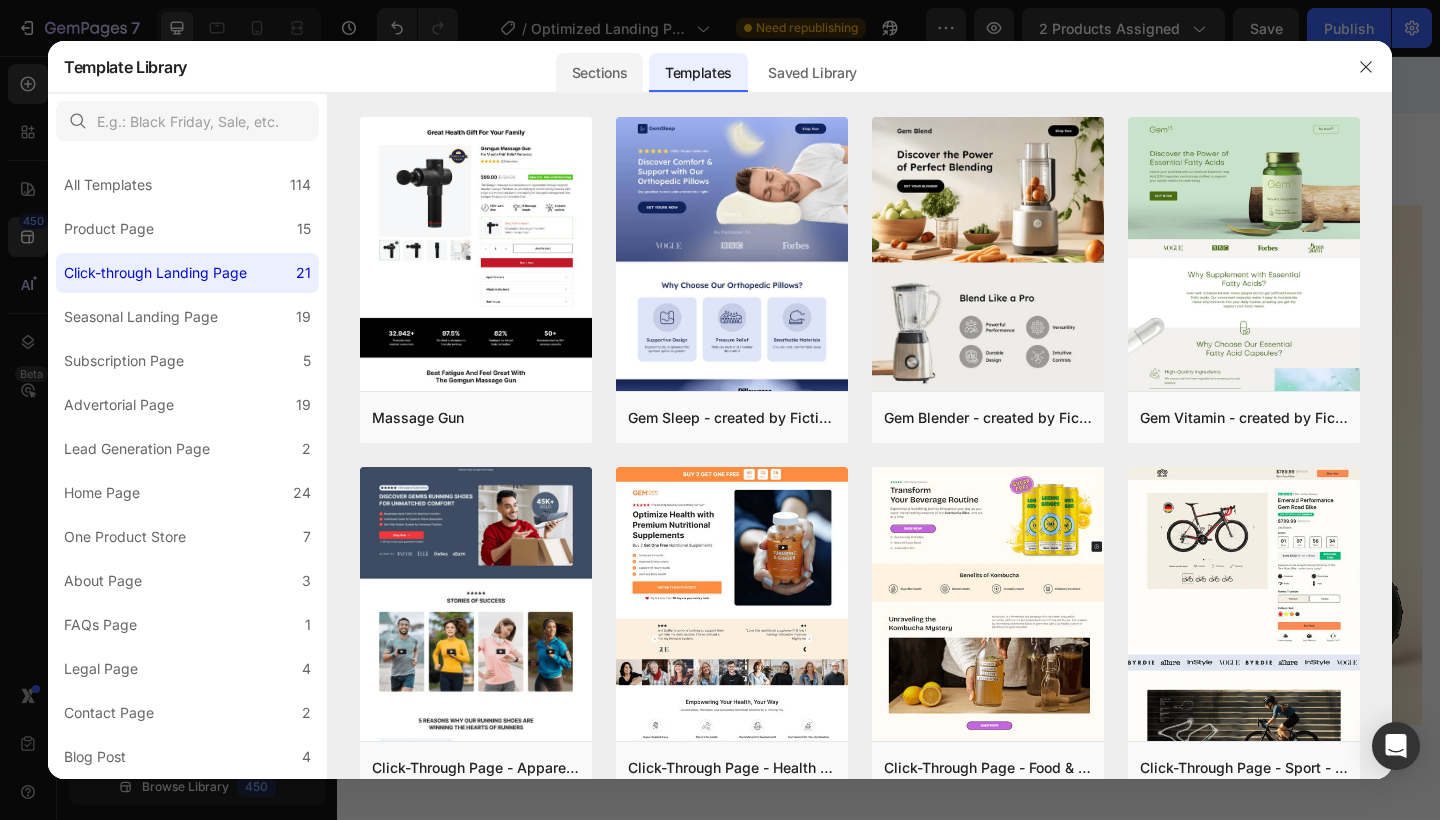 click on "Sections" 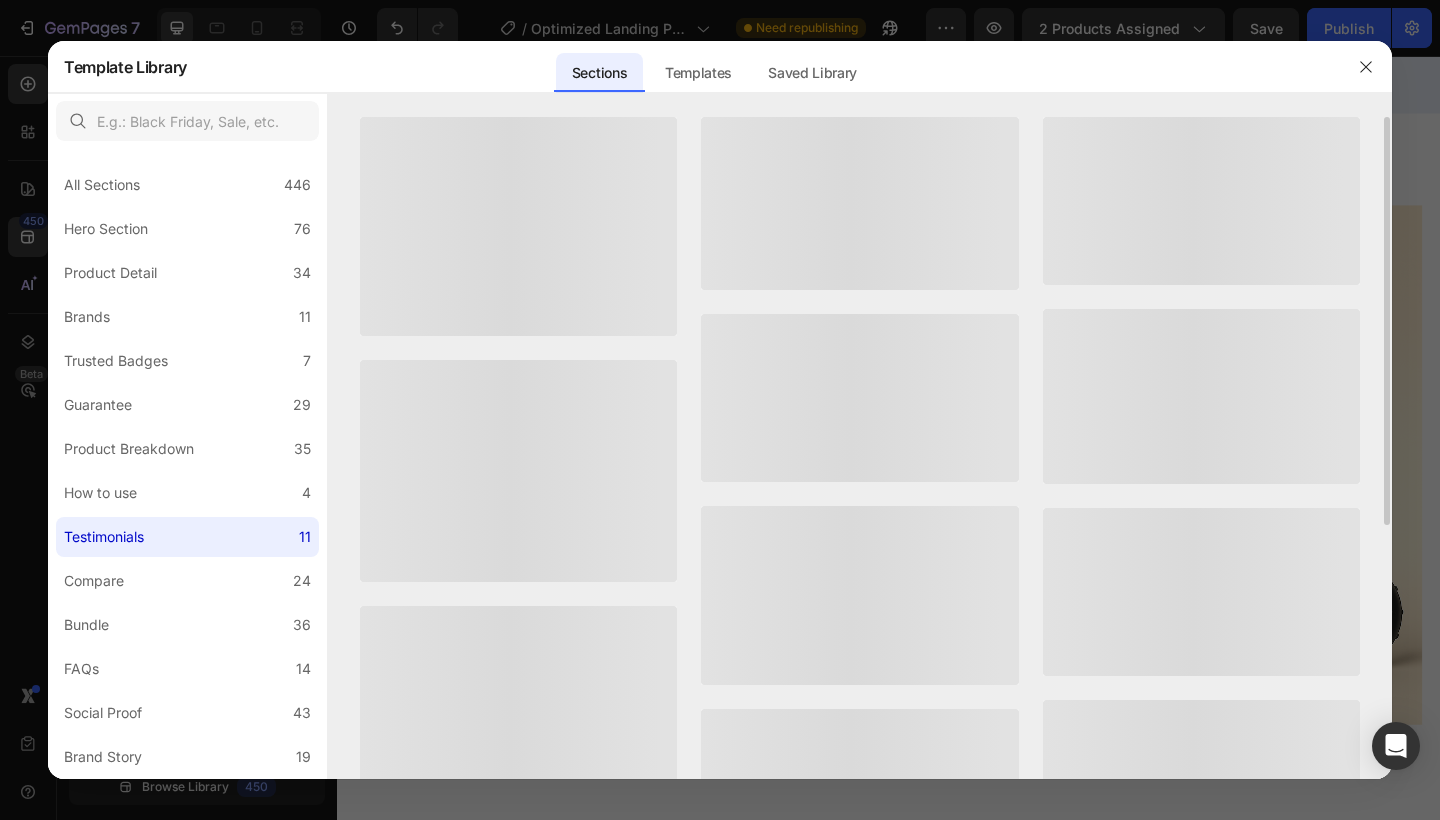 click on "Sections" 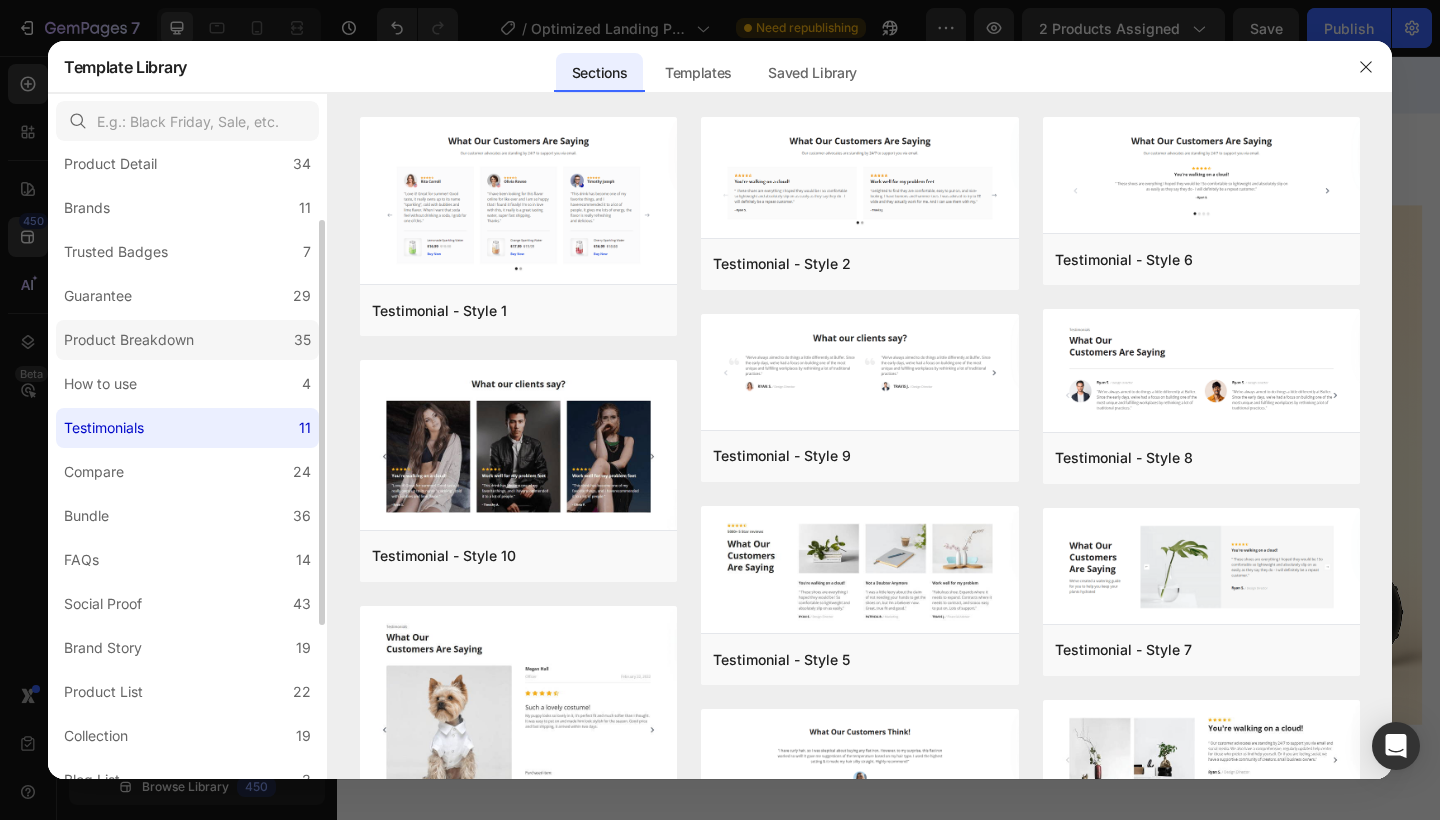 scroll, scrollTop: 111, scrollLeft: 0, axis: vertical 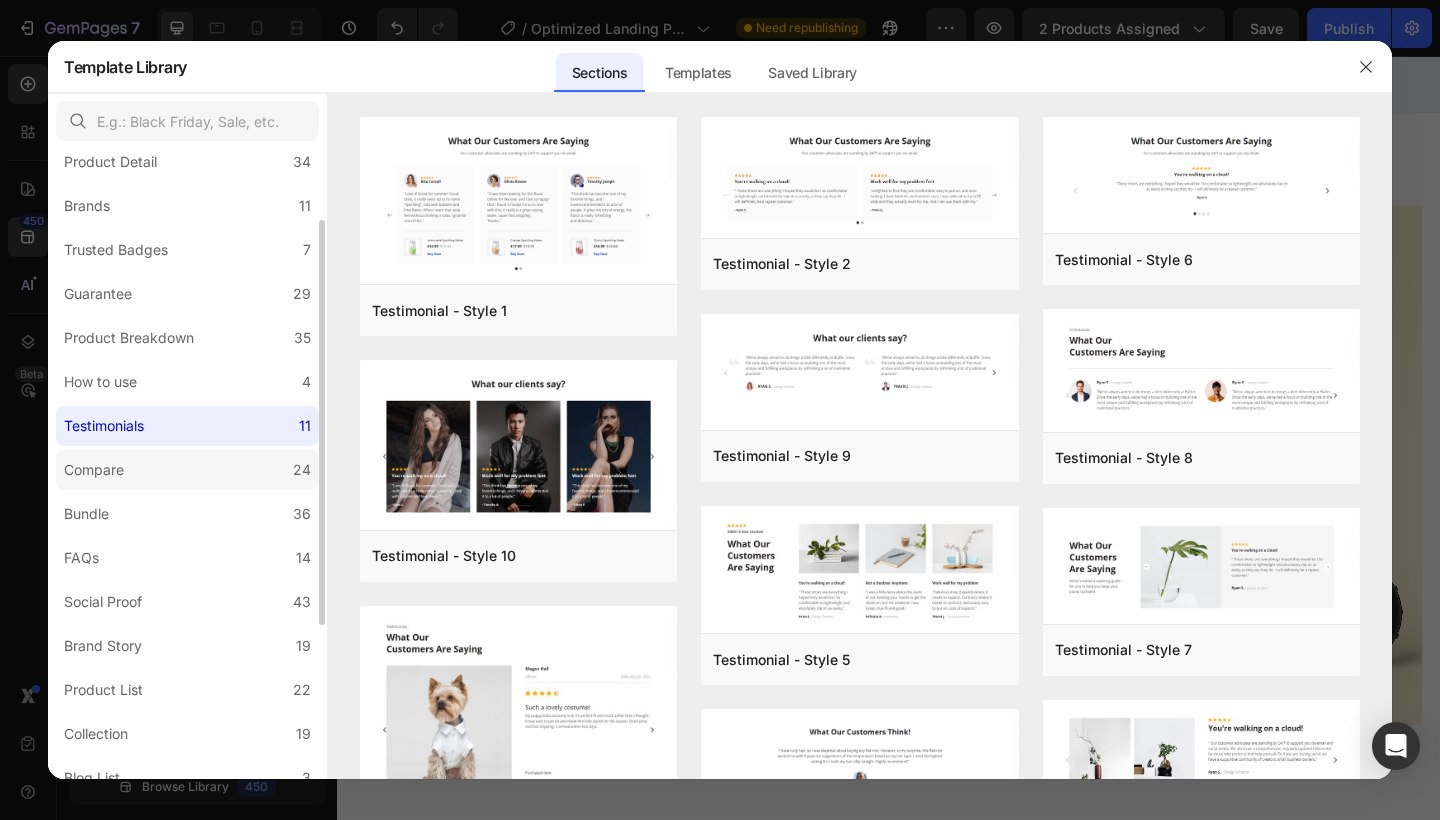 click on "Compare 24" 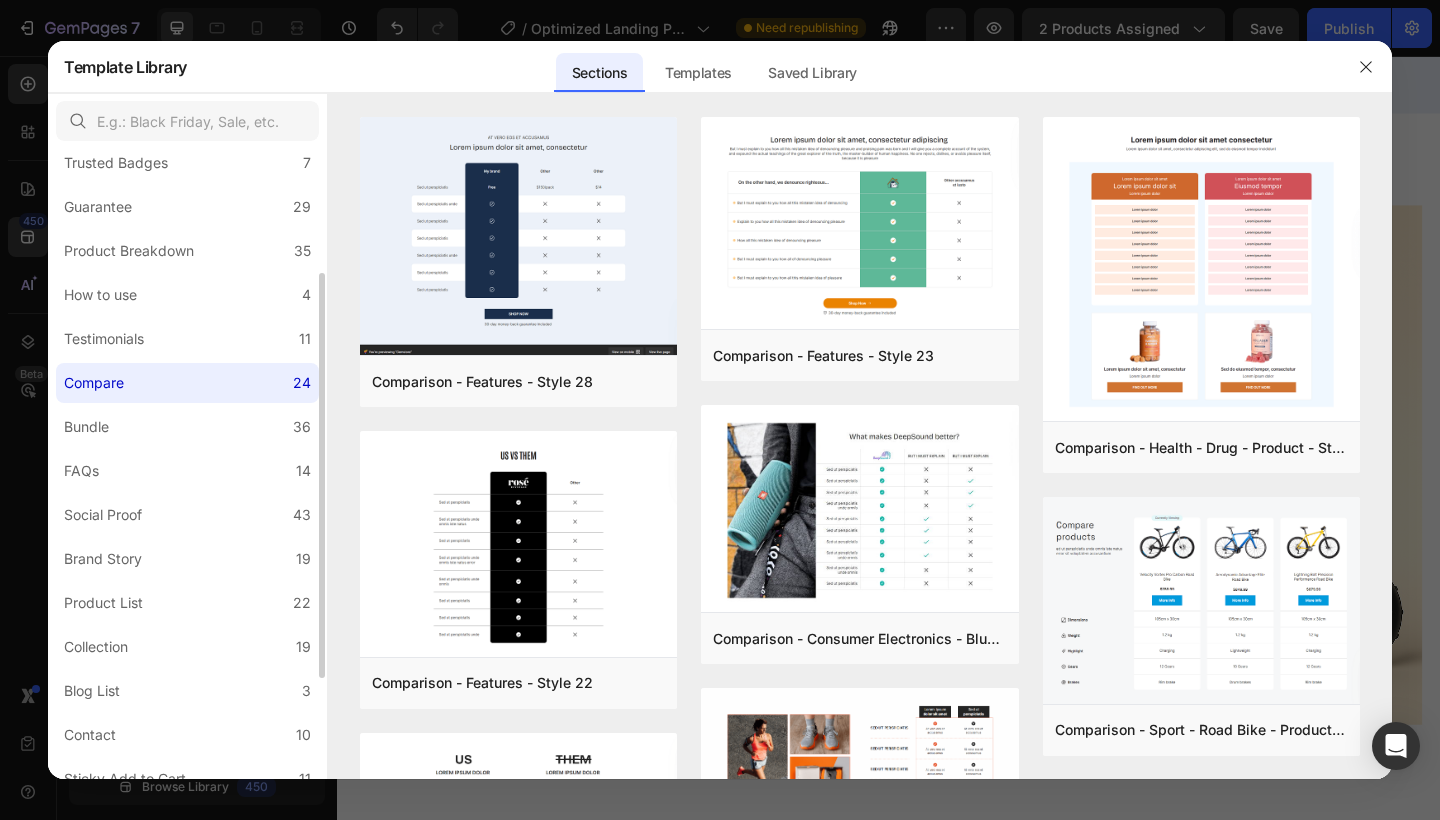 scroll, scrollTop: 196, scrollLeft: 0, axis: vertical 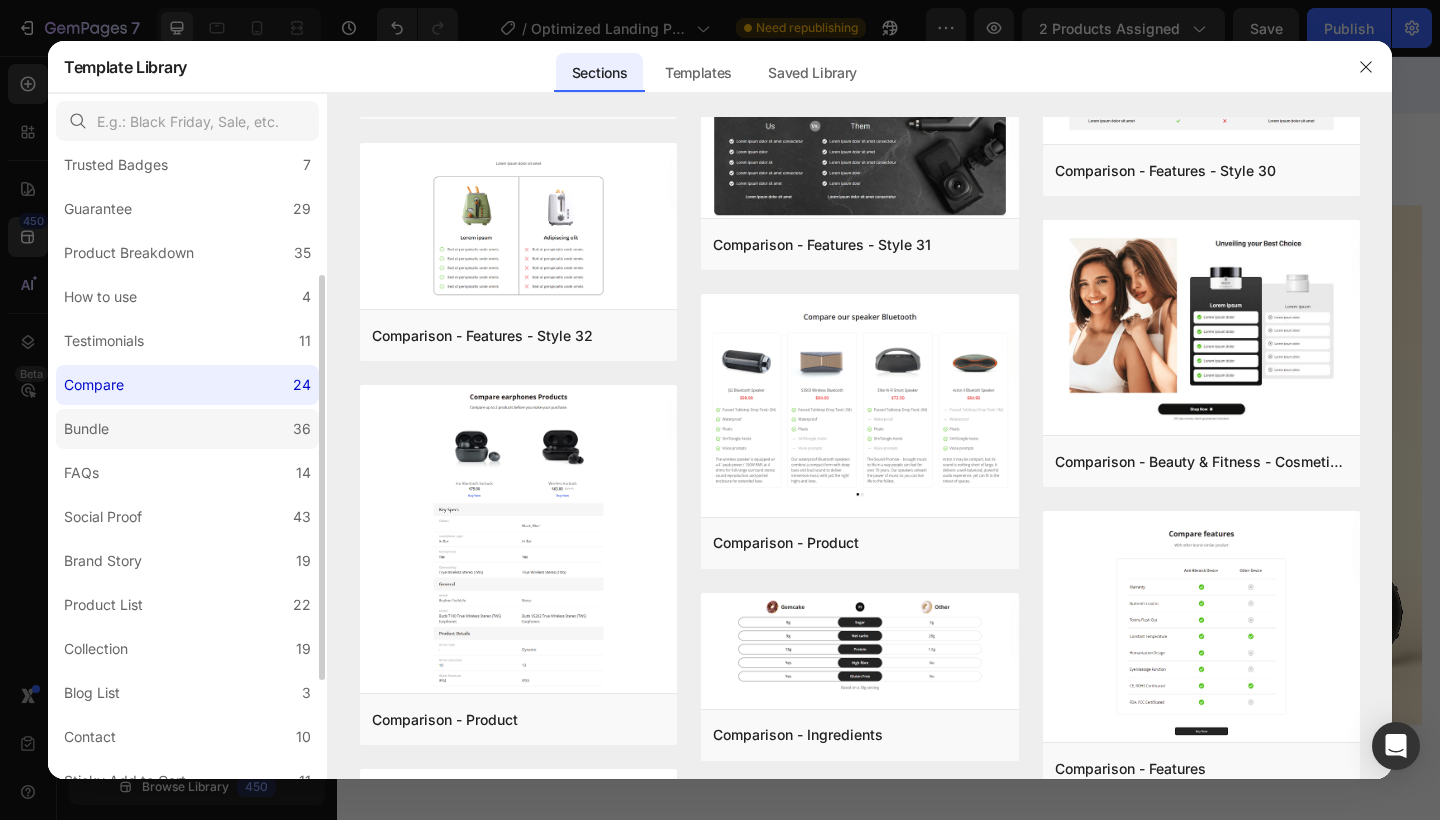 click on "Bundle 36" 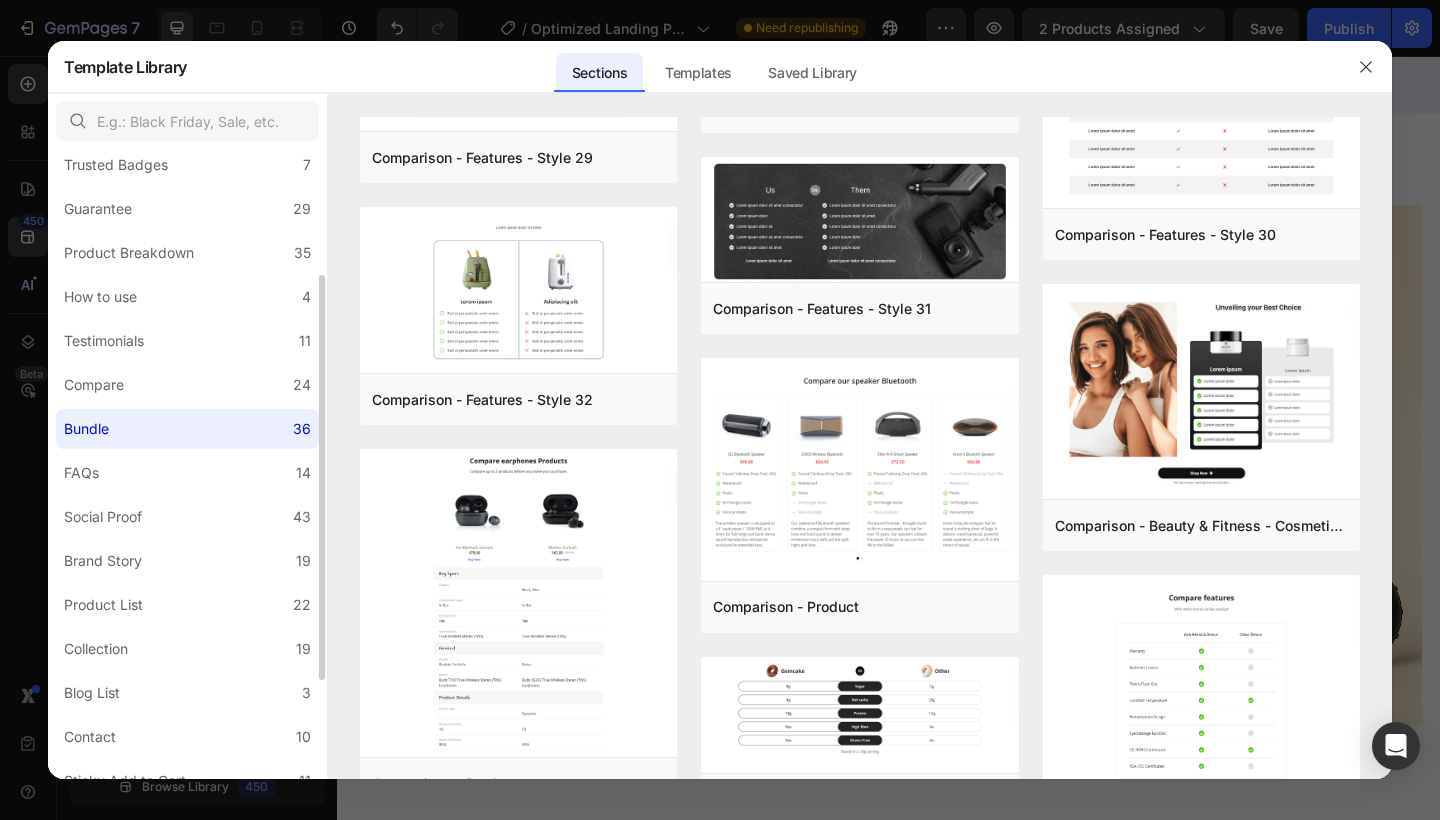scroll, scrollTop: 0, scrollLeft: 0, axis: both 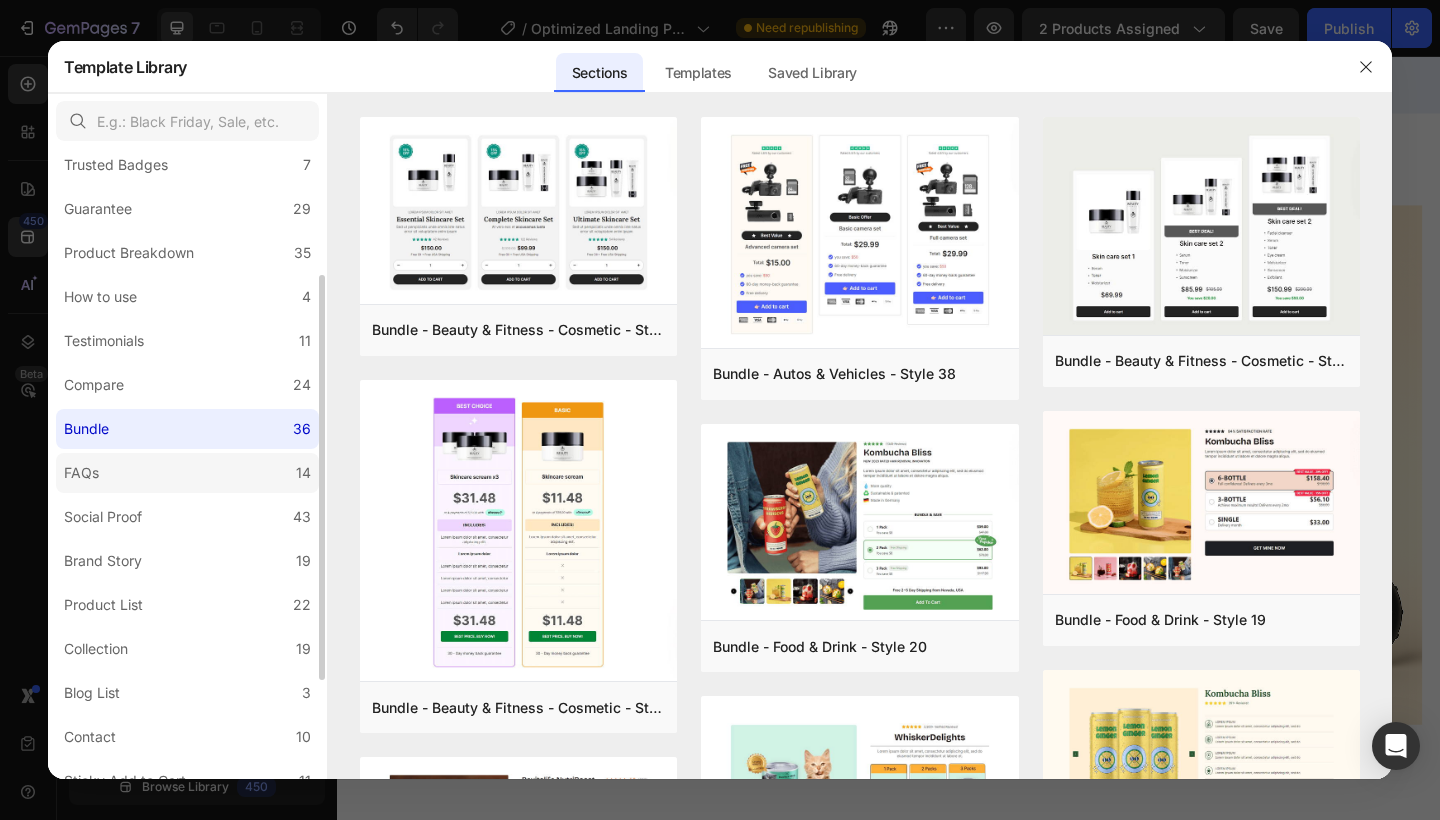 click on "FAQs 14" 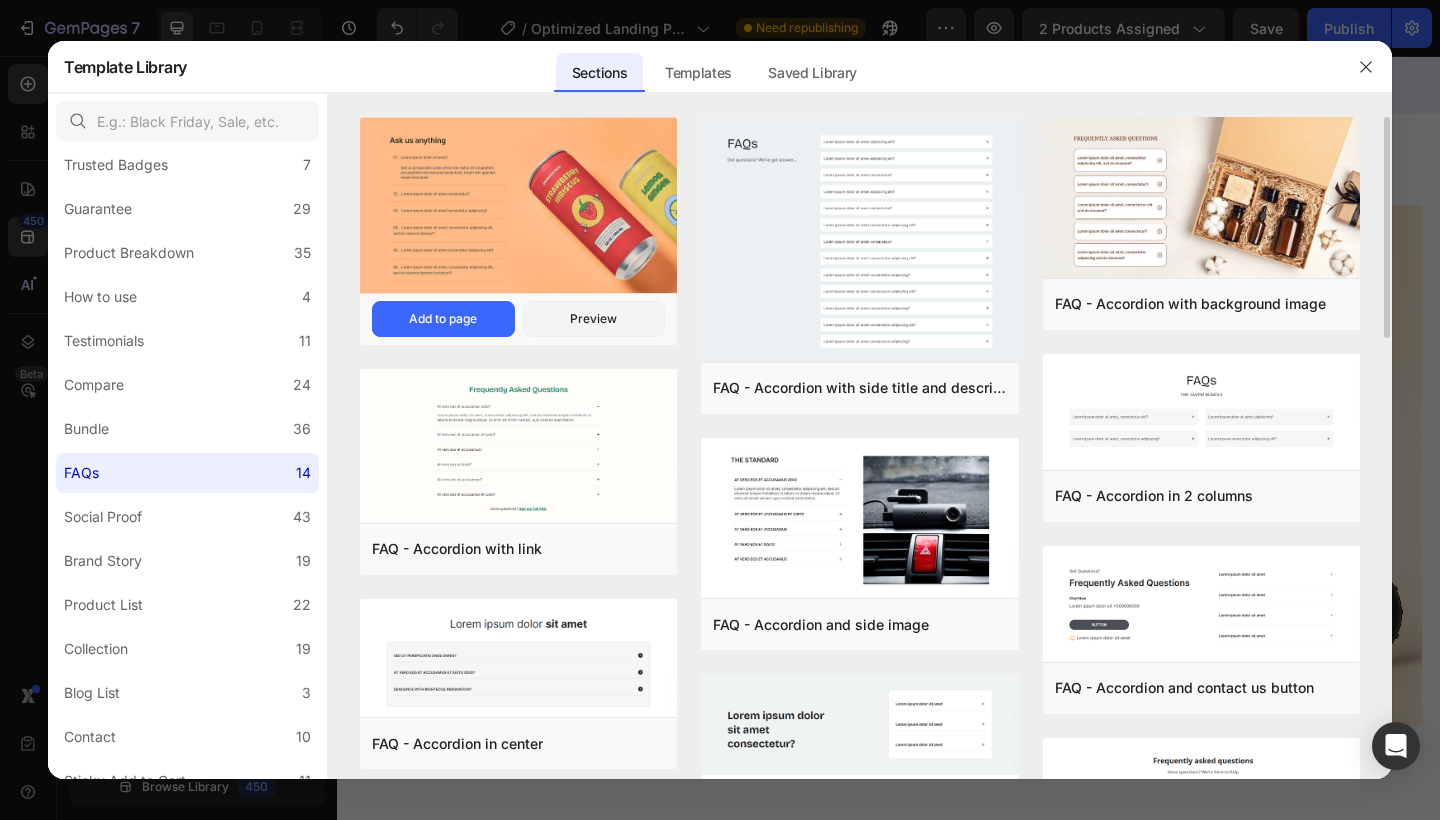 click at bounding box center [518, 207] 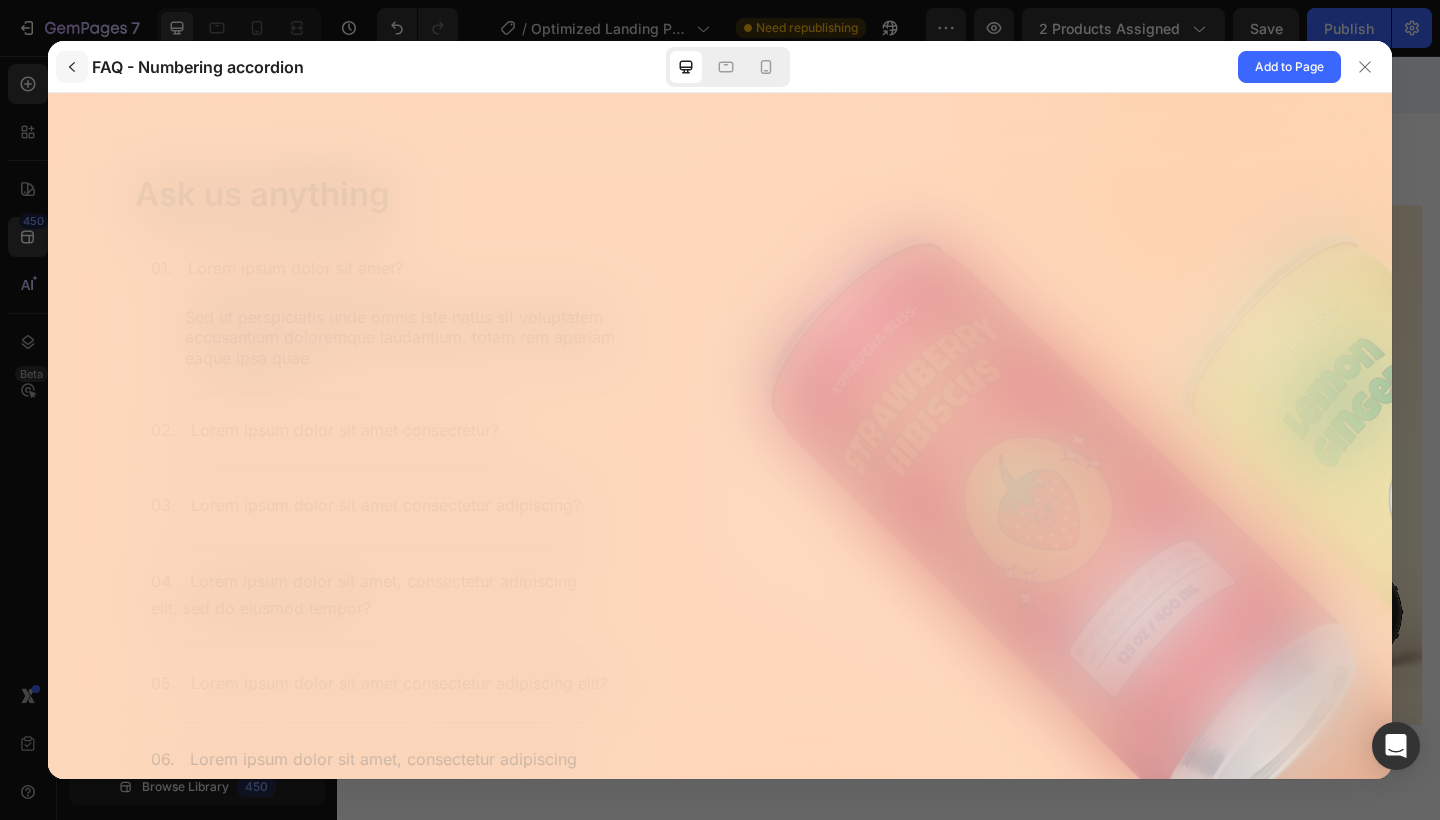 scroll, scrollTop: 0, scrollLeft: 0, axis: both 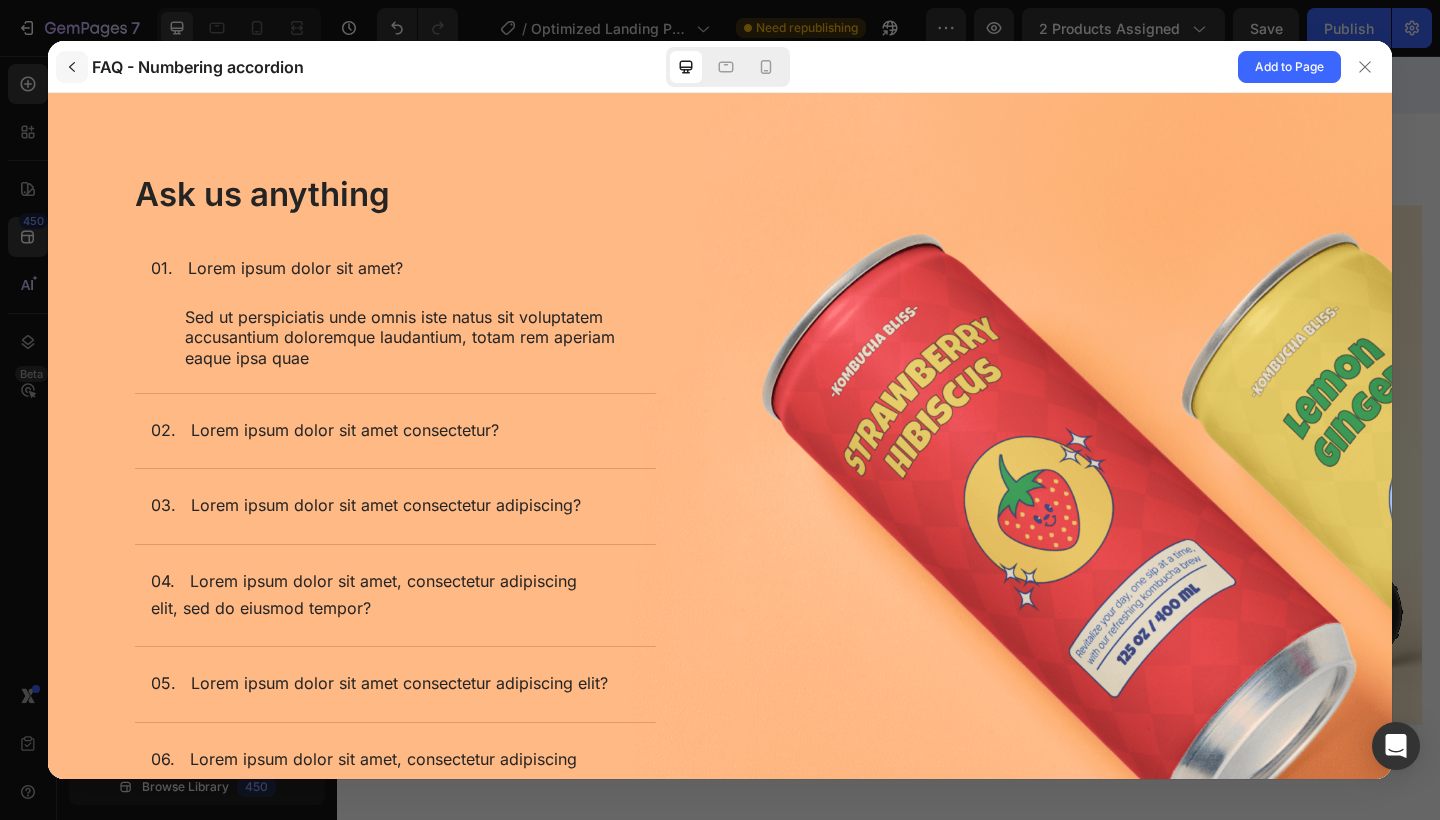 click 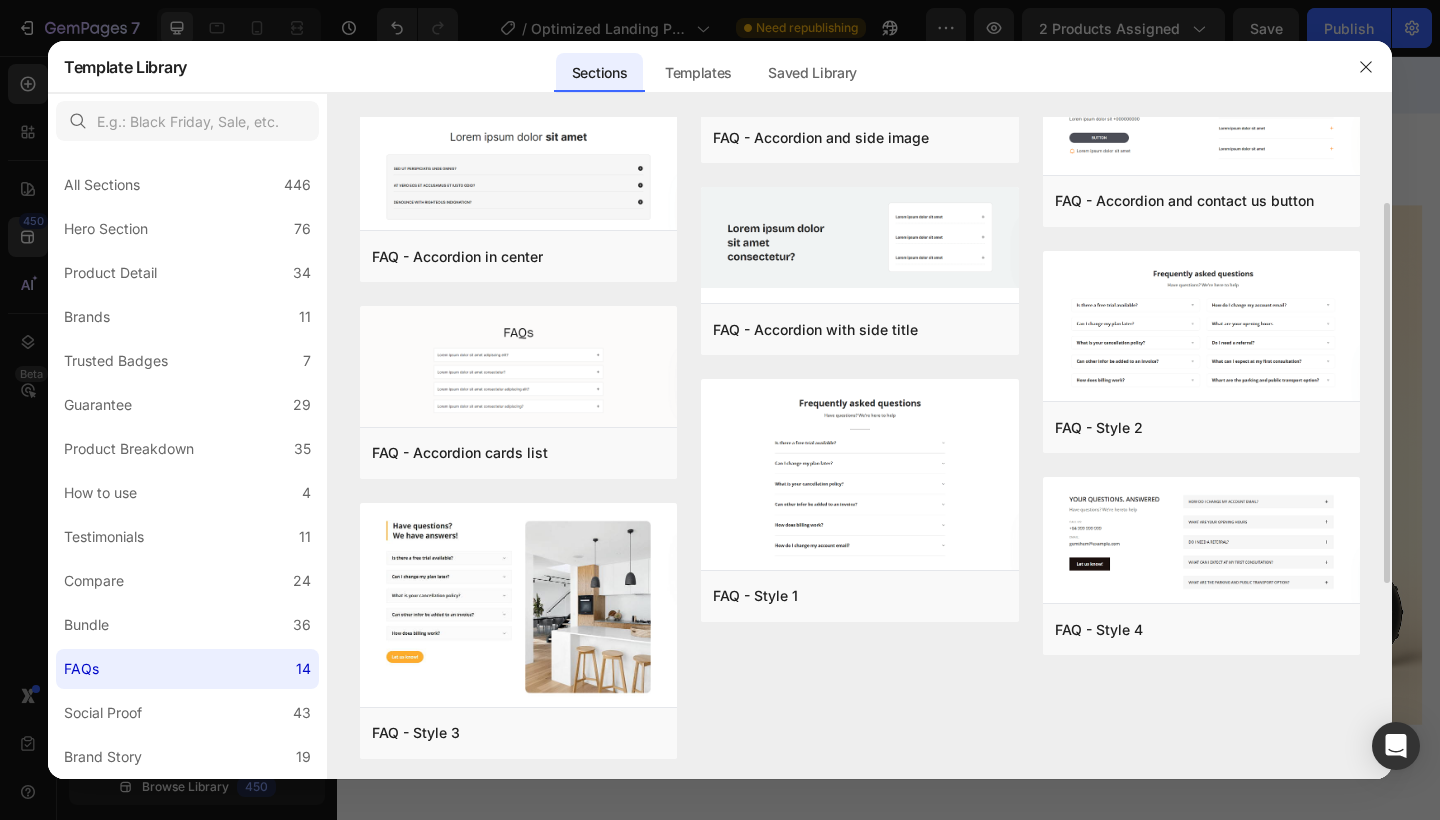 scroll, scrollTop: 491, scrollLeft: 0, axis: vertical 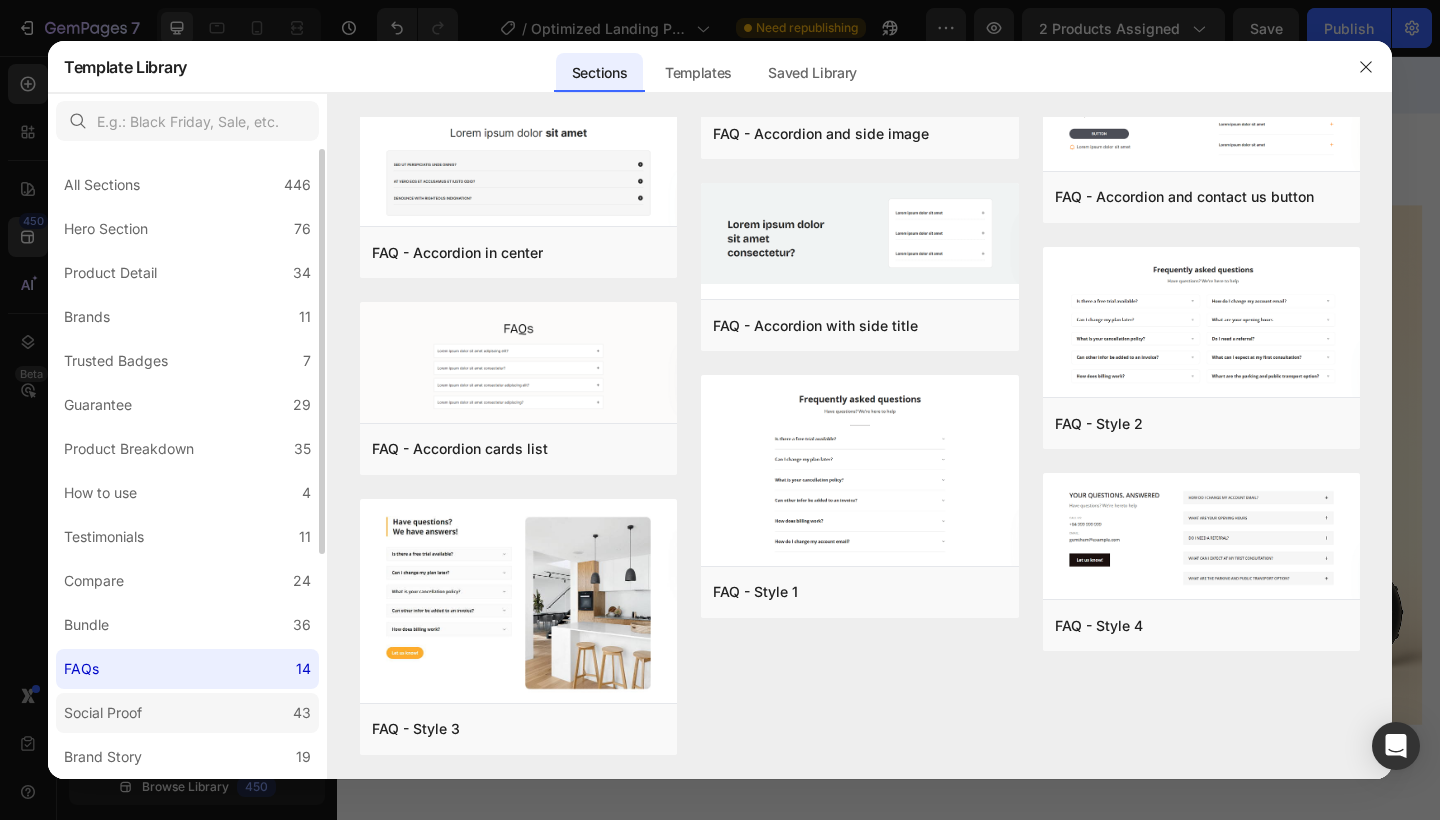 click on "Social Proof 43" 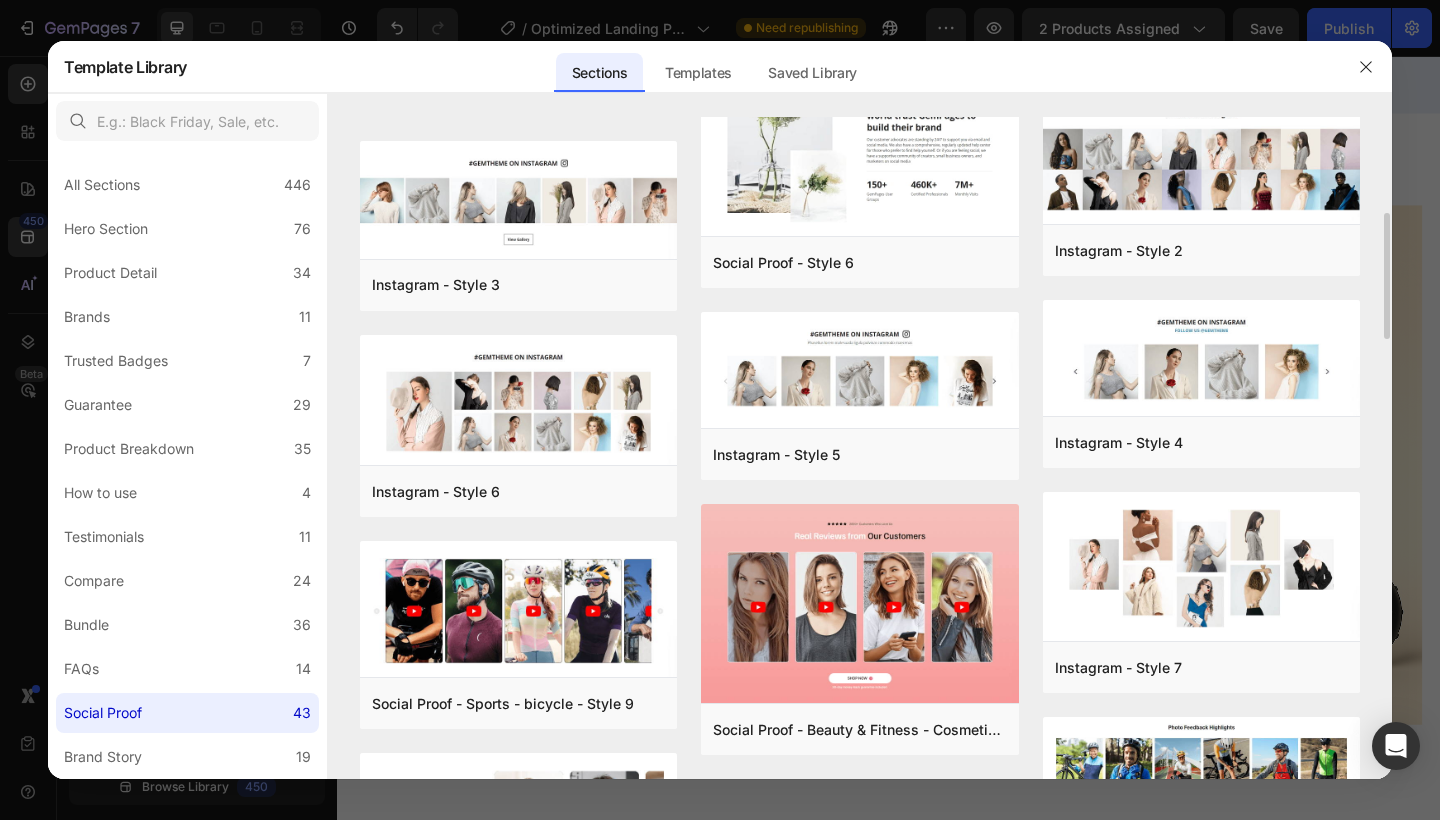 scroll, scrollTop: 0, scrollLeft: 0, axis: both 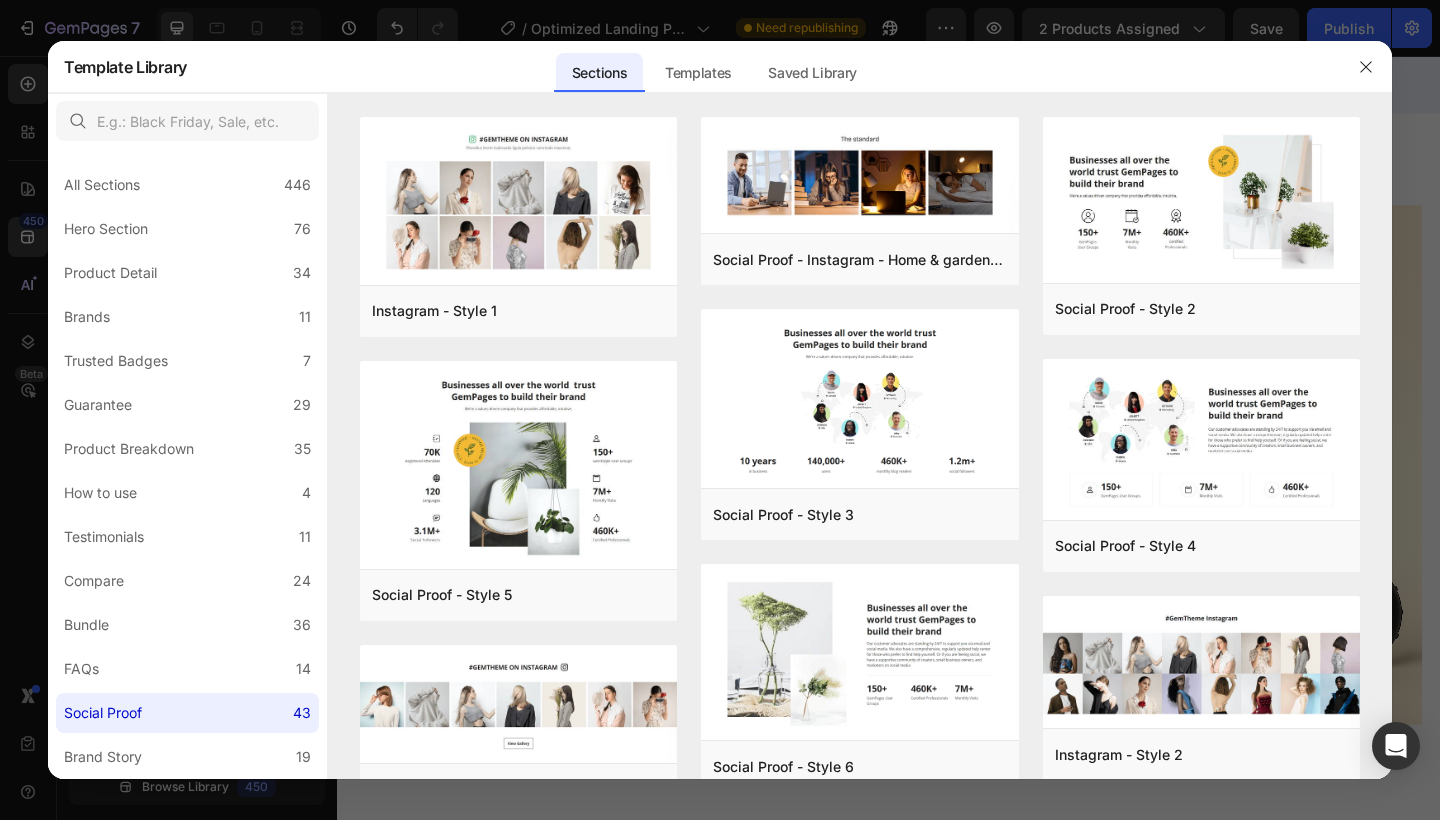 click 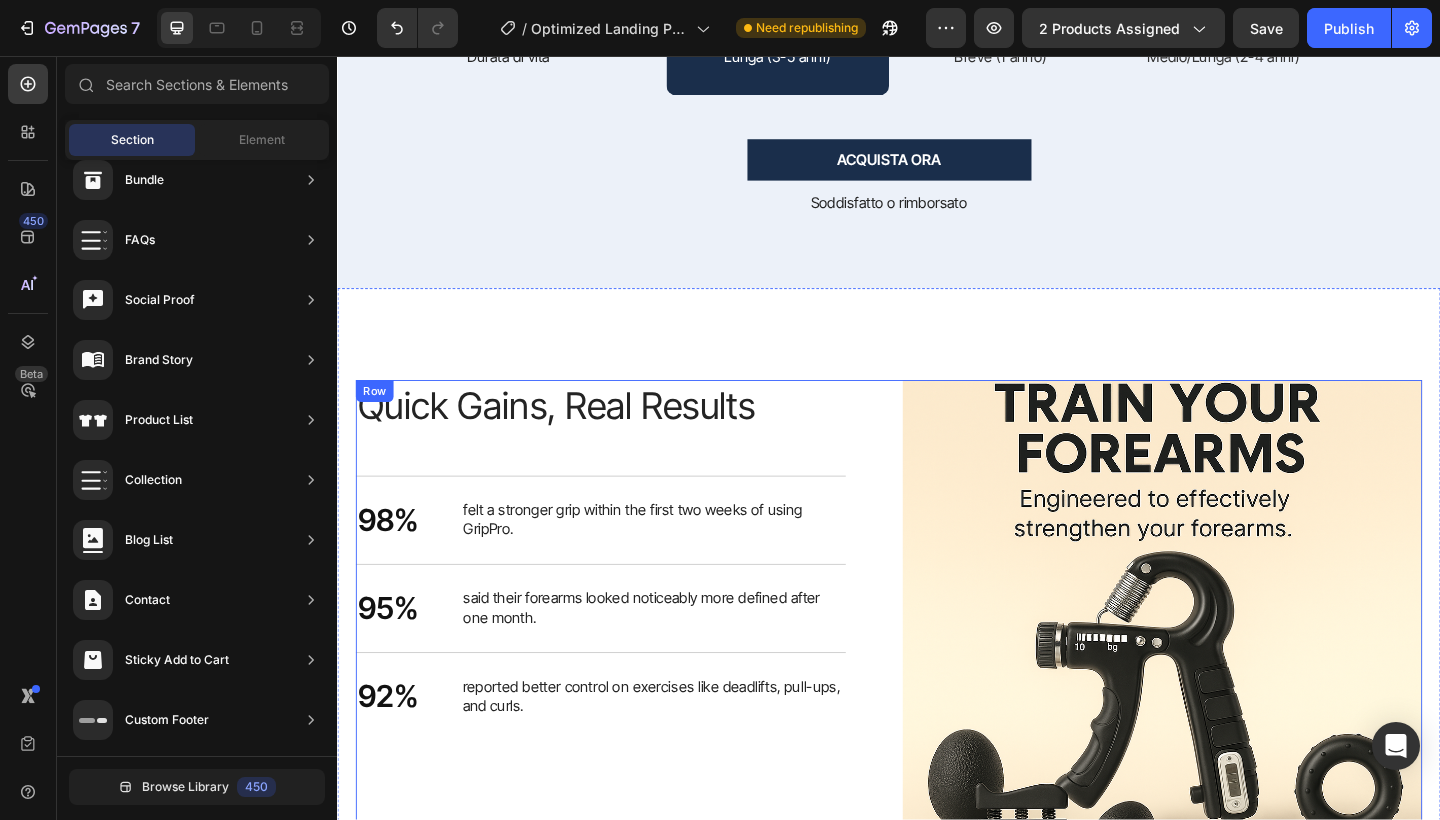 scroll, scrollTop: 2444, scrollLeft: 0, axis: vertical 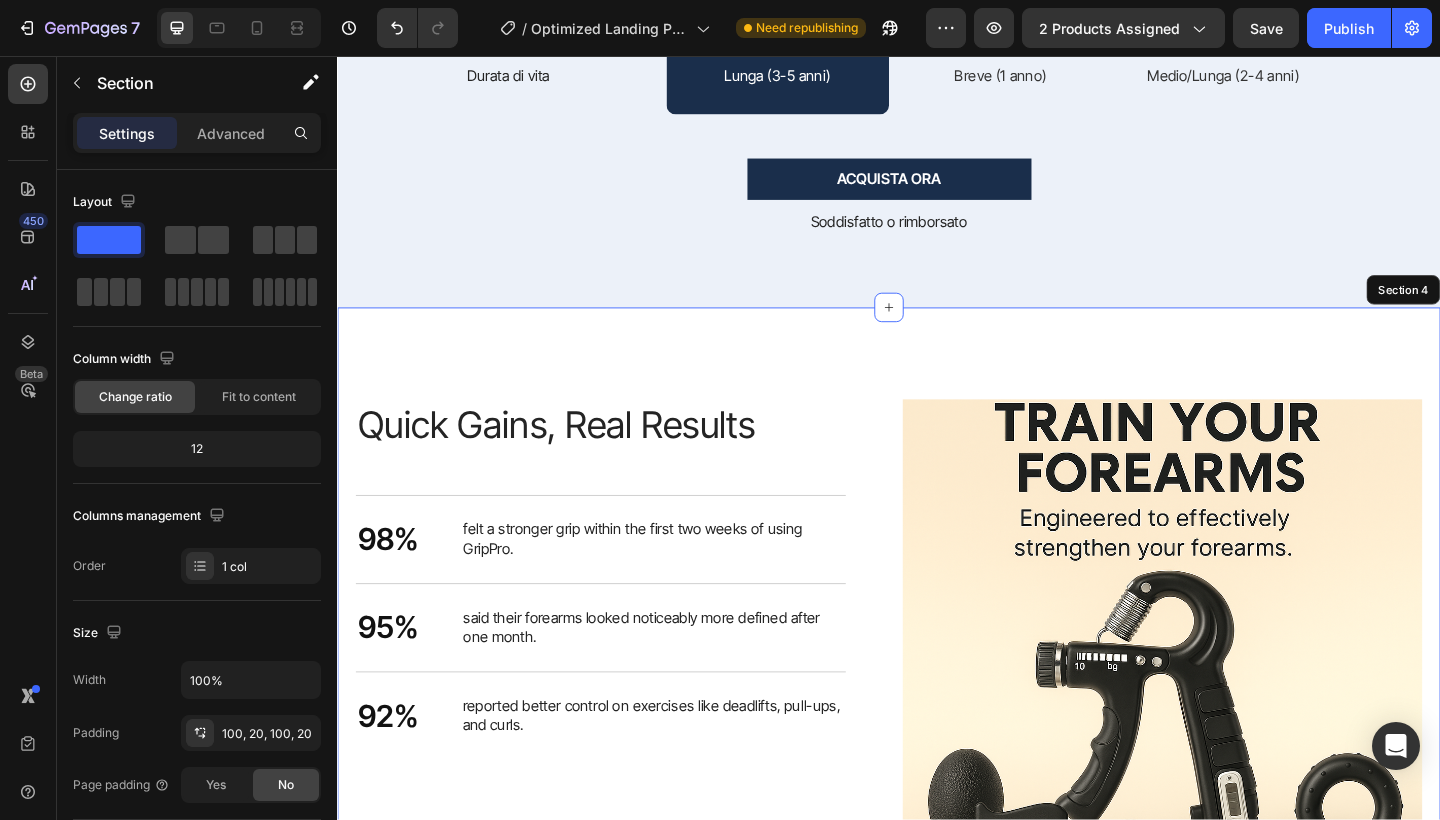 click on "Quick & Easy Heading Quick Gains, Real Results Heading [NUMBER]% Text Block felt a stronger grip within the first two weeks of using GripPro. Text Block Row [NUMBER]% Text Block said their forearms looked noticeably more defined after one month. Text Block Row [NUMBER]% Text Block reported better control on exercises like deadlifts, pull-ups, and curls. Text Block Row Row Image Row Section 4" at bounding box center (937, 712) 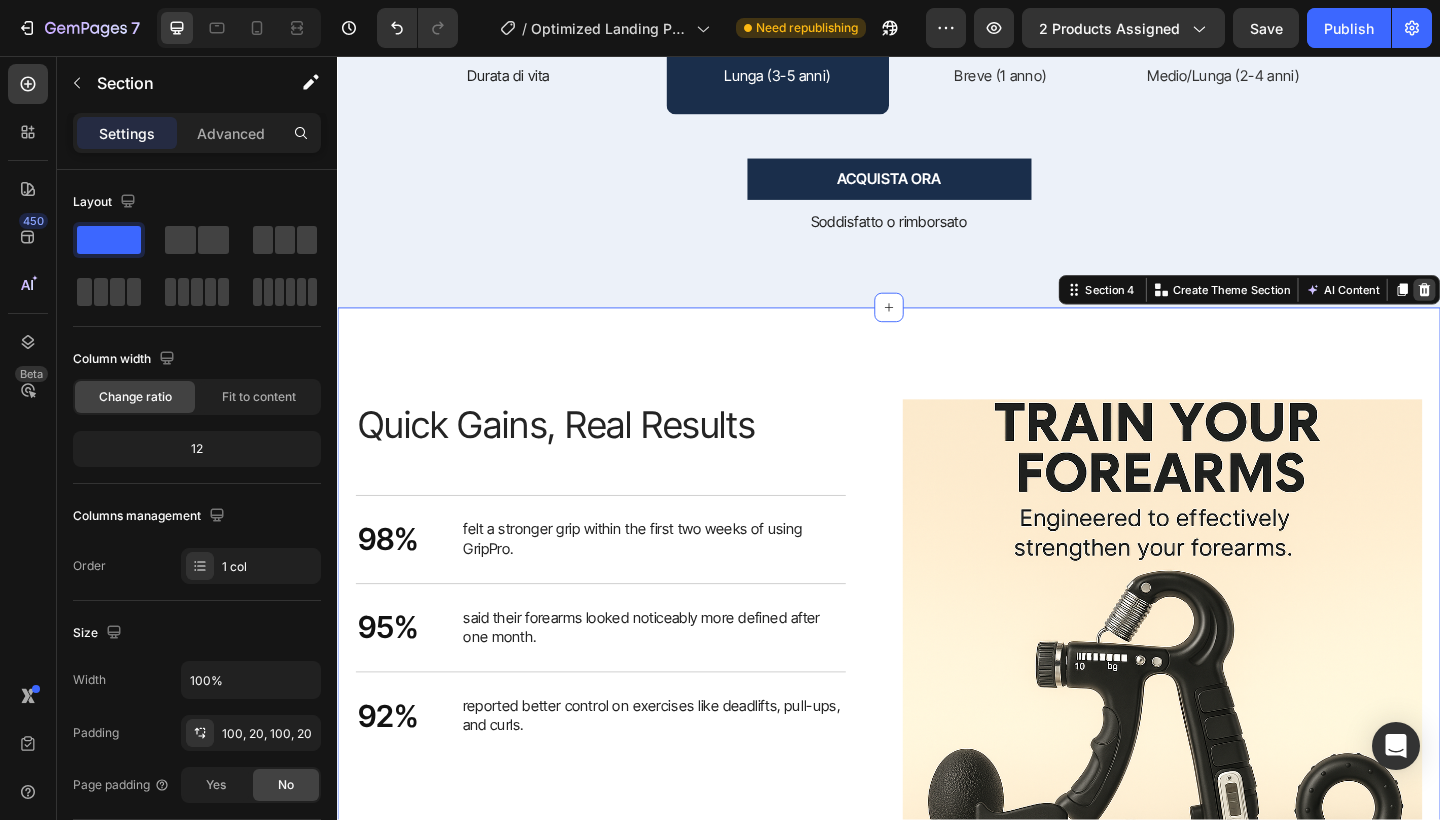 click 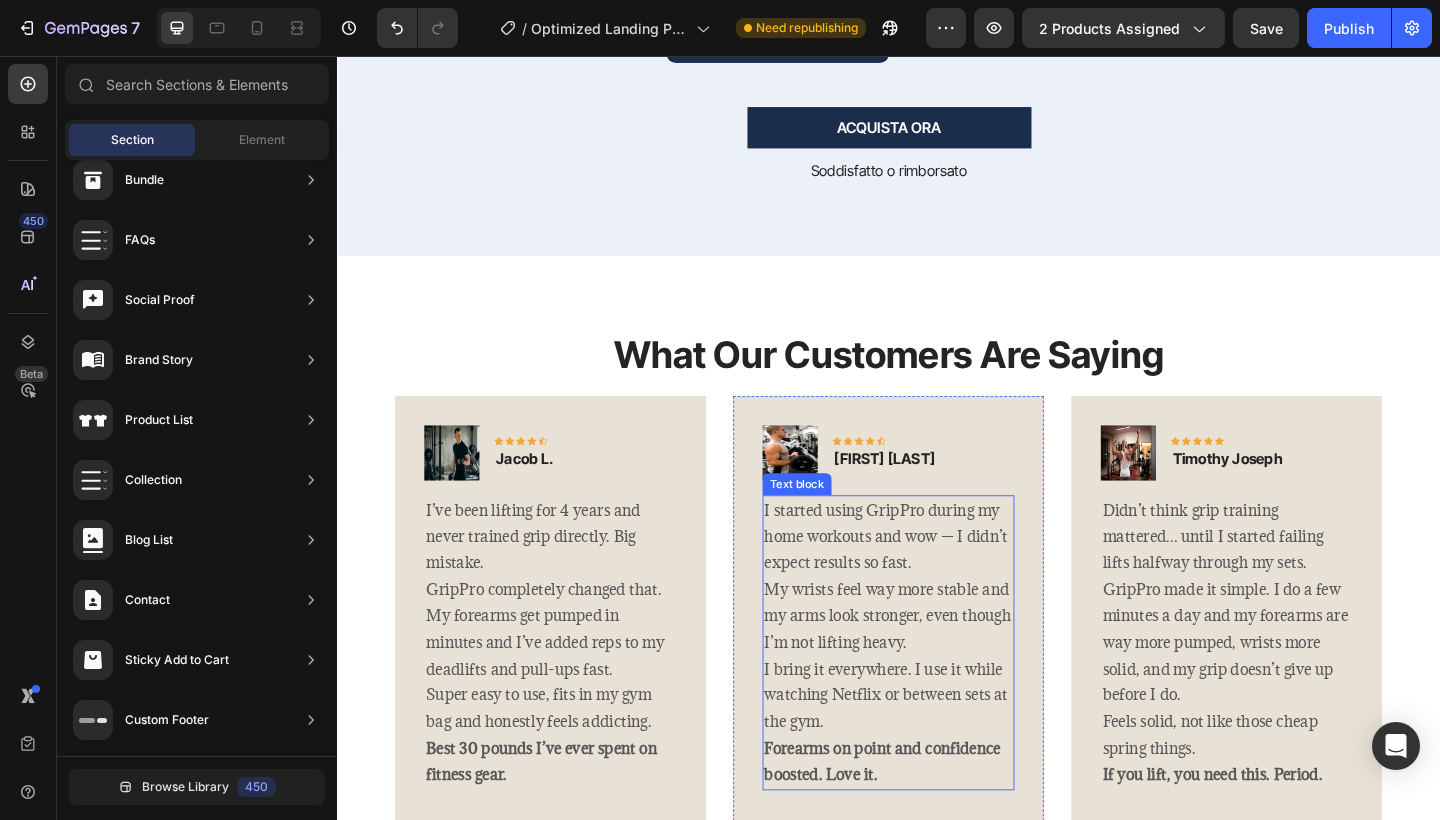 scroll, scrollTop: 2498, scrollLeft: 0, axis: vertical 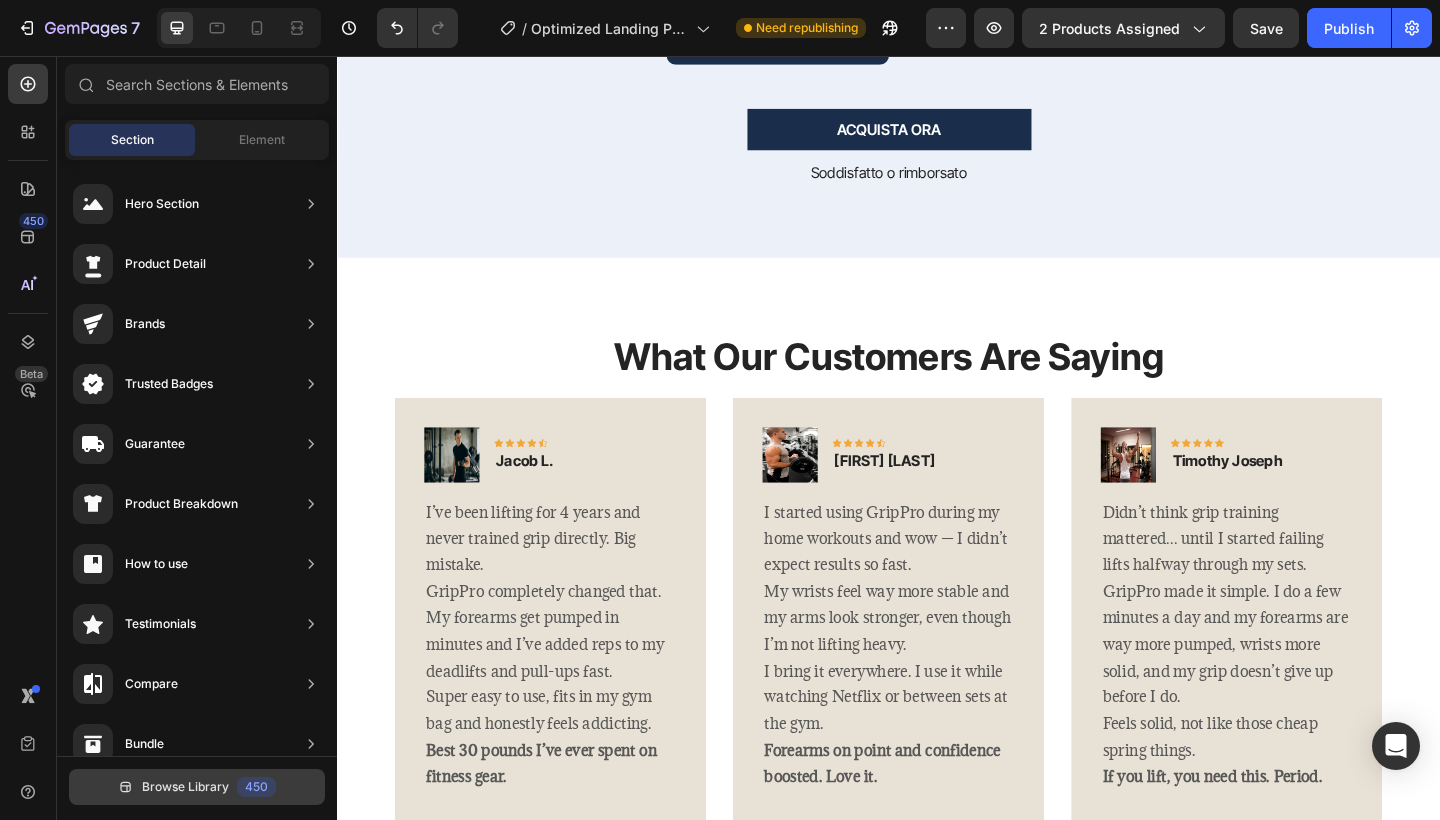 click on "Browse Library" at bounding box center [185, 787] 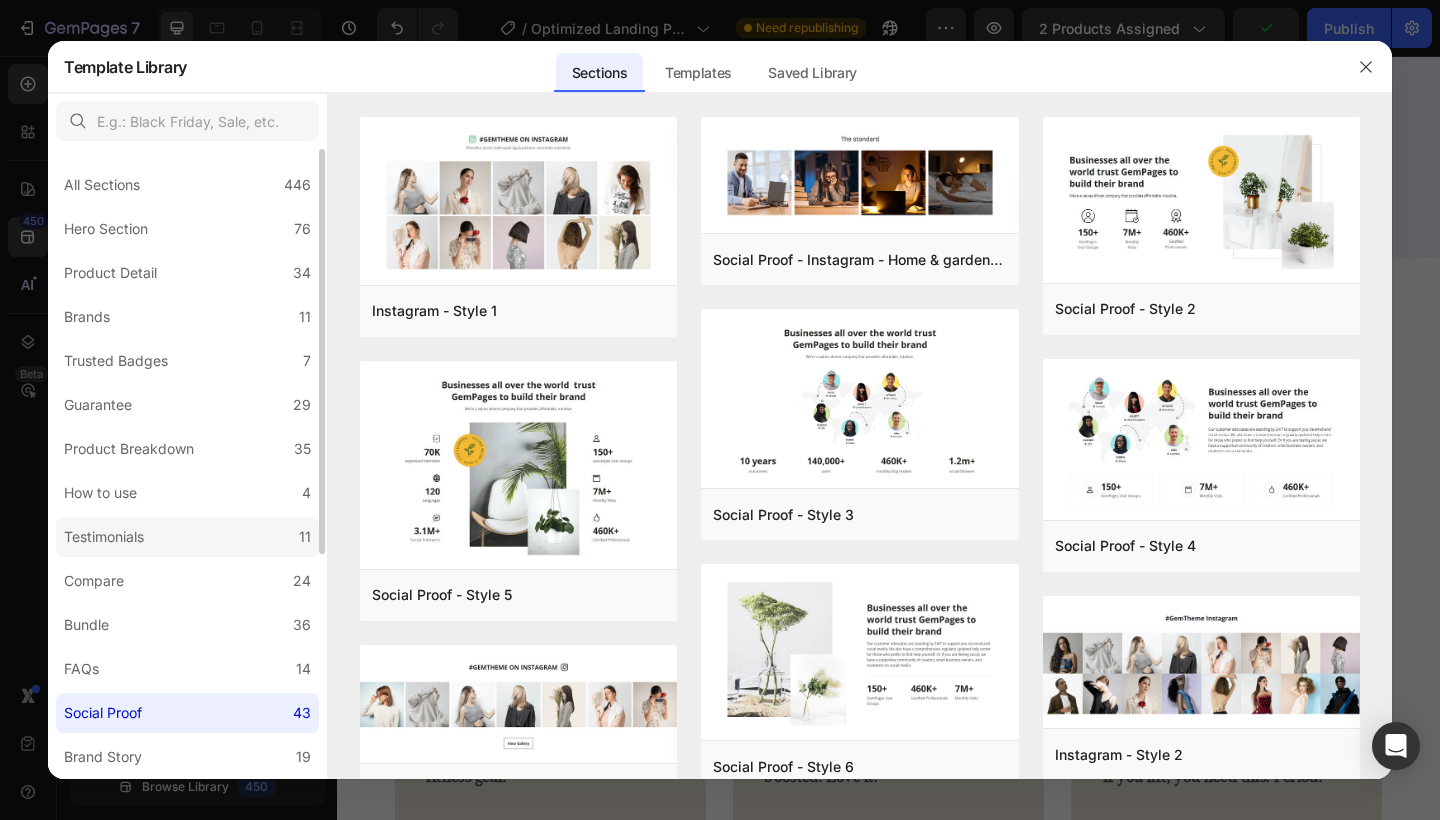 click on "Testimonials 11" 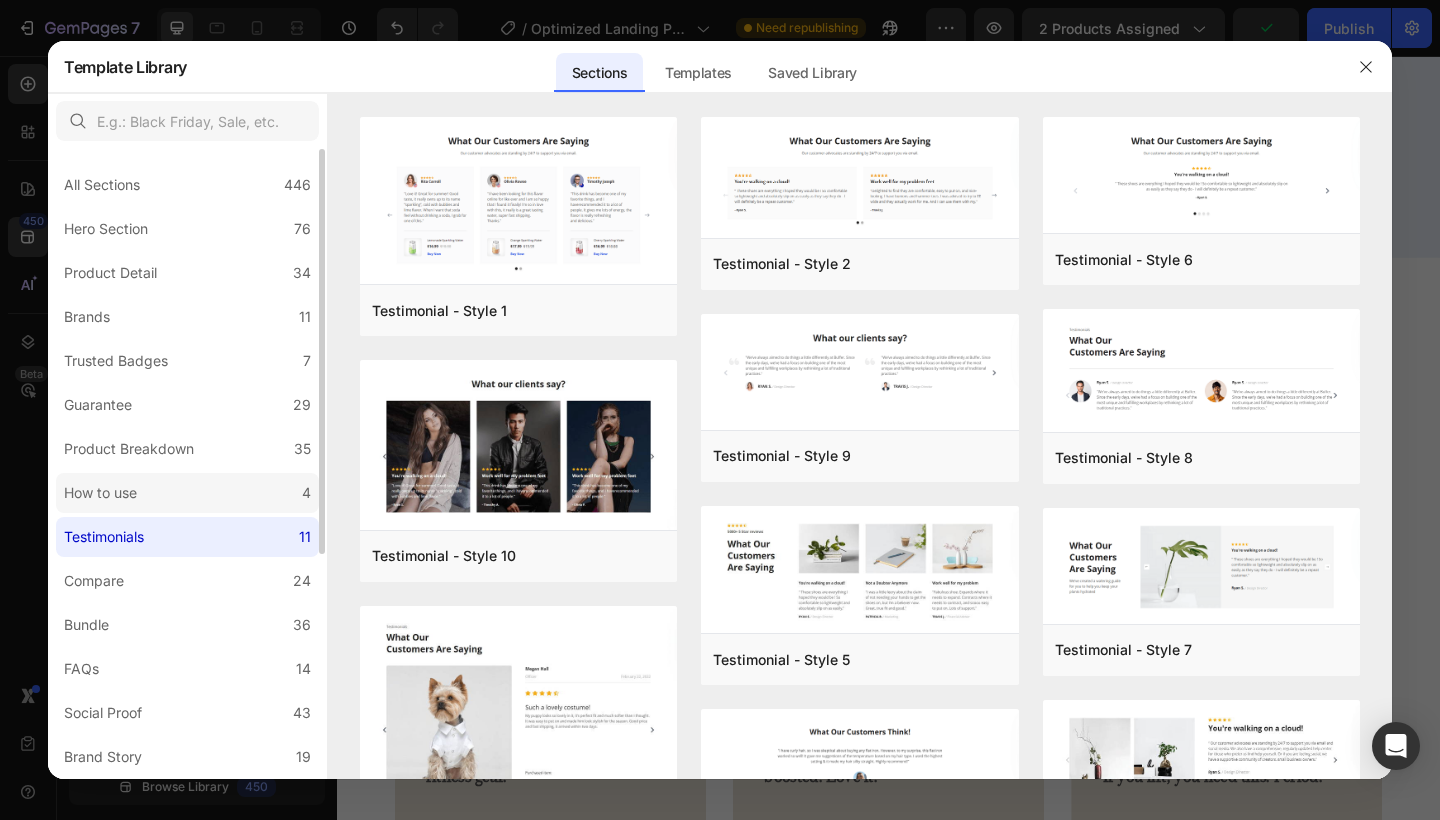 click on "How to use 4" 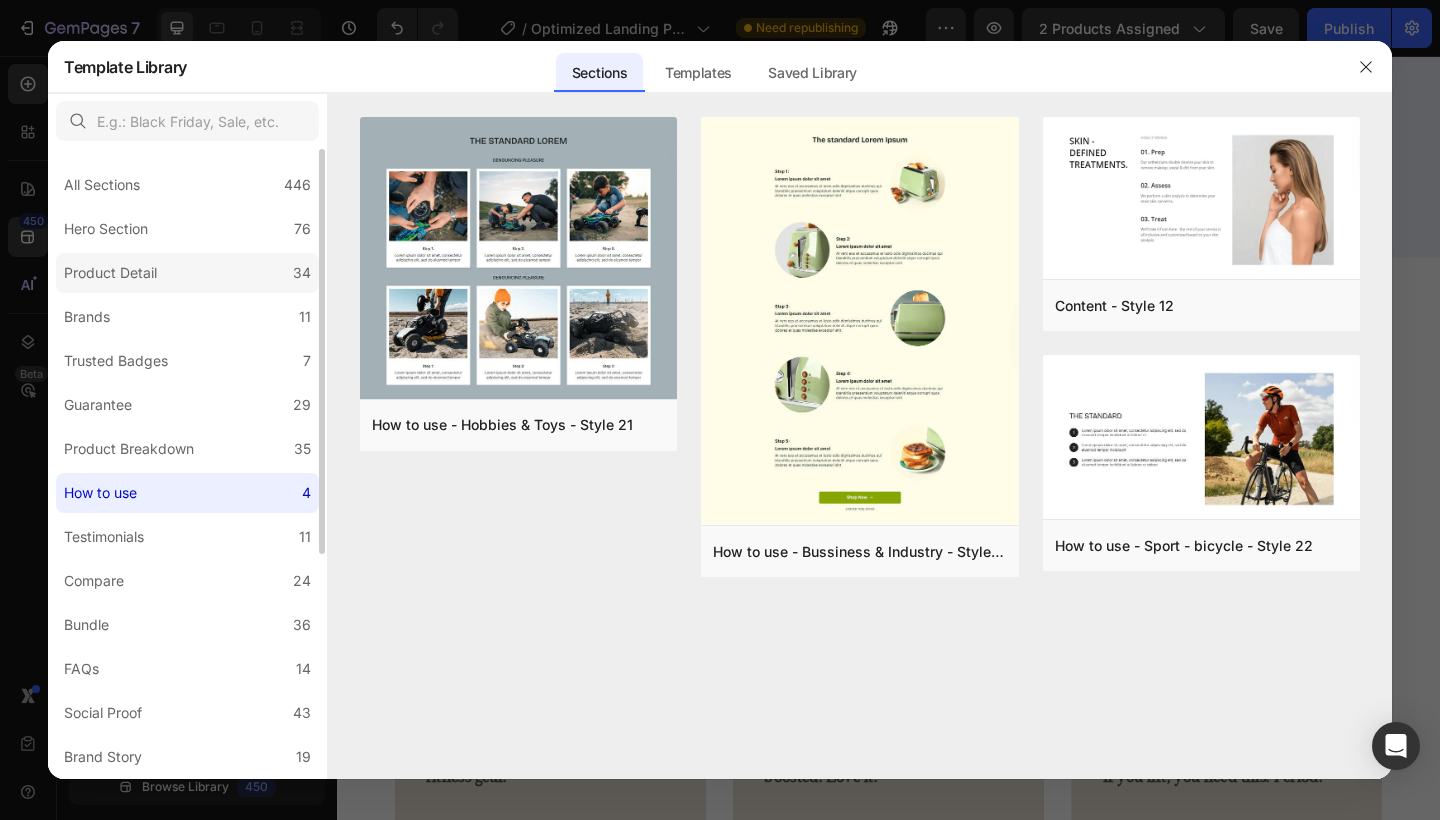 click on "Product Detail 34" 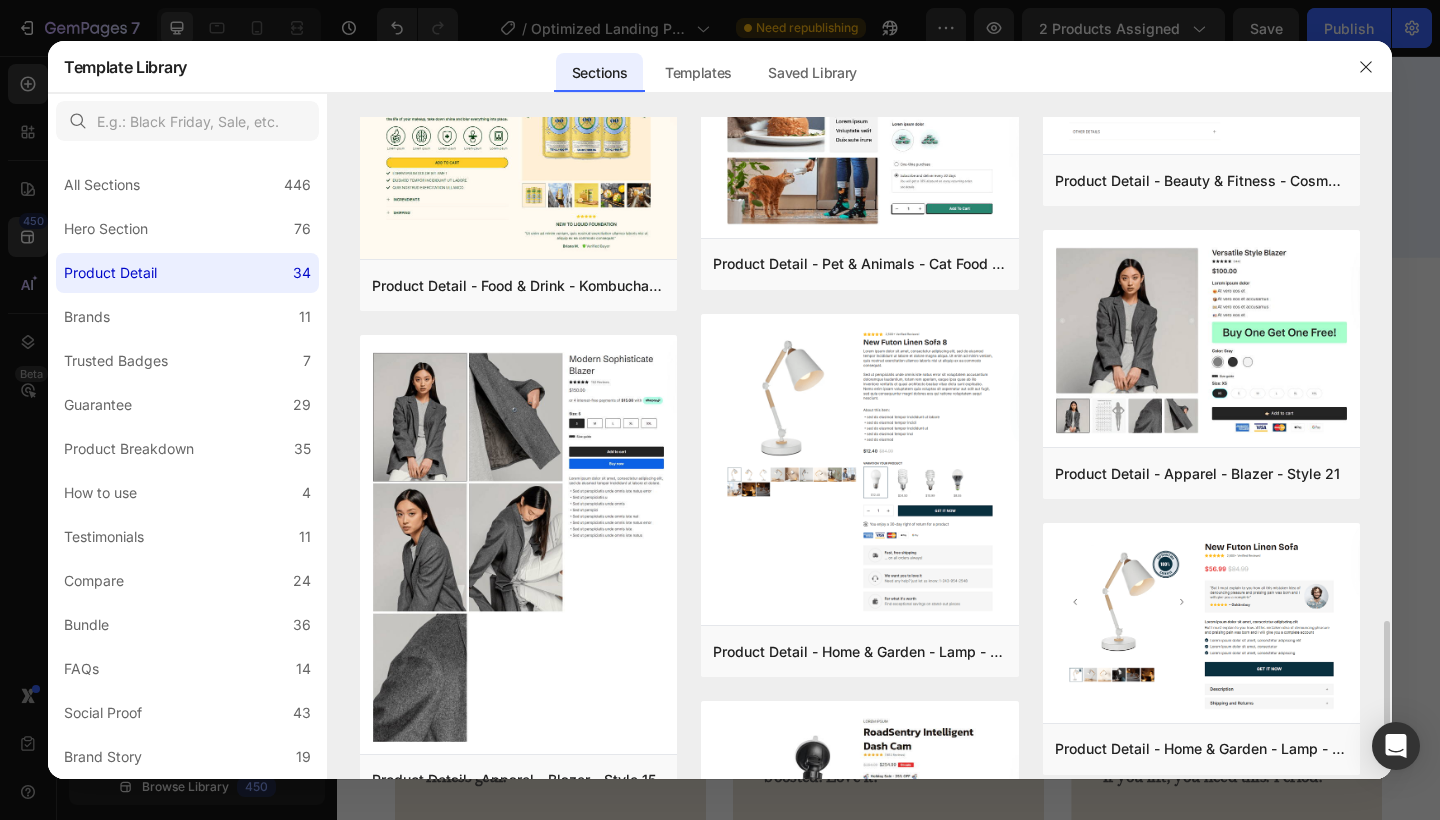 scroll, scrollTop: 2492, scrollLeft: 0, axis: vertical 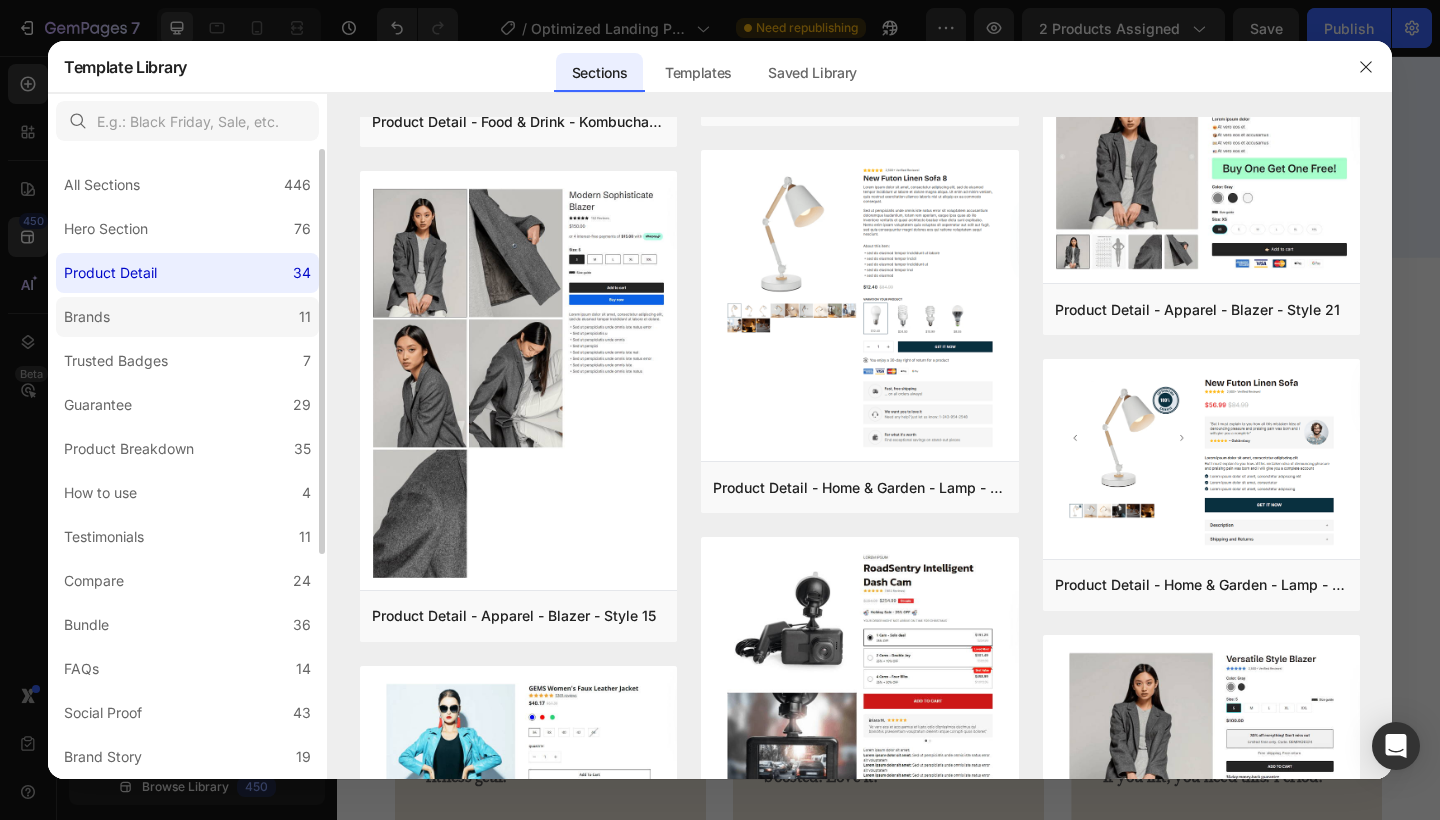 click on "Brands 11" 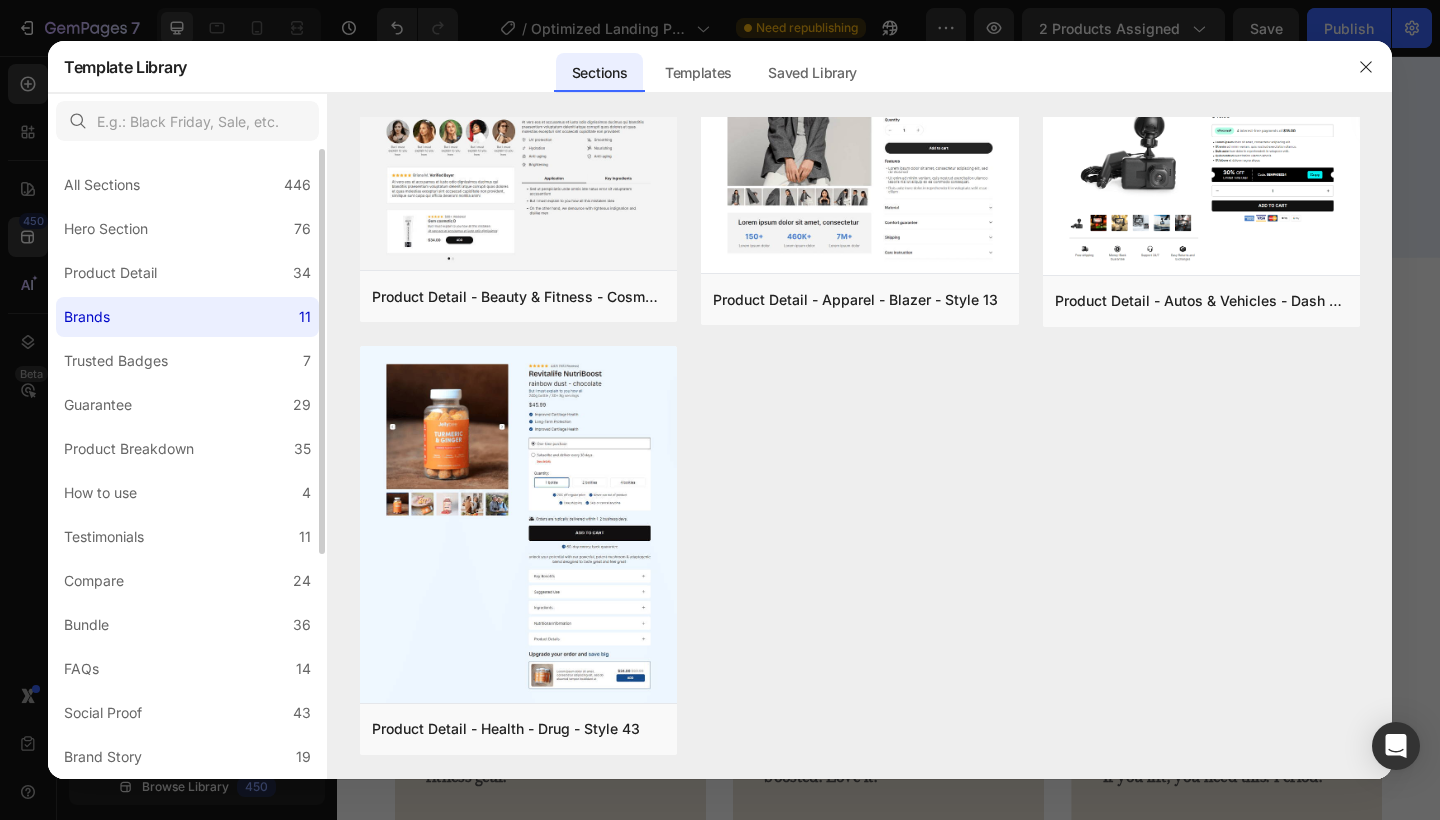 scroll, scrollTop: 0, scrollLeft: 0, axis: both 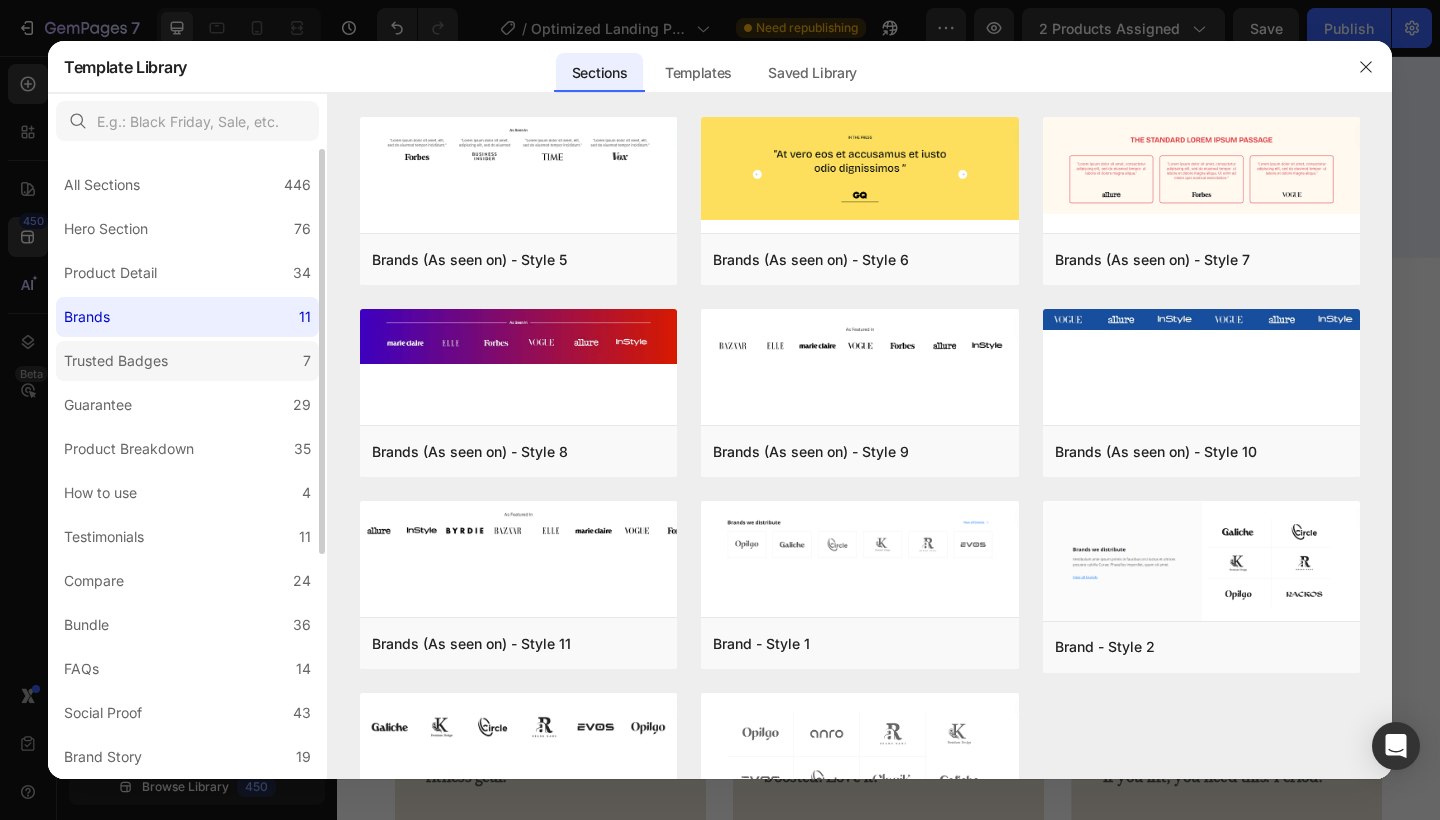 click on "Trusted Badges 7" 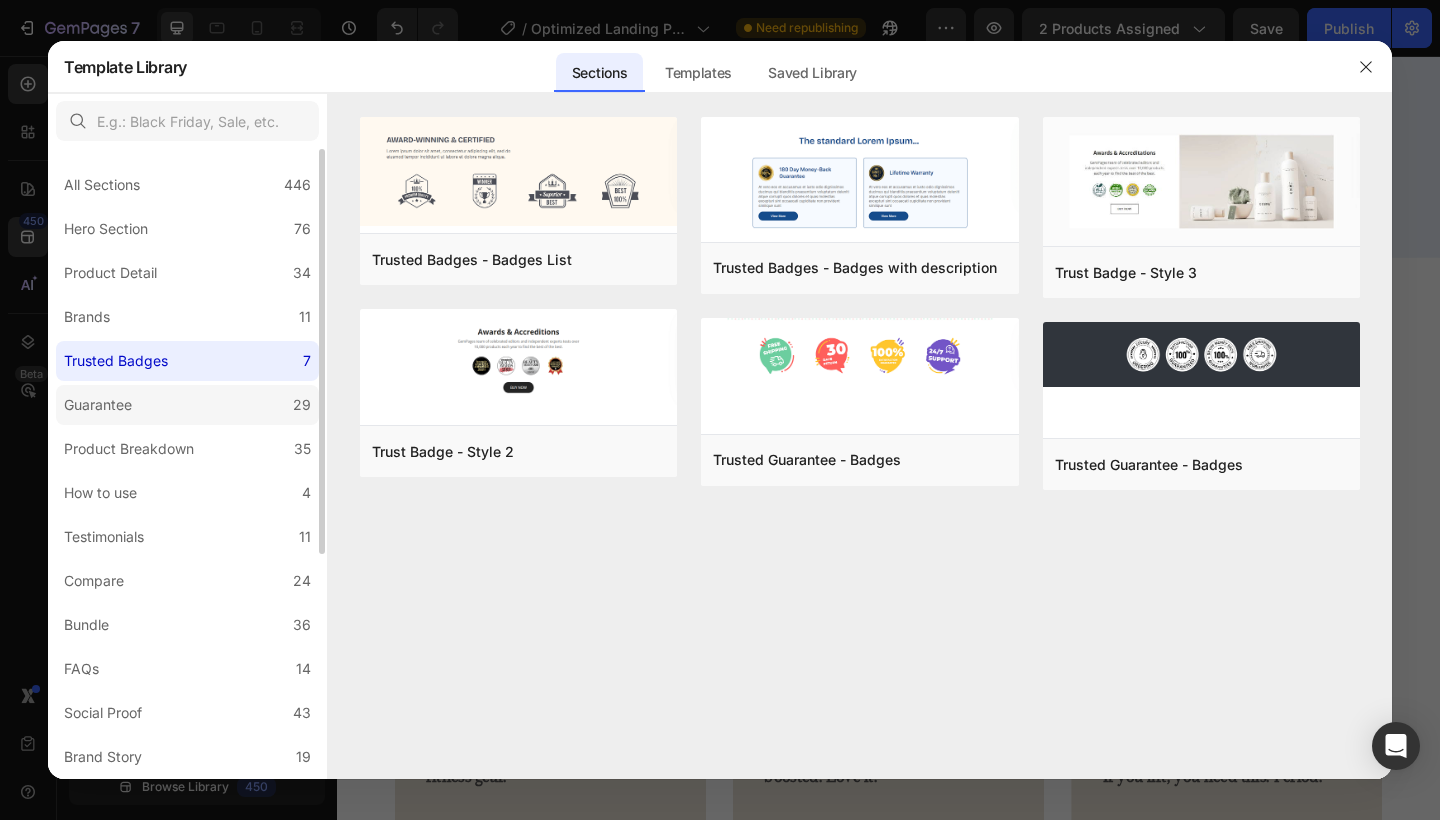 click on "Guarantee 29" 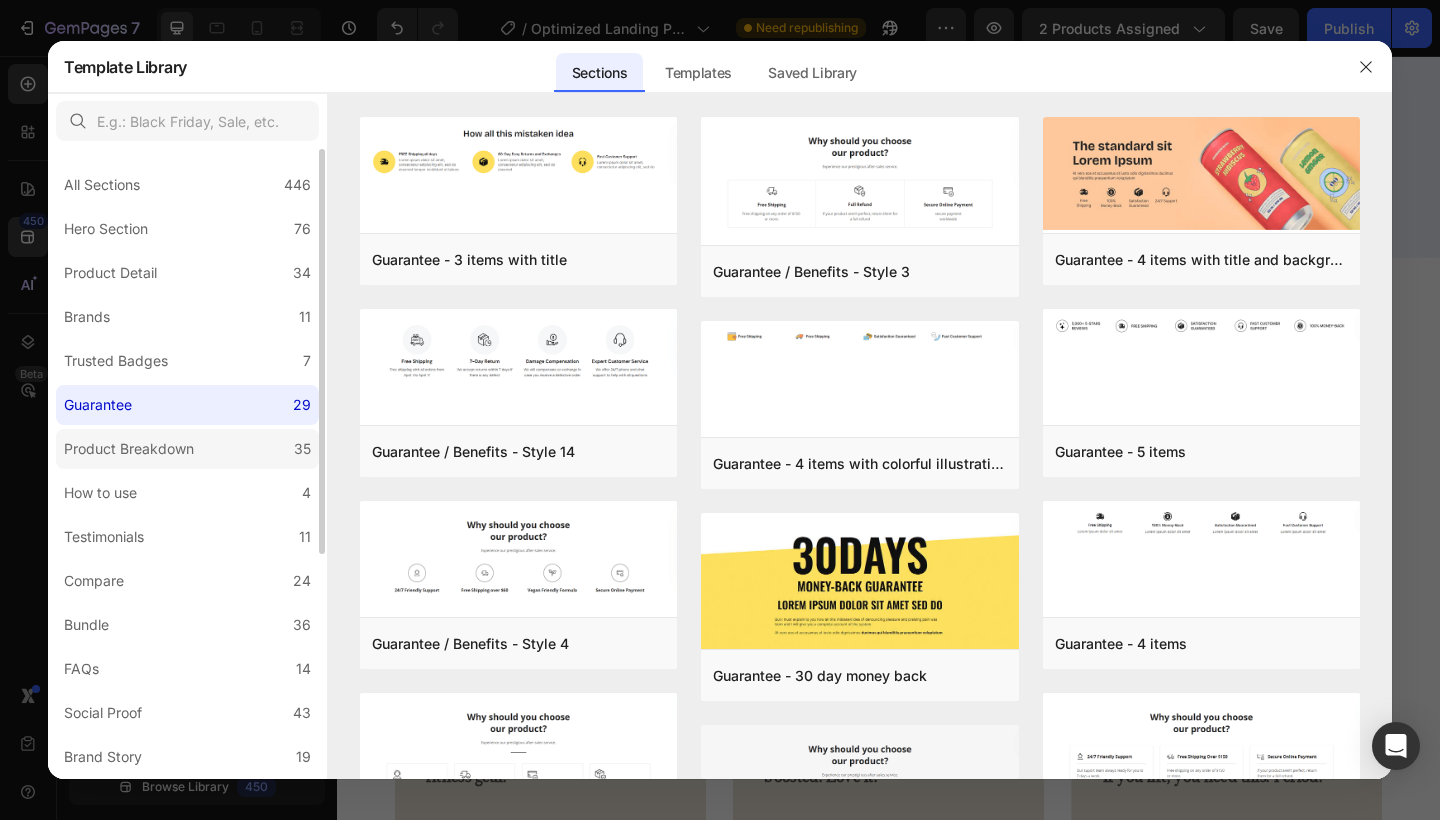 click on "Product Breakdown" at bounding box center (129, 449) 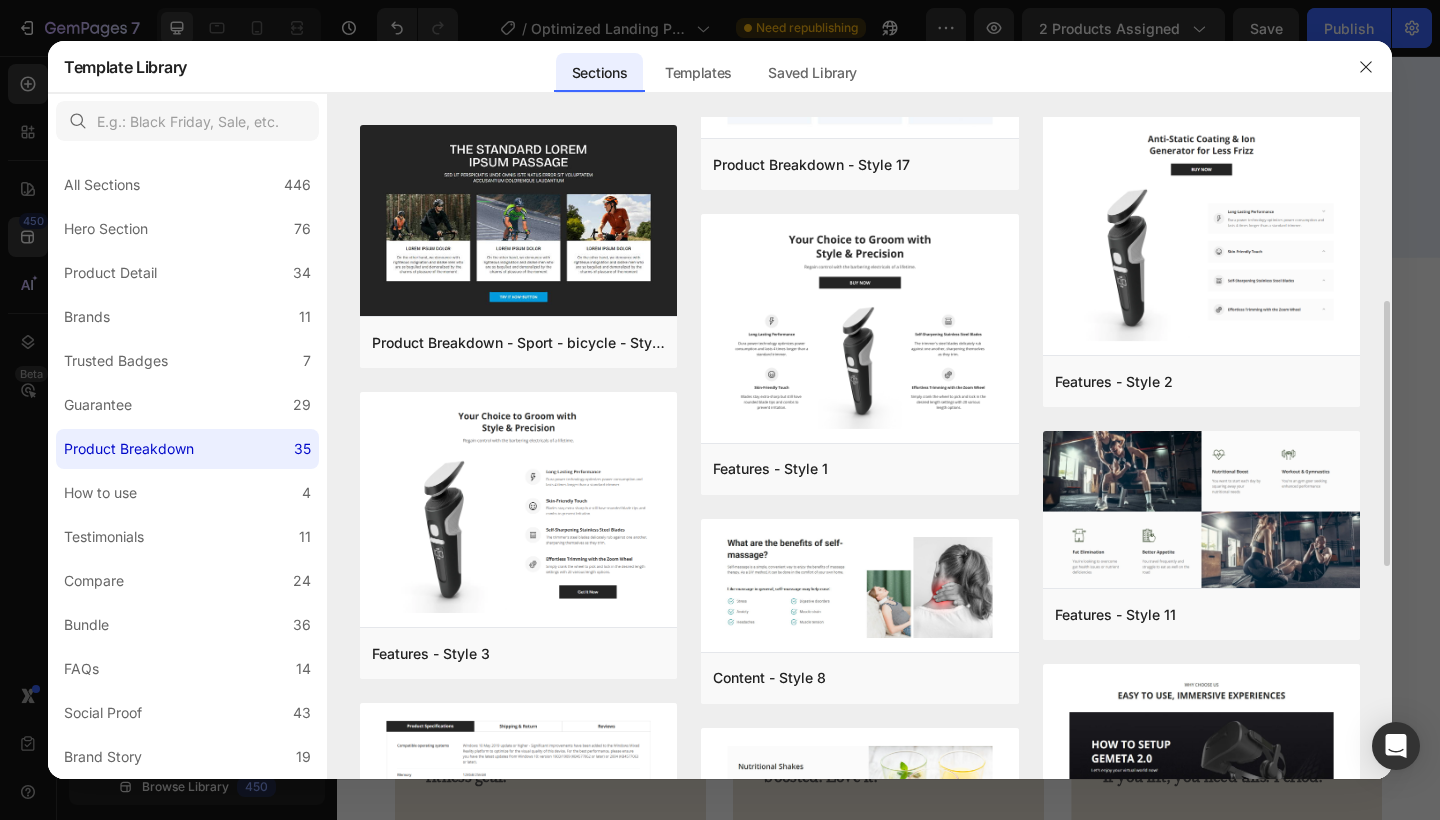 scroll, scrollTop: 474, scrollLeft: 0, axis: vertical 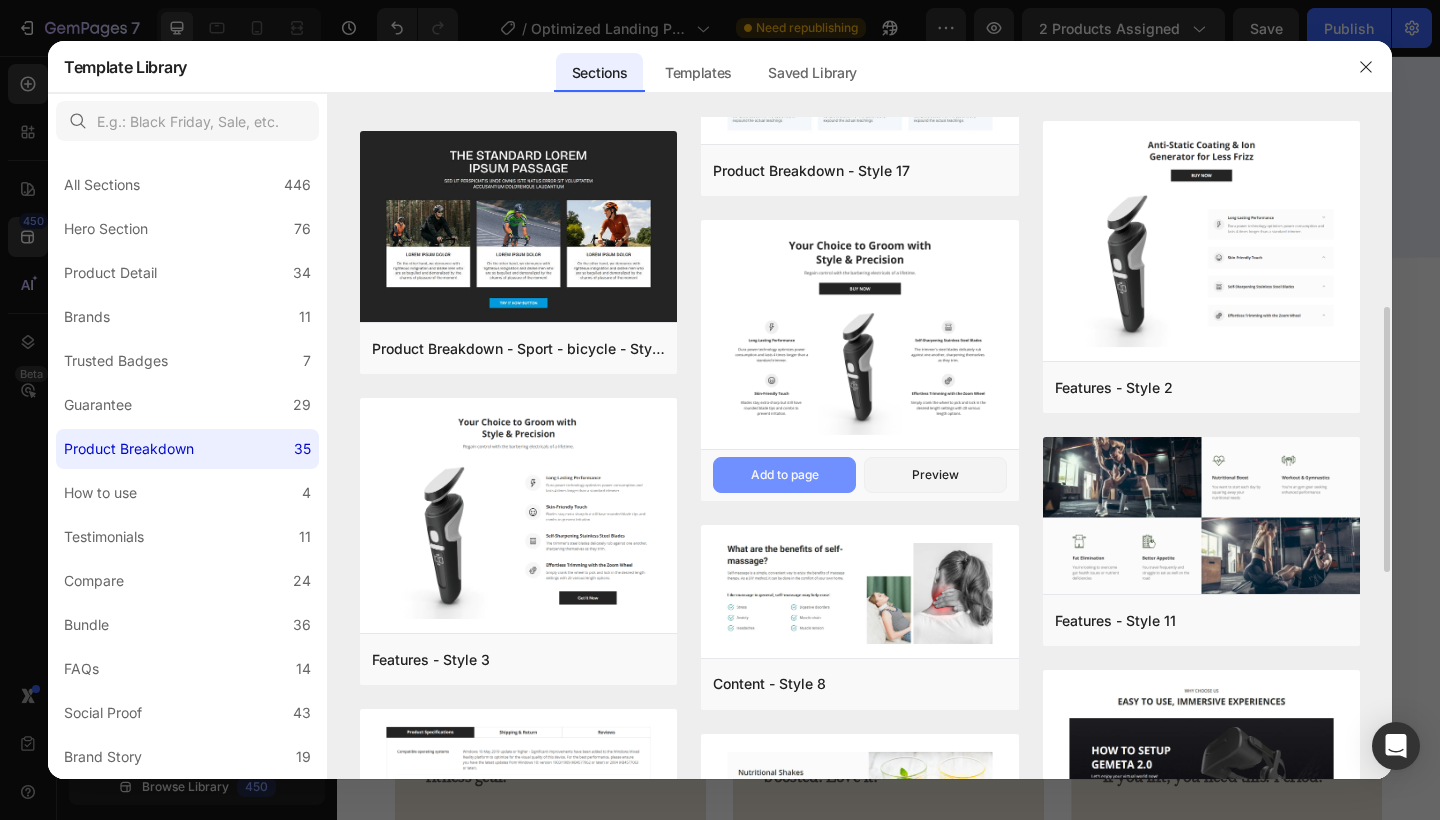 click on "Add to page" at bounding box center [785, 475] 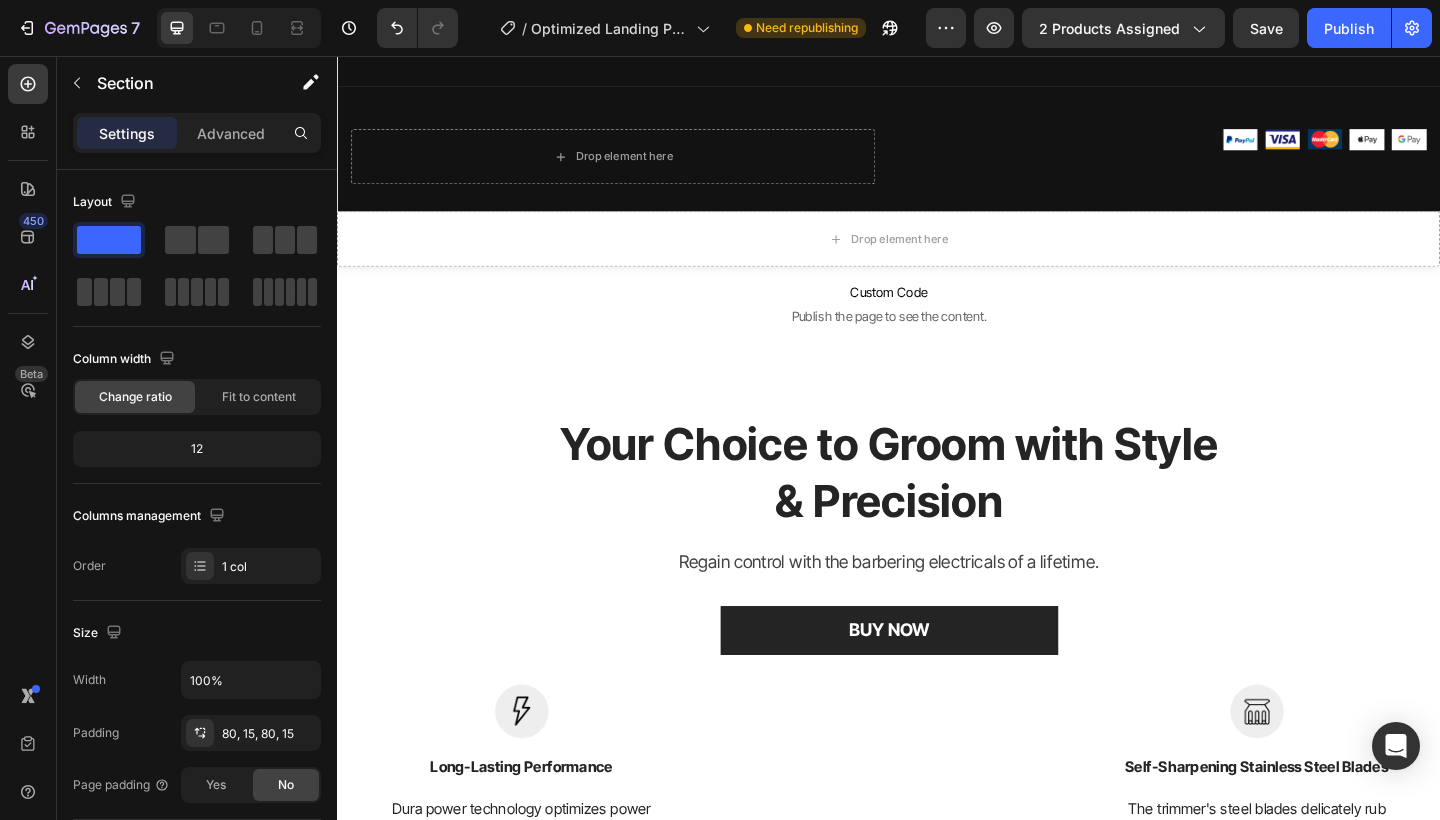 scroll, scrollTop: 5658, scrollLeft: 0, axis: vertical 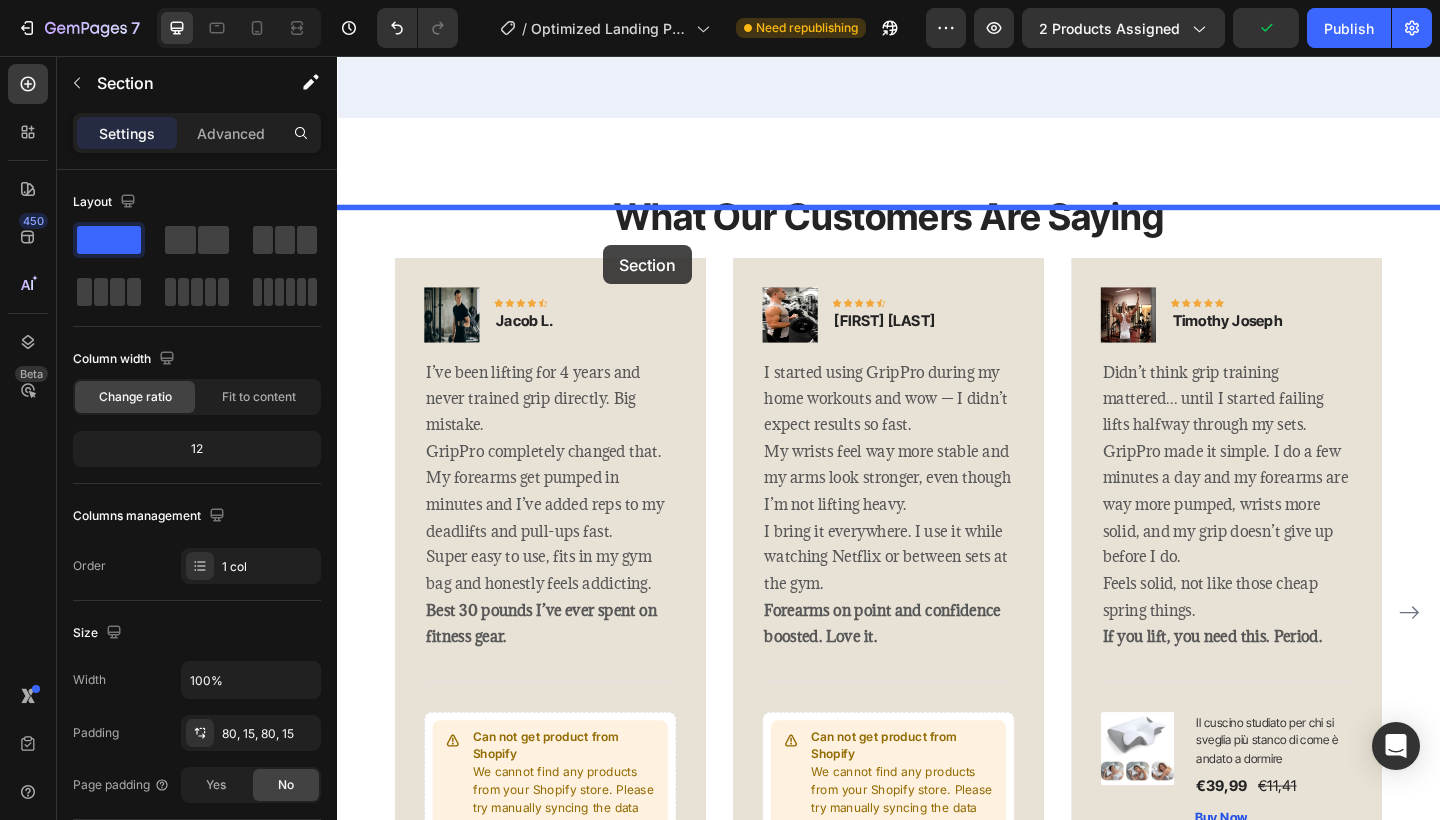 drag, startPoint x: 483, startPoint y: 423, endPoint x: 626, endPoint y: 262, distance: 215.33694 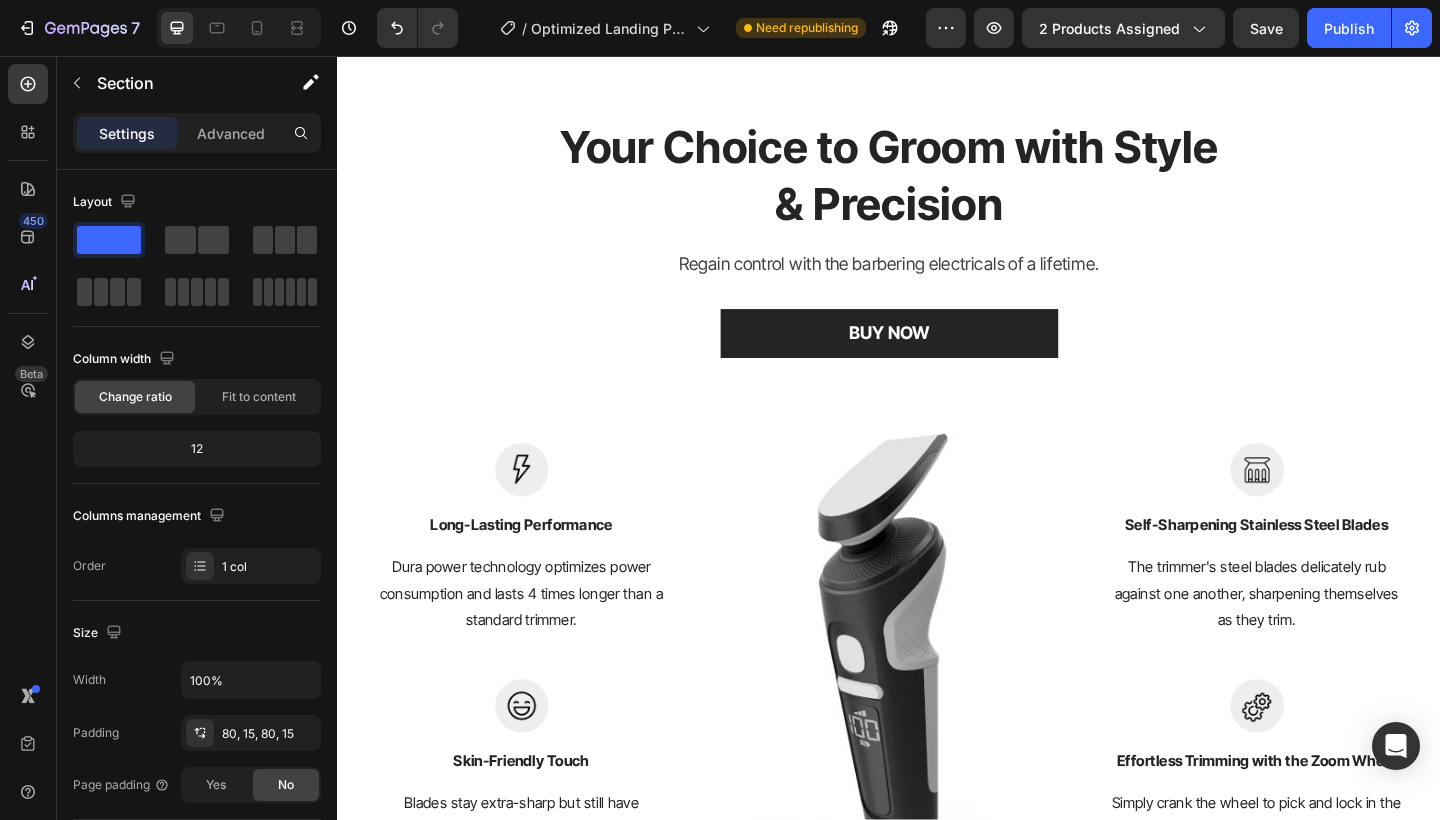 scroll, scrollTop: 2830, scrollLeft: 0, axis: vertical 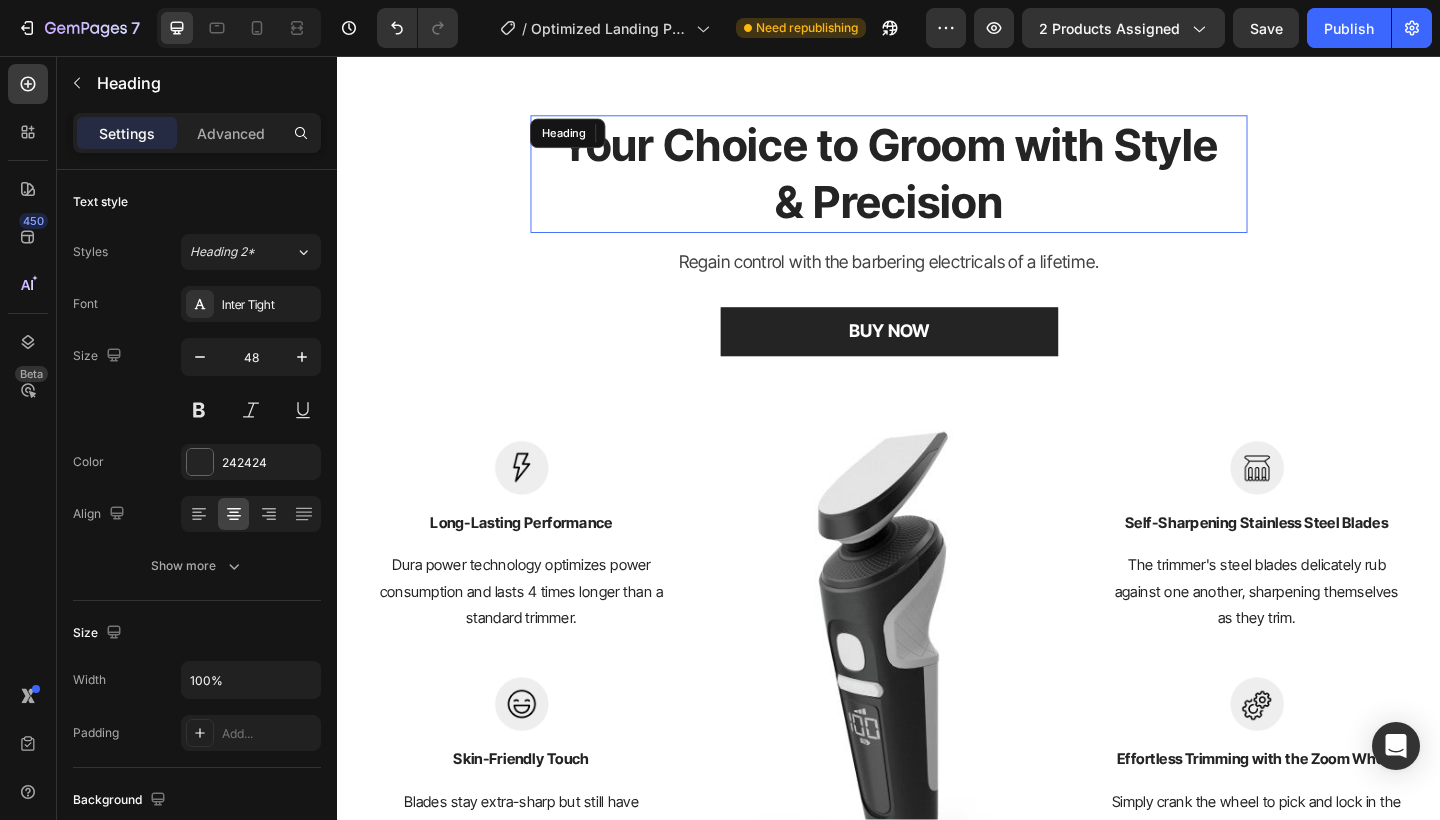 click on "Your Choice to Groom with Style & Precision" at bounding box center (937, 185) 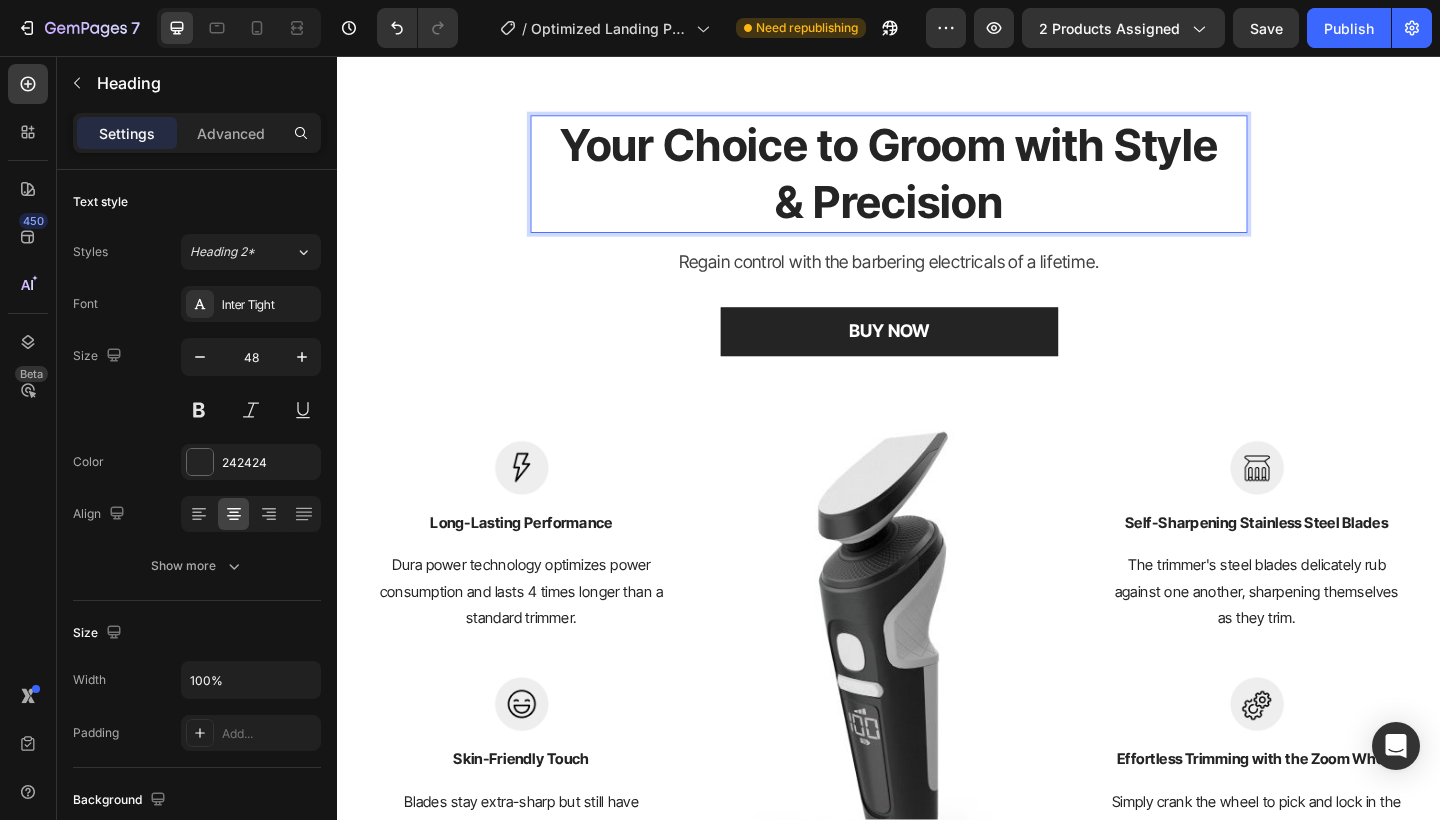 click on "Your Choice to Groom with Style & Precision" at bounding box center [937, 185] 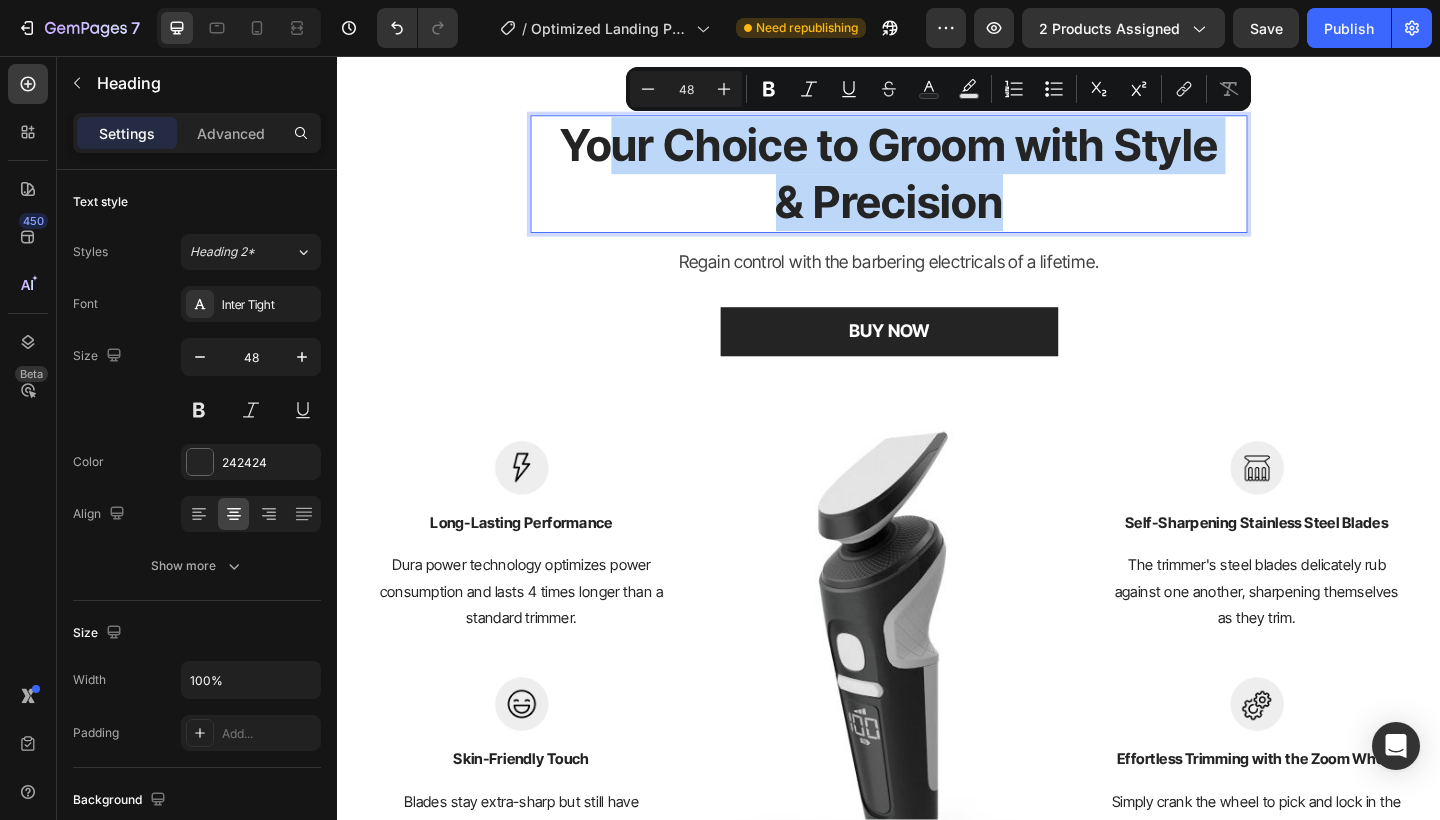 drag, startPoint x: 1067, startPoint y: 222, endPoint x: 633, endPoint y: 133, distance: 443.03162 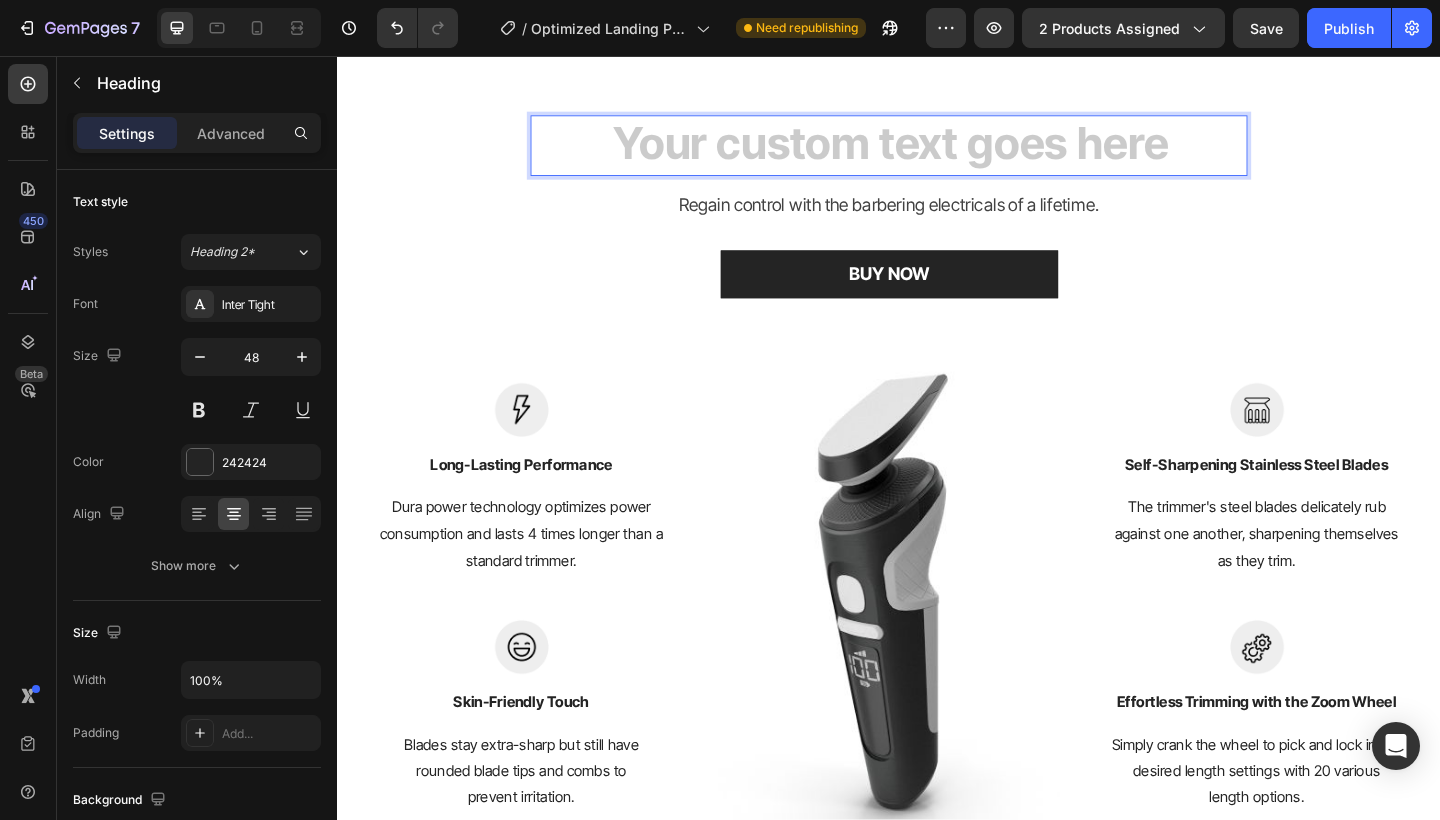 type 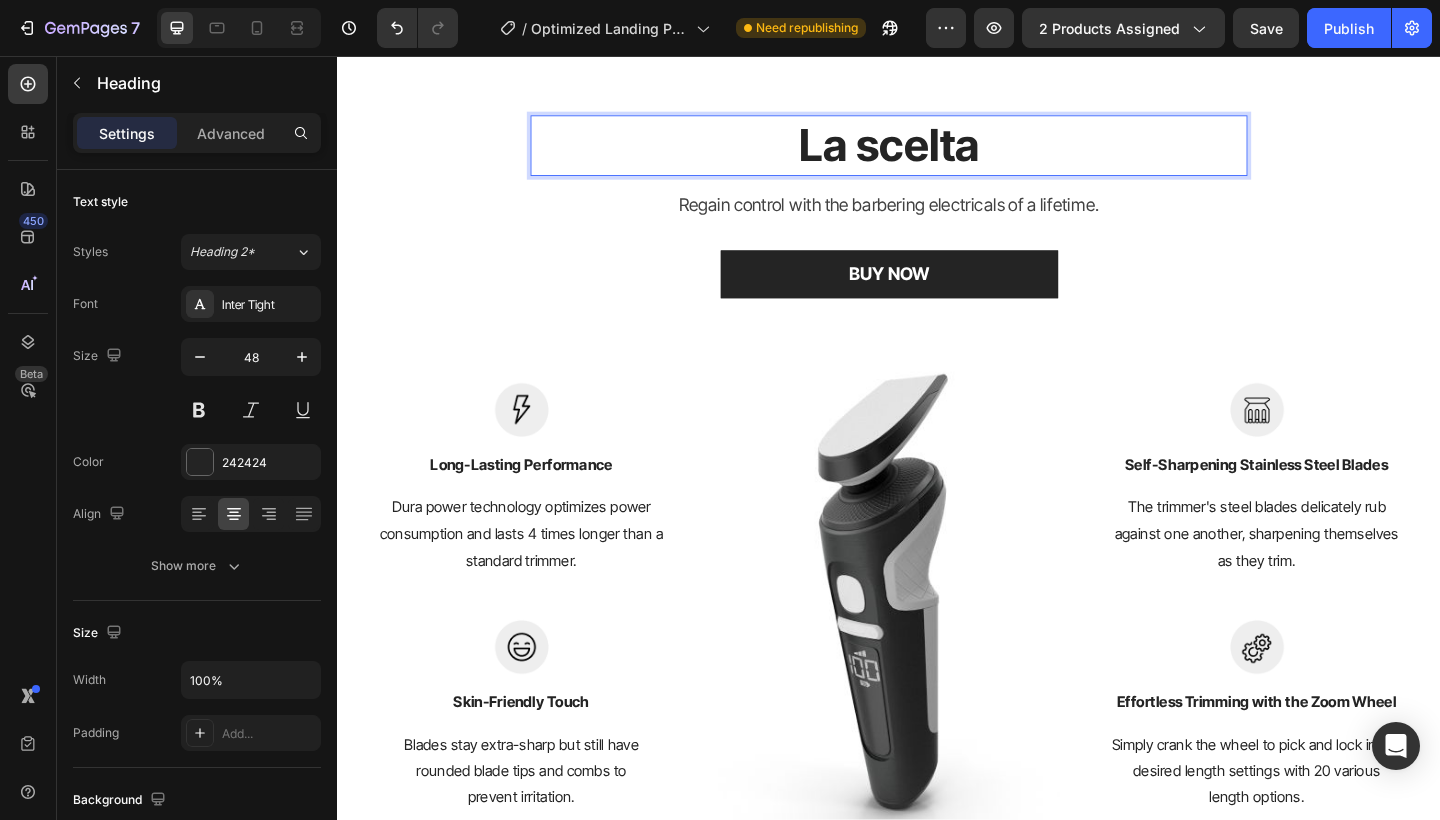 click on "La scelta" at bounding box center [937, 154] 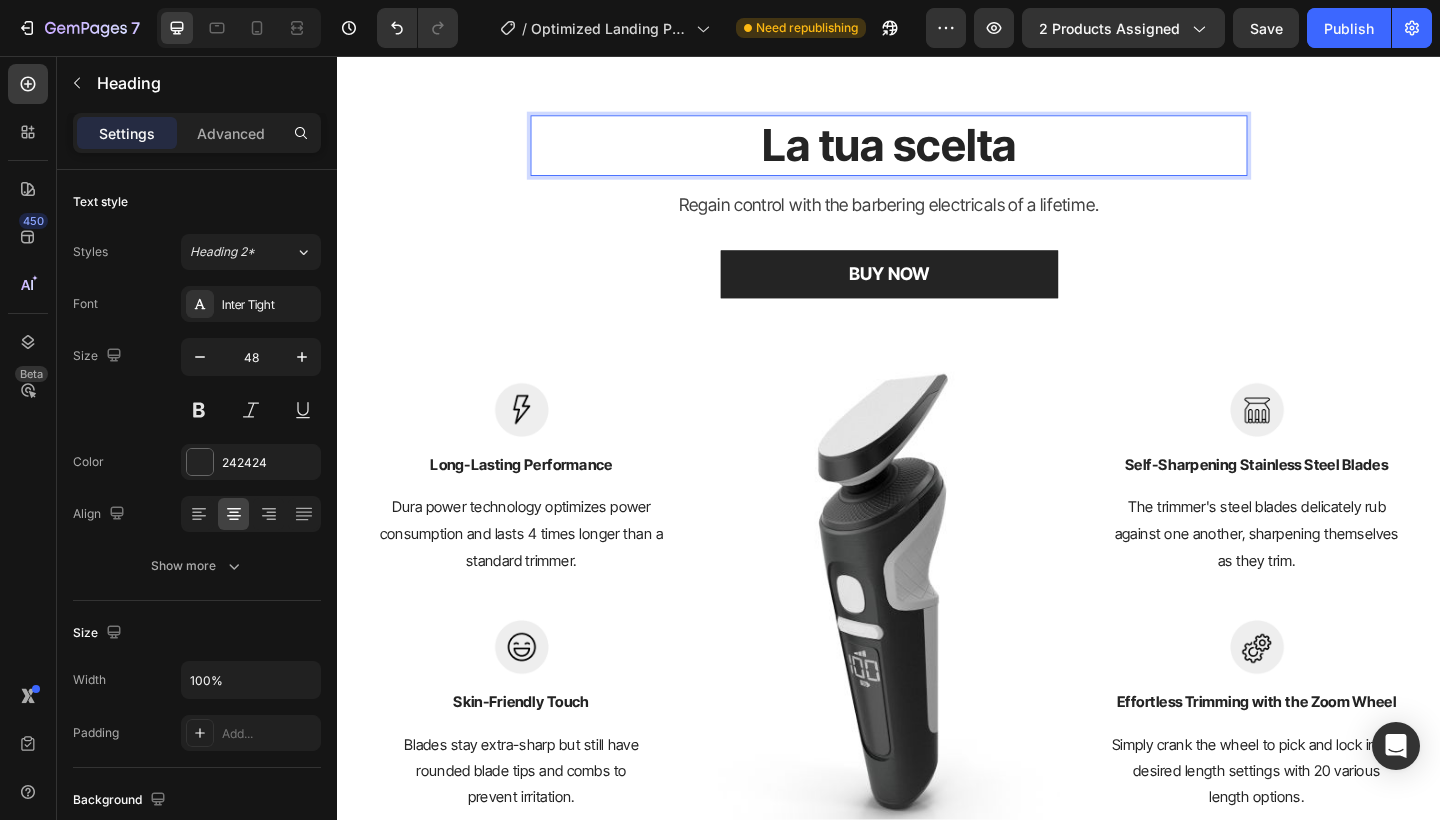click on "La tua scelta" at bounding box center [937, 154] 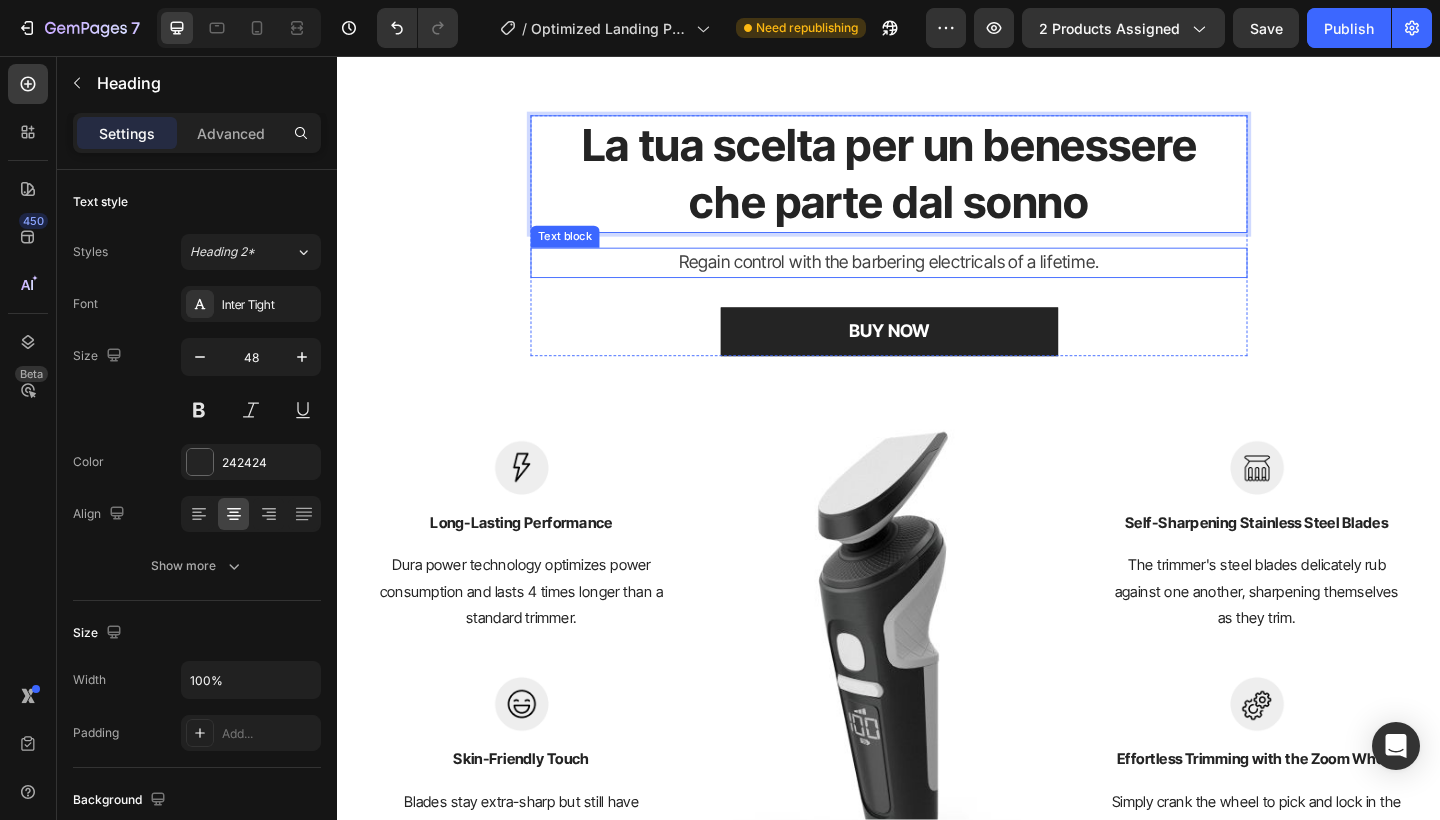 click on "Regain control with the barbering electricals of a lifetime." at bounding box center (937, 281) 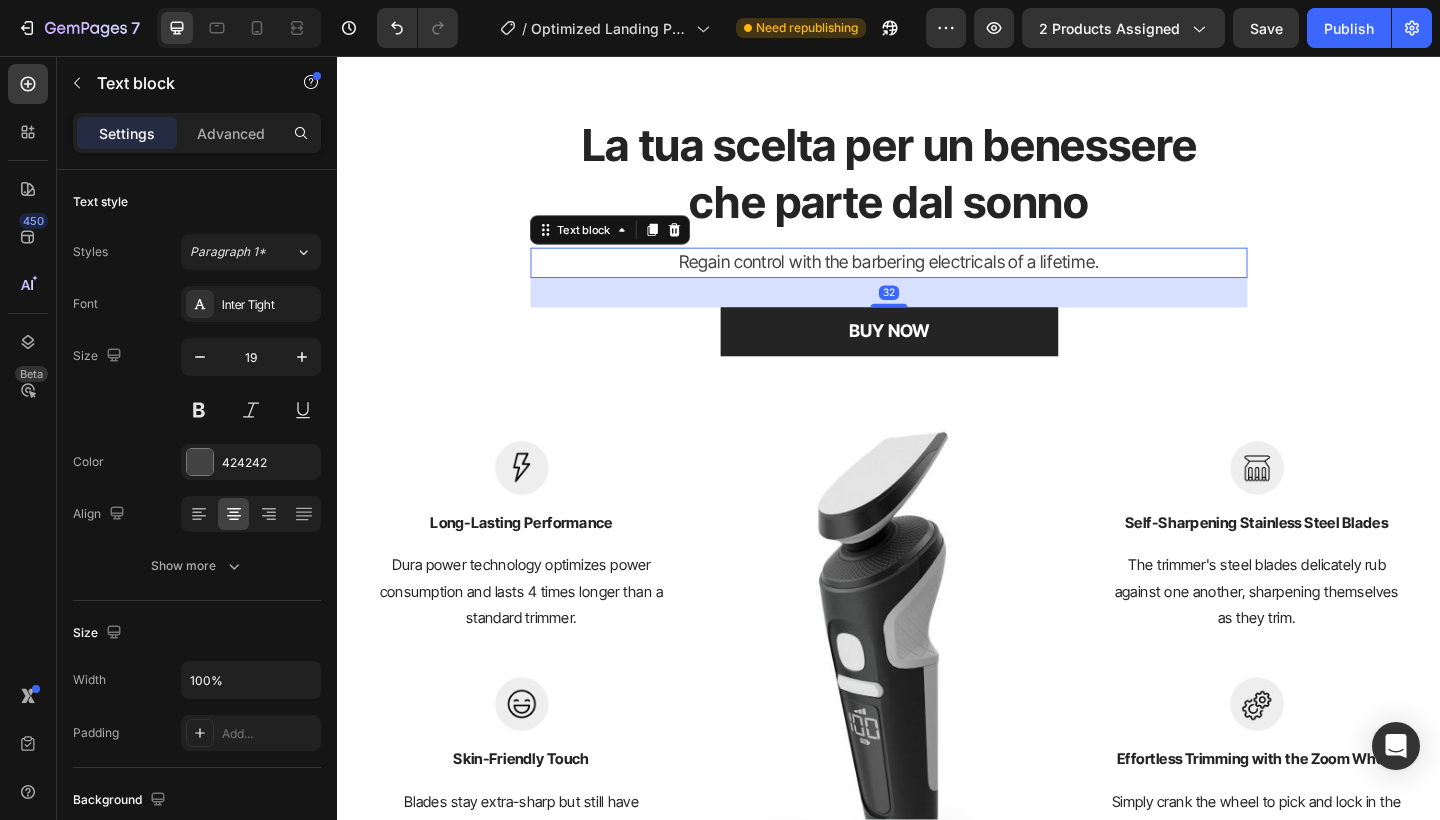 click on "Regain control with the barbering electricals of a lifetime." at bounding box center (937, 281) 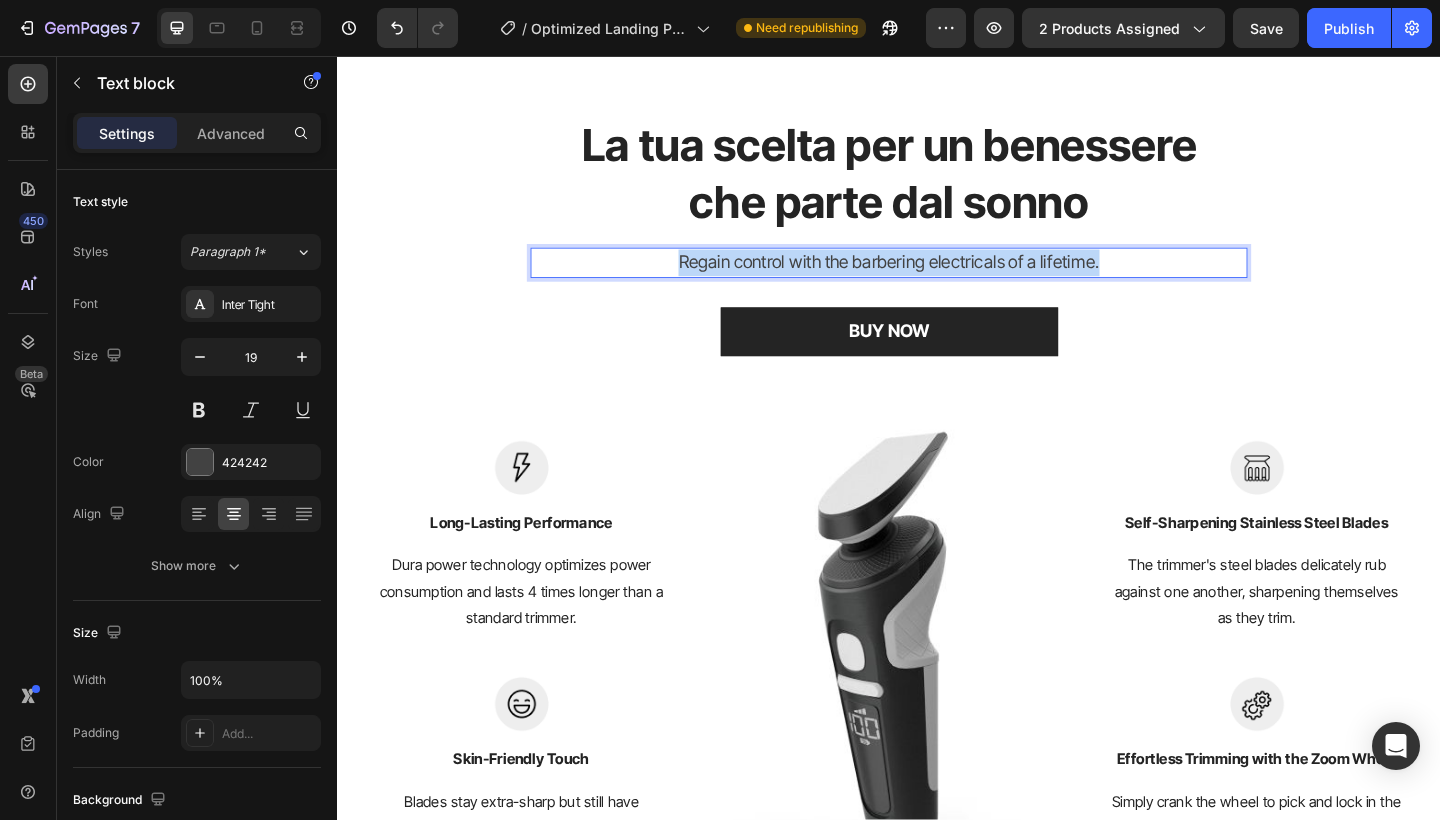 click on "Regain control with the barbering electricals of a lifetime." at bounding box center (937, 281) 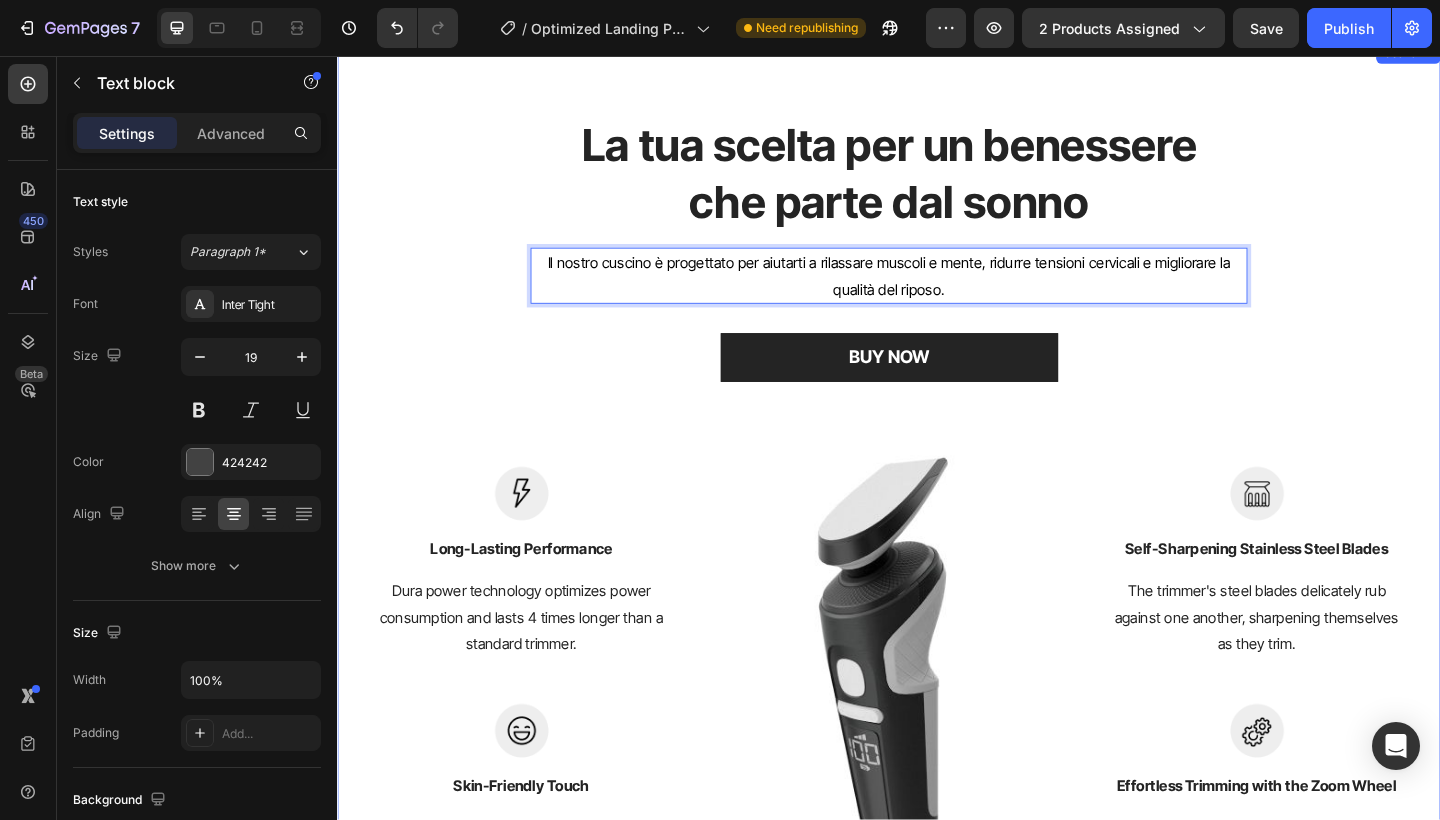 click on "La tua scelta per un benessere che parte dal sonno Heading Il nostro cuscino è progettato per aiutarti a rilassare muscoli e mente, ridurre tensioni cervicali e migliorare la qualità del riposo. Text block COMPRA ORA Button 0 Image Long-Lasting Performance Text block Dura power technology optimizes power consumption and lasts 4 times longer than a standard trimmer. Text block Row Image Skin-Friendly Touch Text block Blades stay extra-sharp but still have rounded blade tips and combs to prevent irritation. Text block Row Image Image Self-Sharpening Stainless Steel Blades Text block The trimmer's steel blades delicately rub against one another, sharpening themselves as they trim. Text block Row Image Effortless Trimming with the Zoom Wheel Text block Simply crank the wheel to pick and lock in the desired length settings with 20 various length options. Text block Row Row Section 4" at bounding box center [937, 576] 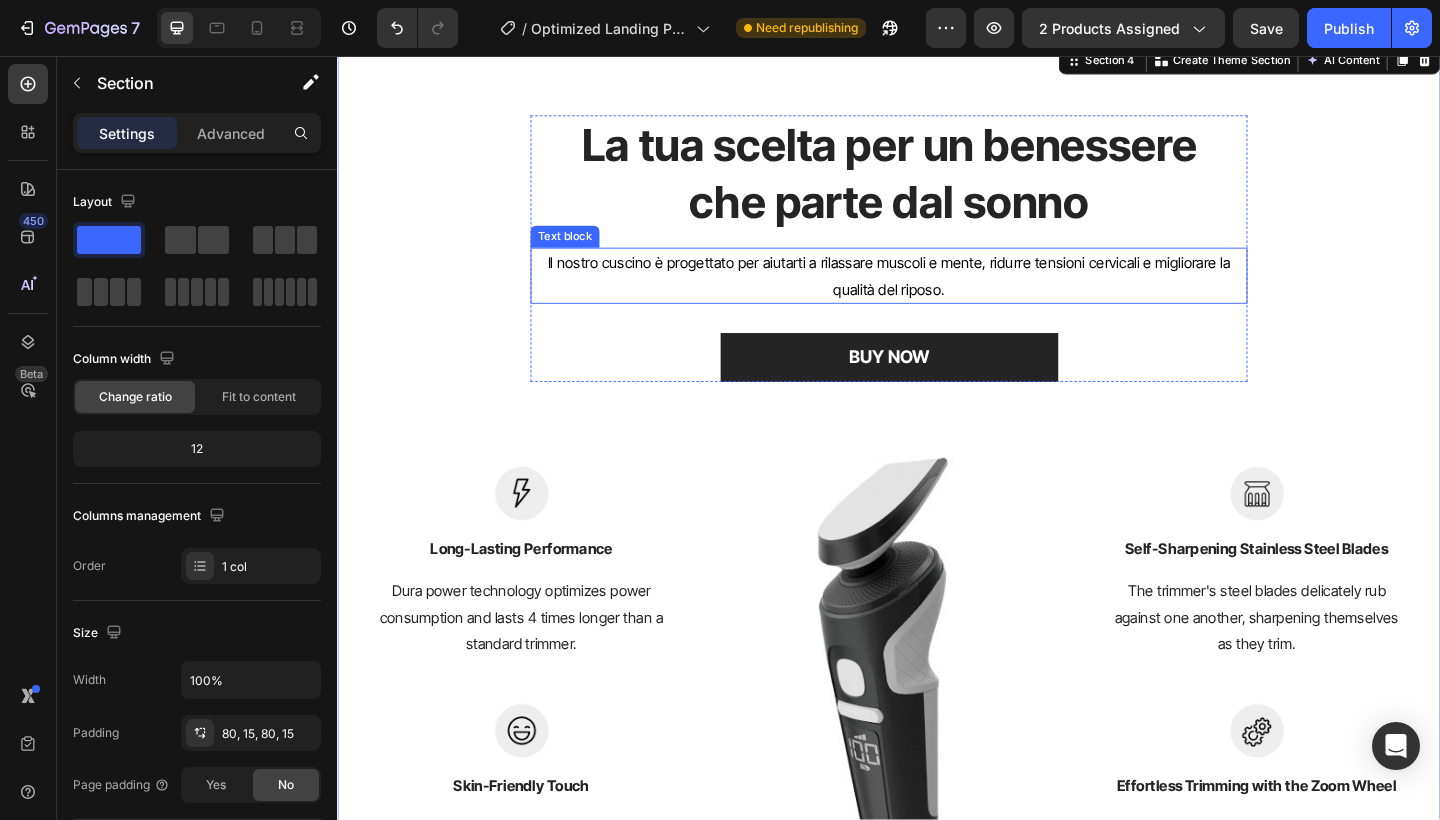click on "Il nostro cuscino è progettato per aiutarti a rilassare muscoli e mente, ridurre tensioni cervicali e migliorare la qualità del riposo." at bounding box center [937, 295] 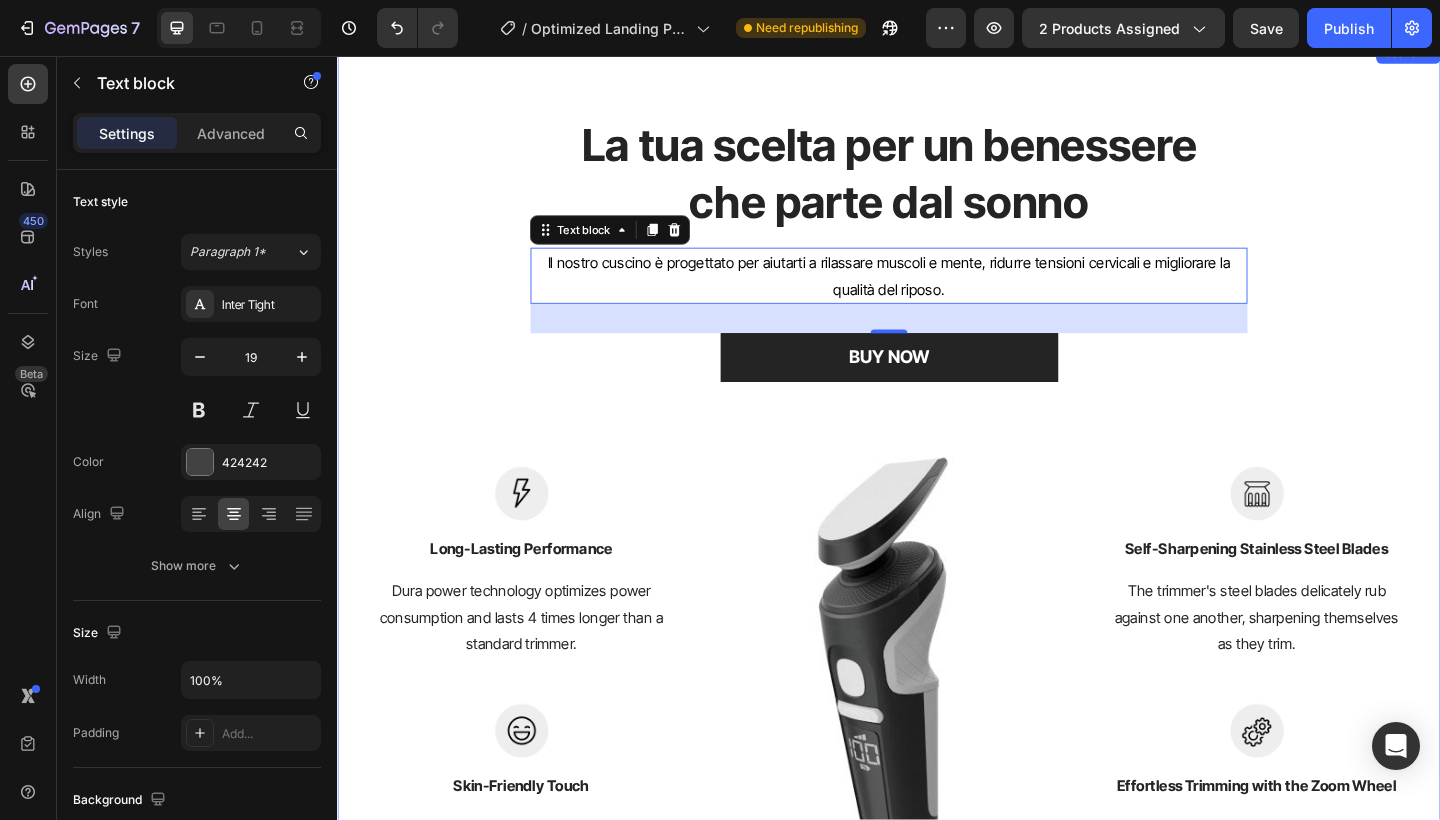 click on "La tua scelta per un benessere che parte dal sonno Heading Il nostro cuscino è progettato per aiutarti a rilassare muscoli e mente, ridurre tensioni cervicali e migliorare la qualità del riposo. Text block   32 BUY NOW Button Row Image Long-Lasting Performance Text block Dura power technology optimizes power consumption and lasts 4 times longer than a standard trimmer. Text block Row Image Skin-Friendly Touch Text block Blades stay extra-sharp but still have  rounded blade tips and combs to  prevent irritation. Text block Row Image Image Self-Sharpening Stainless Steel Blades Text block The trimmer's steel blades delicately rub  against one another, sharpening themselves  as they trim. Text block Row Image Effortless Trimming with the Zoom Wheel Text block Simply crank the wheel to pick and lock in the desired length settings with 20 various length options. Text block Row Row" at bounding box center (937, 576) 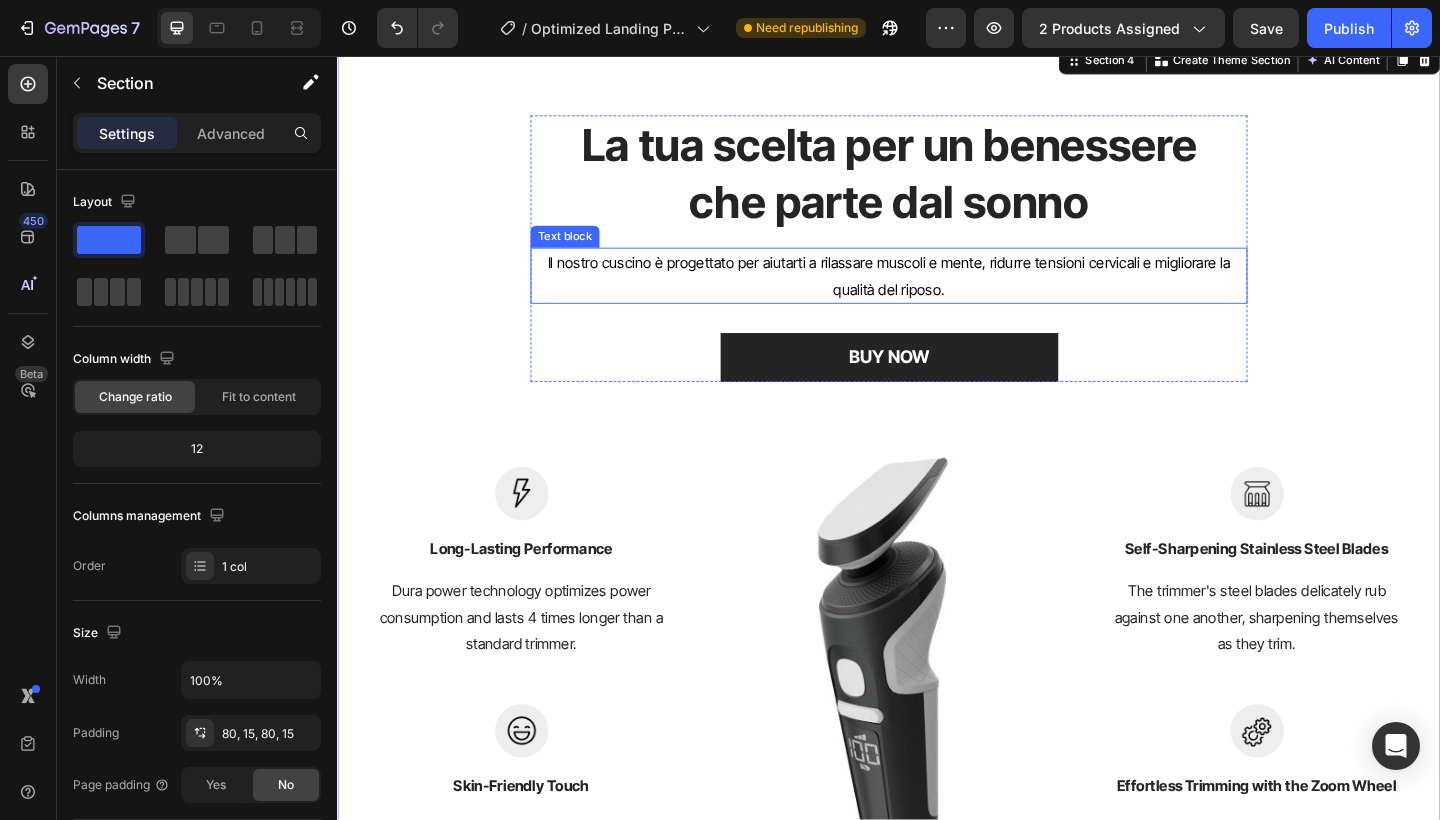 click on "Il nostro cuscino è progettato per aiutarti a rilassare muscoli e mente, ridurre tensioni cervicali e migliorare la qualità del riposo." at bounding box center (937, 295) 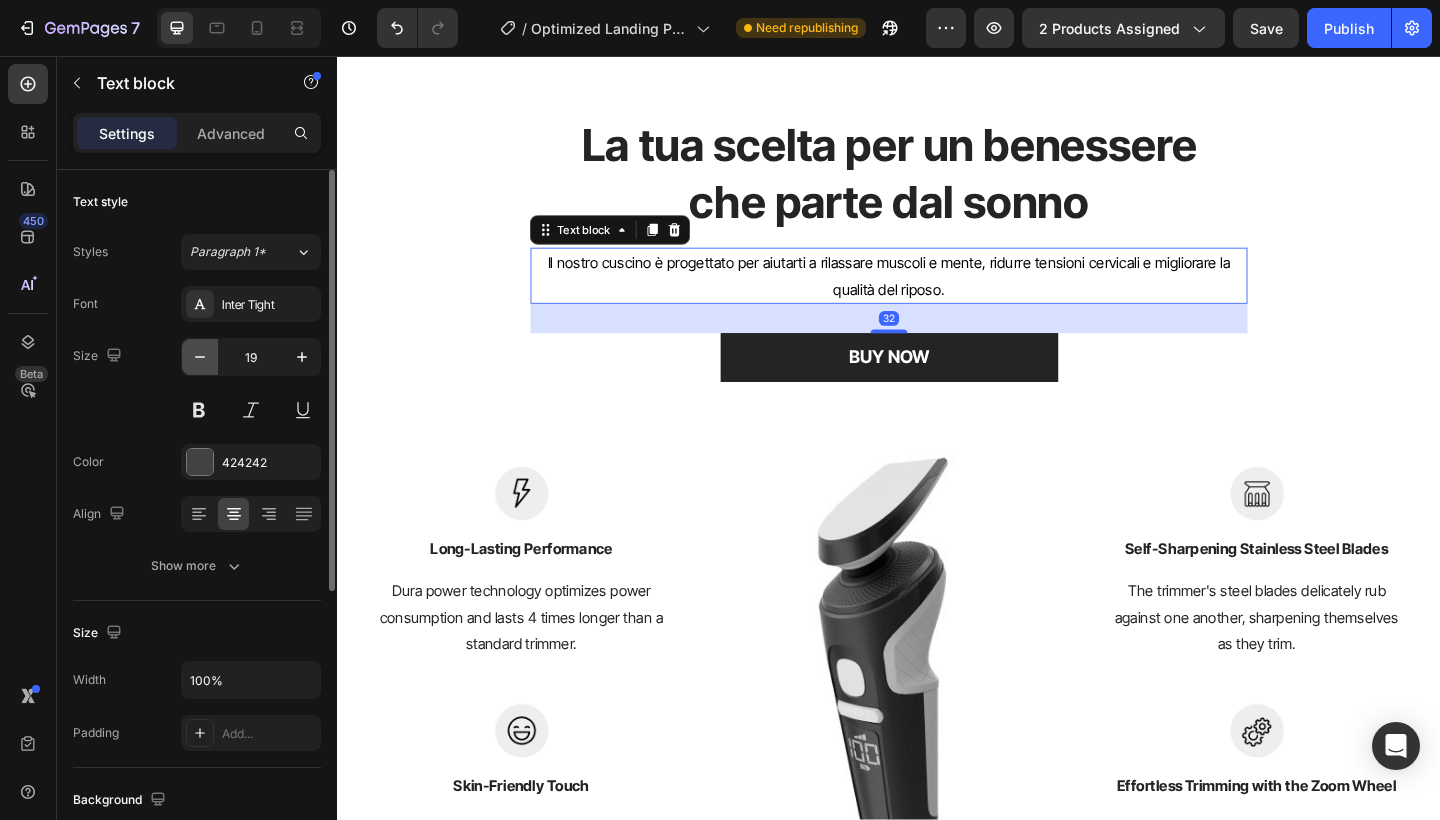 click 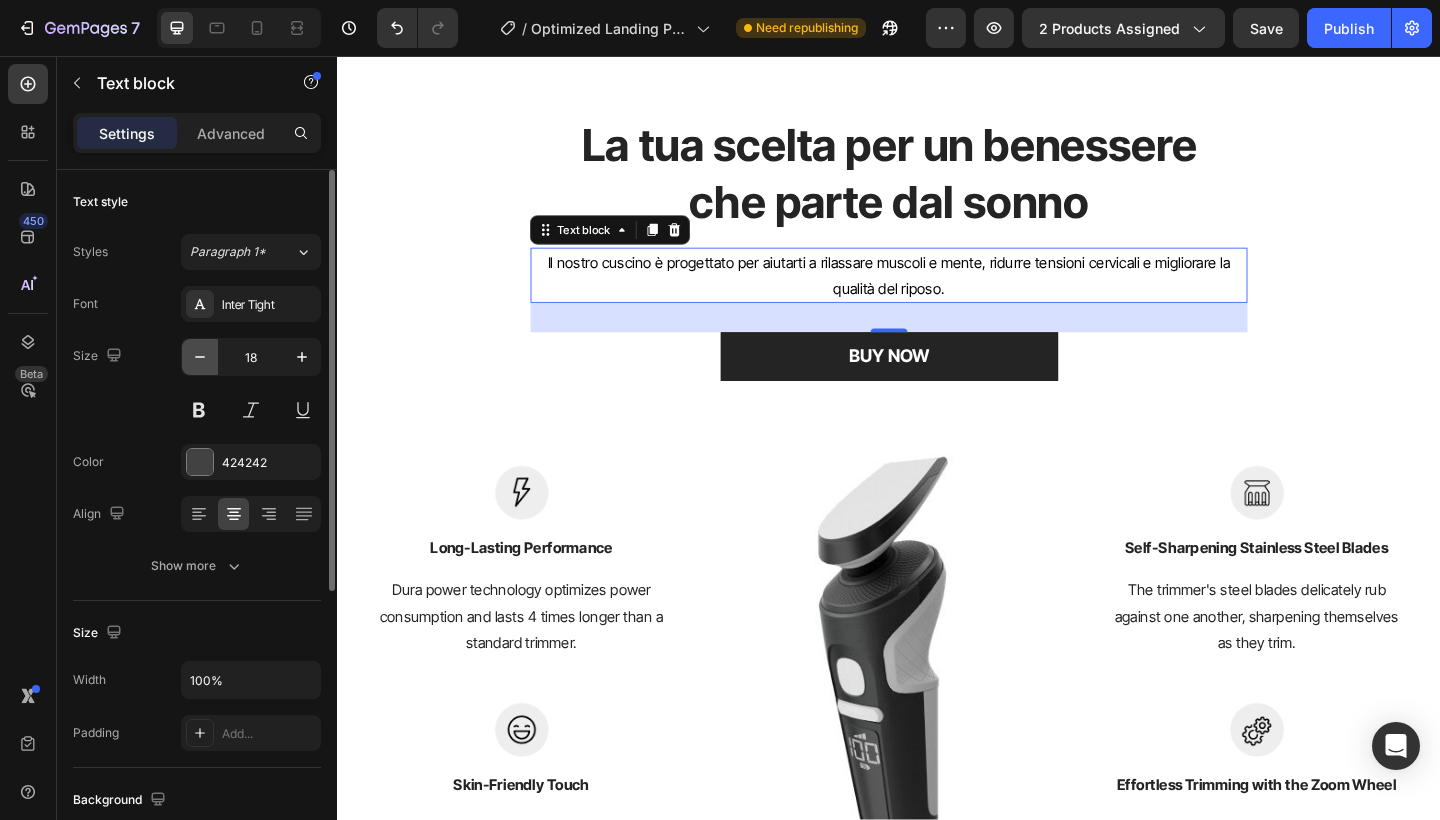 click 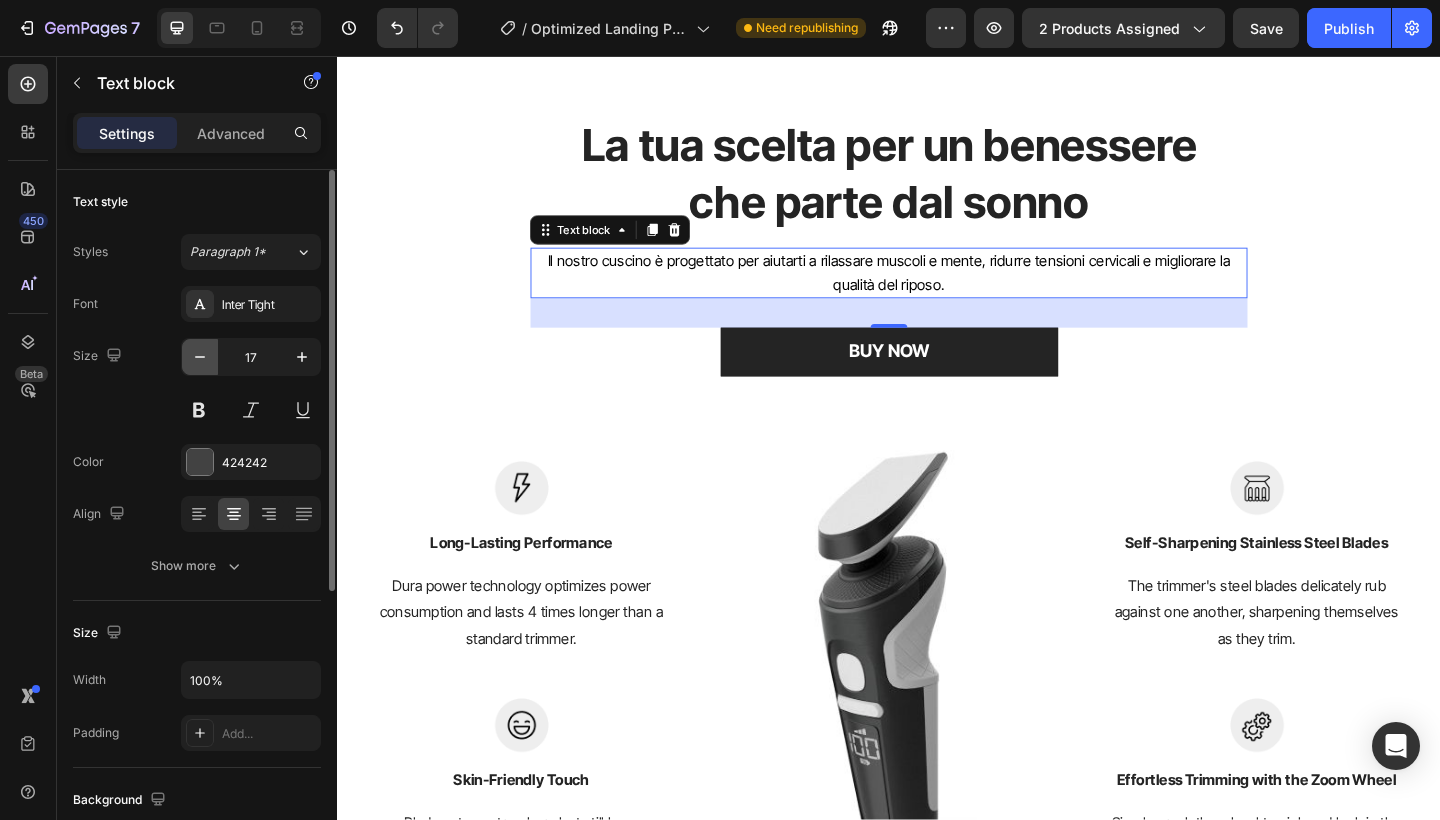 click 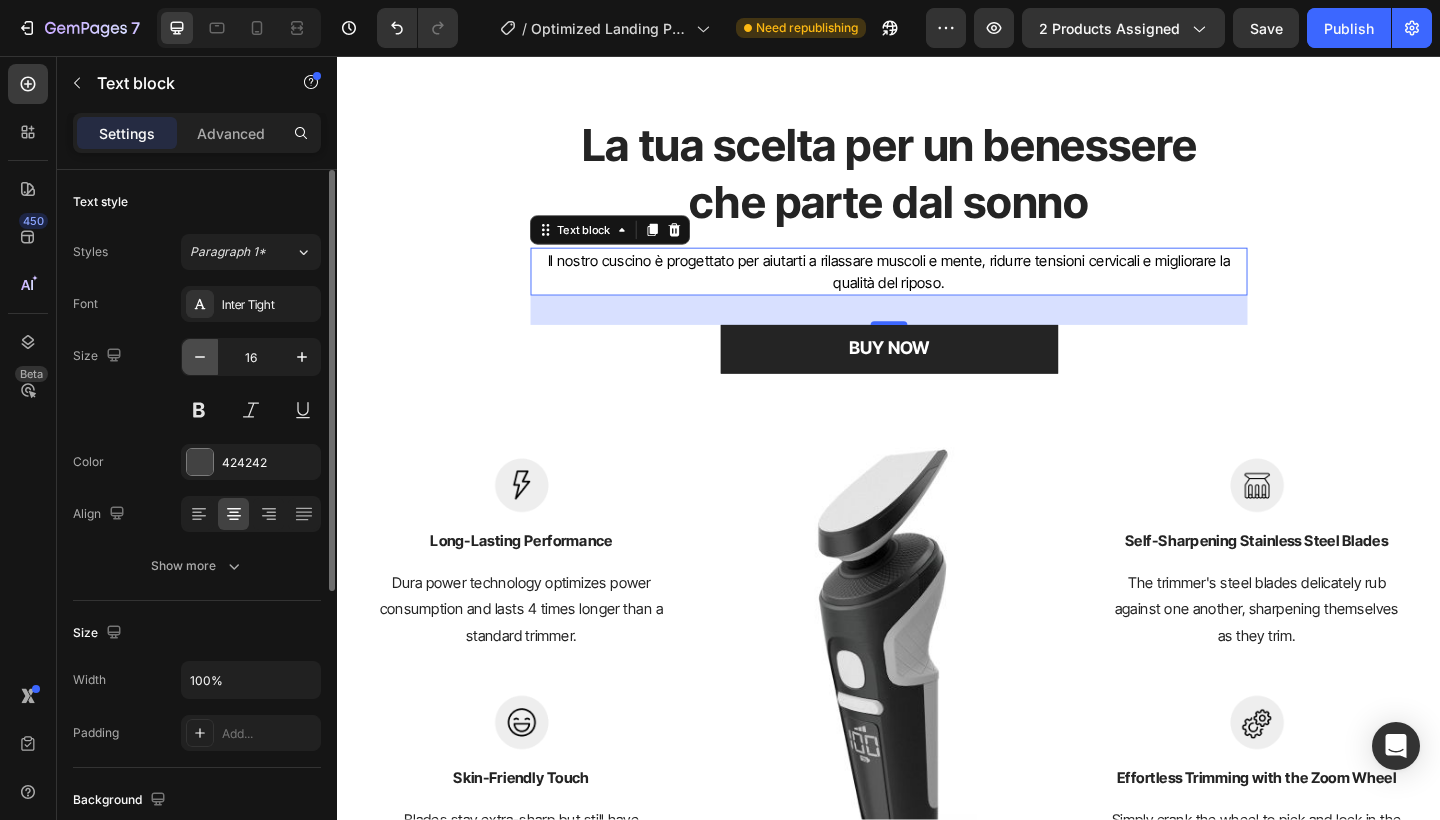 click 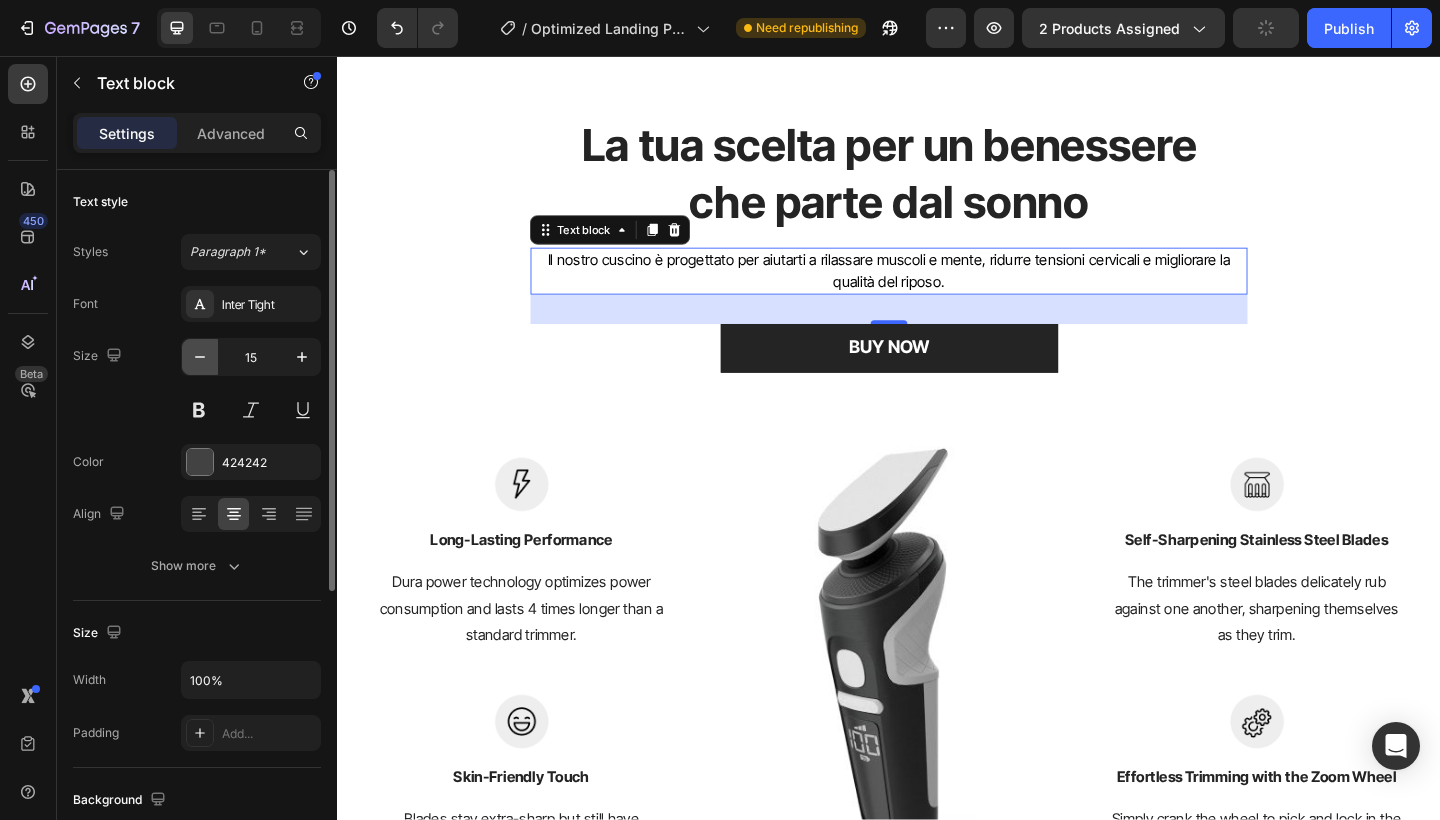 click 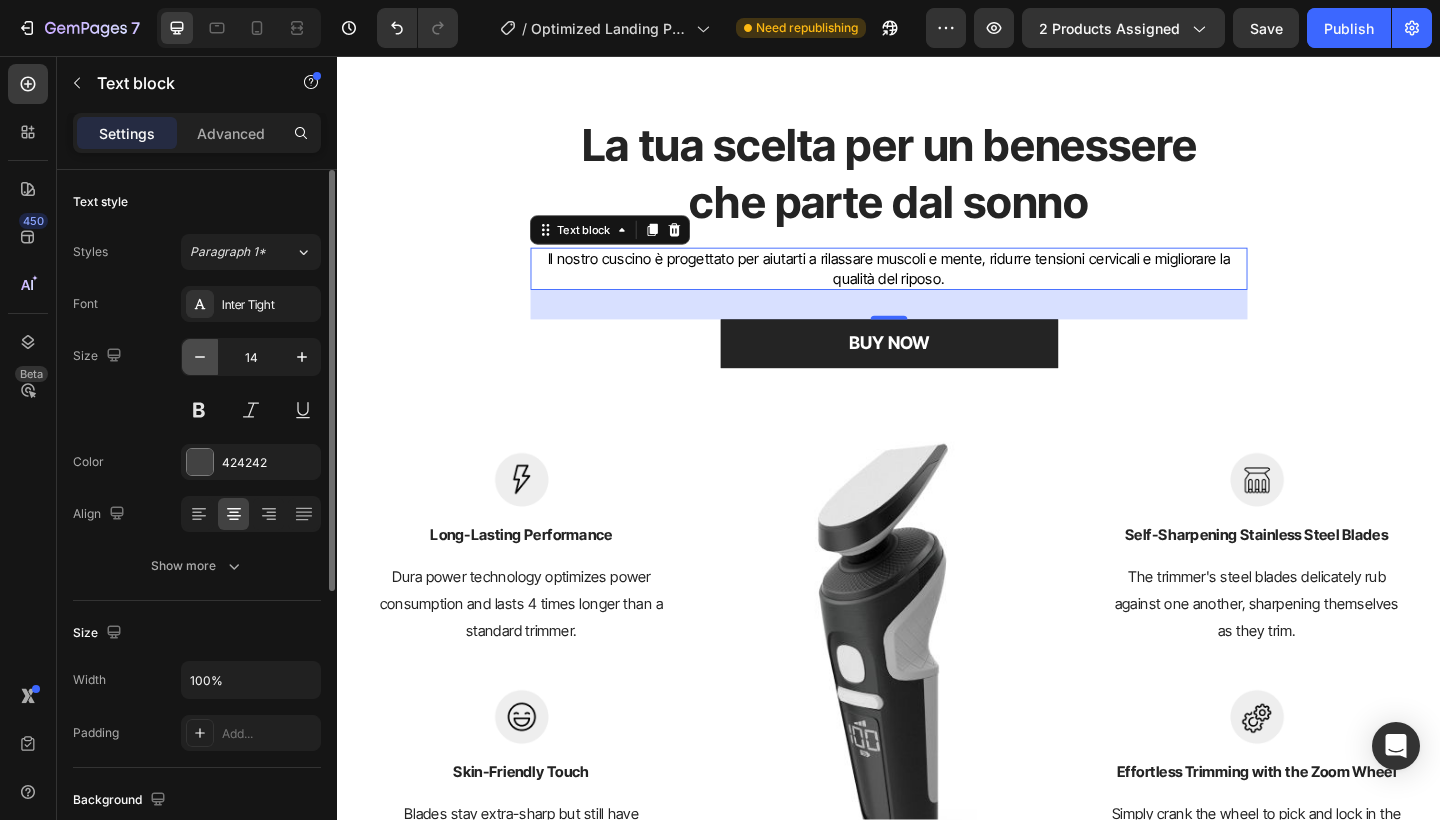 click 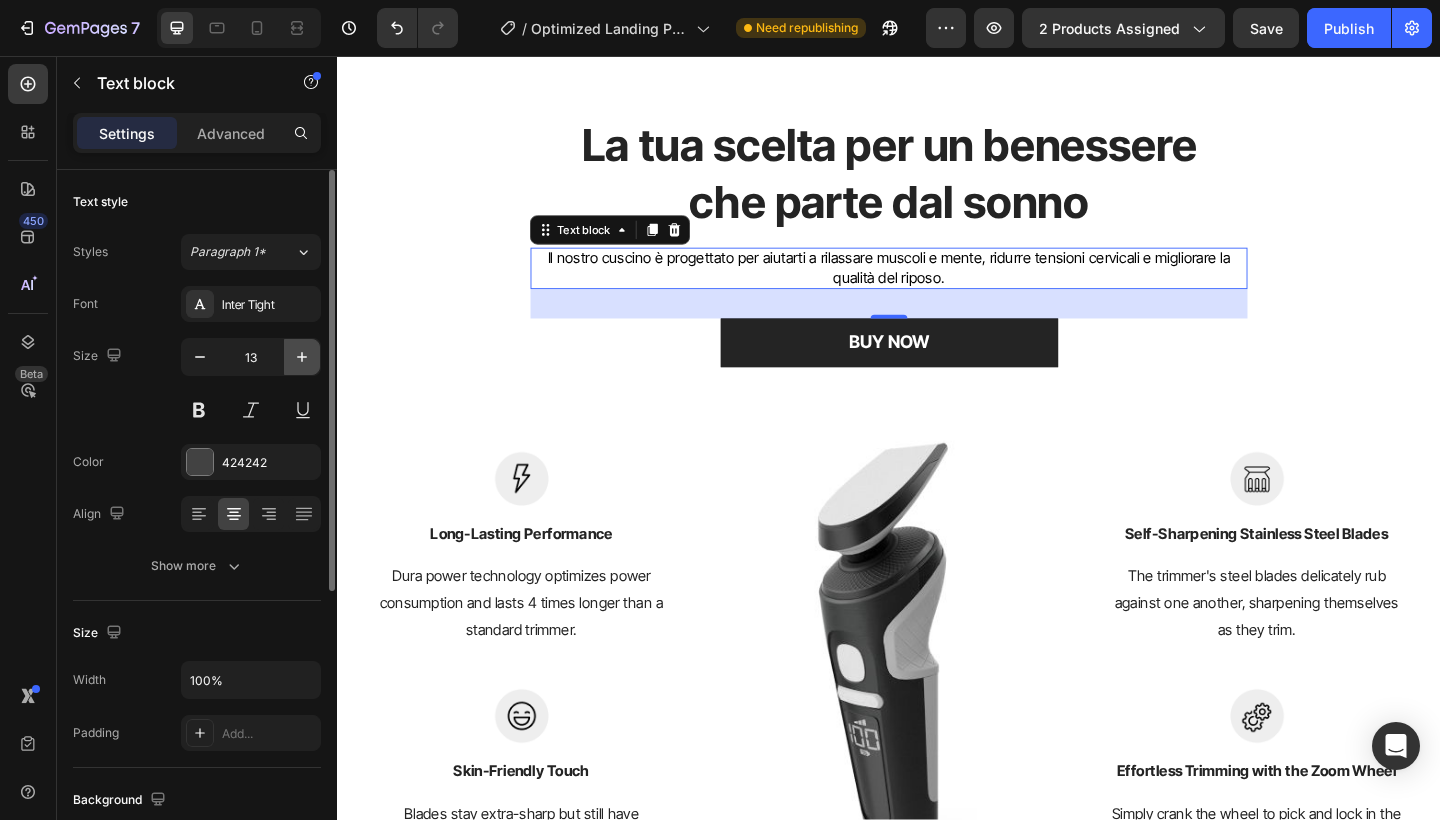 click 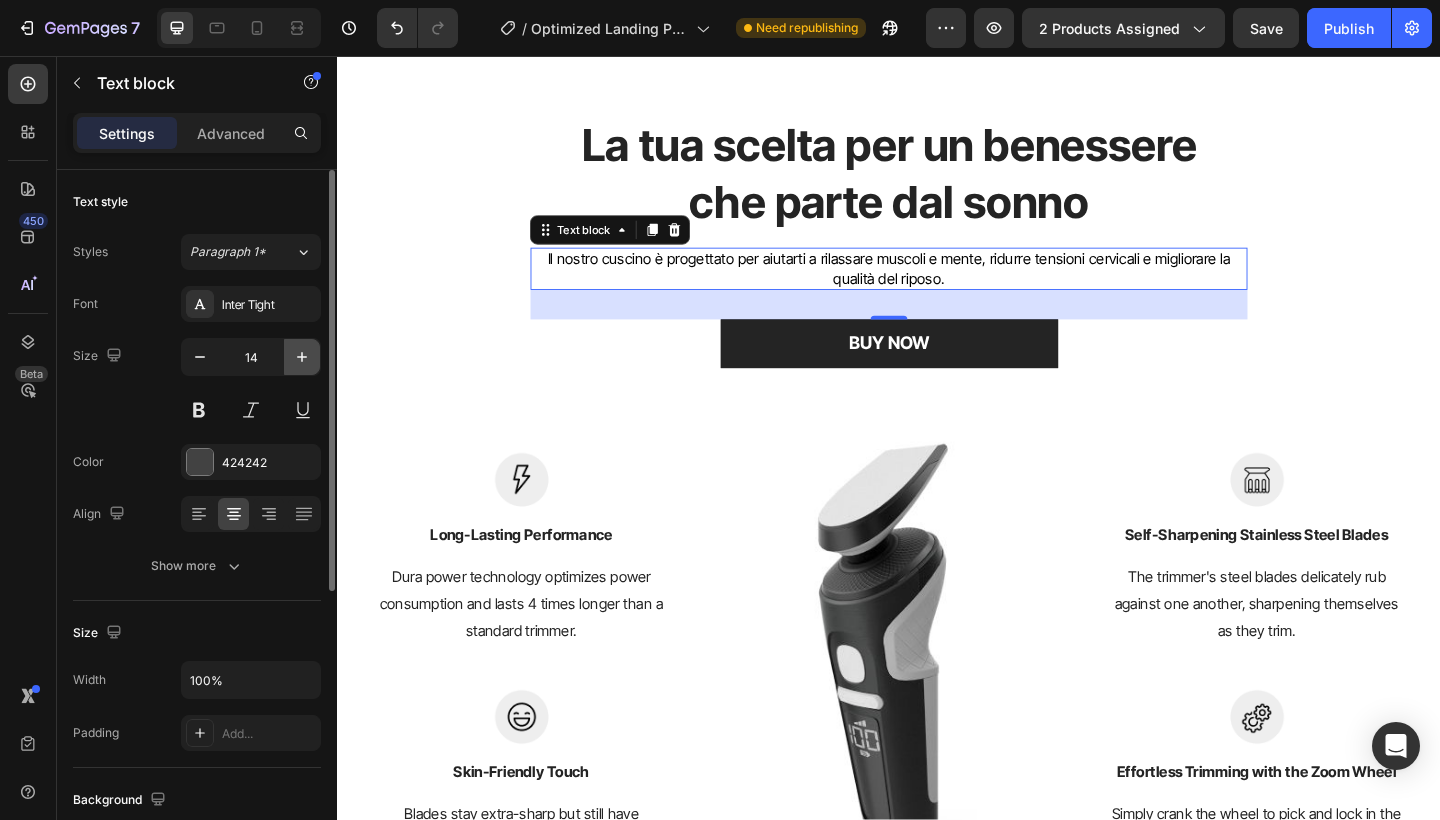 click 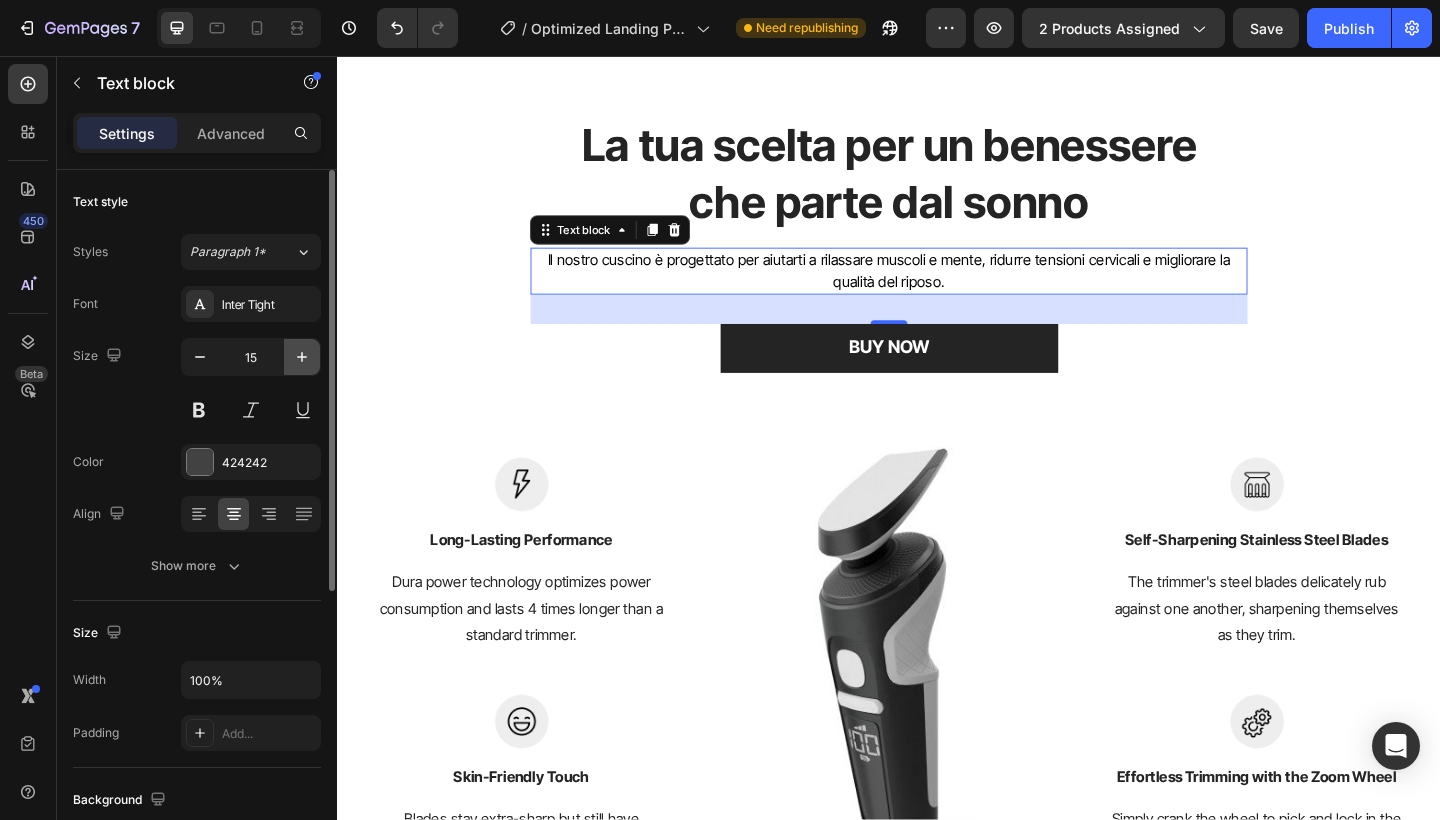 click 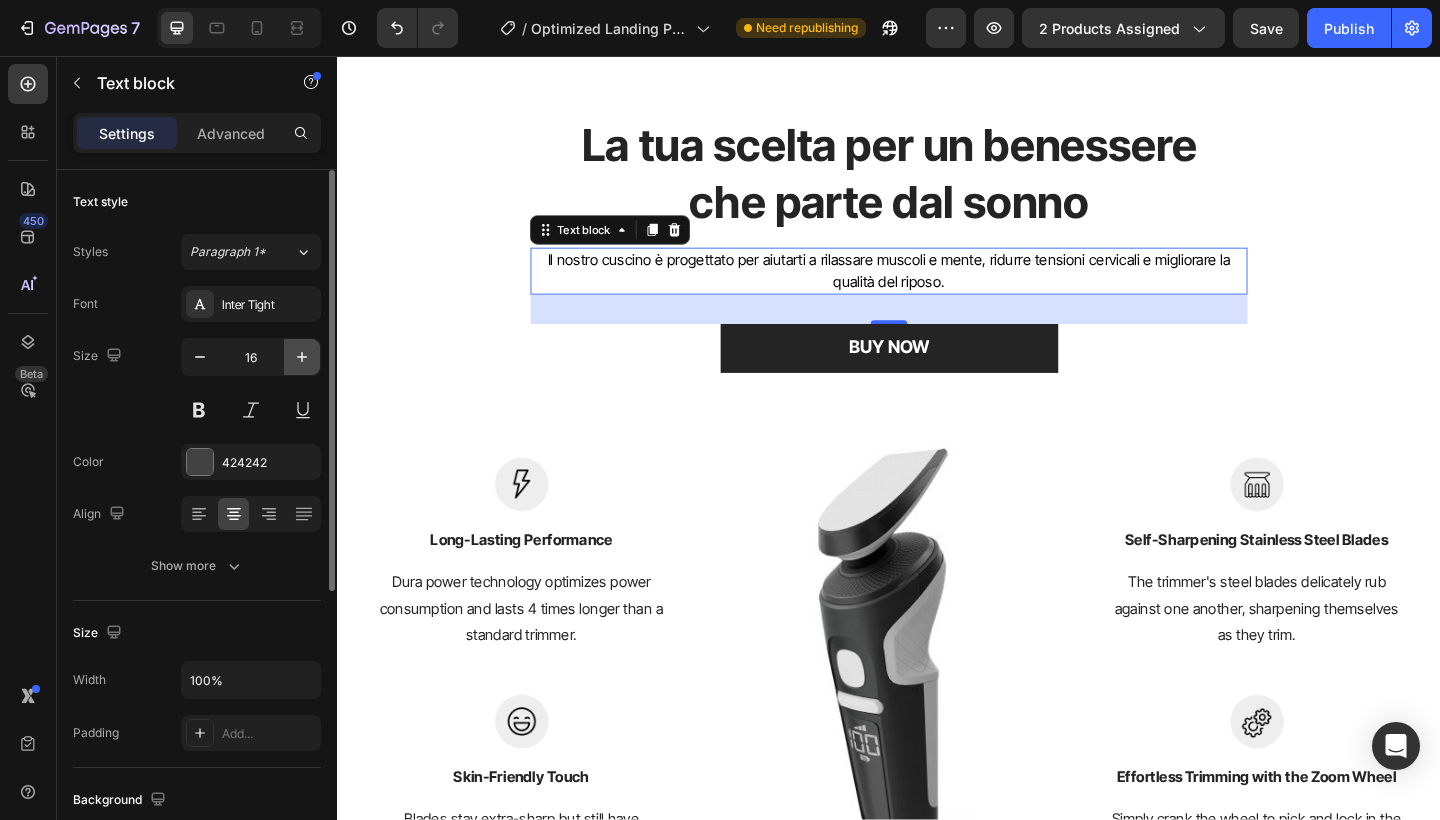 click 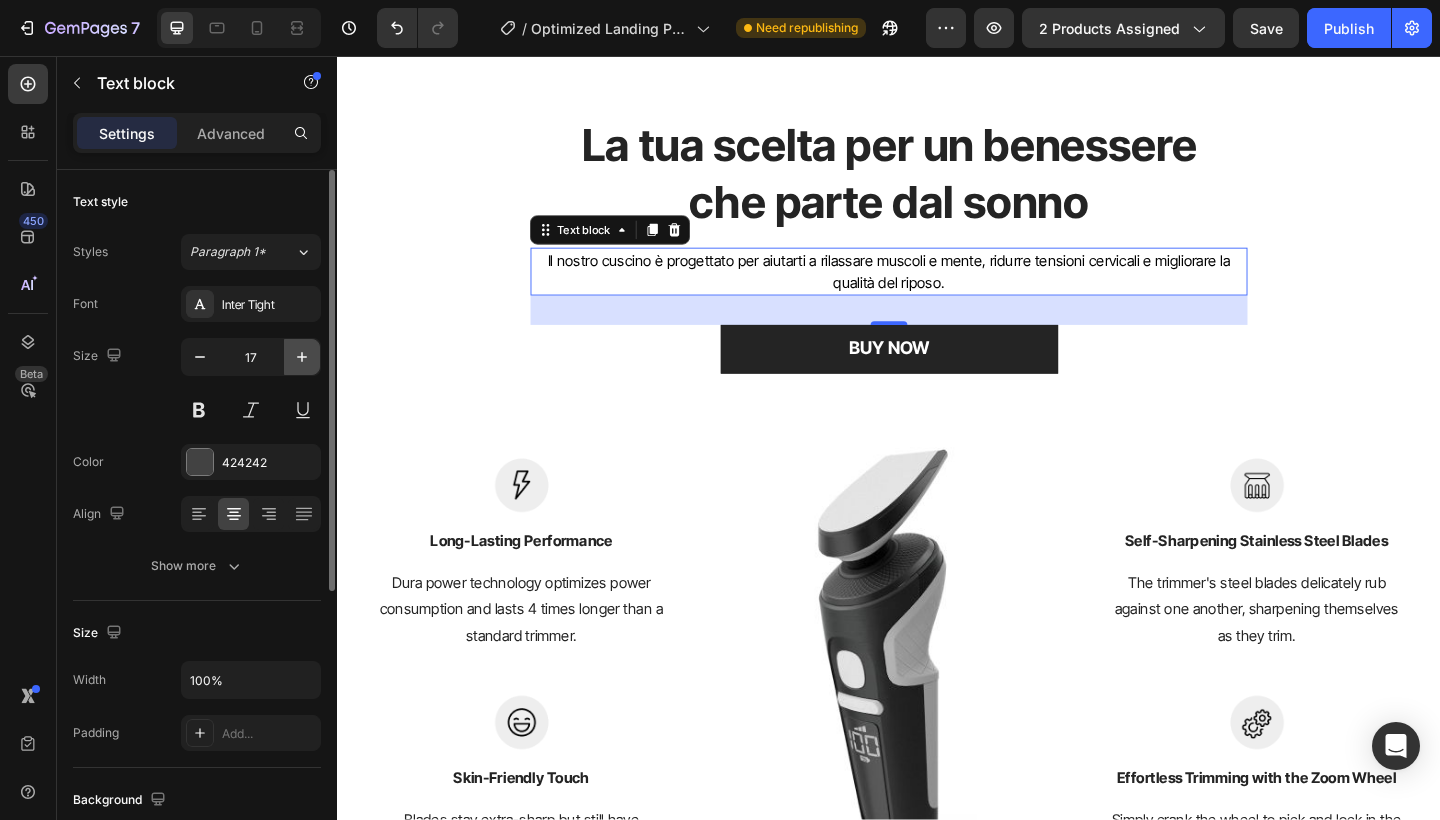 click 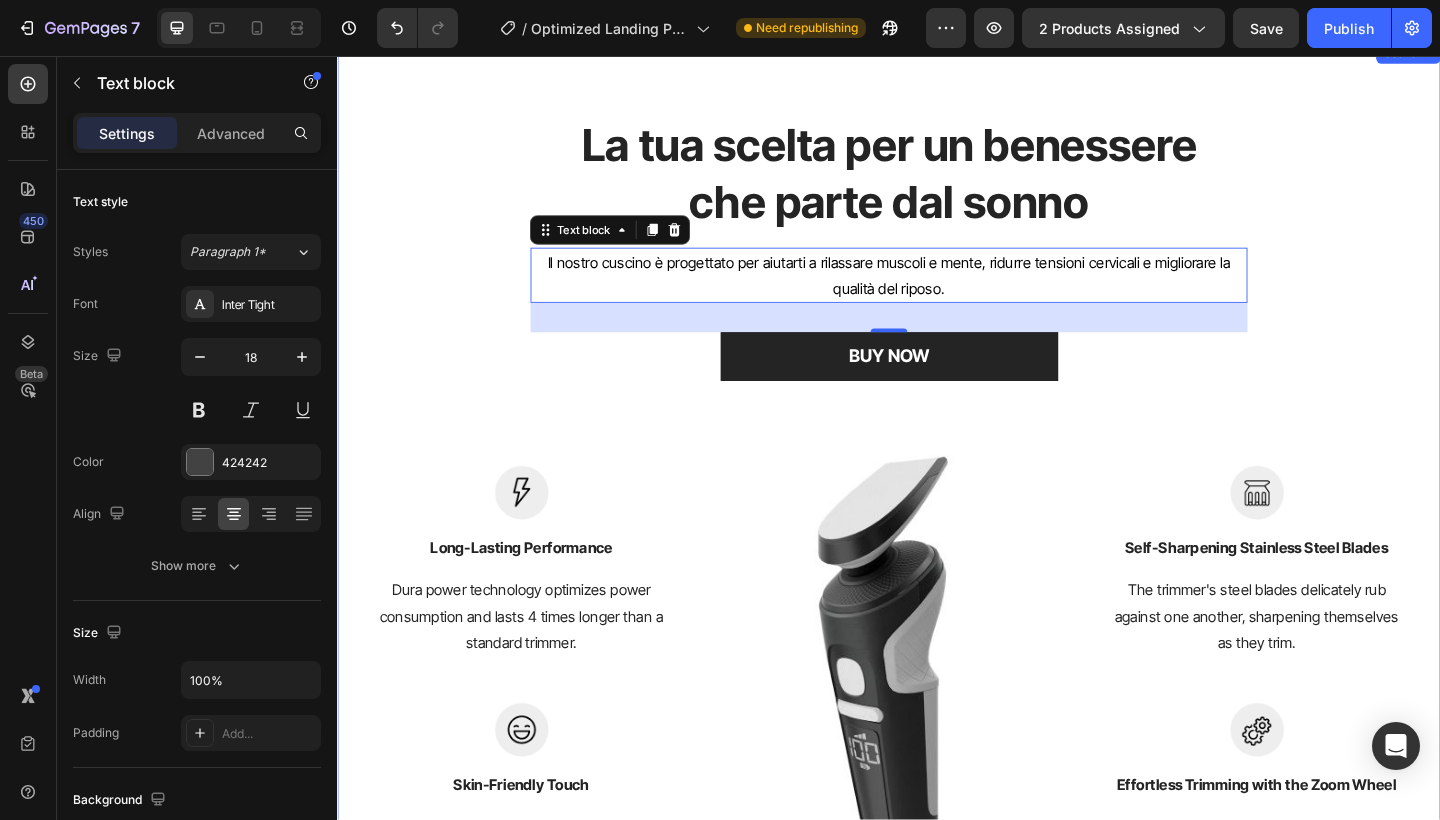 click on "La tua scelta per un benessere che parte dal sonno Heading Il nostro cuscino è progettato per aiutarti a rilassare muscoli e mente, ridurre tensioni cervicali e migliorare la qualità del riposo. Text block   32 BUY NOW Button Row Image Long-Lasting Performance Text block Dura power technology optimizes power consumption and lasts 4 times longer than a standard trimmer. Text block Row Image Skin-Friendly Touch Text block Blades stay extra-sharp but still have  rounded blade tips and combs to  prevent irritation. Text block Row Image Image Self-Sharpening Stainless Steel Blades Text block The trimmer's steel blades delicately rub  against one another, sharpening themselves  as they trim. Text block Row Image Effortless Trimming with the Zoom Wheel Text block Simply crank the wheel to pick and lock in the desired length settings with 20 various length options. Text block Row Row" at bounding box center [937, 575] 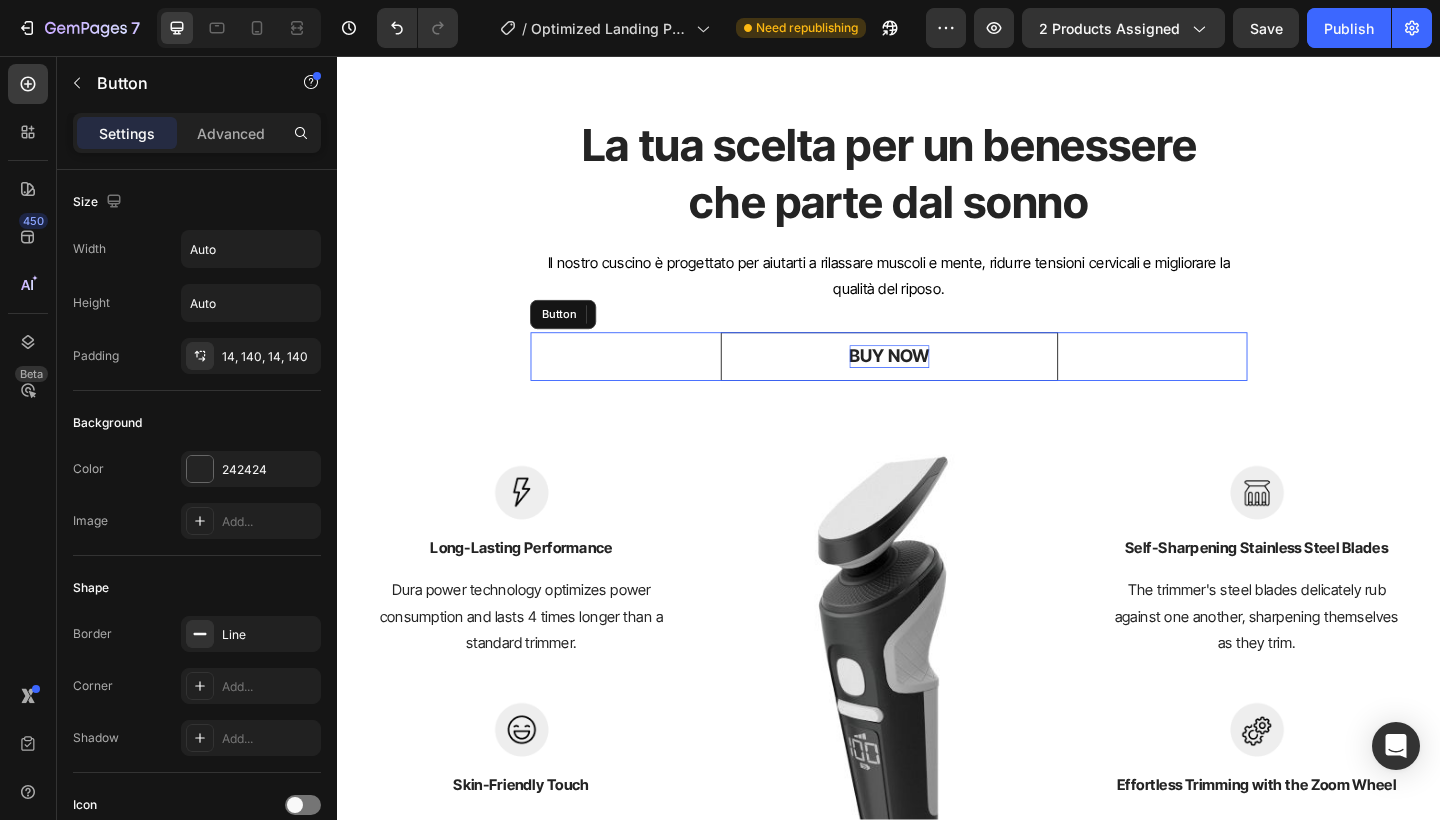 click on "BUY NOW" at bounding box center [937, 383] 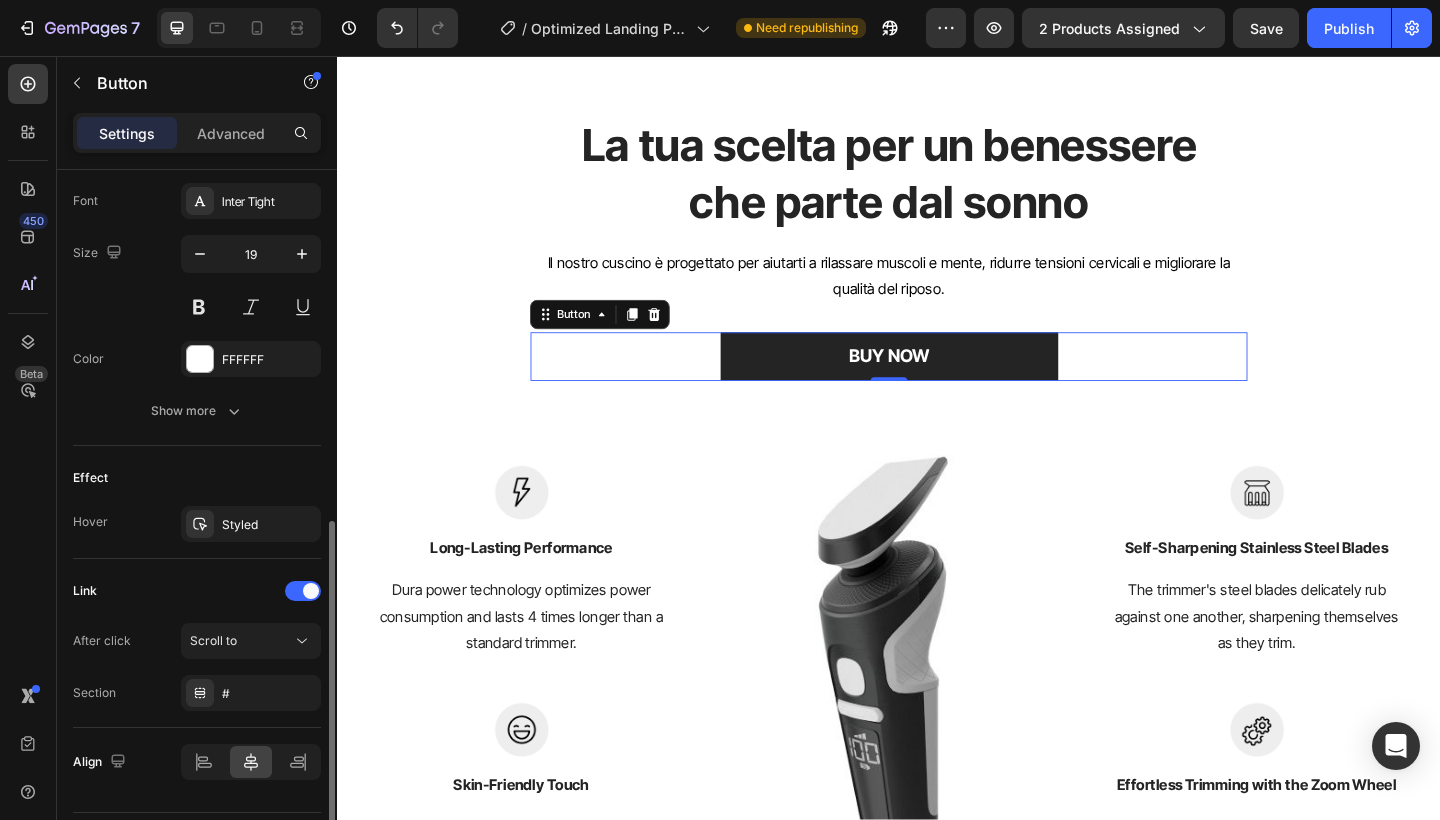 scroll, scrollTop: 786, scrollLeft: 0, axis: vertical 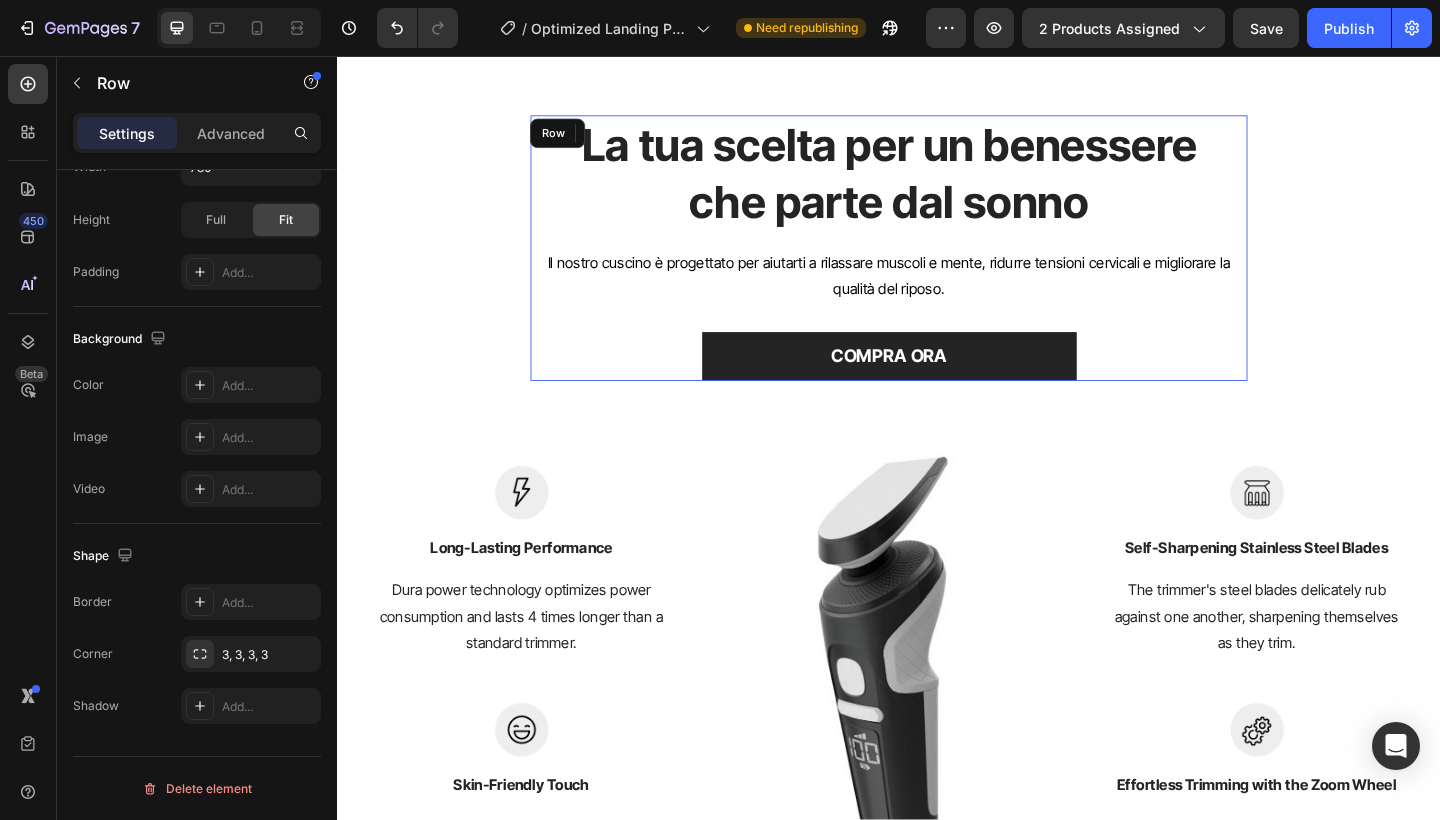 click on "La tua scelta per un benessere che parte dal sonno Heading Il nostro cuscino è progettato per aiutarti a rilassare muscoli e mente, ridurre tensioni cervicali e migliorare la qualità del riposo. Text block COMPRA ORA Button 0" at bounding box center (937, 266) 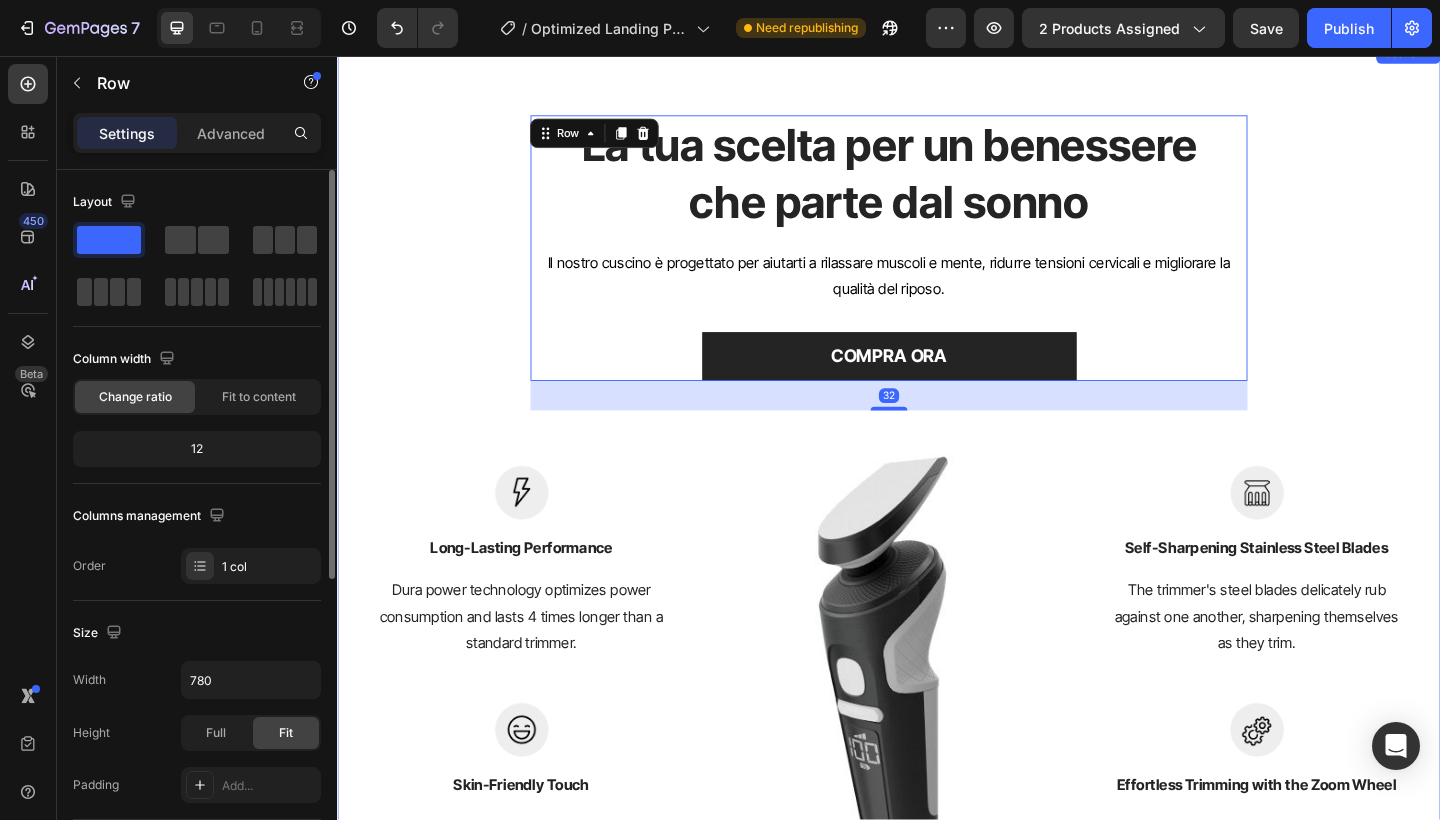click on "La tua scelta per un benessere che parte dal sonno Heading Il nostro cuscino è progettato per aiutarti a rilassare muscoli e mente, ridurre tensioni cervicali e migliorare la qualità del riposo. Text block COMPRA ORA Button Row 32 Image Long-Lasting Performance Text block Dura power technology optimizes power consumption and lasts 4 times longer than a standard trimmer. Text block Row Image Skin-Friendly Touch Text block Blades stay extra-sharp but still have rounded blade tips and combs to prevent irritation. Text block Row Image Image Self-Sharpening Stainless Steel Blades Text block The trimmer's steel blades delicately rub against one another, sharpening themselves as they trim. Text block Row Image Effortless Trimming with the Zoom Wheel Text block Simply crank the wheel to pick and lock in the desired length settings with 20 various length options. Text block Row Row" at bounding box center [937, 575] 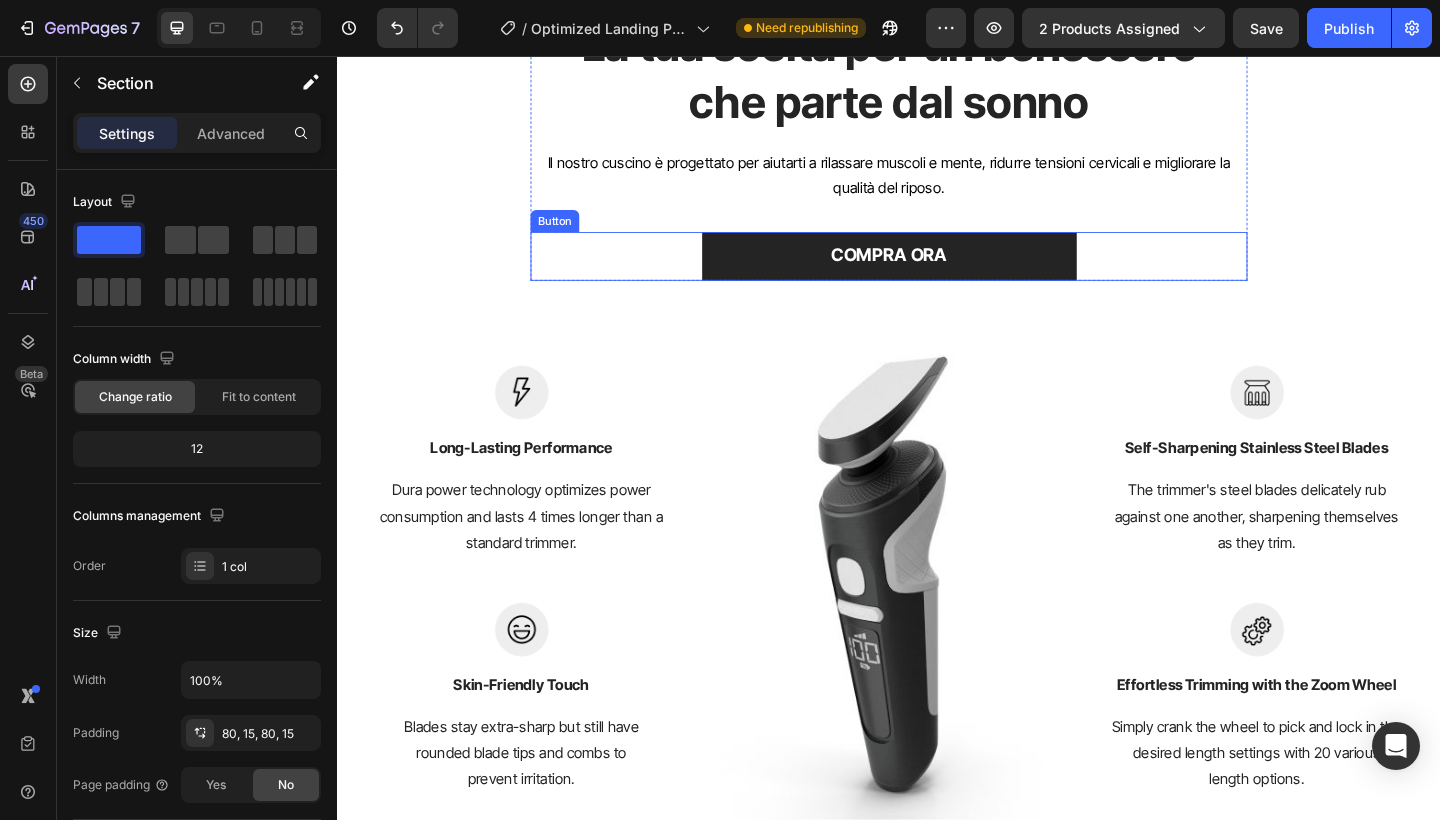 scroll, scrollTop: 2943, scrollLeft: 0, axis: vertical 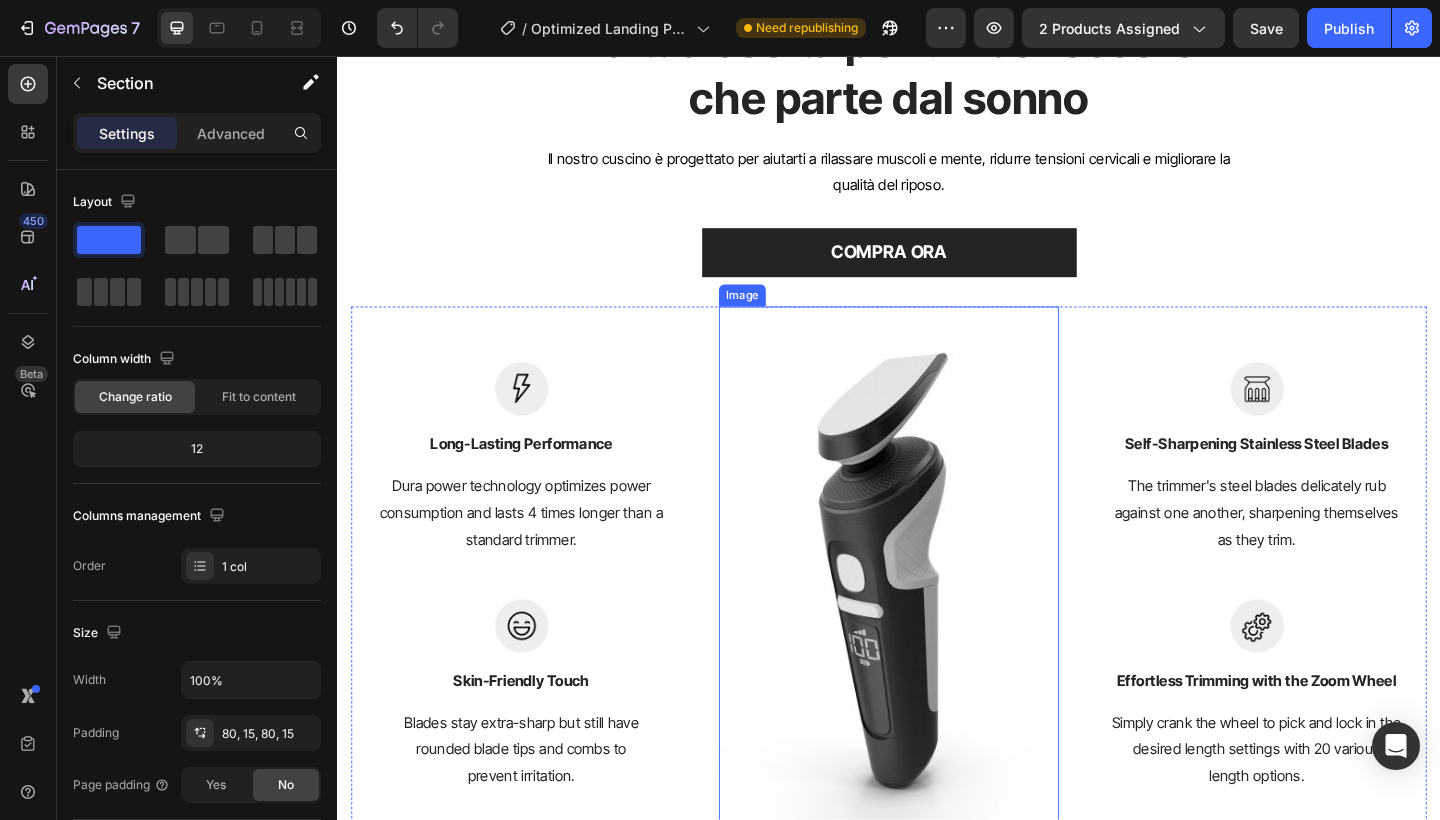 click at bounding box center [937, 622] 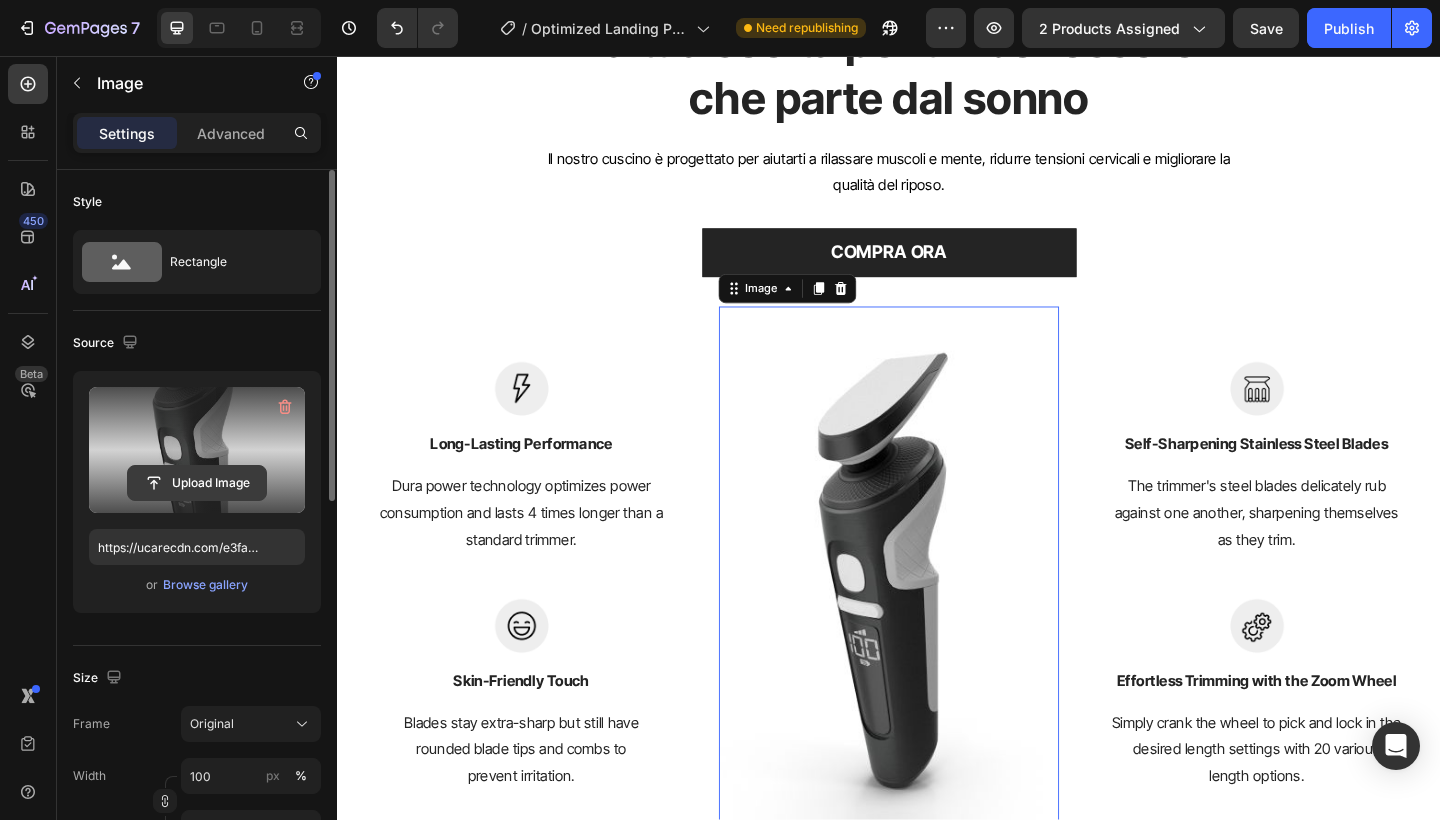 click 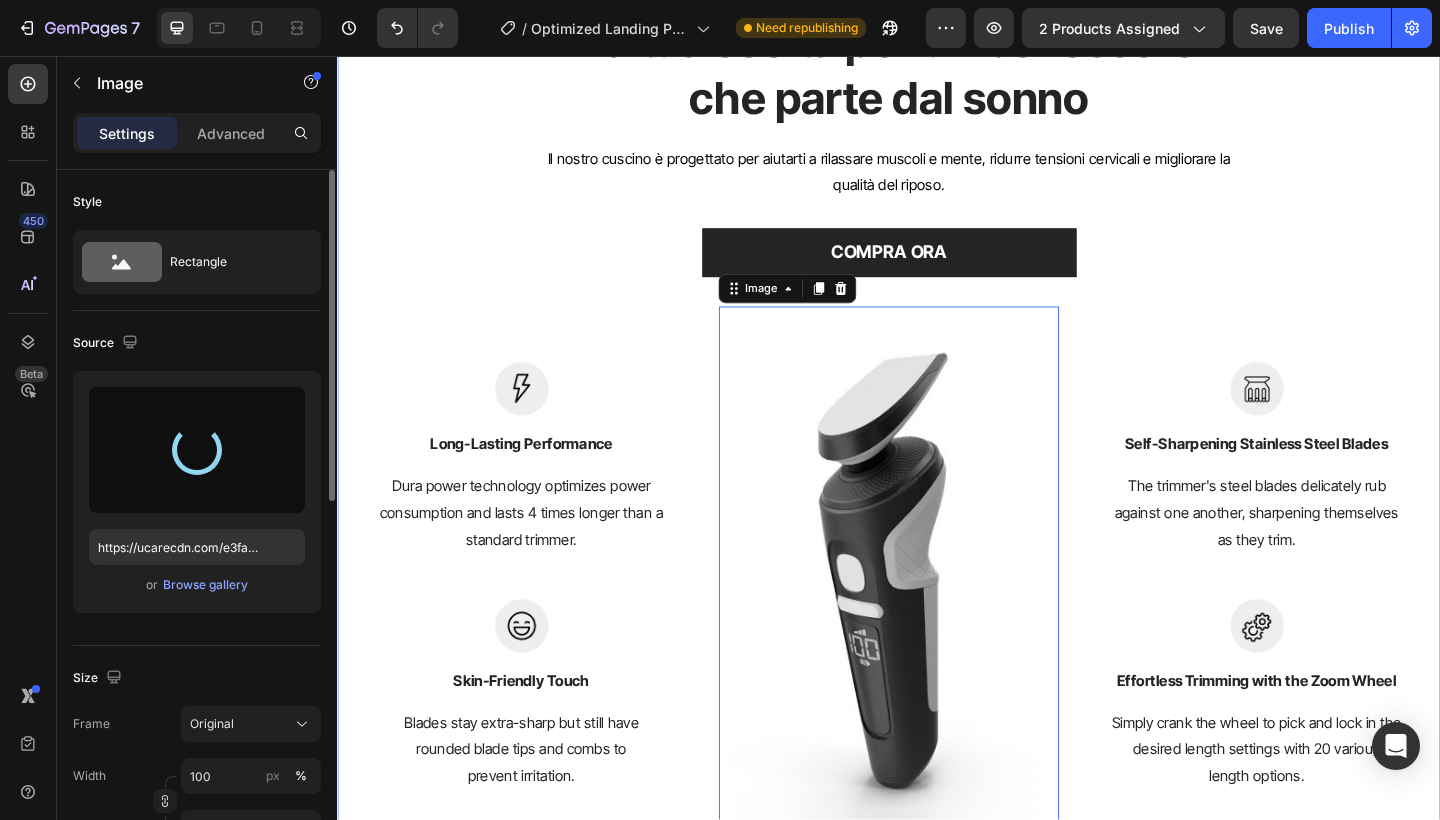 type on "https://cdn.shopify.com/s/files/[NUMBER]/[NUMBER]/[NUMBER]/[NUMBER]/[NUMBER]-[NUMBER]-[NUMBER]-[NUMBER]-[NUMBER]-[NUMBER]-[NUMBER]-[NUMBER]-[NUMBER].png" 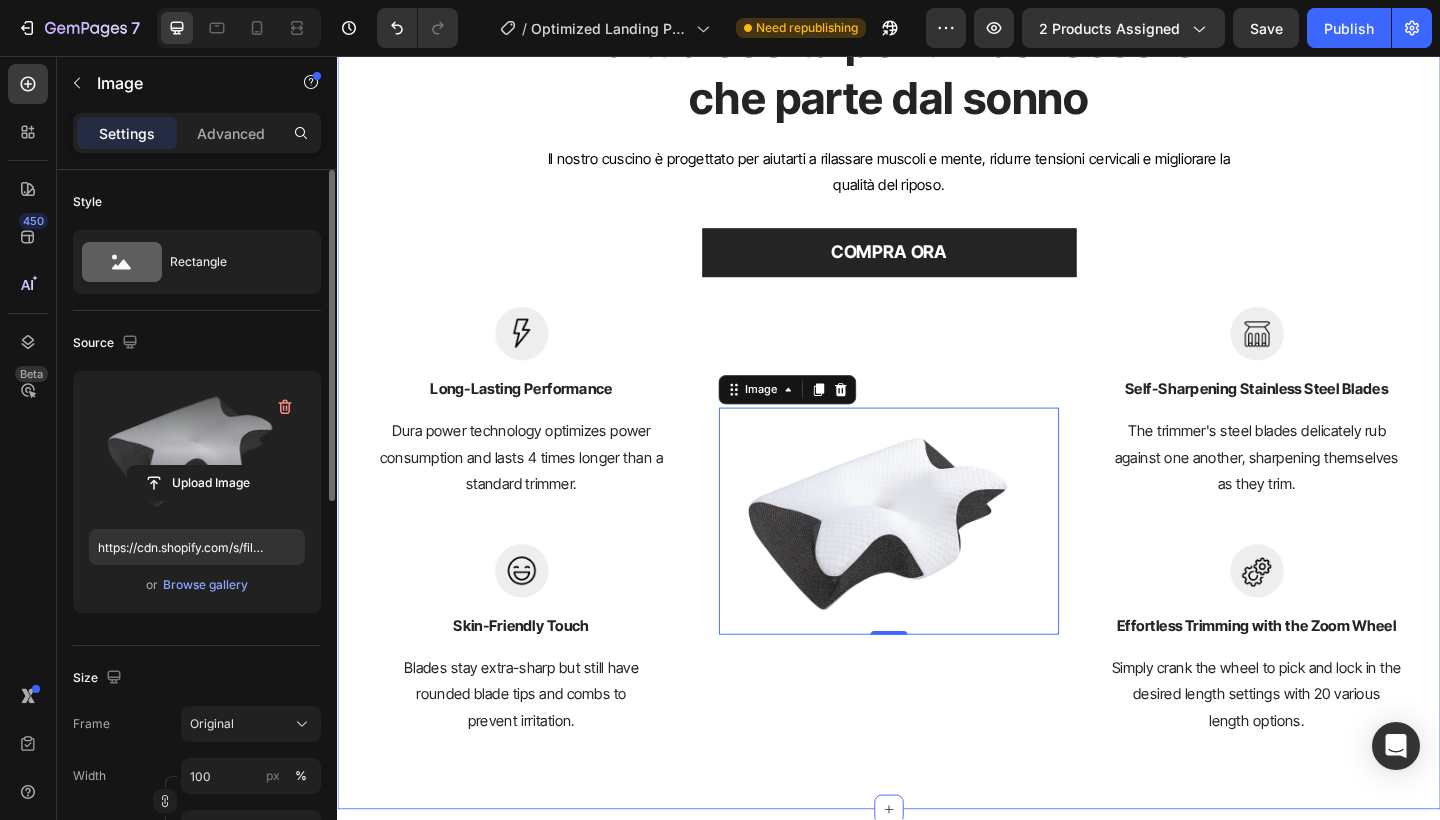 click on "La tua scelta per un benessere che parte dal sonno Heading Il nostro cuscino è progettato per aiutarti a rilassare muscoli e mente, ridurre tensioni cervicali e migliorare la qualità del riposo. Text block COMPRA ORA Button Row Image Long-Lasting Performance Text block Dura power technology optimizes power consumption and lasts 4 times longer than a standard trimmer. Text block Row Image Skin-Friendly Touch Text block Blades stay extra-sharp but still have  rounded blade tips and combs to  prevent irritation. Text block Row Image   0 Image Self-Sharpening Stainless Steel Blades Text block The trimmer's steel blades delicately rub  against one another, sharpening themselves  as they trim. Text block Row Image Effortless Trimming with the Zoom Wheel Text block Simply crank the wheel to pick and lock in the desired length settings with 20 various length options. Text block Row Row" at bounding box center [937, 402] 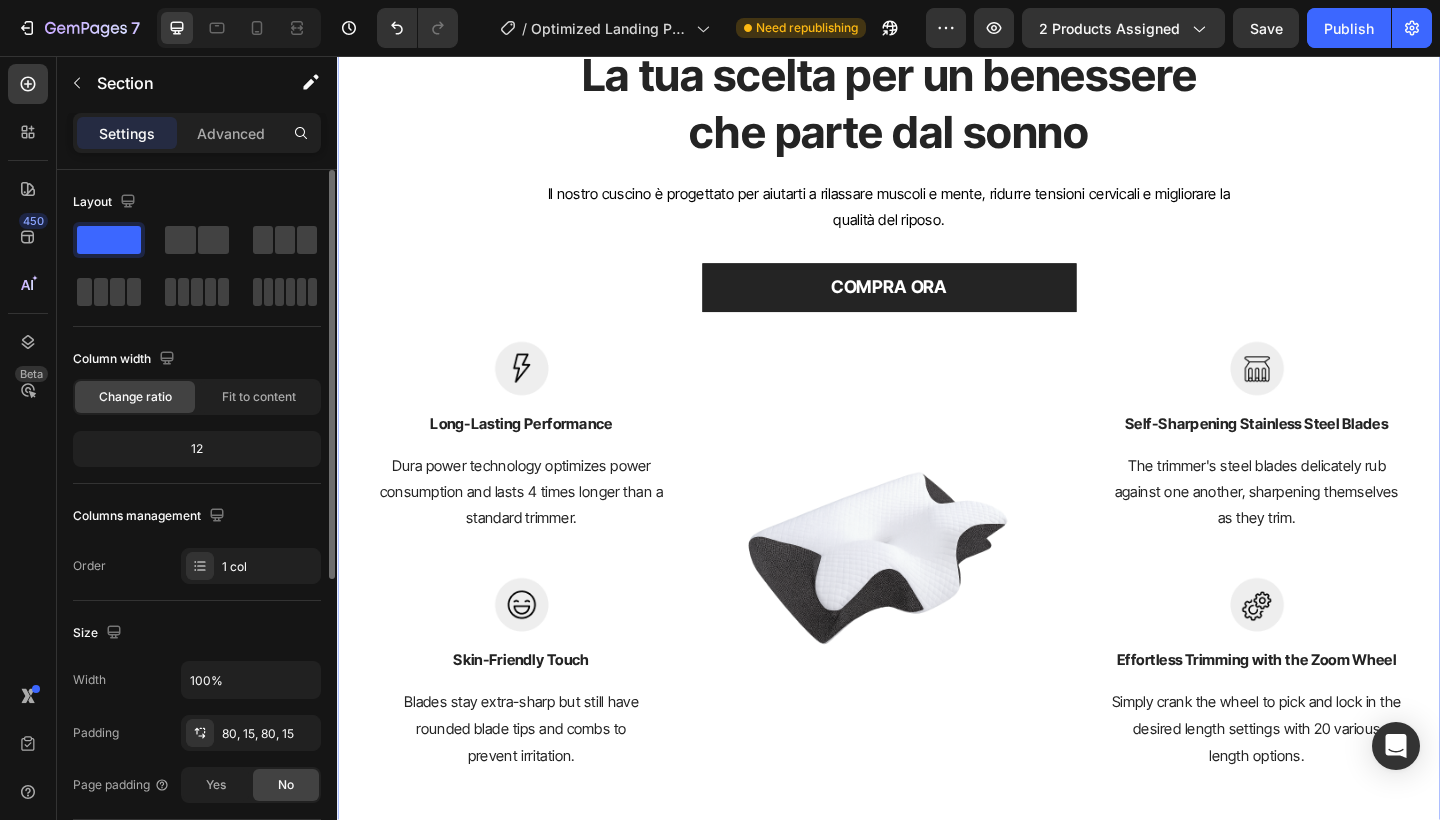 scroll, scrollTop: 2756, scrollLeft: 0, axis: vertical 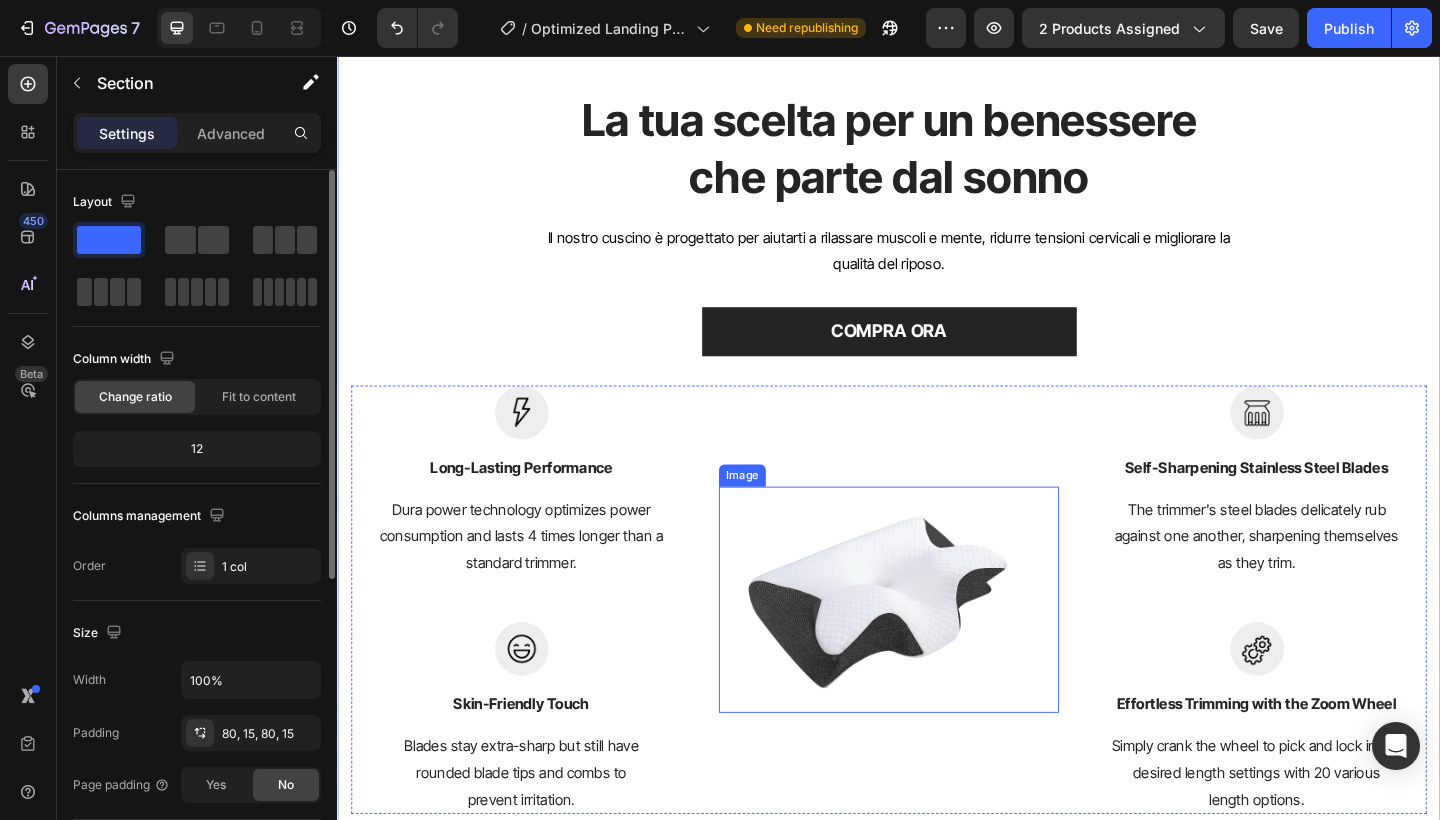click at bounding box center (937, 648) 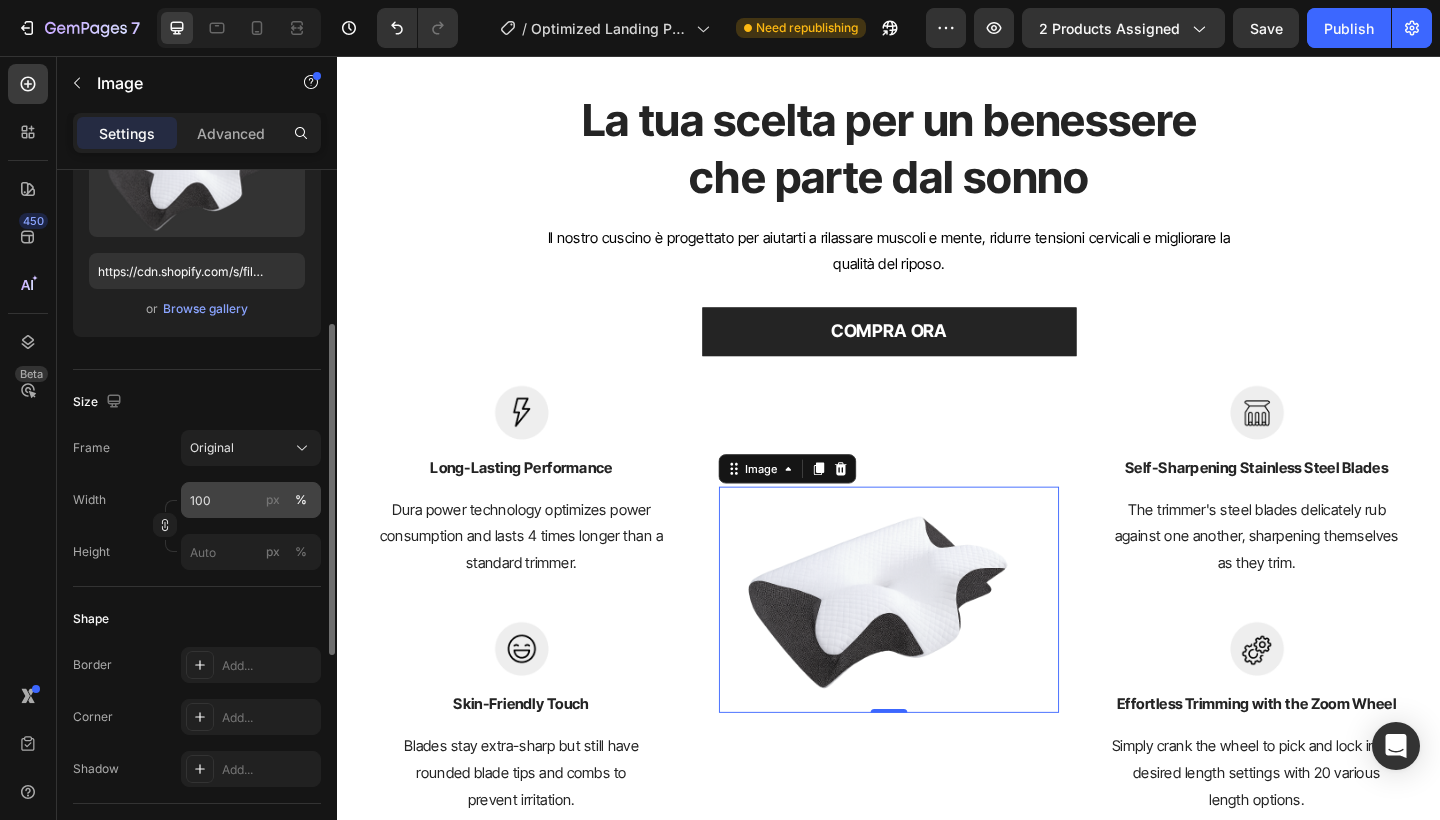 scroll, scrollTop: 293, scrollLeft: 0, axis: vertical 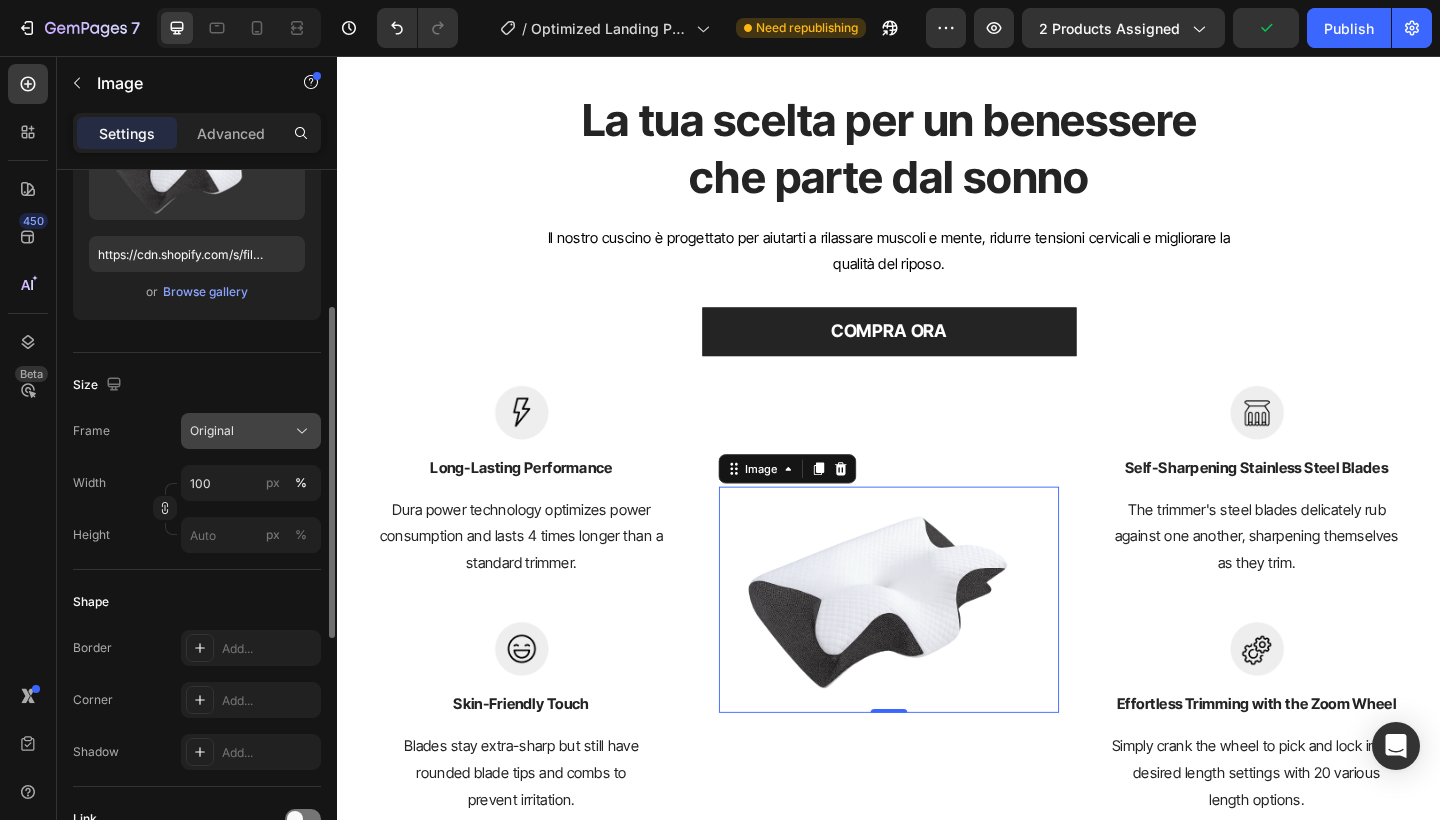 drag, startPoint x: 164, startPoint y: 503, endPoint x: 192, endPoint y: 446, distance: 63.505905 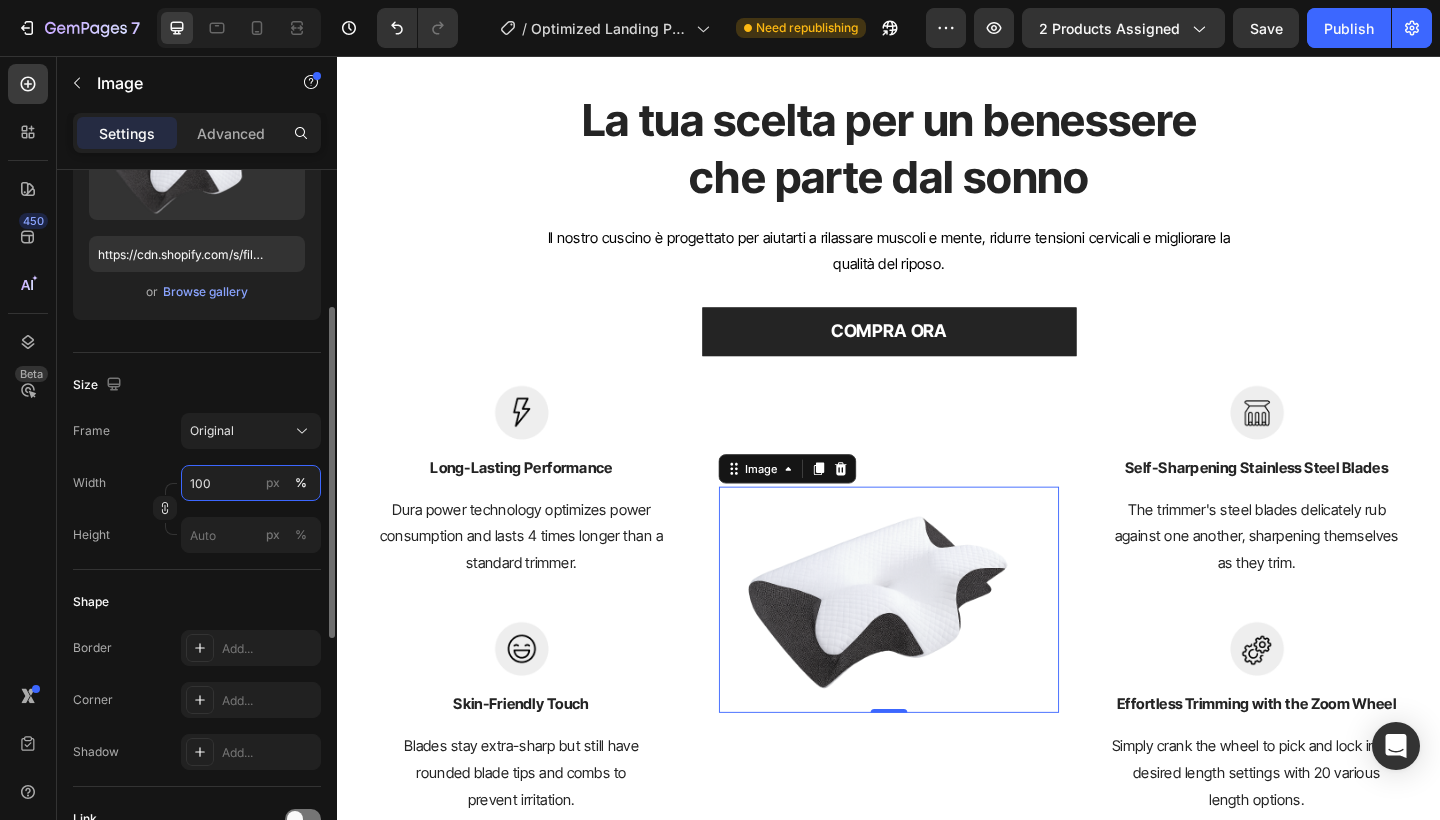 drag, startPoint x: 234, startPoint y: 481, endPoint x: 150, endPoint y: 479, distance: 84.0238 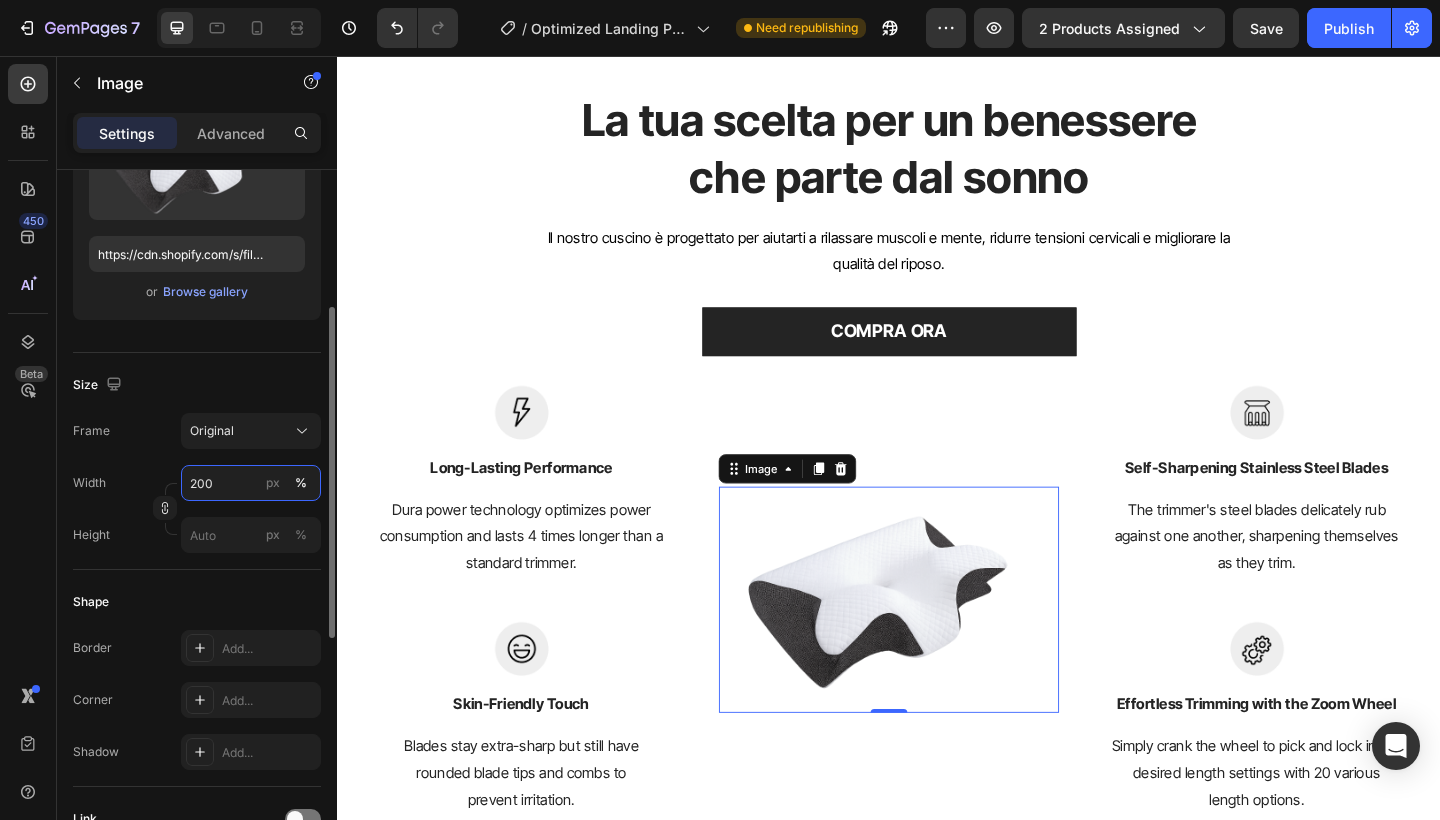 type on "200" 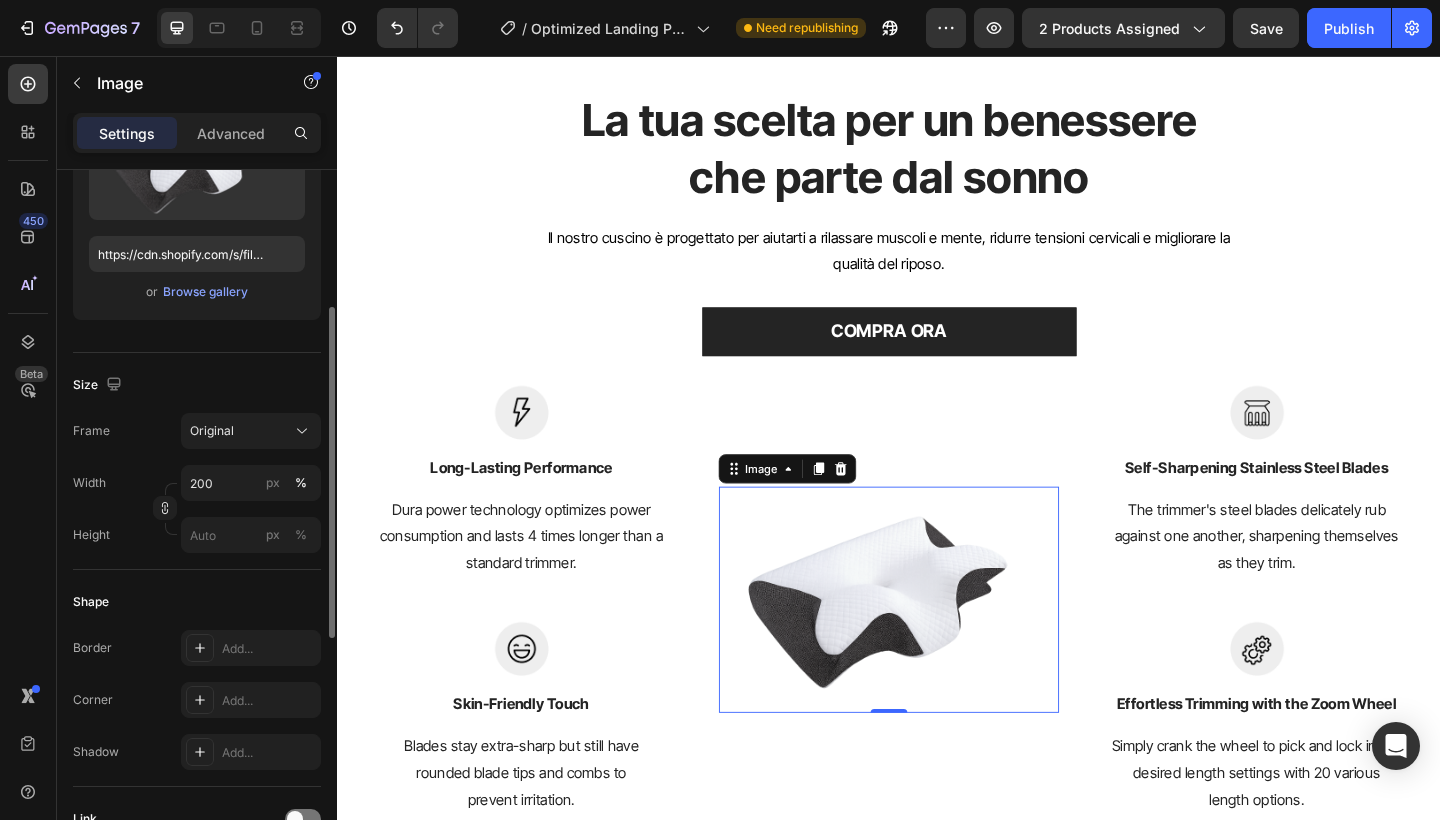 click on "Size" at bounding box center (197, 385) 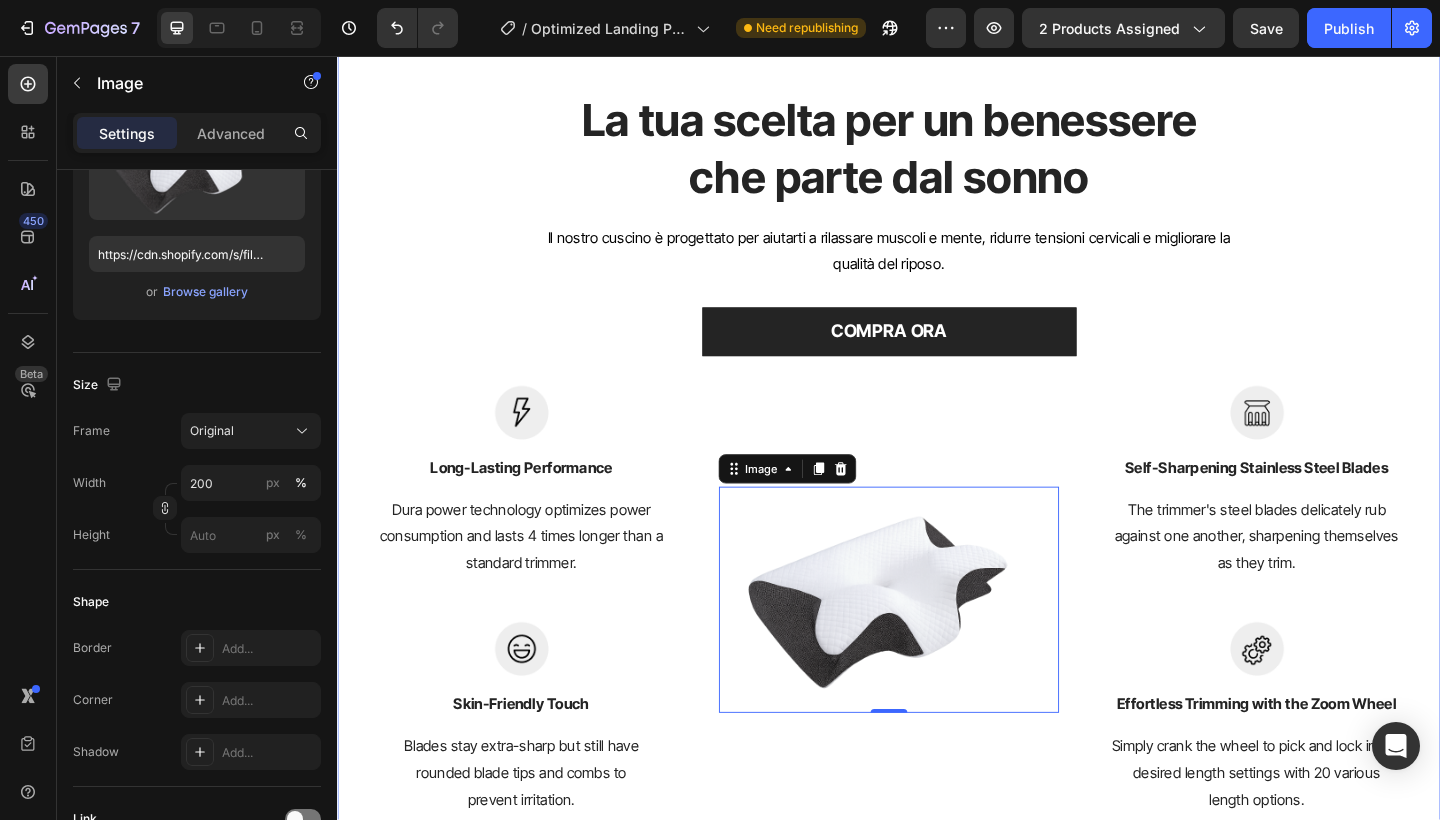 click on "La tua scelta per un benessere che parte dal sonno Heading Il nostro cuscino è progettato per aiutarti a rilassare muscoli e mente, ridurre tensioni cervicali e migliorare la qualità del riposo. Text block COMPRA ORA Button Row Image Long-Lasting Performance Text block Dura power technology optimizes power consumption and lasts 4 times longer than a standard trimmer. Text block Row Image Skin-Friendly Touch Text block Blades stay extra-sharp but still have  rounded blade tips and combs to  prevent irritation. Text block Row Image   0 Image Self-Sharpening Stainless Steel Blades Text block The trimmer's steel blades delicately rub  against one another, sharpening themselves  as they trim. Text block Row Image Effortless Trimming with the Zoom Wheel Text block Simply crank the wheel to pick and lock in the desired length settings with 20 various length options. Text block Row Row" at bounding box center [937, 487] 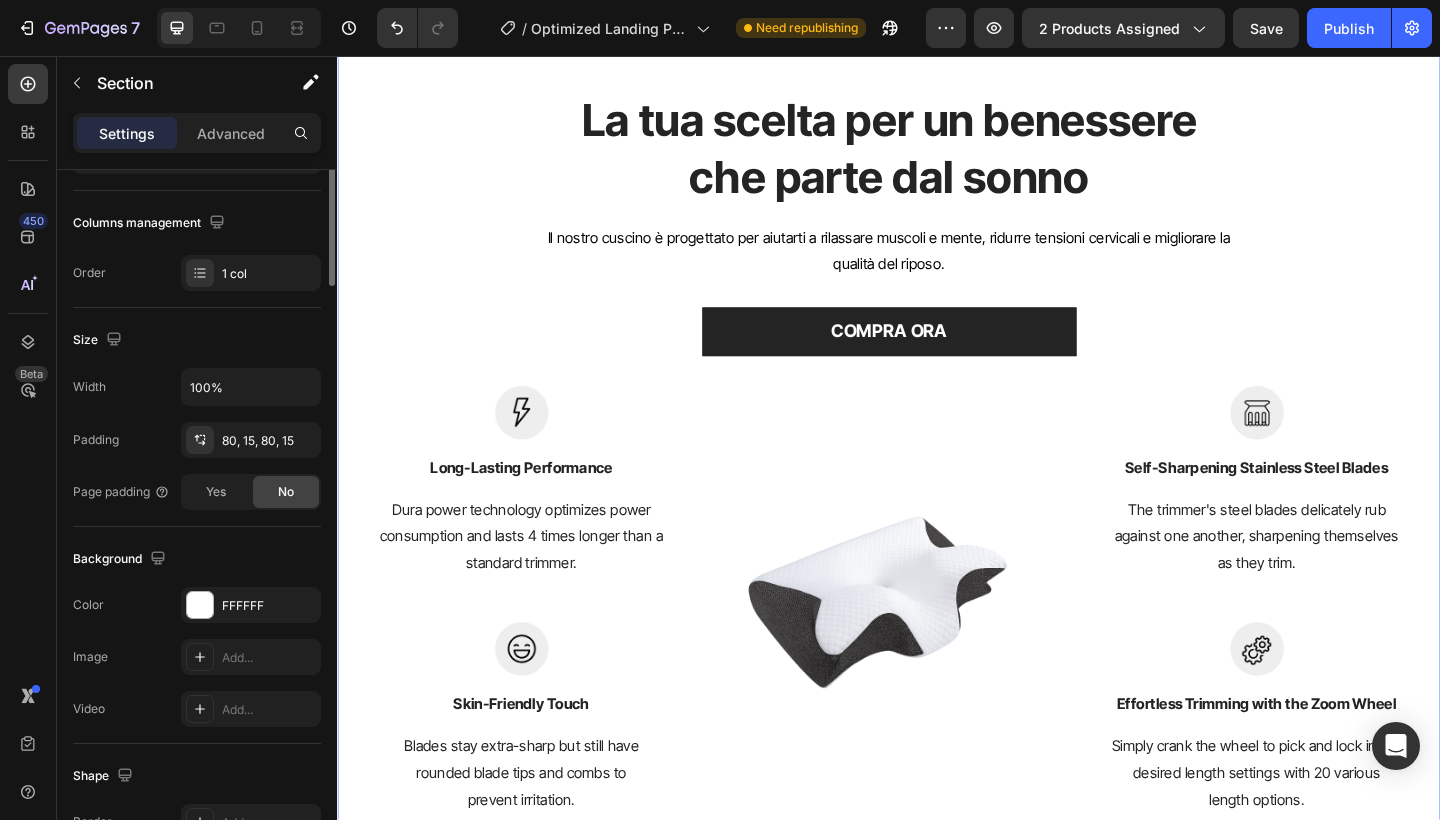 scroll, scrollTop: 0, scrollLeft: 0, axis: both 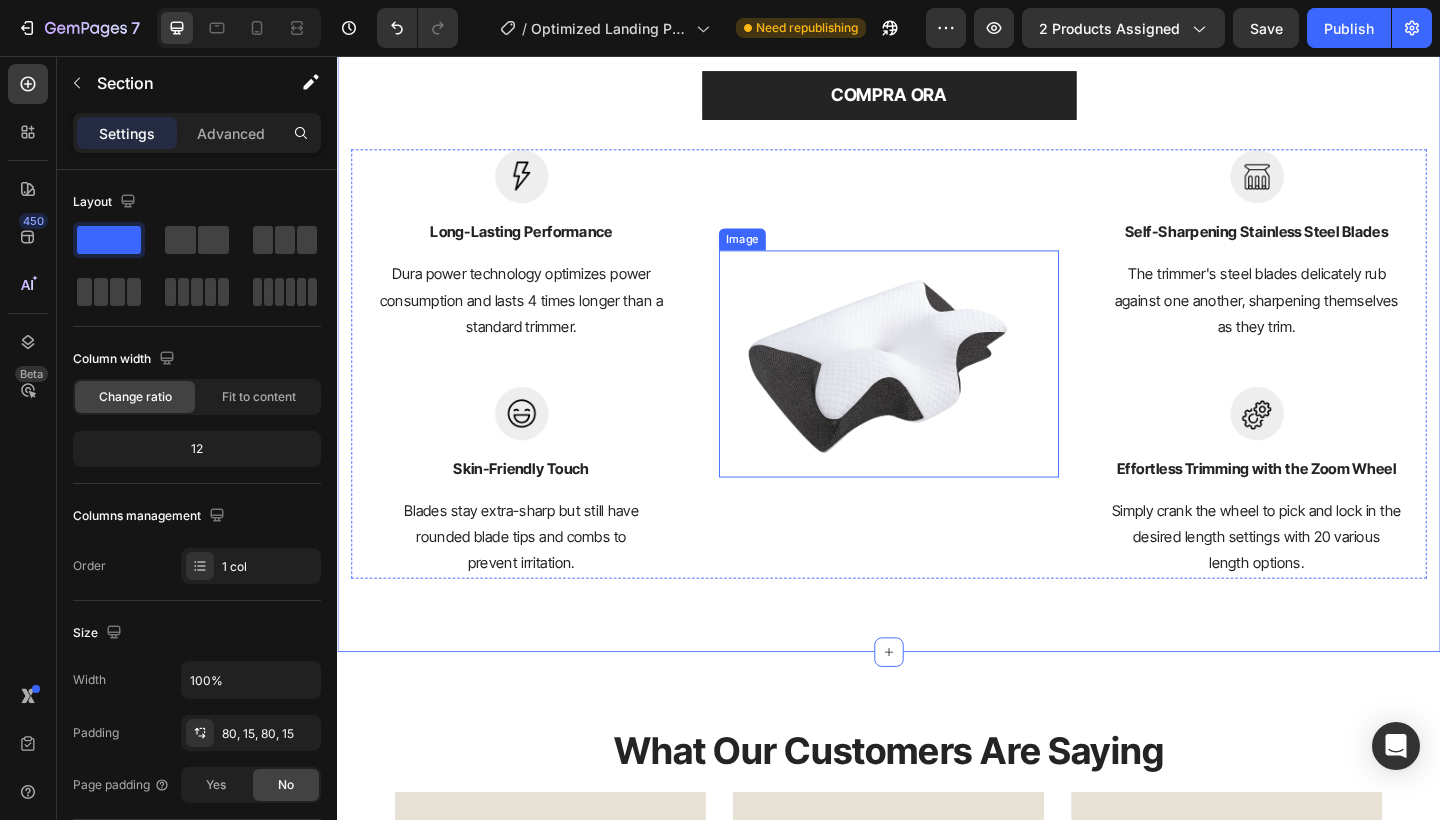 click at bounding box center (937, 391) 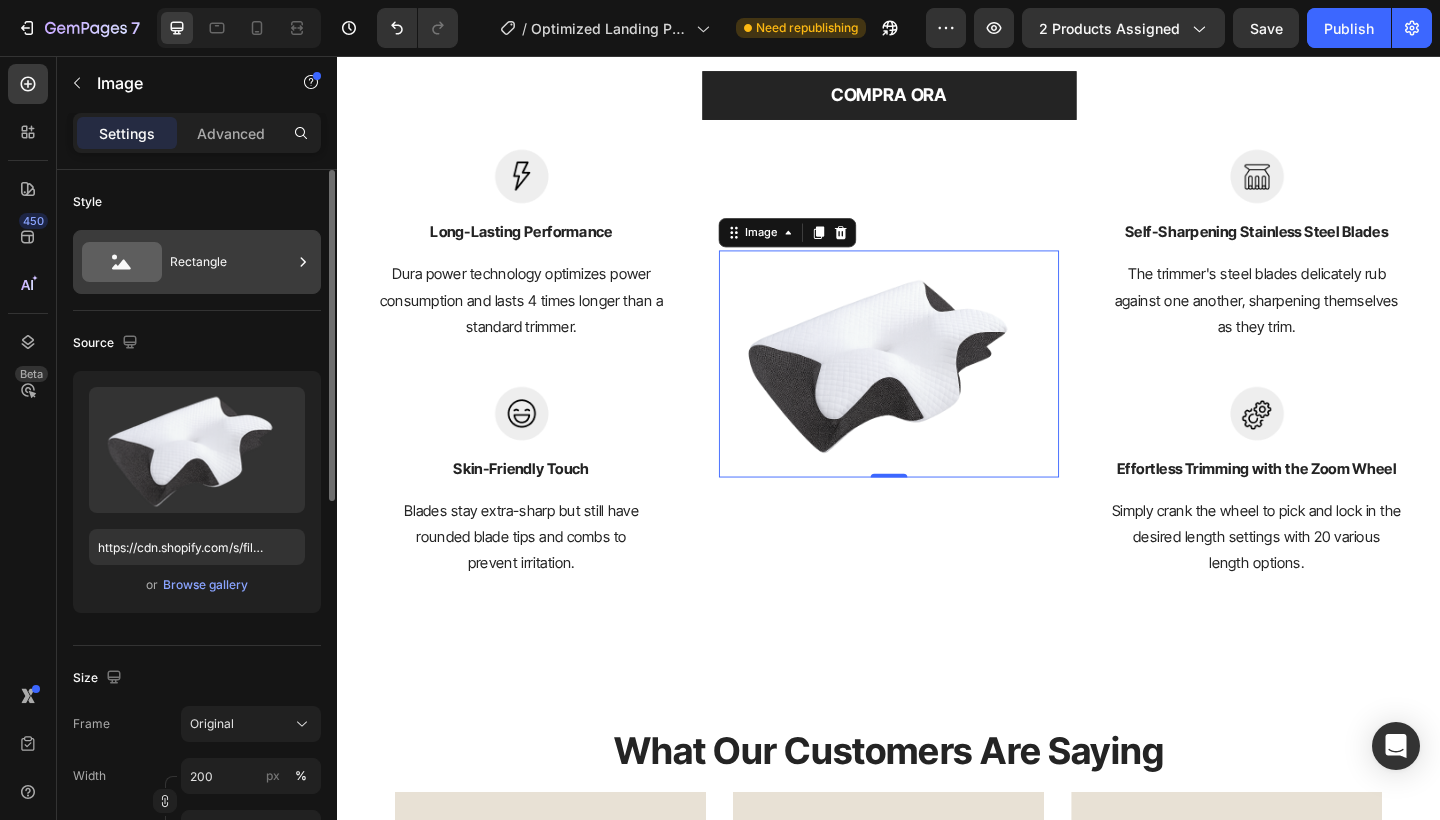 click 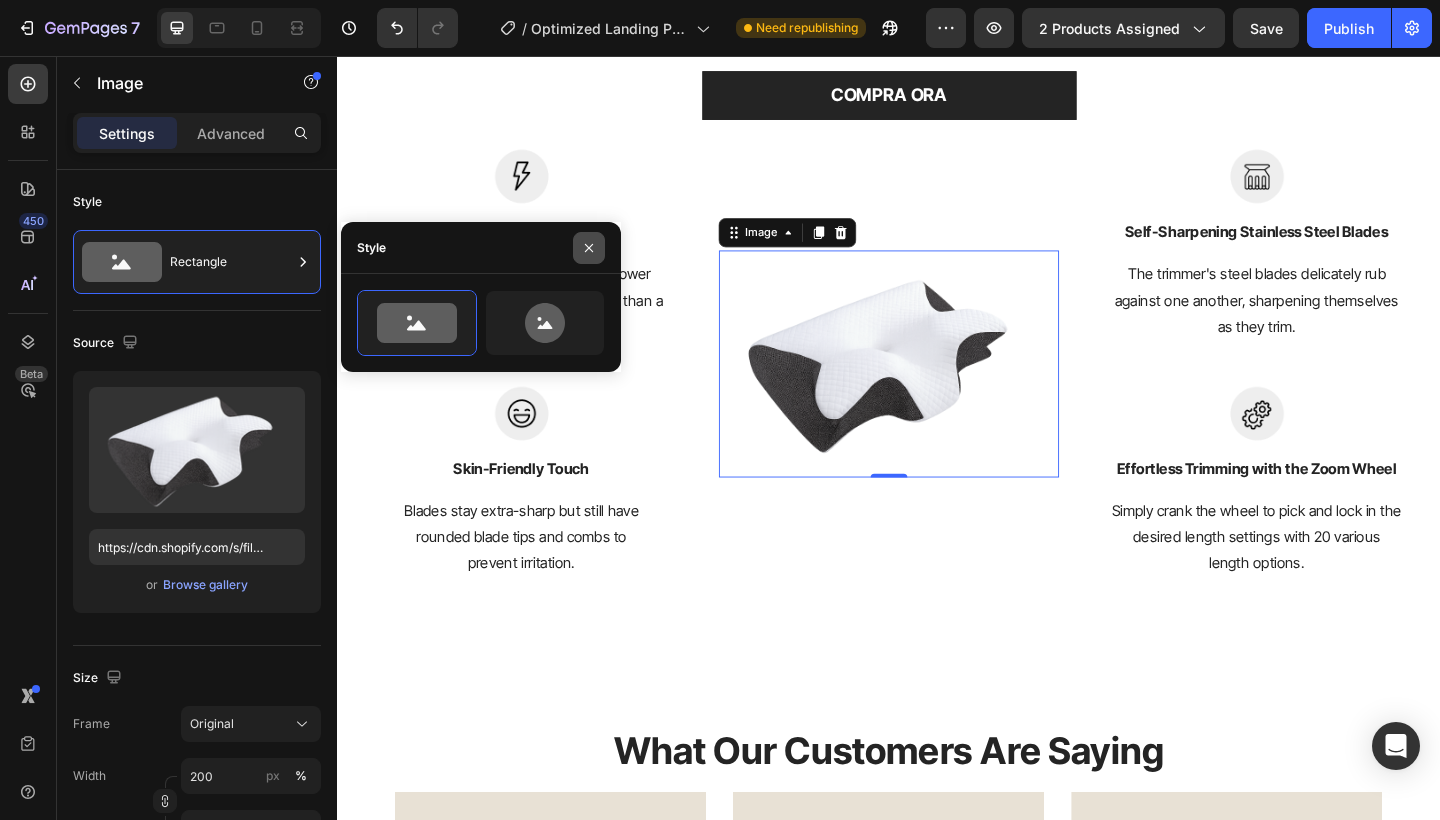 click 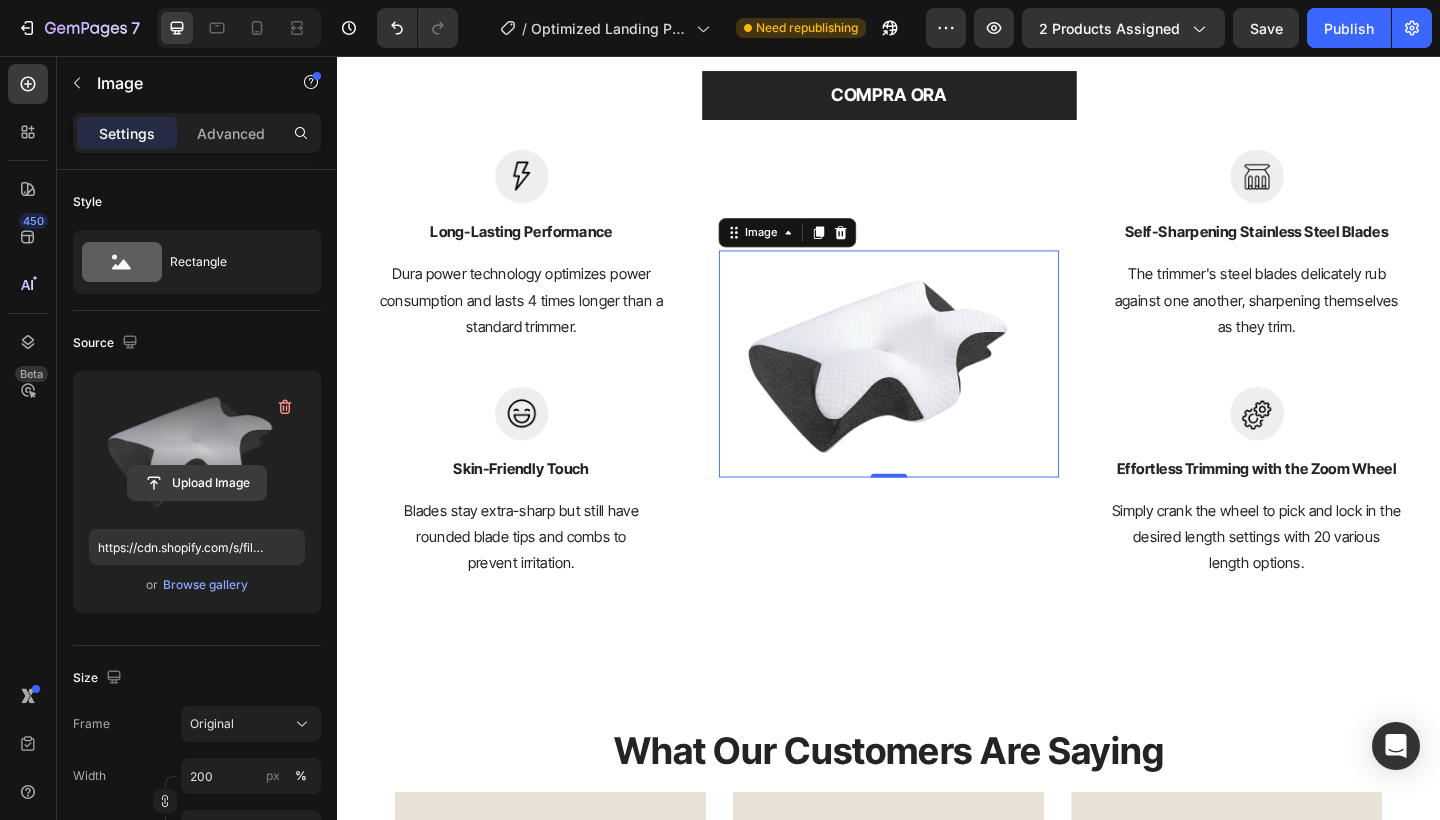 click 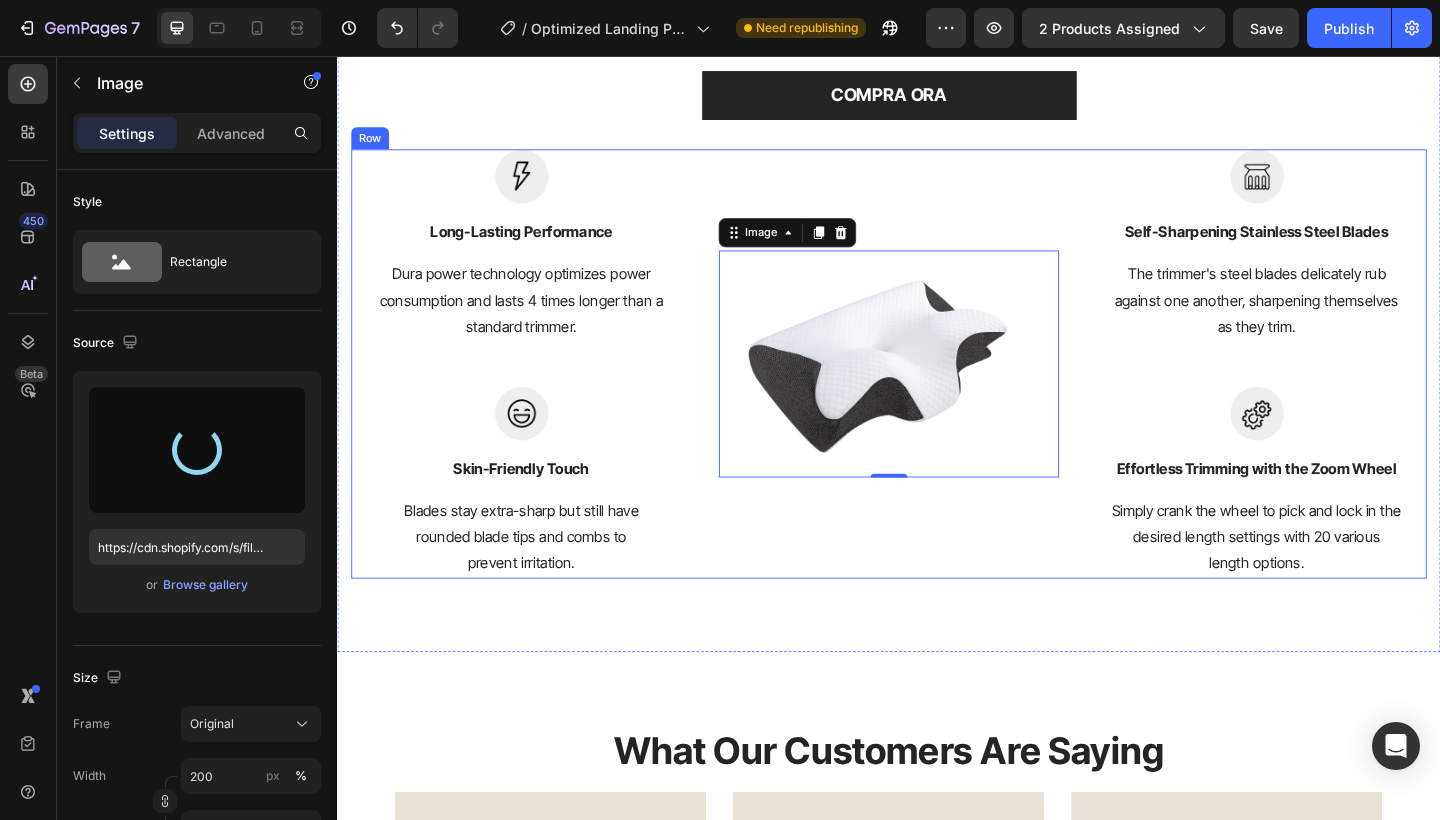 type on "https://cdn.shopify.com/s/files/1/0943/4359/4366/files/gempages_572205761120174919-1de330c0-8407-416f-82a1-3f36868c814c.png" 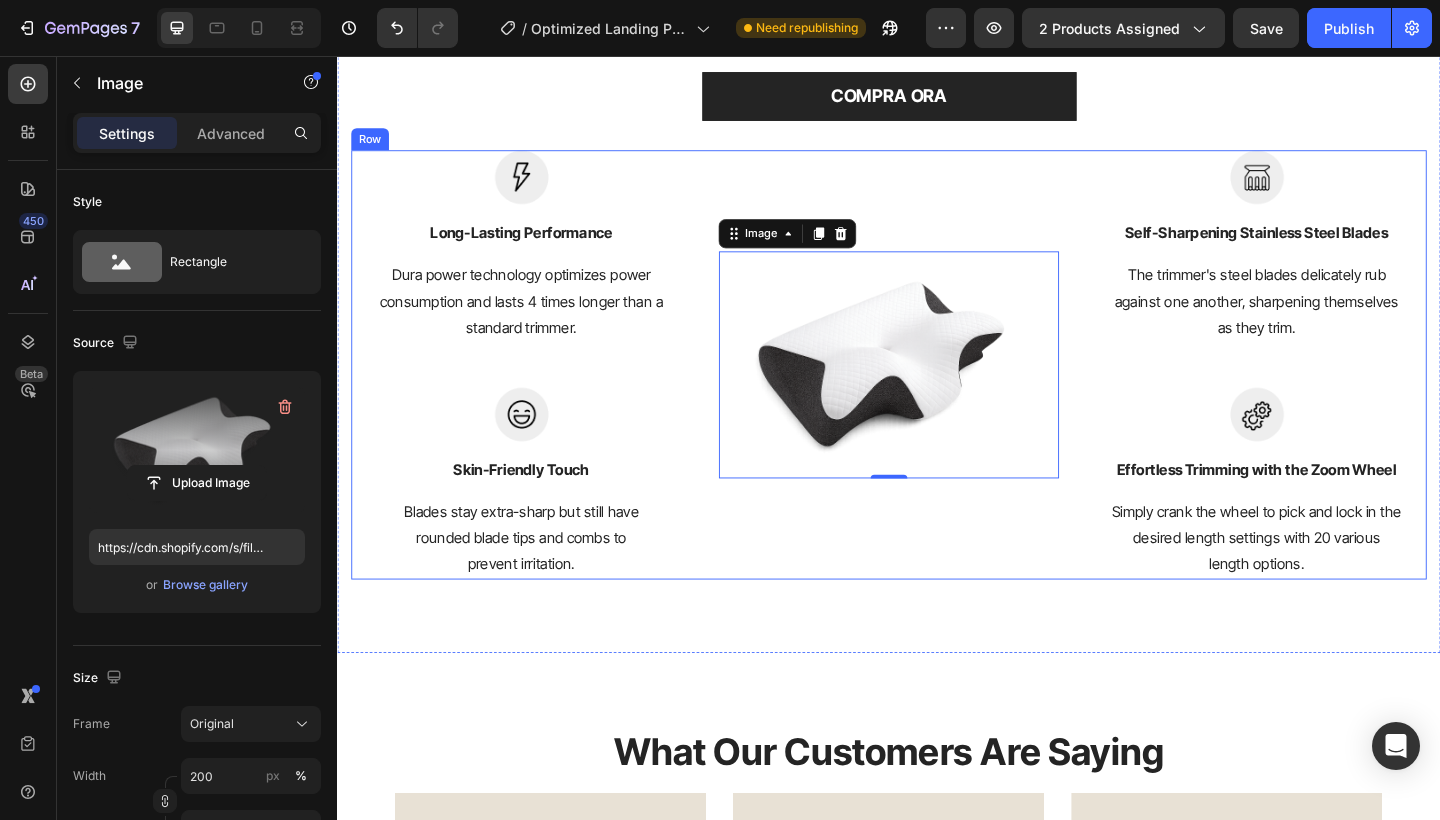 scroll, scrollTop: 3114, scrollLeft: 0, axis: vertical 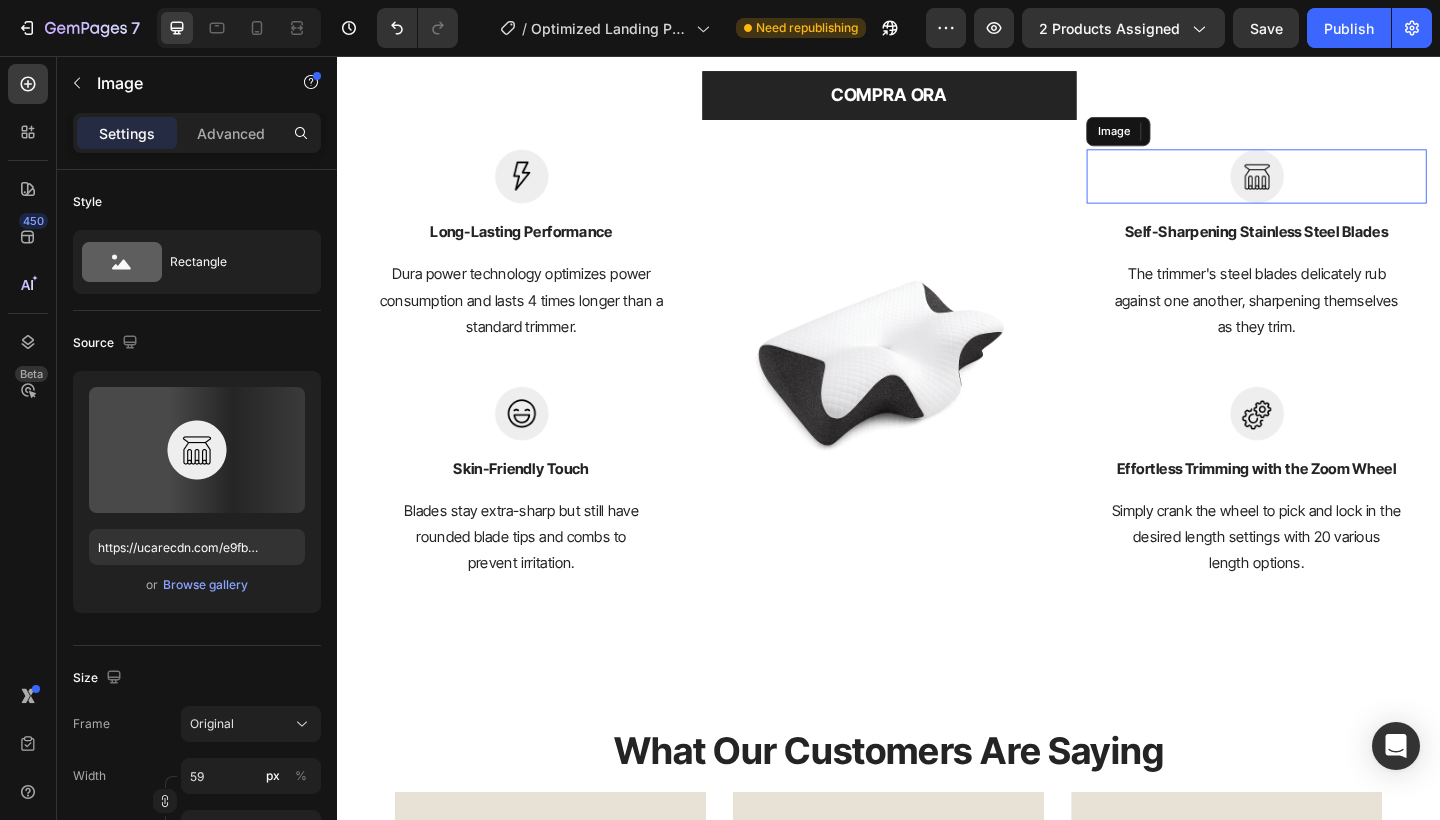 click at bounding box center (1337, 187) 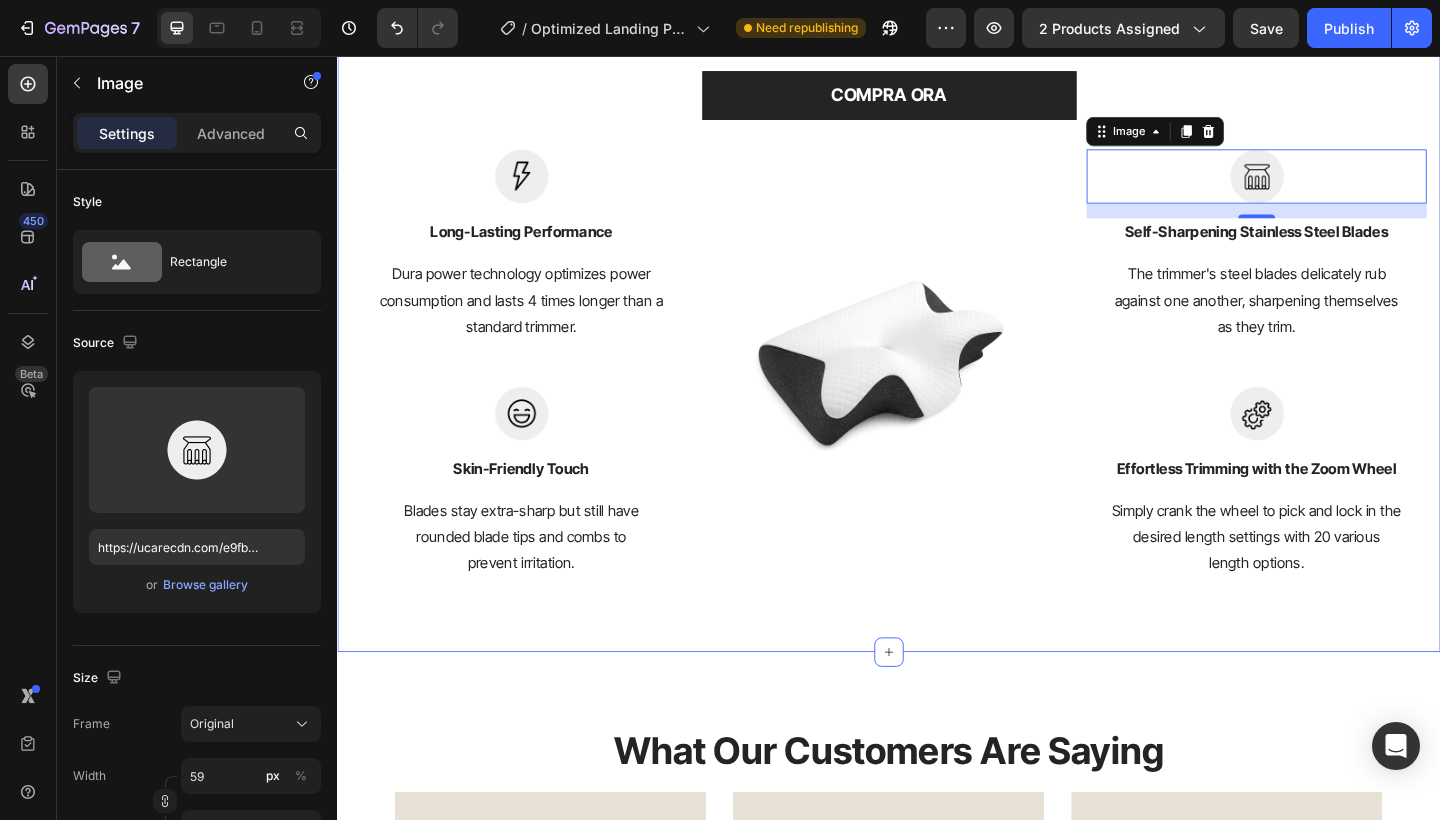 click on "La tua scelta per un benessere che parte dal sonno Heading Il nostro cuscino è progettato per aiutarti a rilassare muscoli e mente, ridurre tensioni cervicali e migliorare la qualità del riposo. Text block COMPRA ORA Button Row Image Long-Lasting Performance Text block Dura power technology optimizes power consumption and lasts 4 times longer than a standard trimmer. Text block Row Image Skin-Friendly Touch Text block Blades stay extra-sharp but still have  rounded blade tips and combs to  prevent irritation. Text block Row Image Image   16 Self-Sharpening Stainless Steel Blades Text block The trimmer's steel blades delicately rub  against one another, sharpening themselves  as they trim. Text block Row Image Effortless Trimming with the Zoom Wheel Text block Simply crank the wheel to pick and lock in the desired length settings with 20 various length options. Text block Row Row" at bounding box center (937, 231) 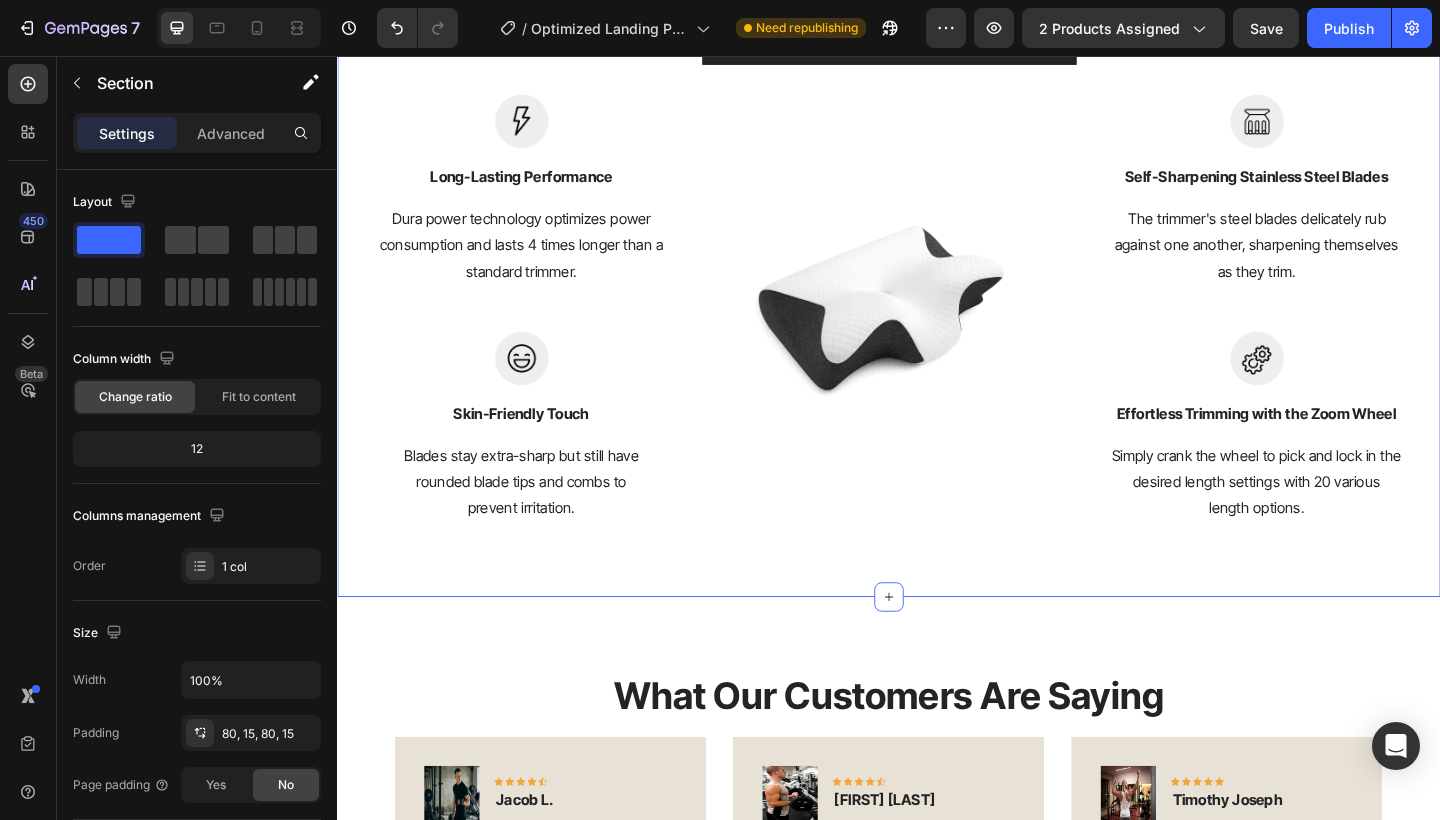 scroll, scrollTop: 3194, scrollLeft: 0, axis: vertical 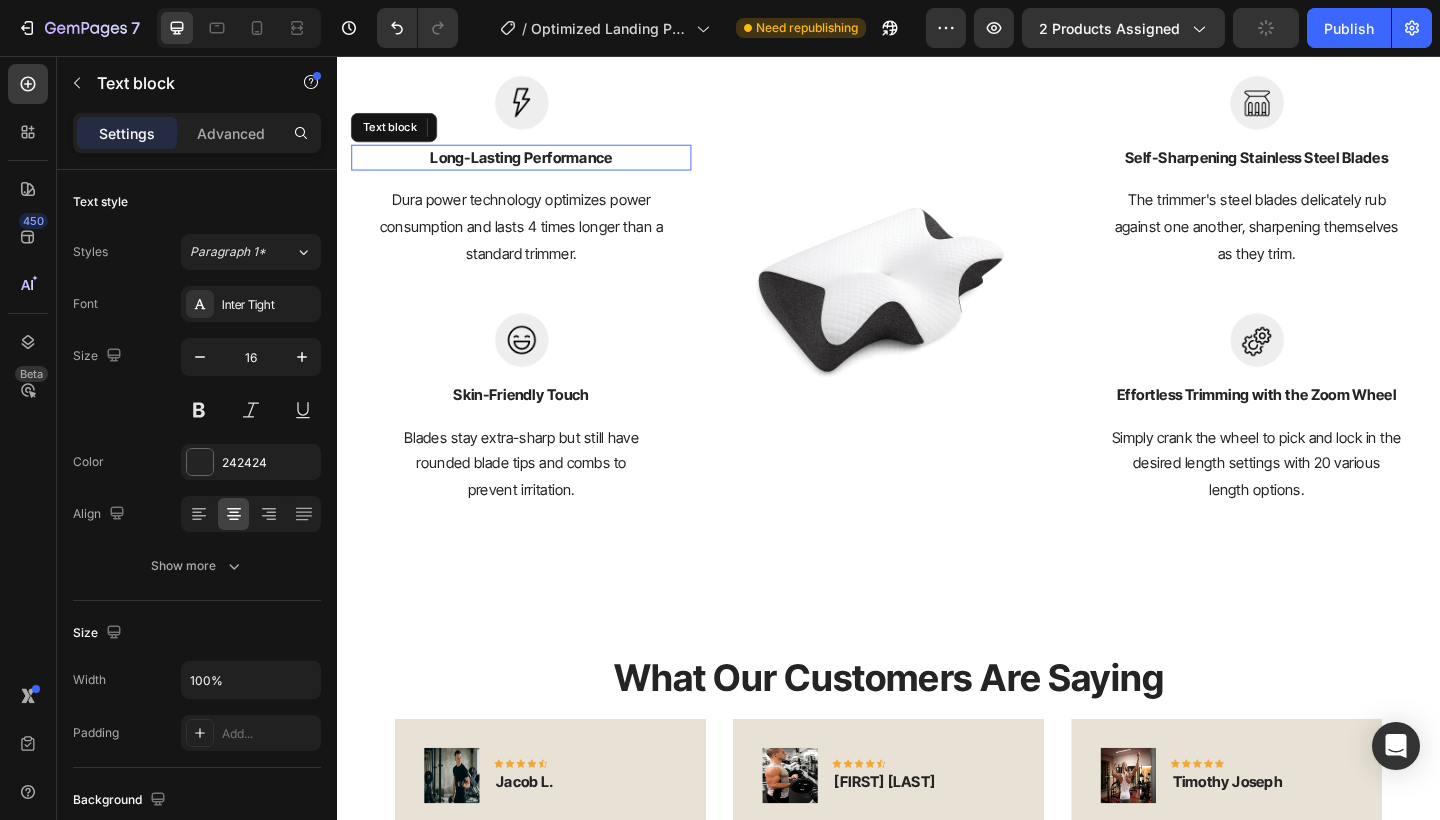 click on "Long-Lasting Performance" at bounding box center [537, 167] 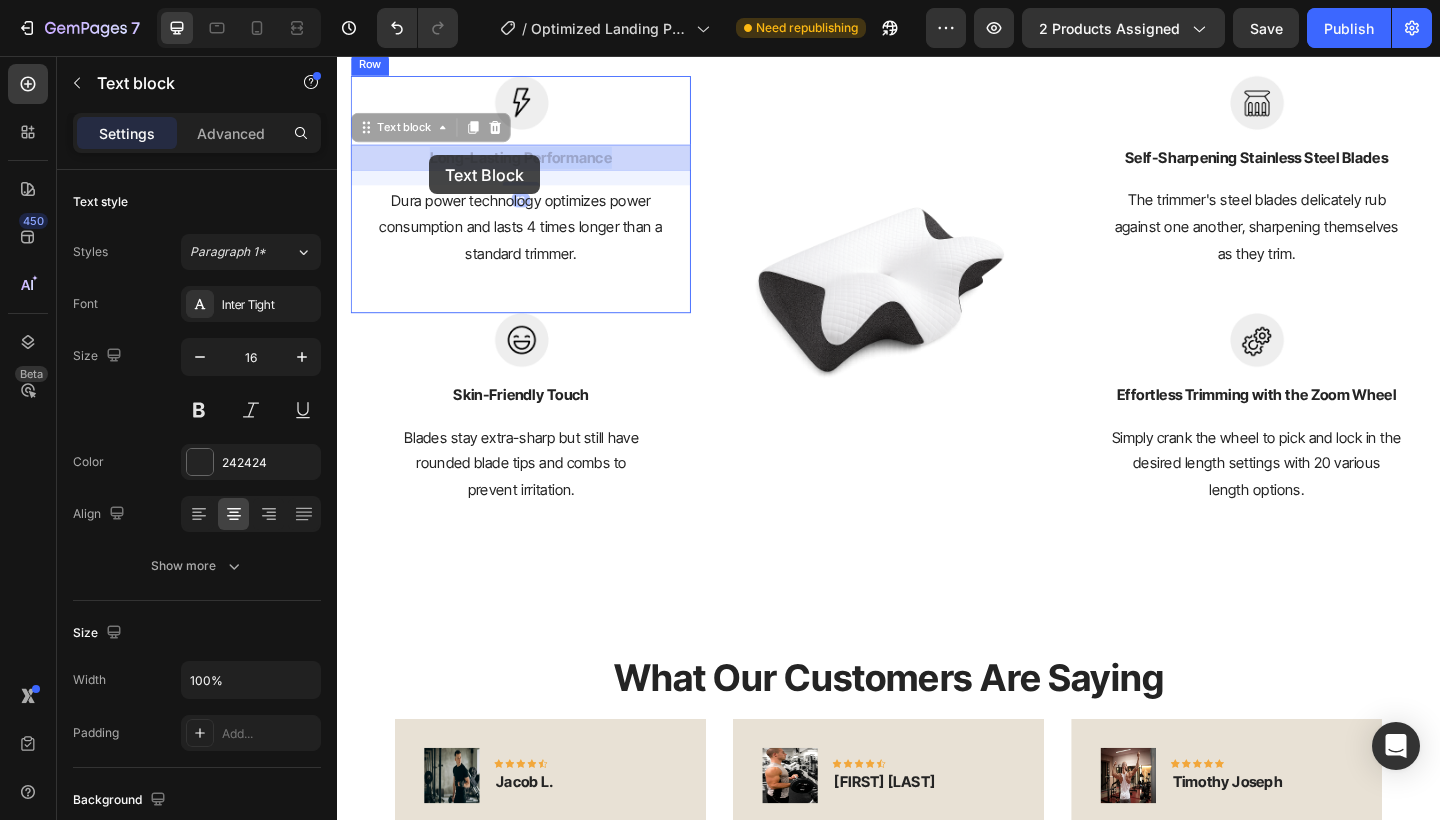 drag, startPoint x: 634, startPoint y: 163, endPoint x: 439, endPoint y: 164, distance: 195.00256 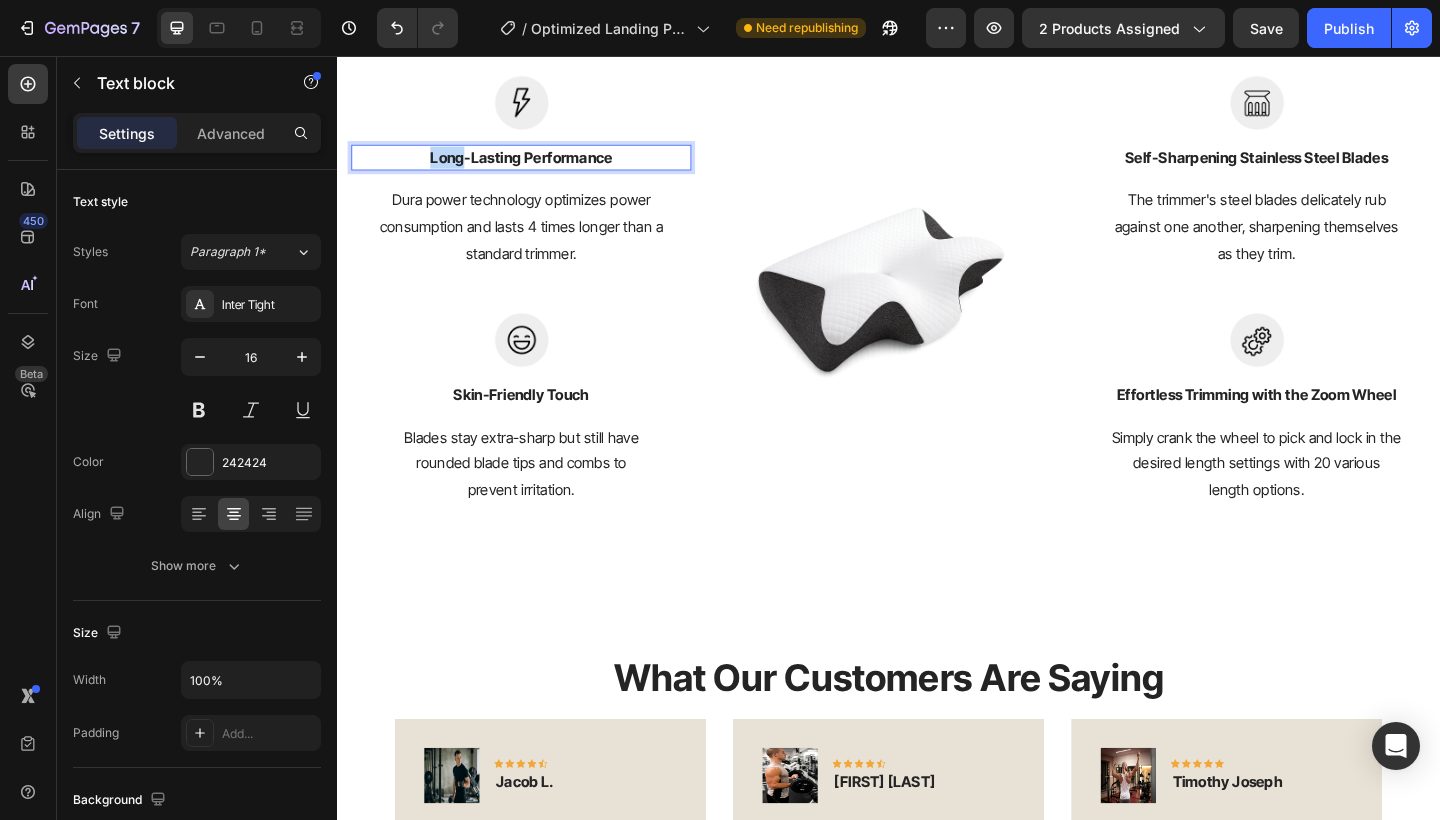click on "Long-Lasting Performance" at bounding box center (537, 167) 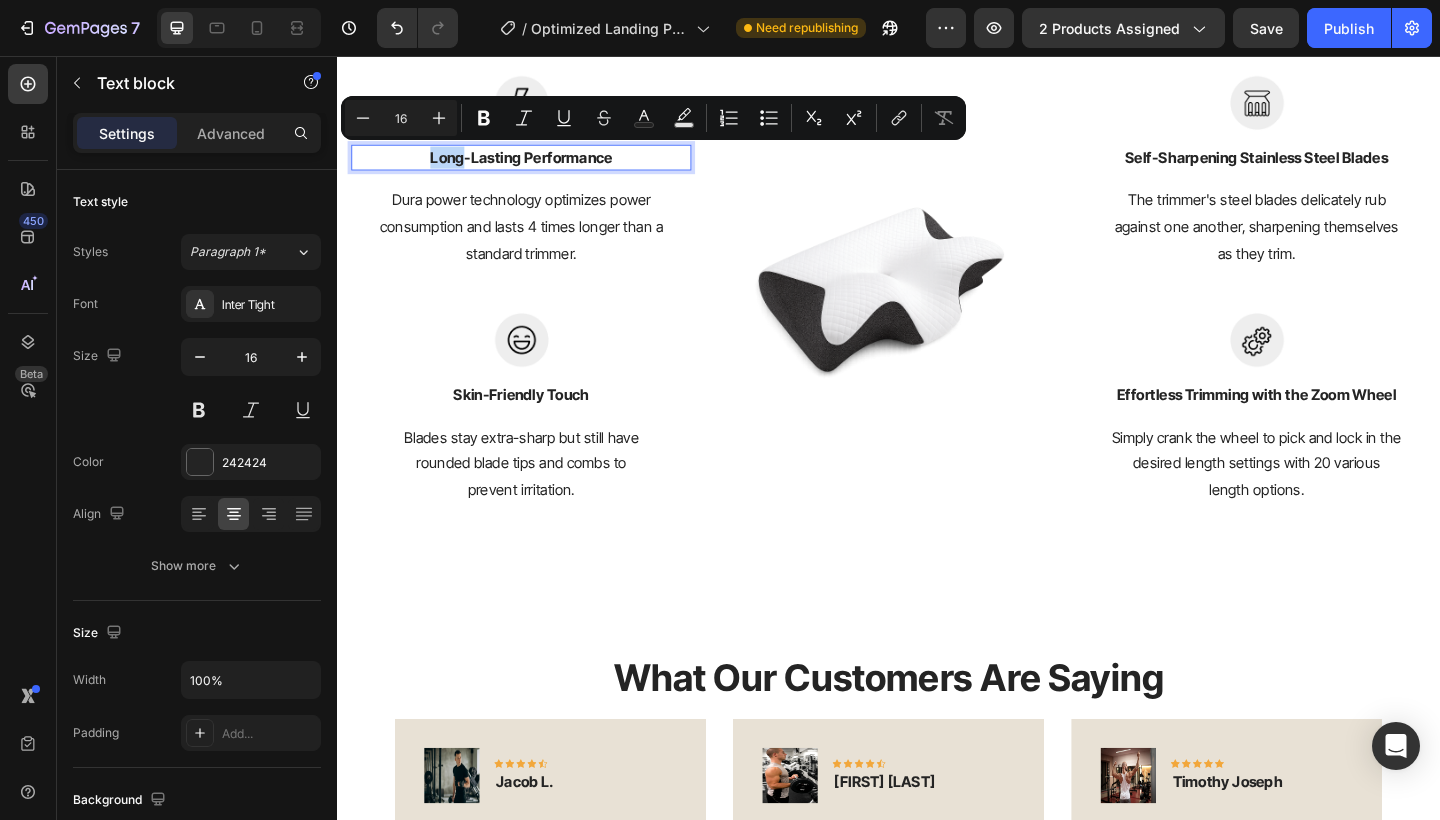 click on "Long-Lasting Performance" at bounding box center [537, 167] 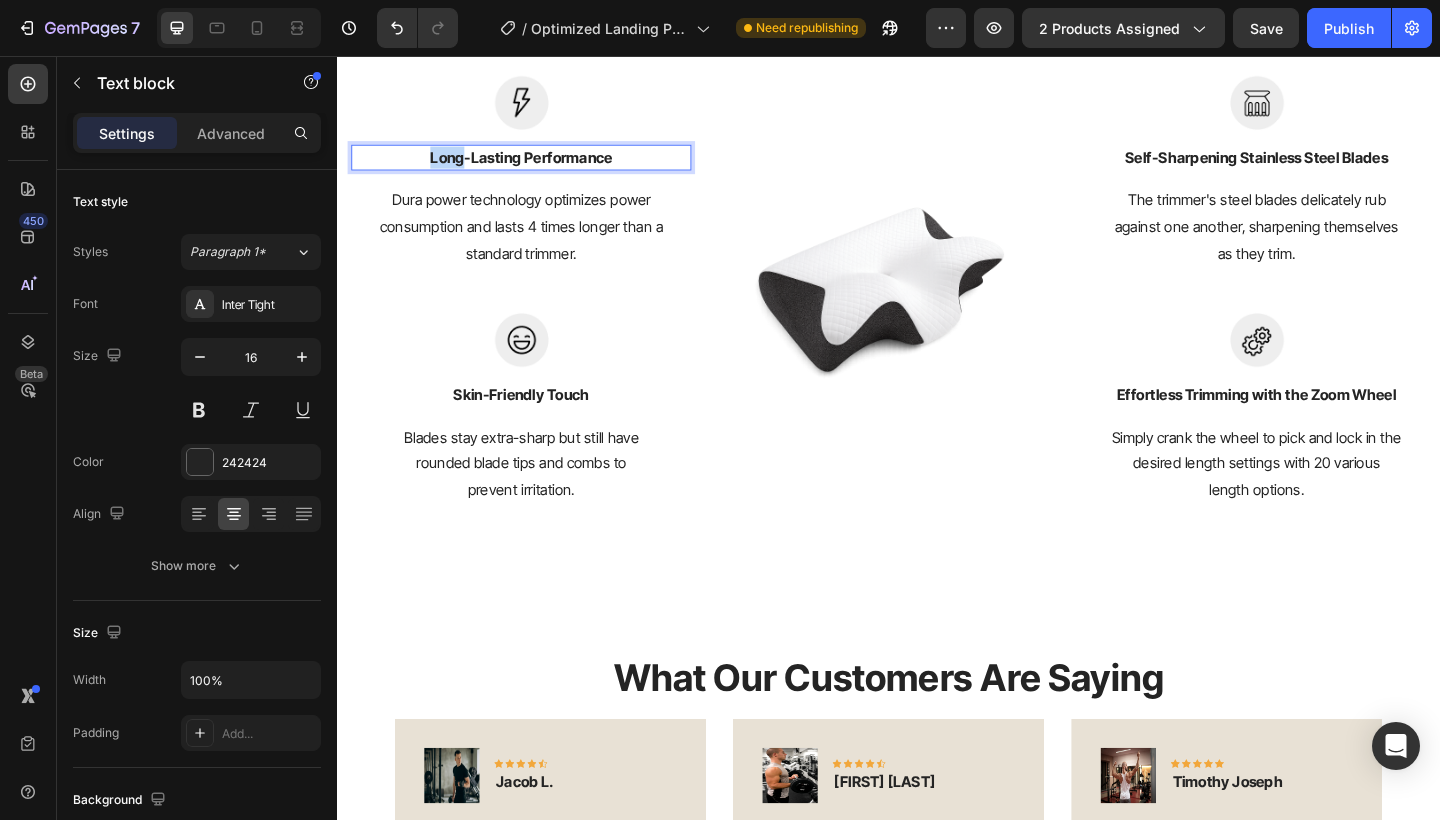 click on "Long-Lasting Performance" at bounding box center (537, 167) 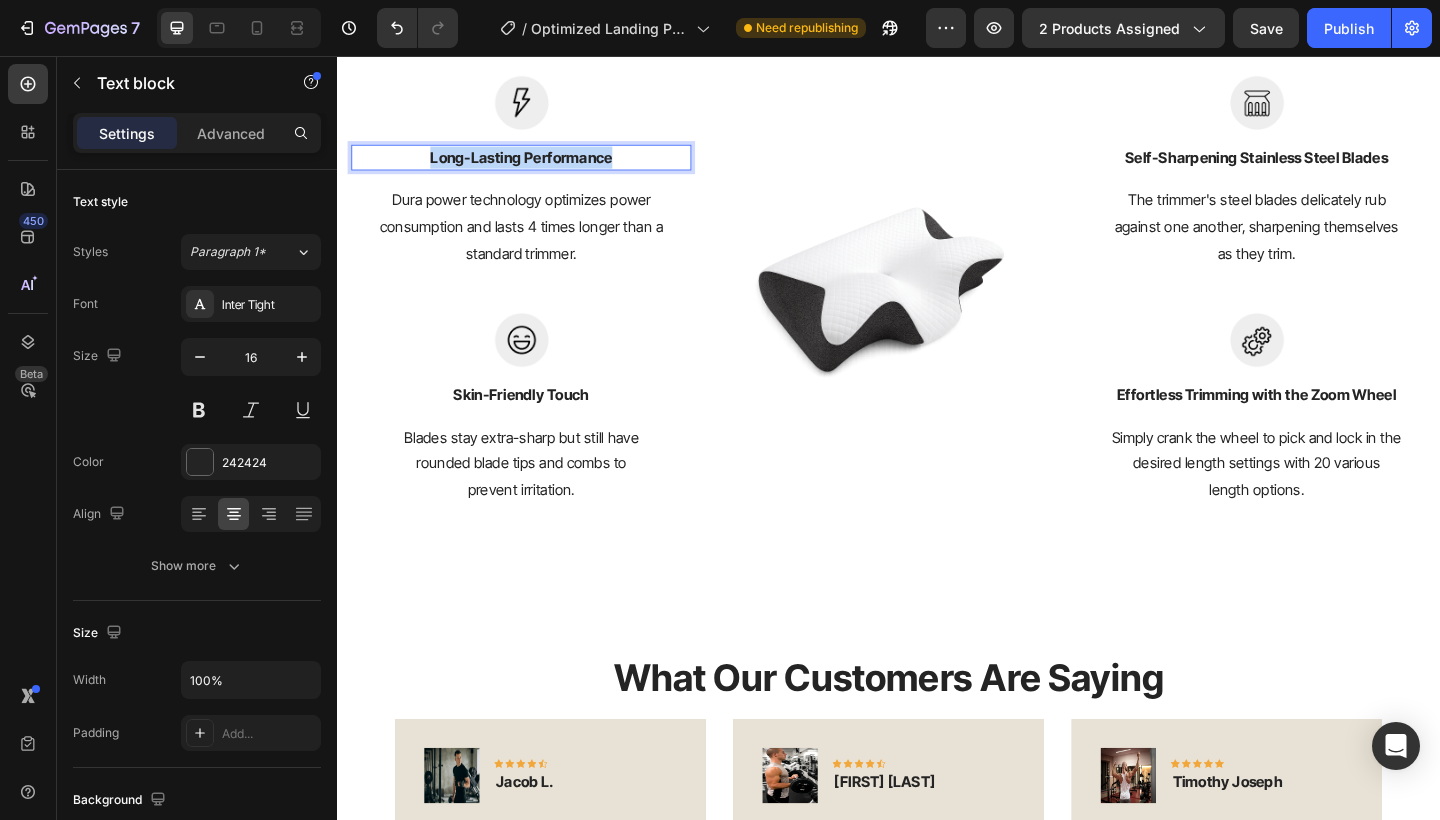 click on "Long-Lasting Performance" at bounding box center (537, 167) 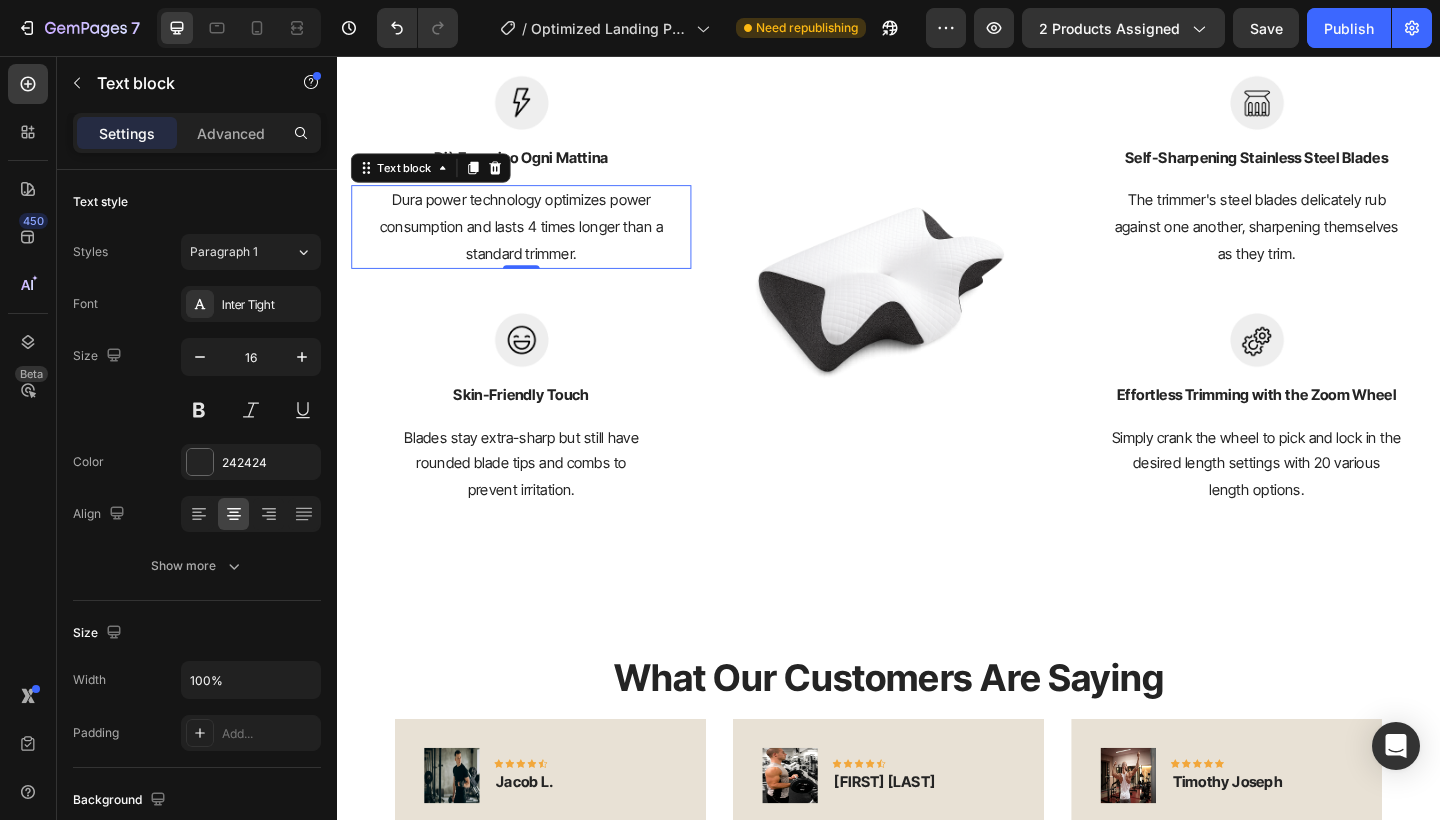 click on "Dura power technology optimizes power consumption and lasts 4 times longer than a standard trimmer." at bounding box center (537, 242) 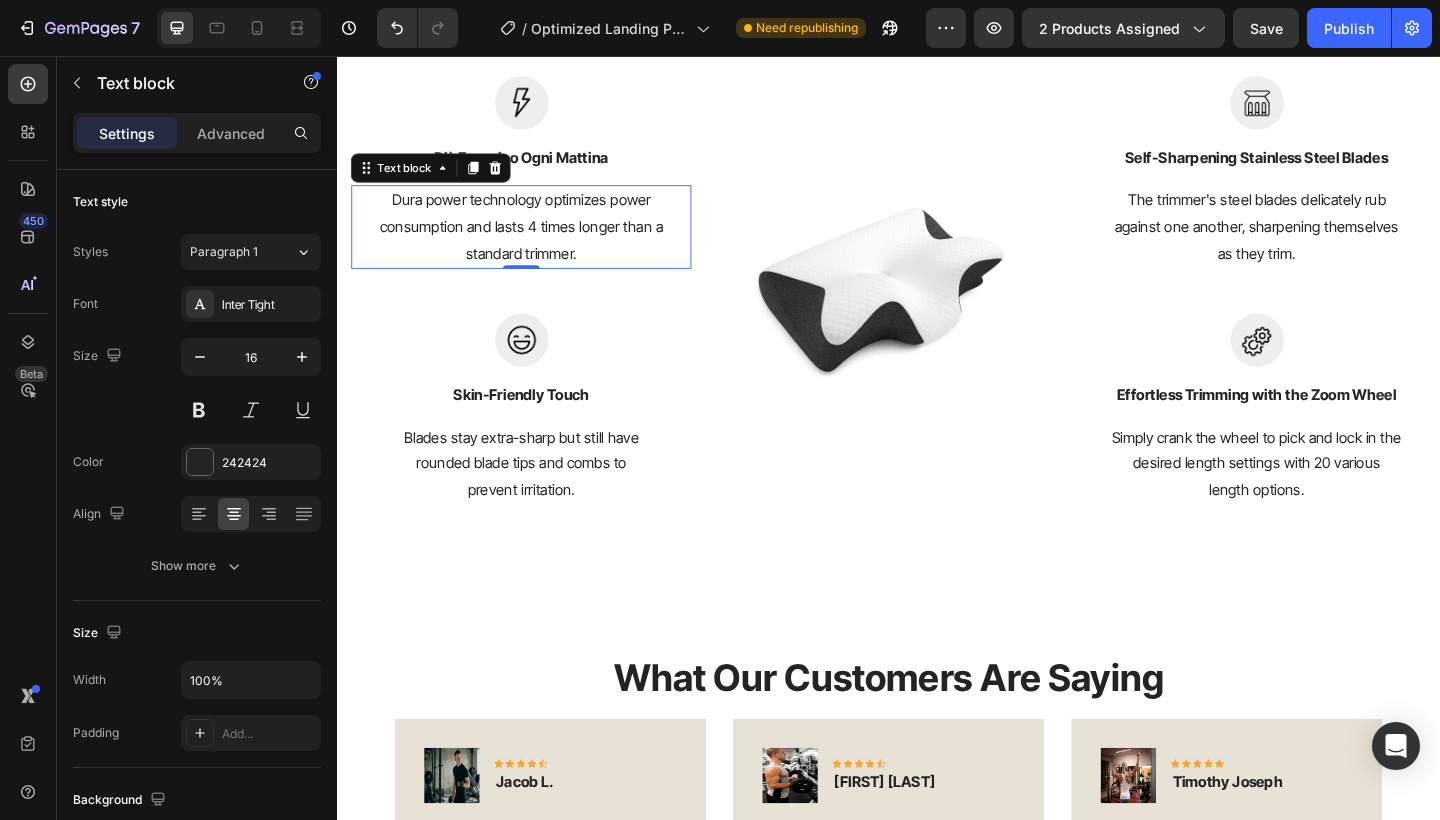 click on "Dura power technology optimizes power consumption and lasts 4 times longer than a standard trimmer." at bounding box center (537, 242) 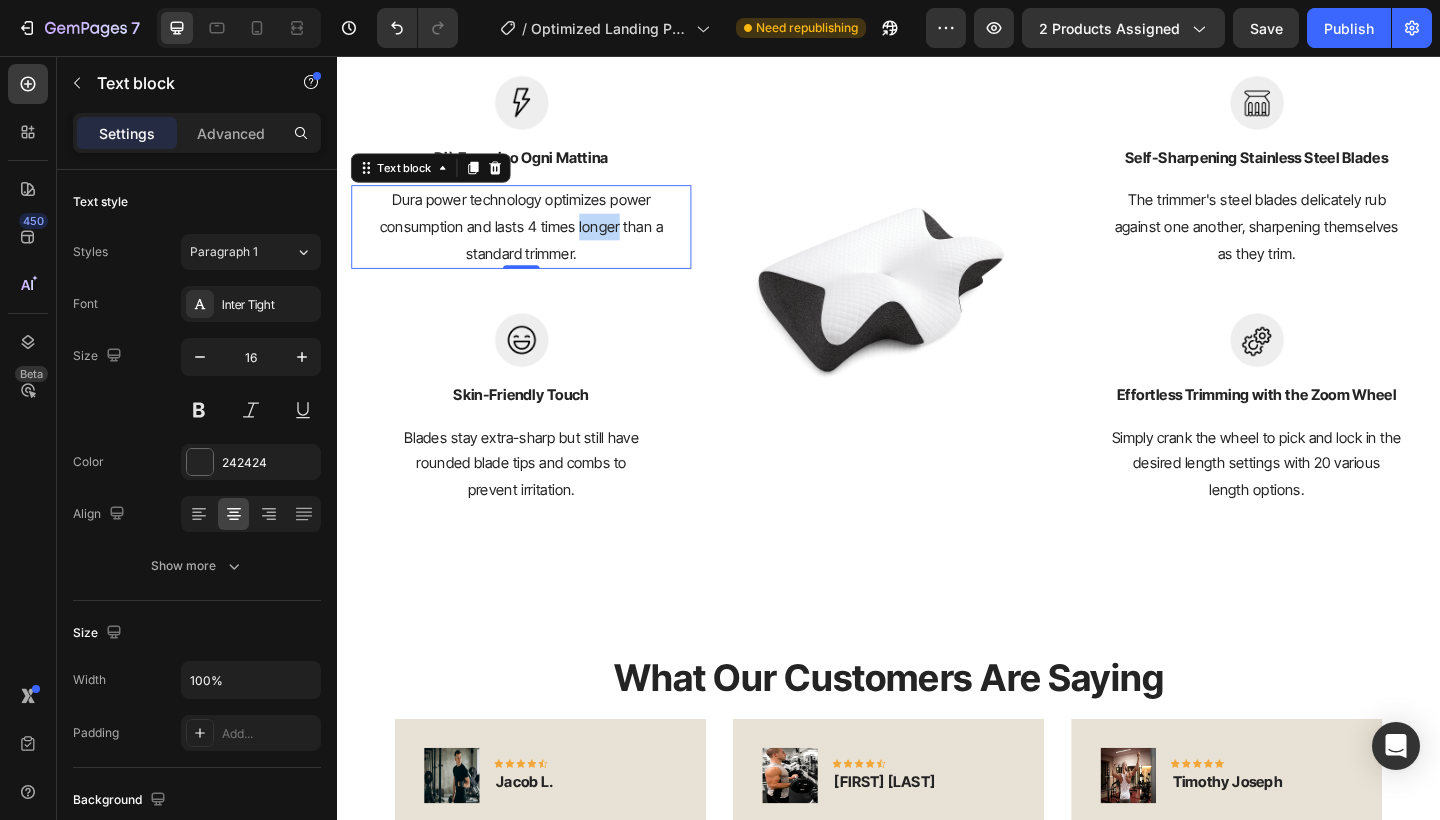 click on "Dura power technology optimizes power consumption and lasts 4 times longer than a standard trimmer." at bounding box center (537, 242) 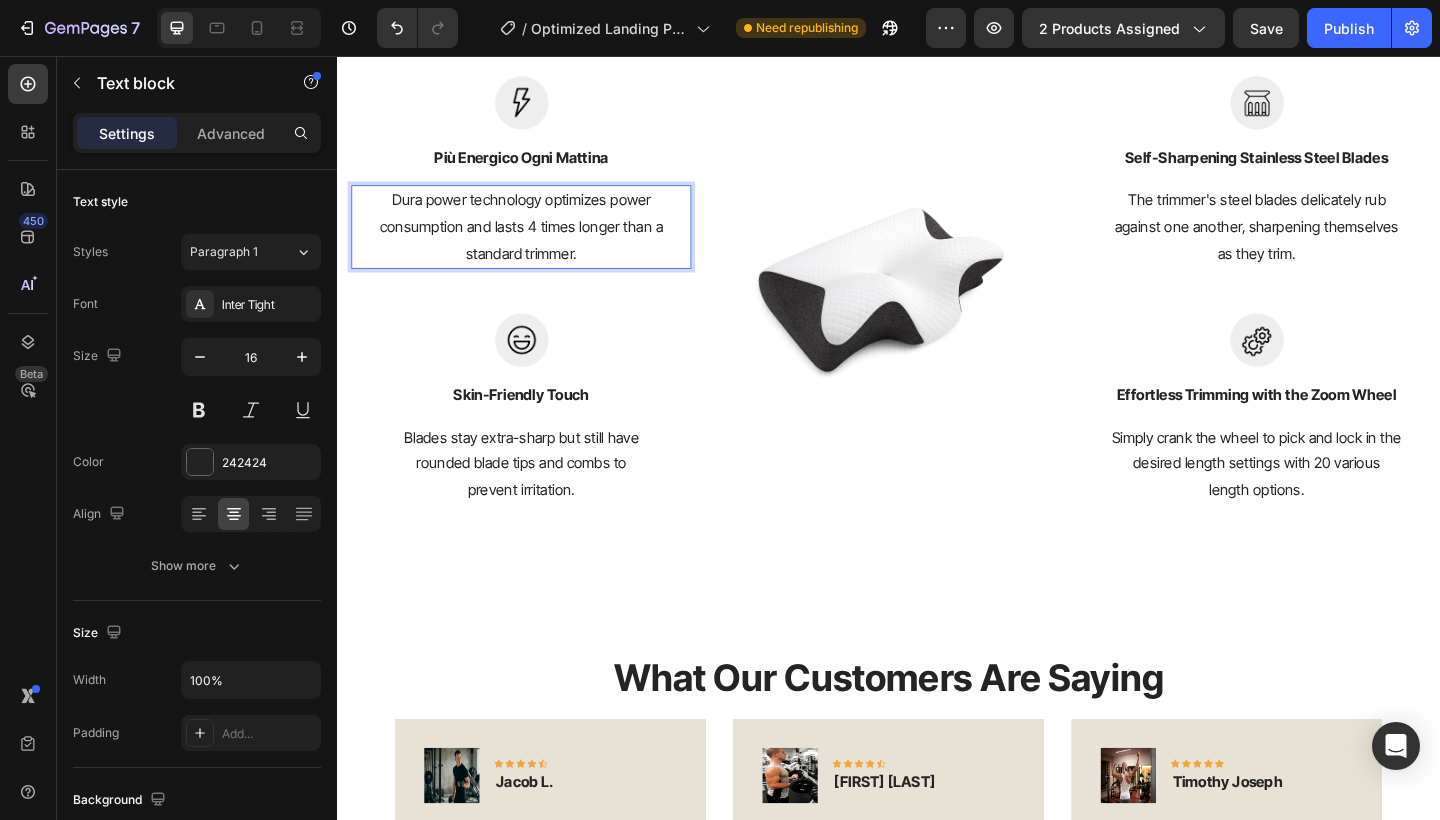 click on "Dura power technology optimizes power consumption and lasts 4 times longer than a standard trimmer." at bounding box center (537, 242) 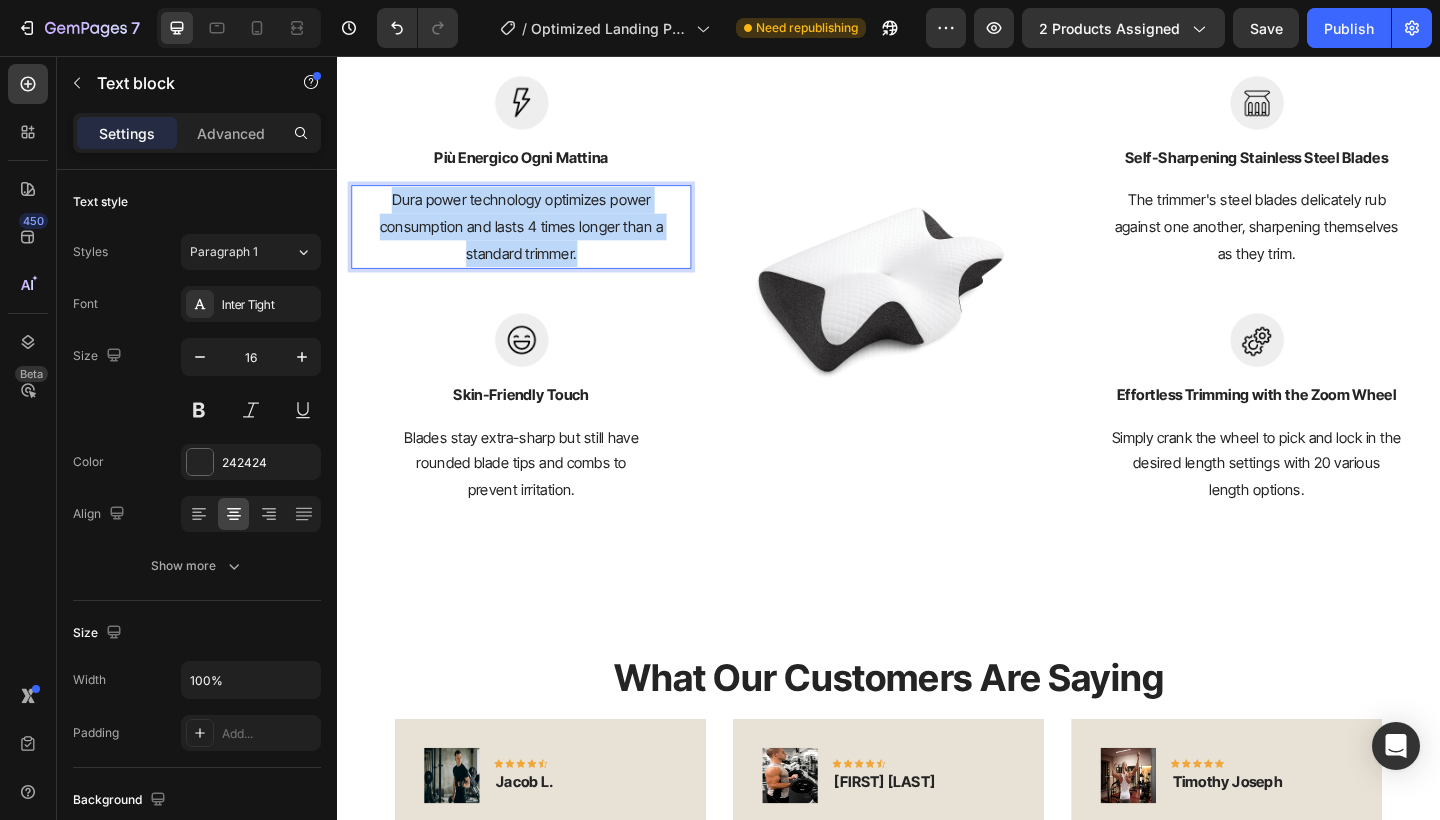 click on "Dura power technology optimizes power consumption and lasts 4 times longer than a standard trimmer." at bounding box center (537, 242) 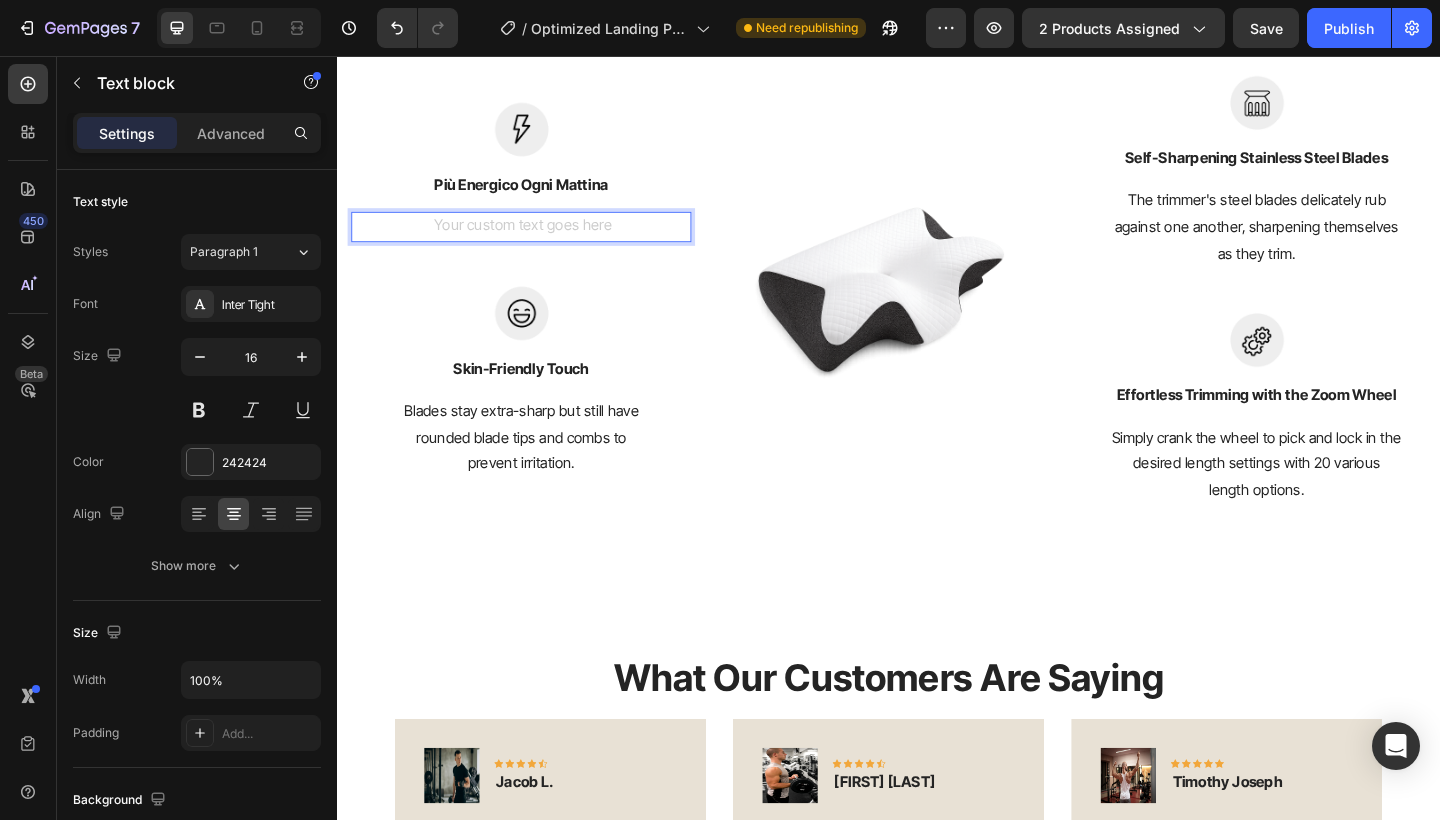 click at bounding box center (537, 242) 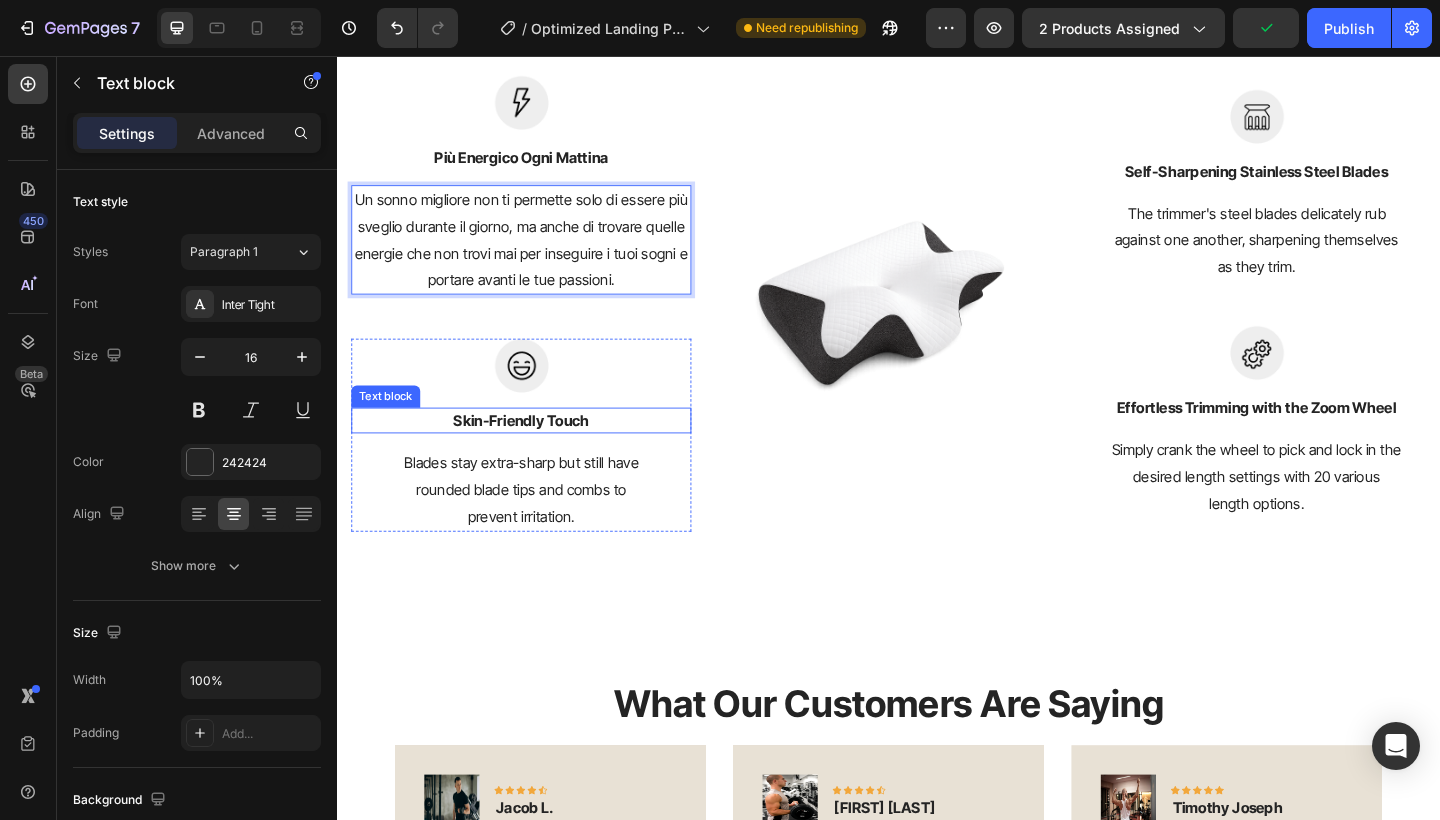 click on "Skin-Friendly Touch" at bounding box center (537, 453) 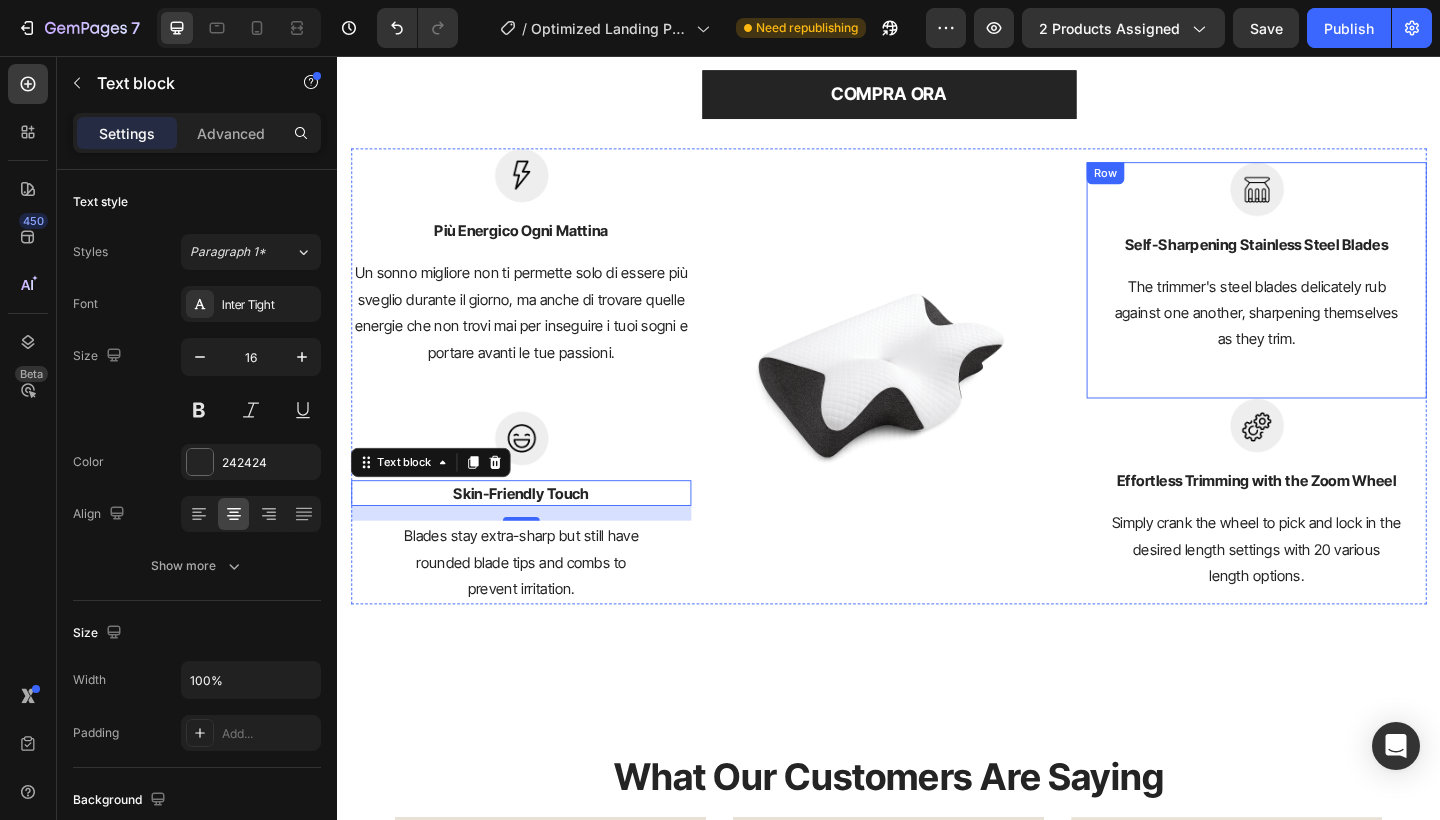 scroll, scrollTop: 3103, scrollLeft: 0, axis: vertical 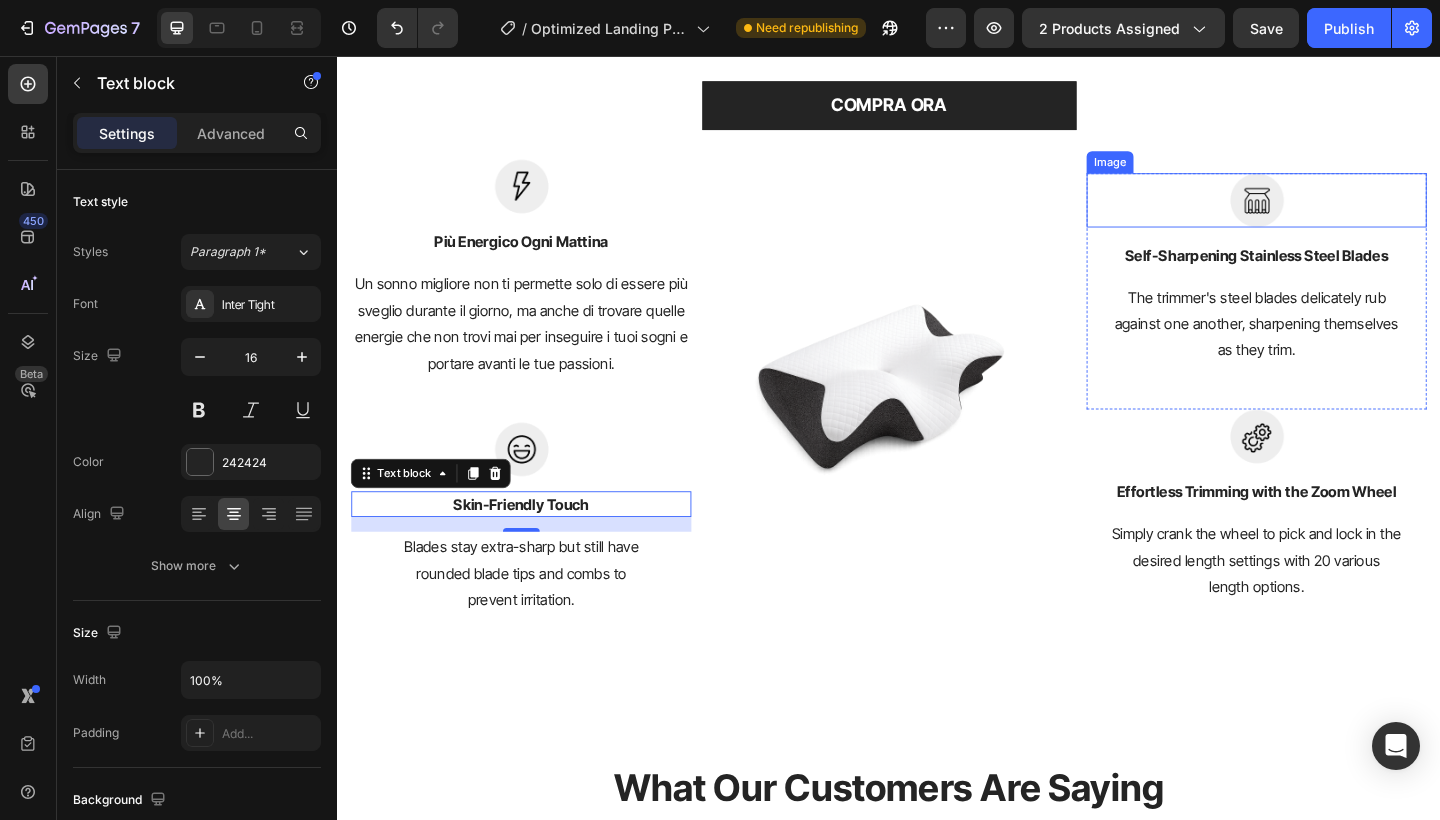 click at bounding box center [1337, 213] 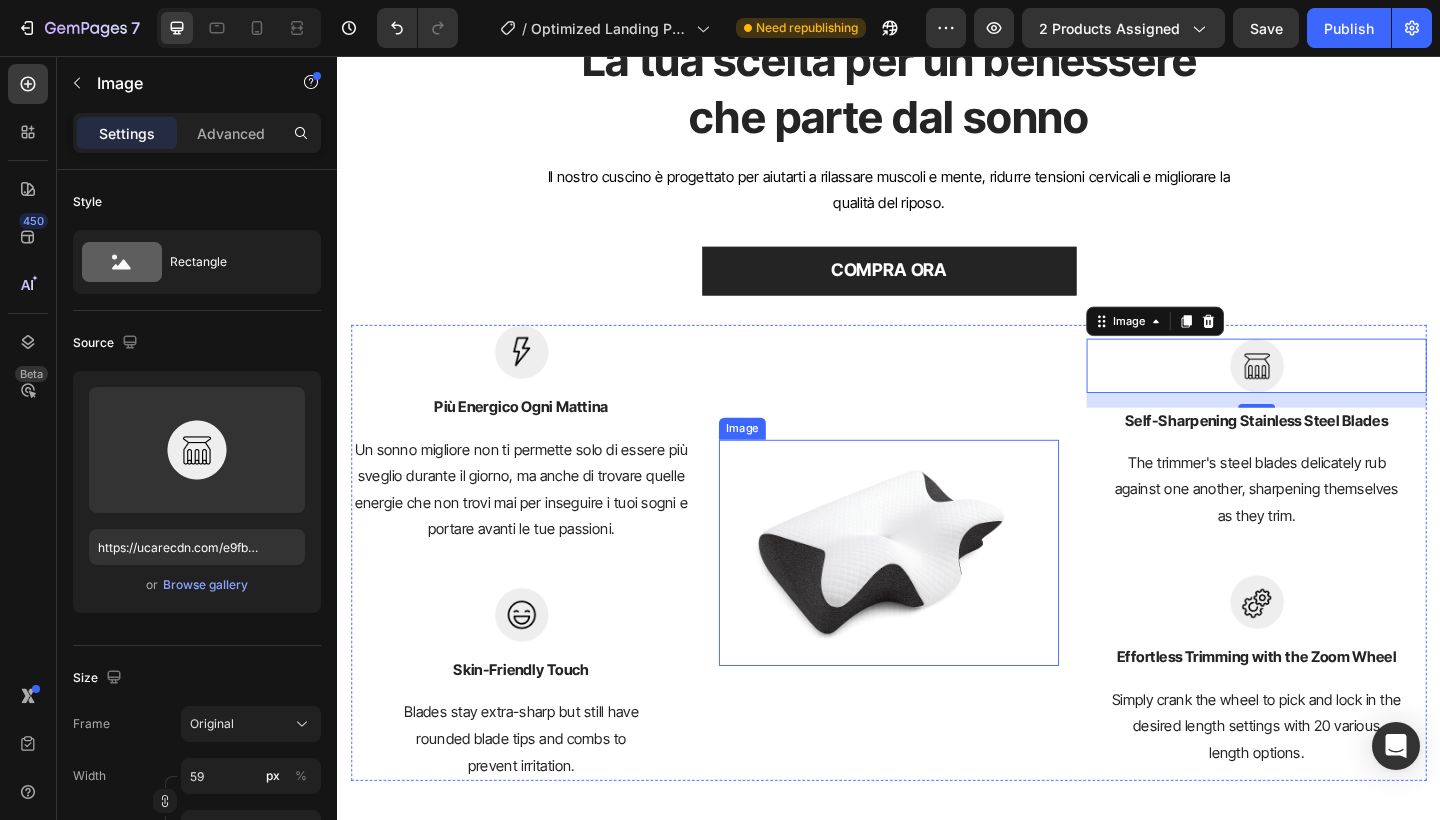 scroll, scrollTop: 2921, scrollLeft: 0, axis: vertical 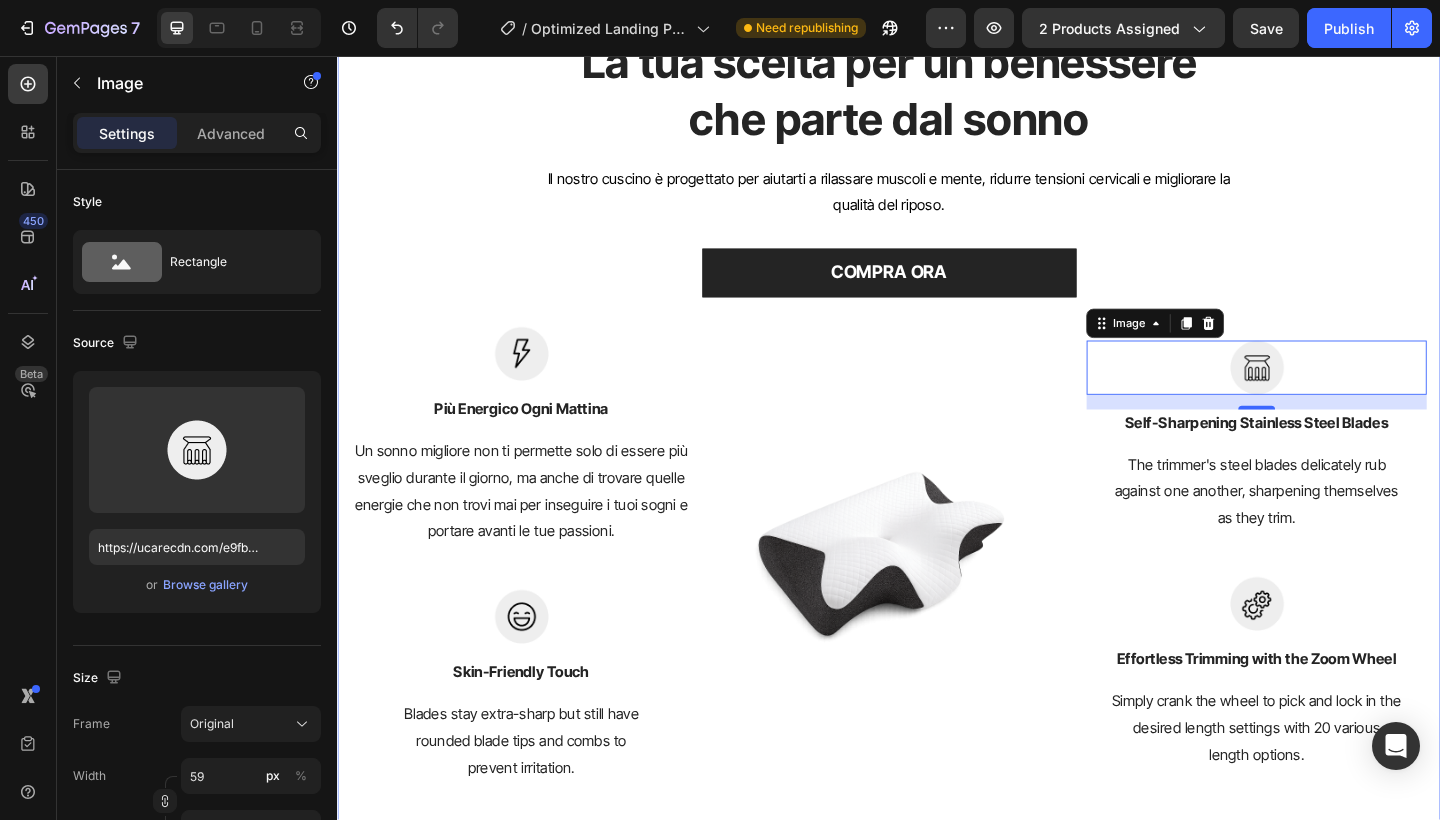 click on "La tua scelta per un benessere che parte dal sonno Heading Il nostro cuscino è progettato per aiutarti a rilassare muscoli e mente, ridurre tensioni cervicali e migliorare la qualità del riposo. Text block COMPRA ORA Button Row Image Più Energico Ogni Mattina Text block Un sonno migliore non ti permette solo di essere più sveglio durante il giorno, ma anche di trovare quelle energie che non trovi mai per inseguire i tuoi sogni e portare avanti le tue passioni. Text block Row Image Skin-Friendly Touch Text block Blades stay extra-sharp but still have  rounded blade tips and combs to  prevent irritation. Text block Row Image Image   16 Self-Sharpening Stainless Steel Blades Text block The trimmer's steel blades delicately rub  against one another, sharpening themselves  as they trim. Text block Row Image Effortless Trimming with the Zoom Wheel Text block Simply crank the wheel to pick and lock in the desired length settings with 20 various length options. Text block Row Row" at bounding box center (937, 438) 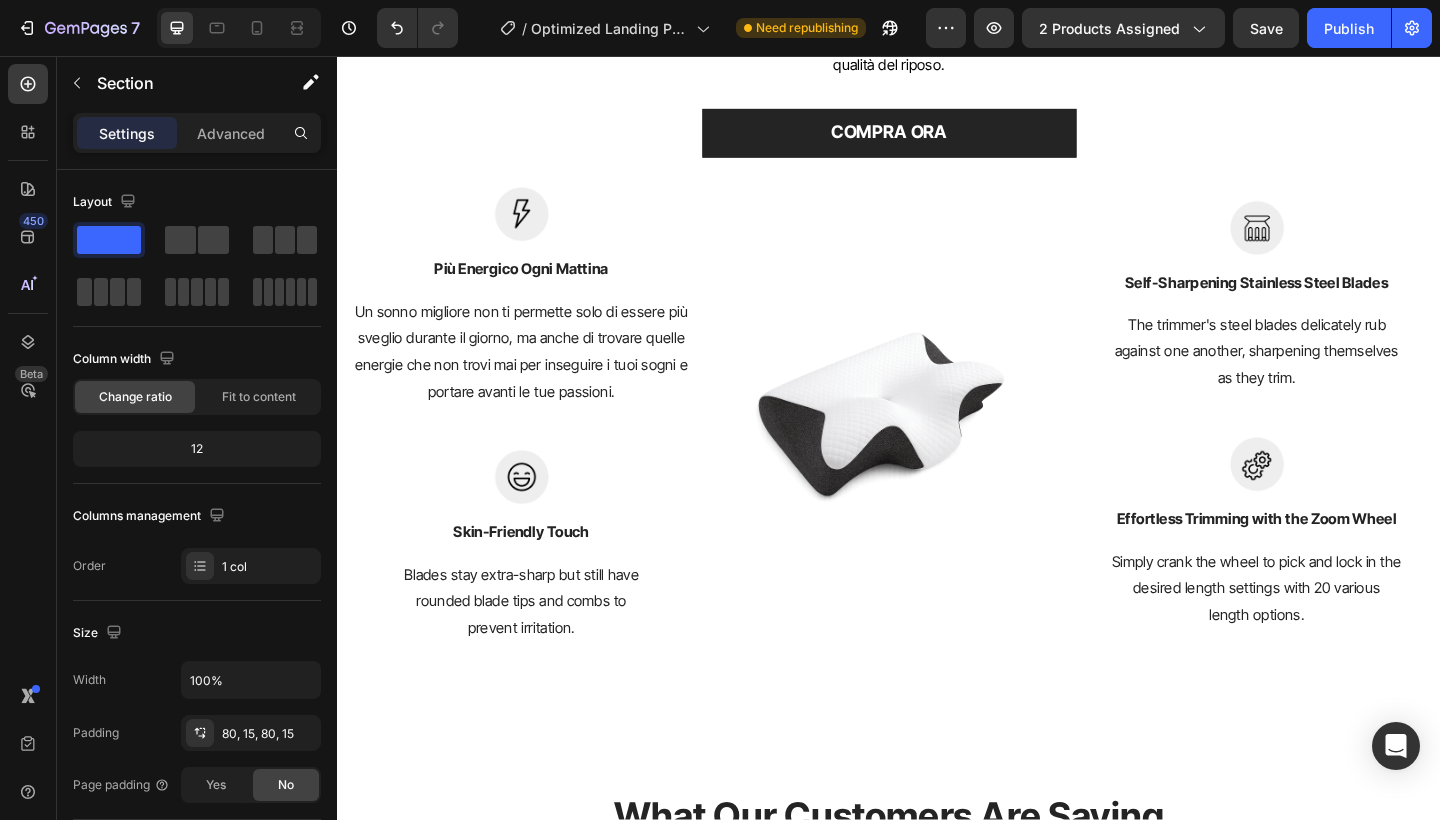 scroll, scrollTop: 3076, scrollLeft: 0, axis: vertical 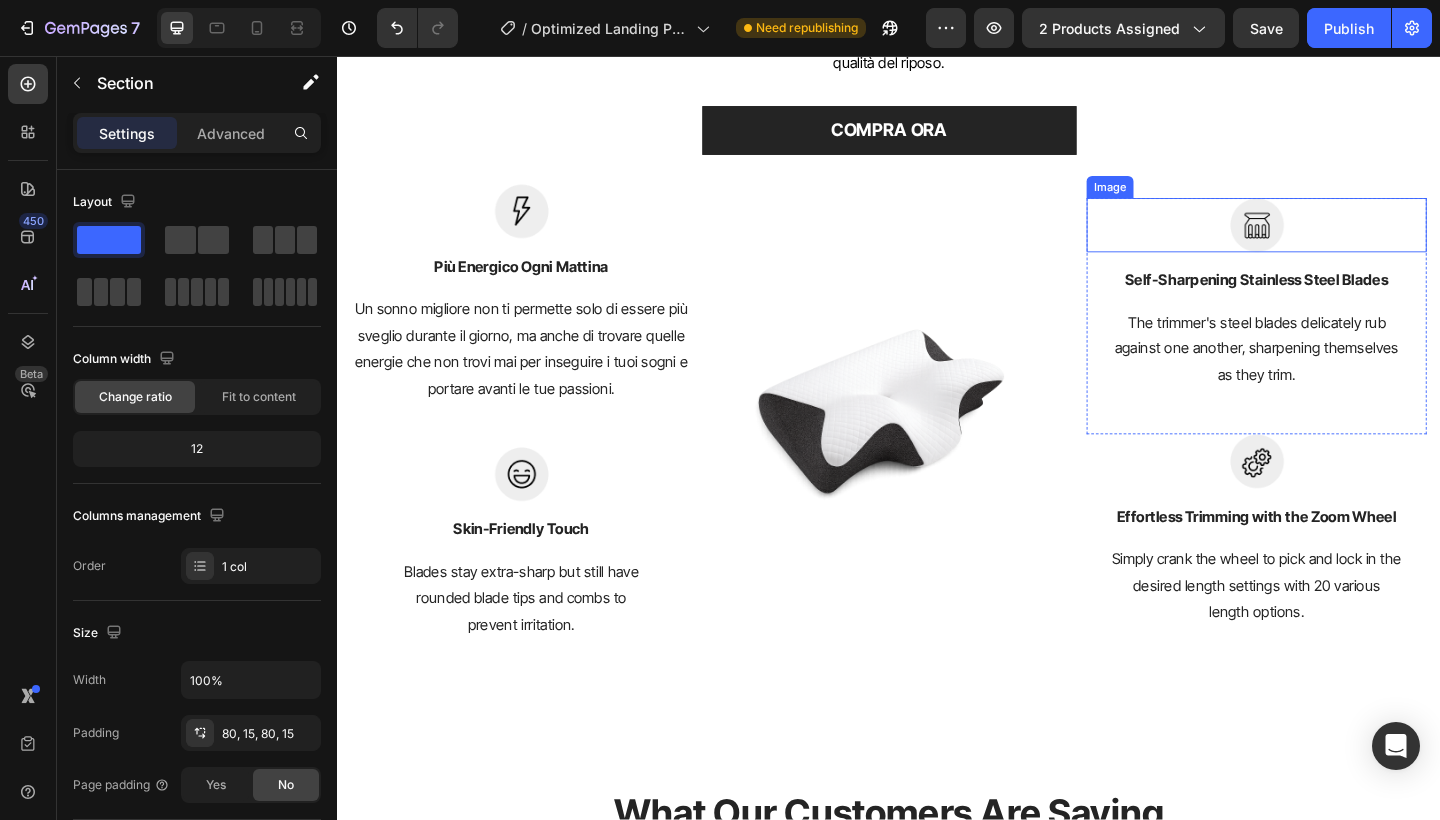 click at bounding box center [1337, 240] 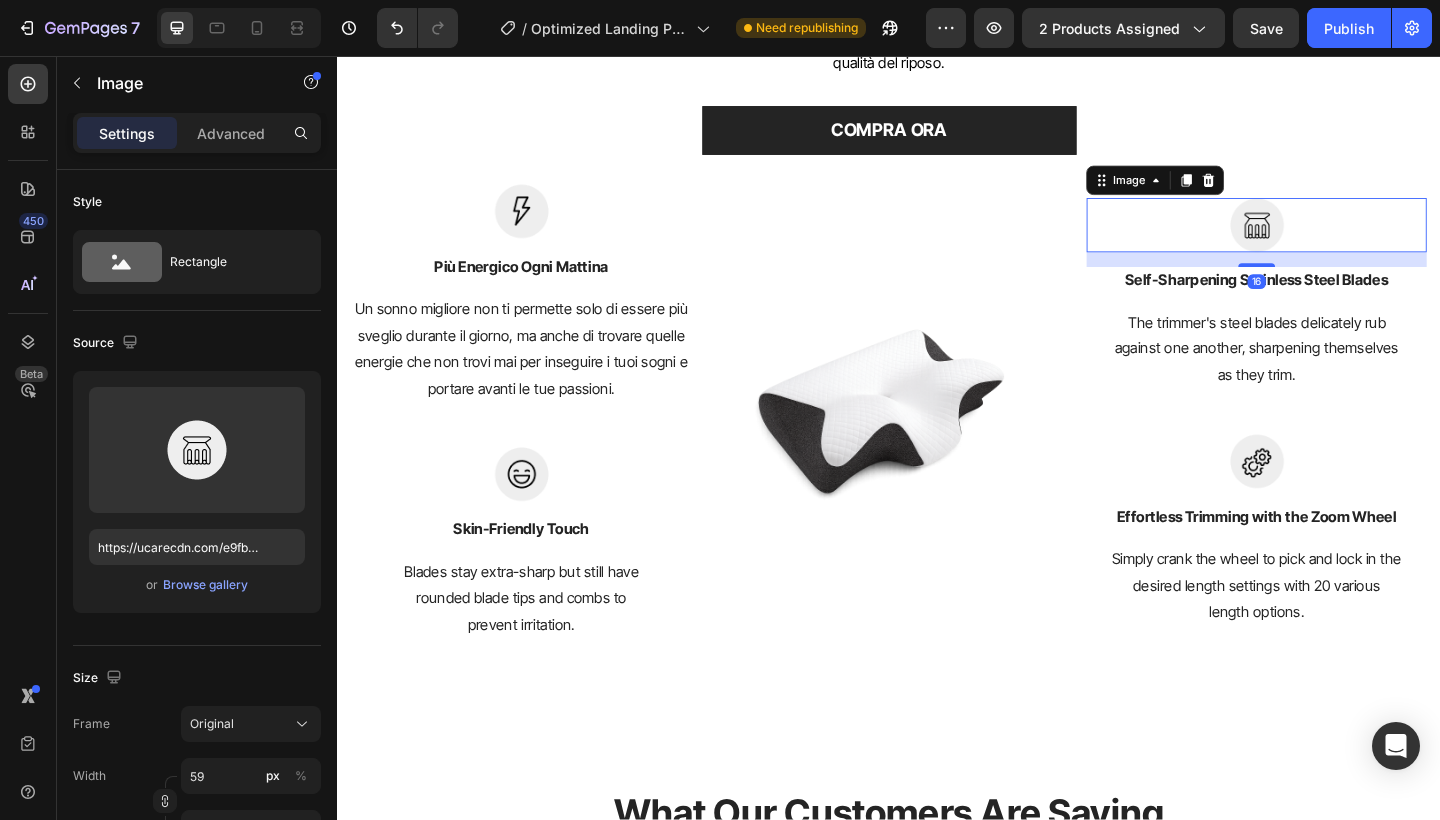 scroll, scrollTop: 3067, scrollLeft: 0, axis: vertical 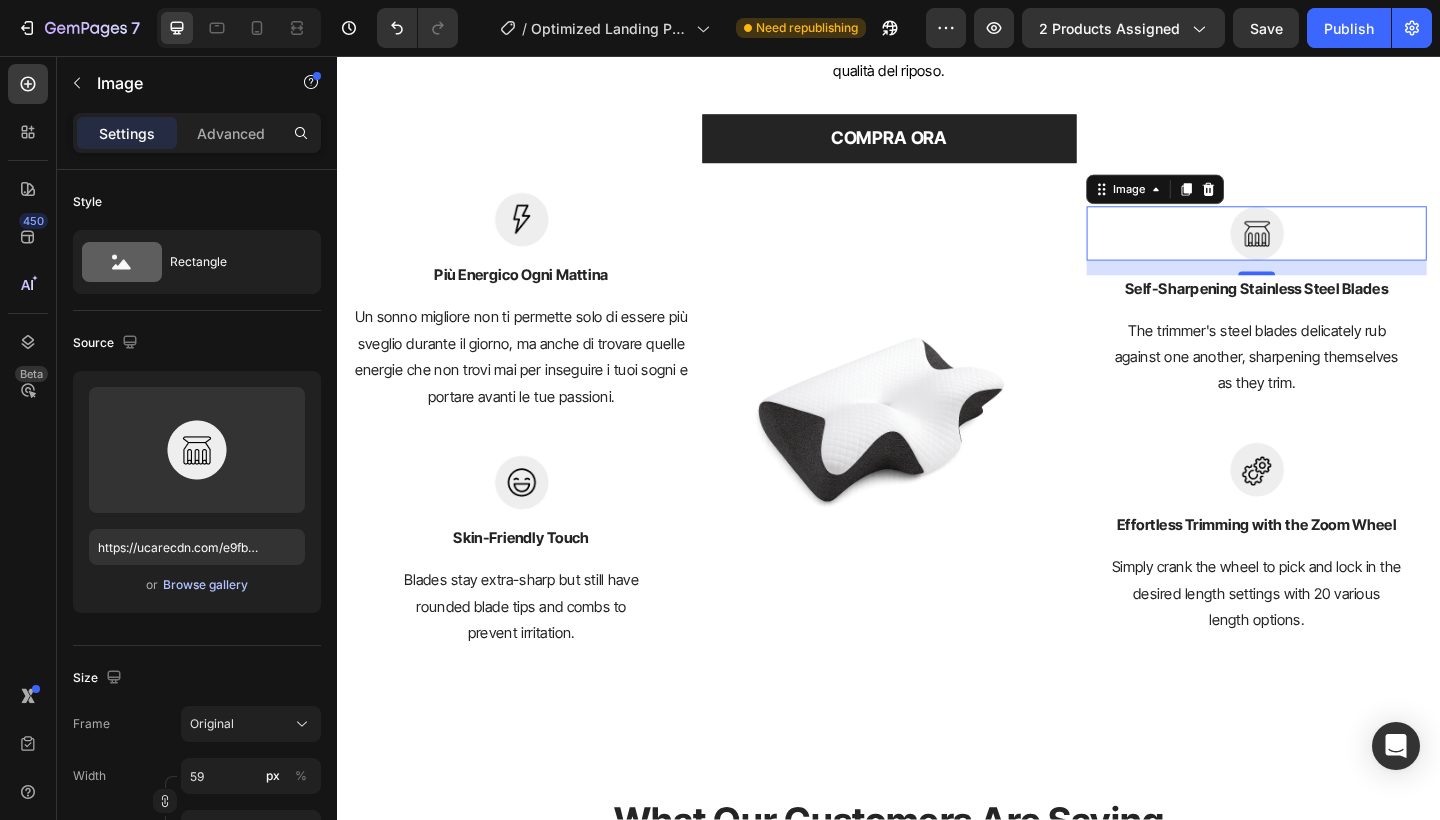 click on "Browse gallery" at bounding box center [205, 585] 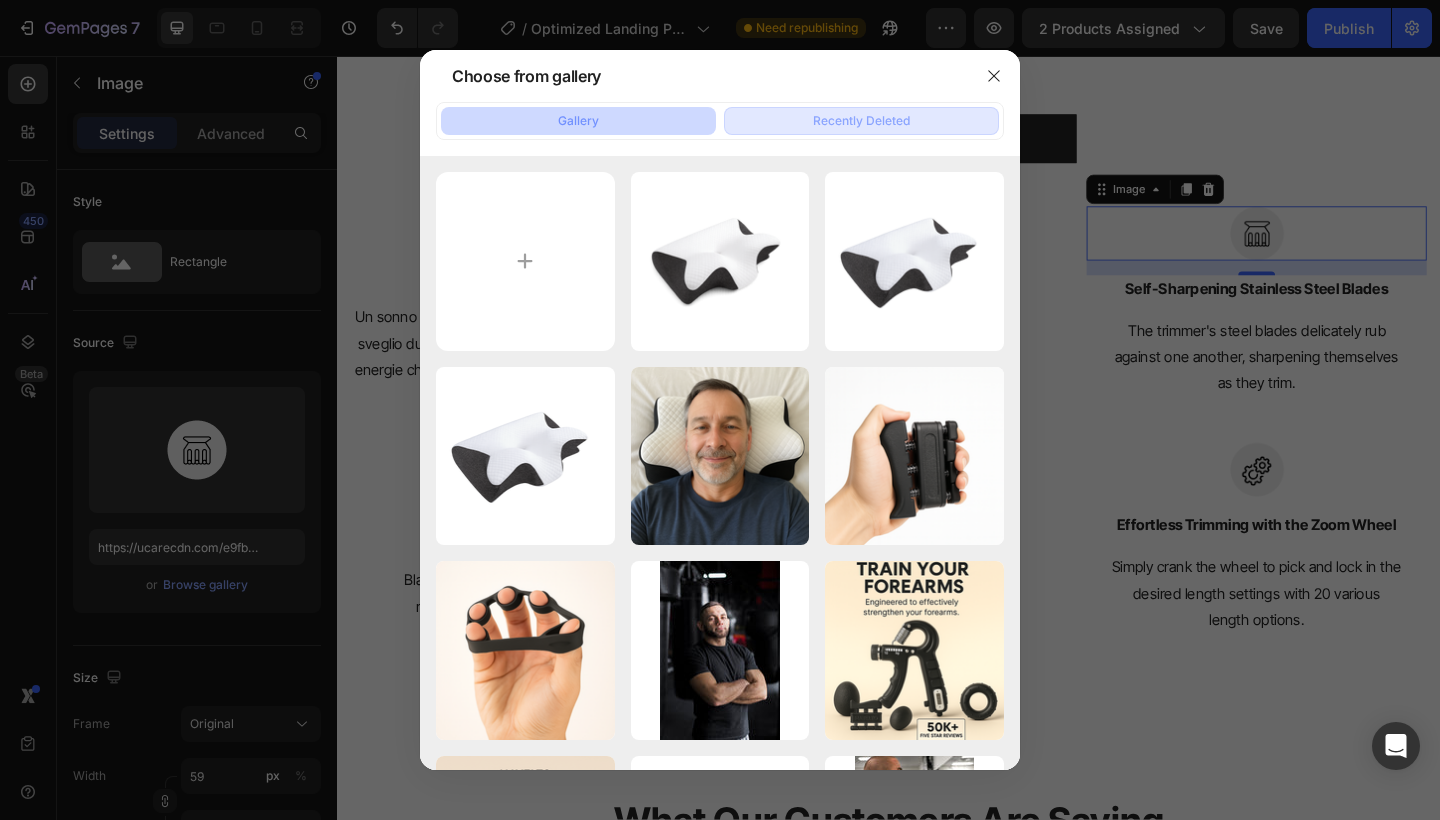 click on "Recently Deleted" at bounding box center [861, 121] 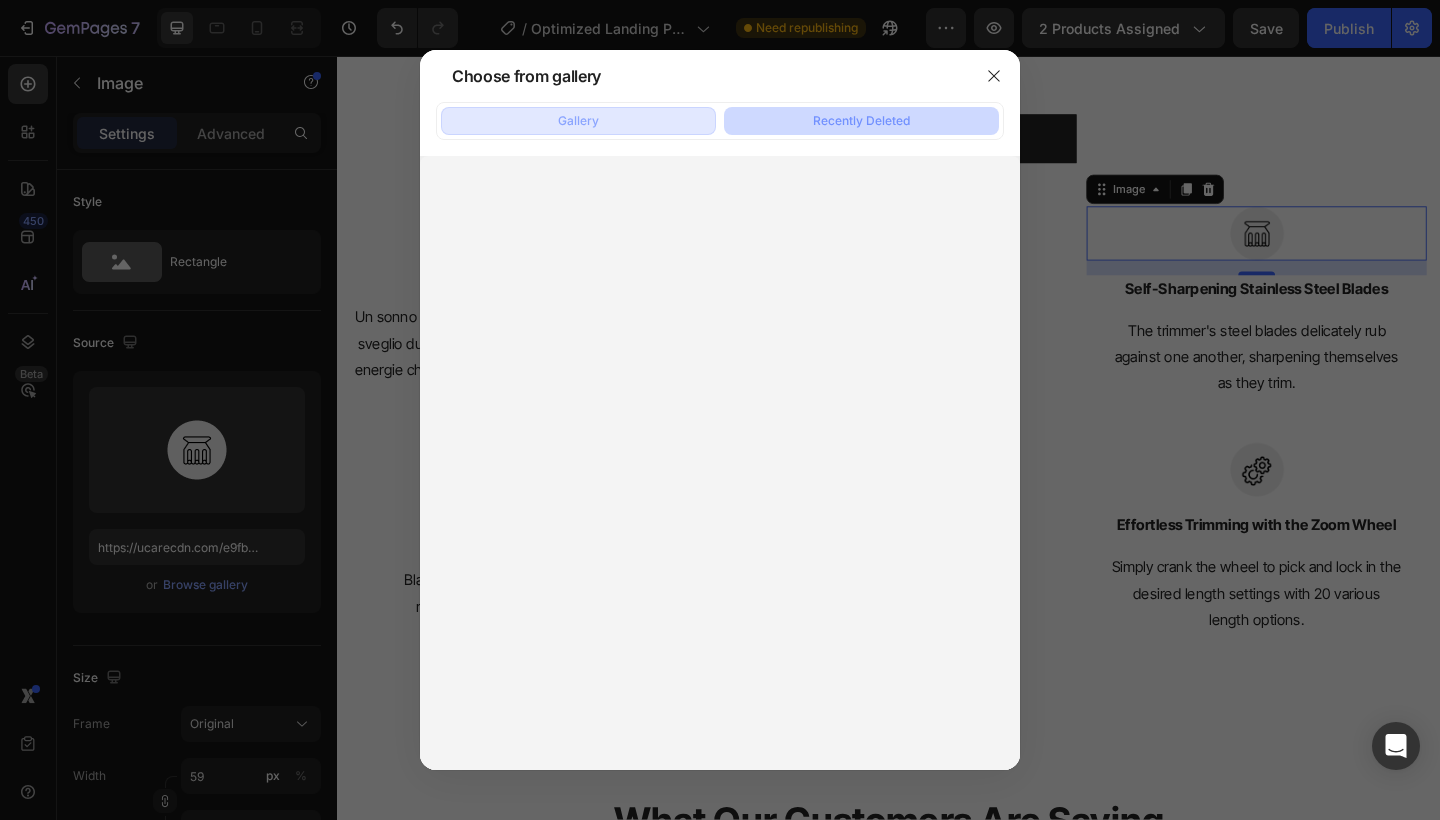 click on "Gallery" 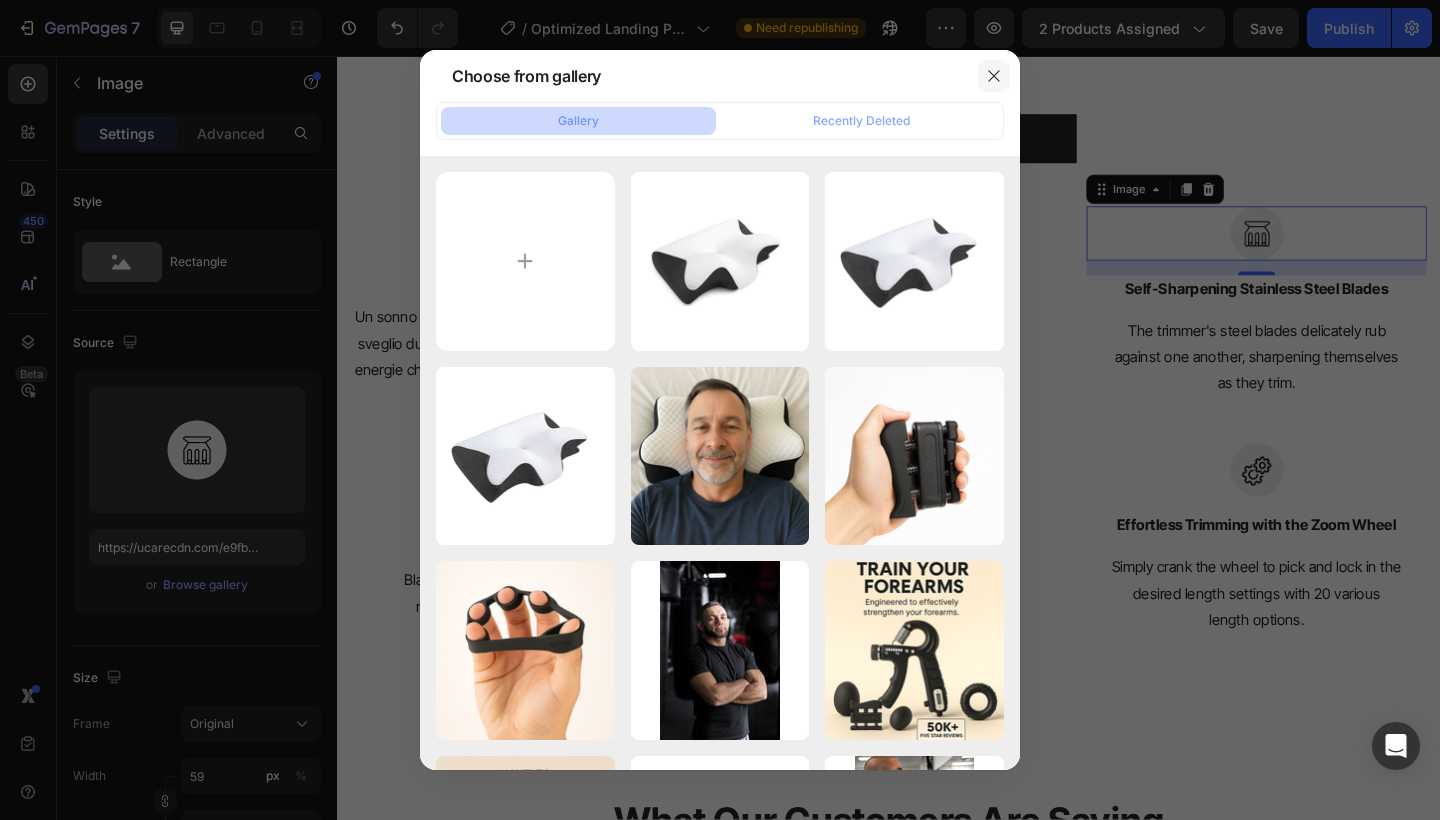 click at bounding box center [994, 76] 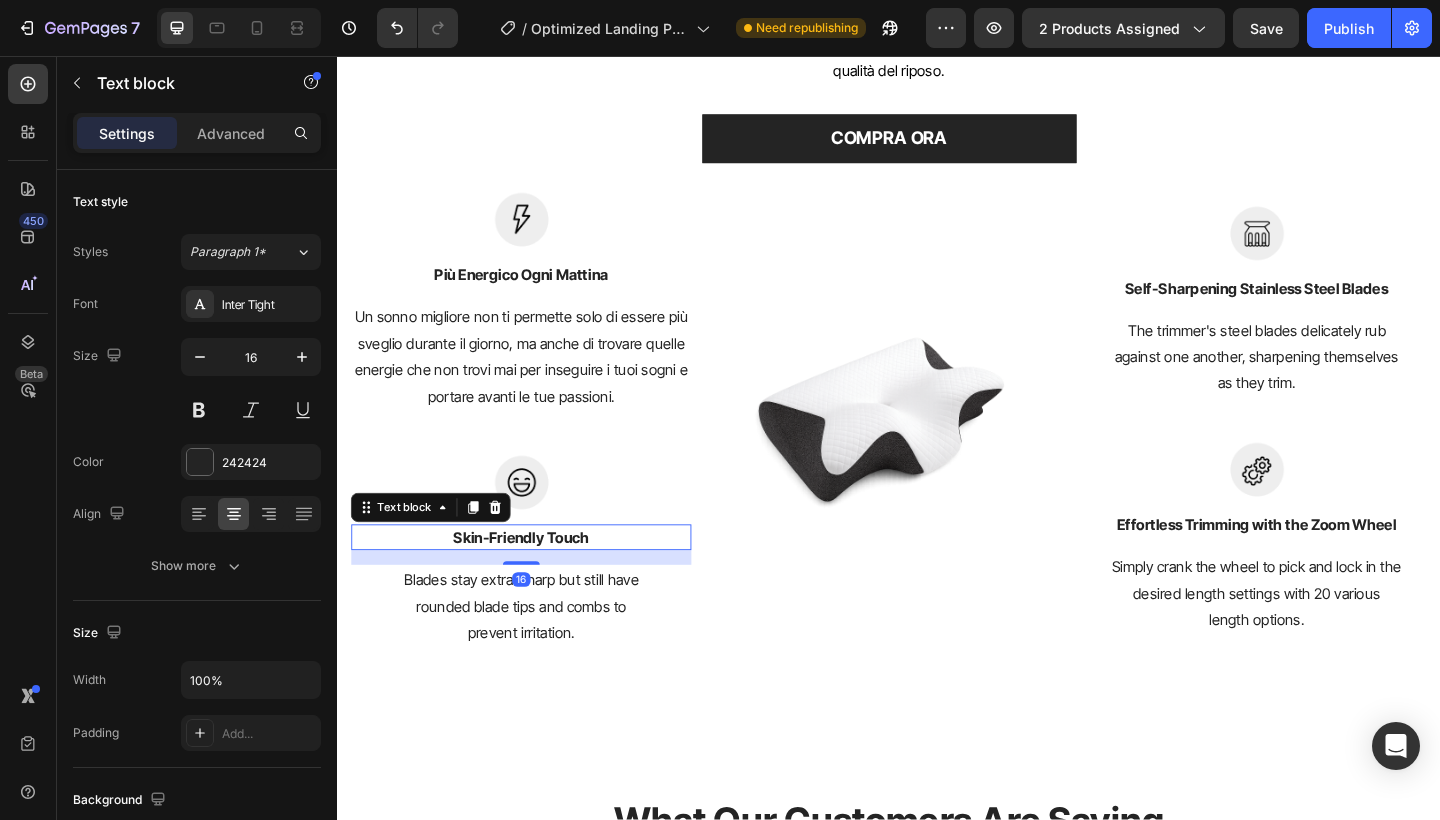 click on "Skin-Friendly Touch" at bounding box center (537, 580) 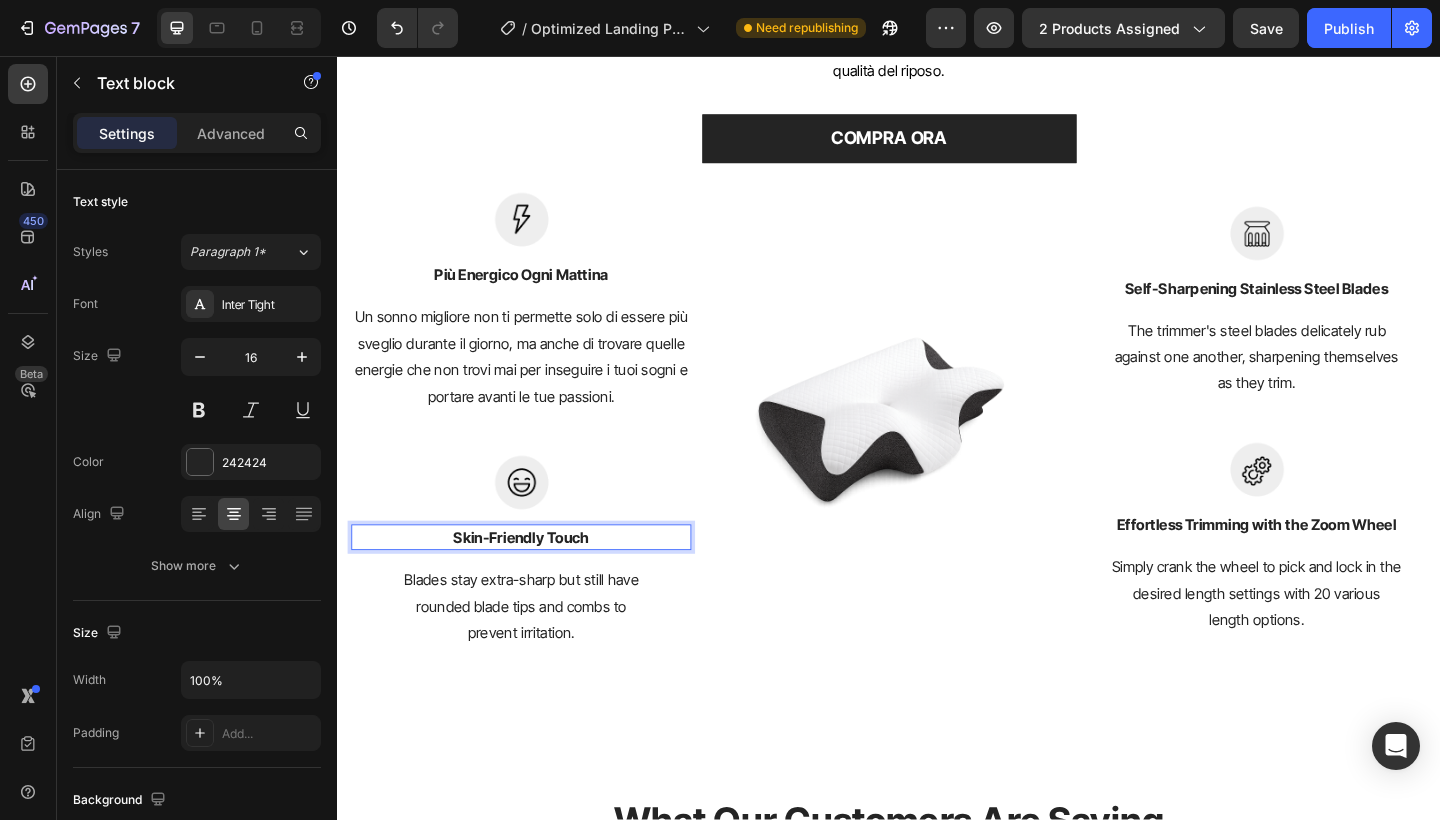 click on "Skin-Friendly Touch" at bounding box center (537, 580) 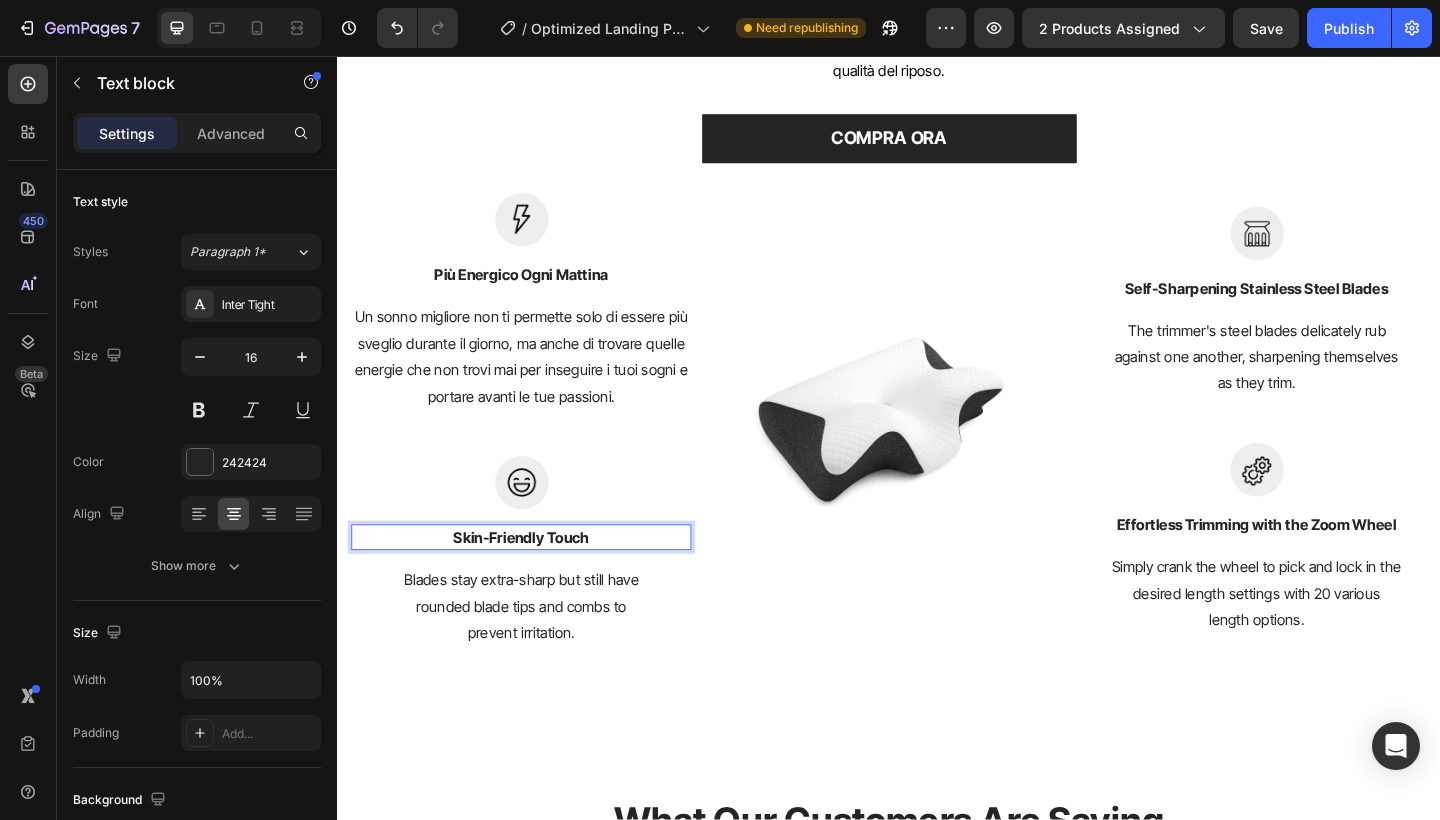 drag, startPoint x: 616, startPoint y: 578, endPoint x: 634, endPoint y: 576, distance: 18.110771 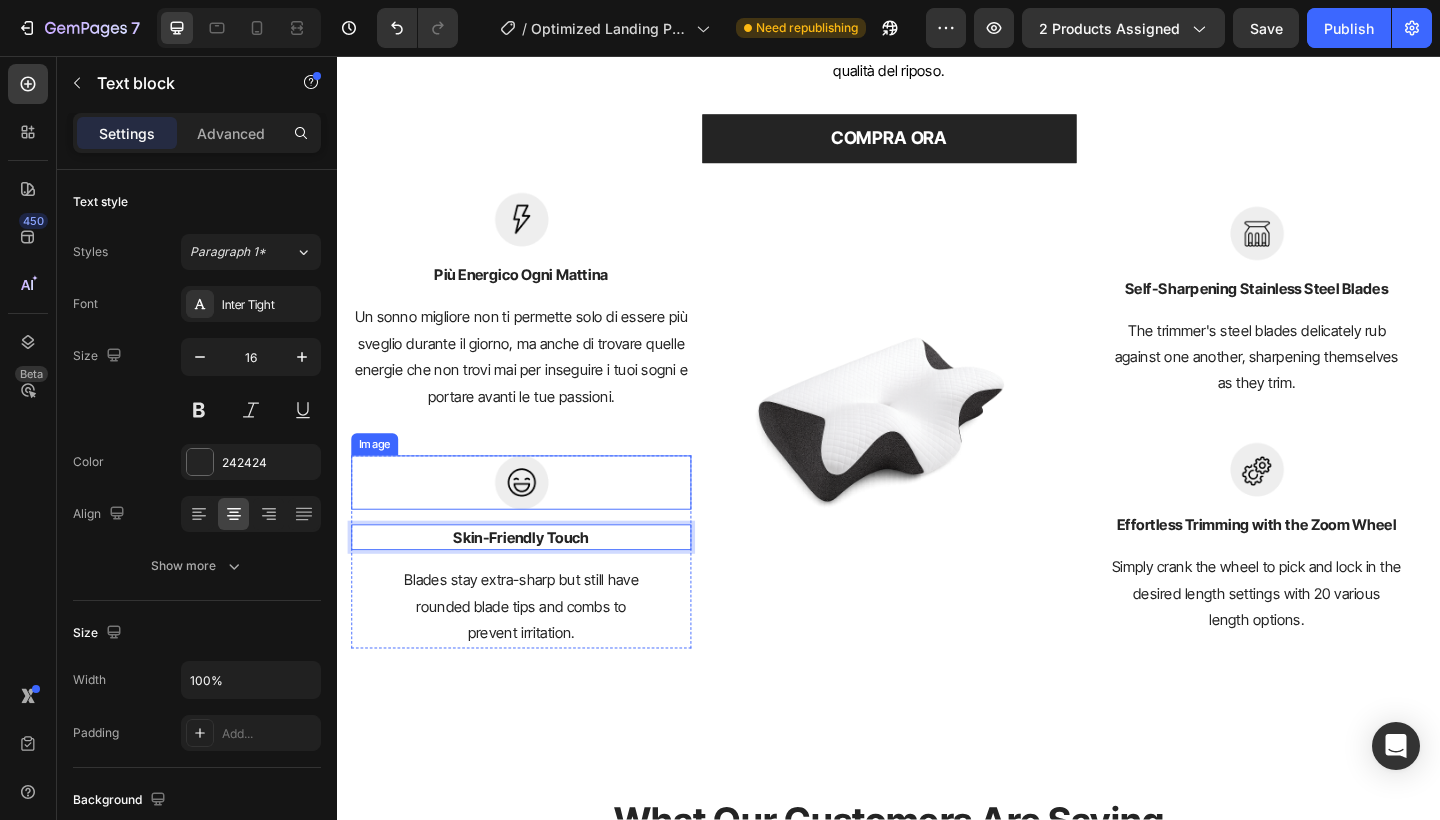 click at bounding box center (537, 520) 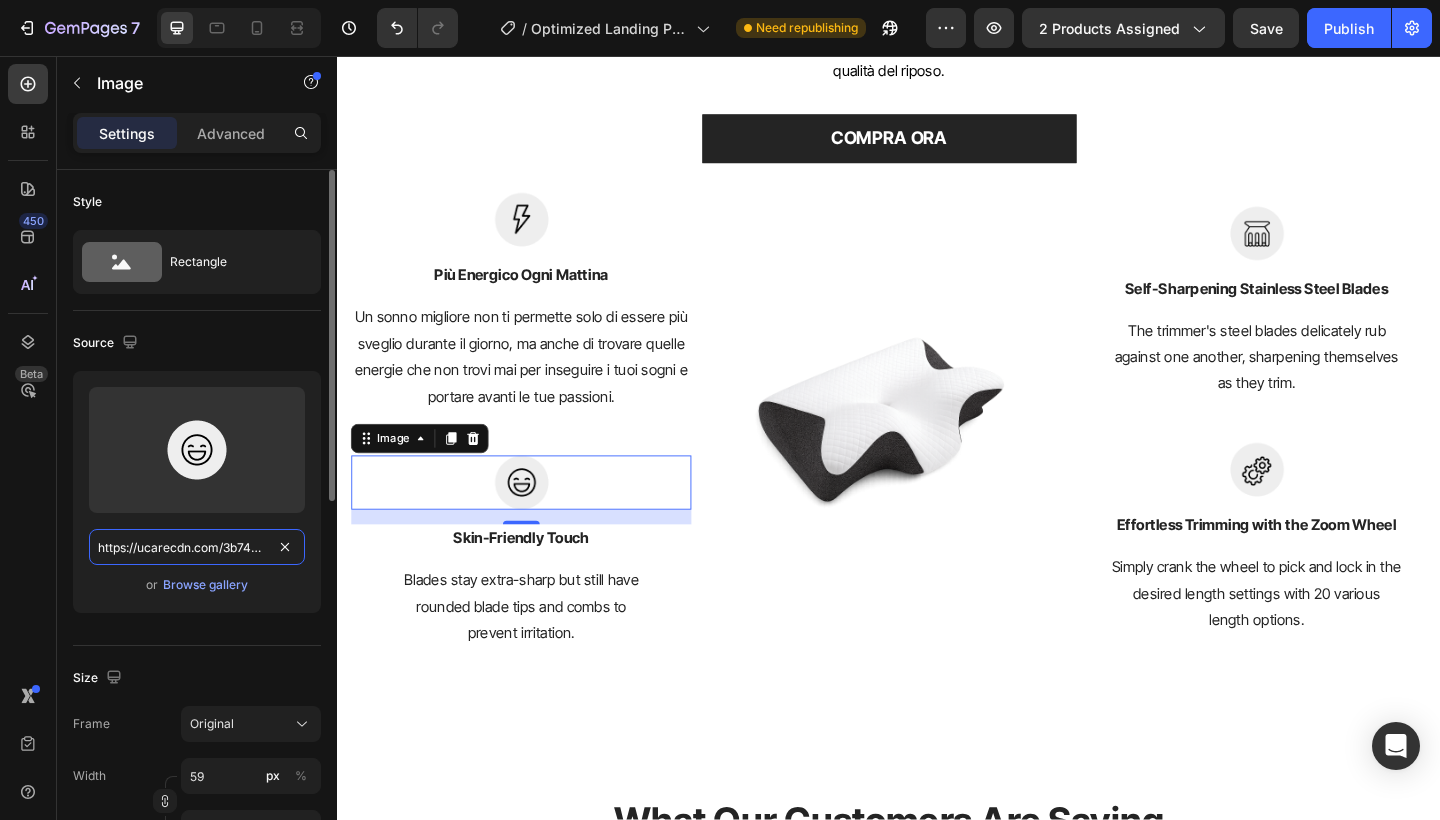 click on "https://ucarecdn.com/3b744825-20a5-4c78-b2b1-ebed666efba5/-/format/auto/" at bounding box center (197, 547) 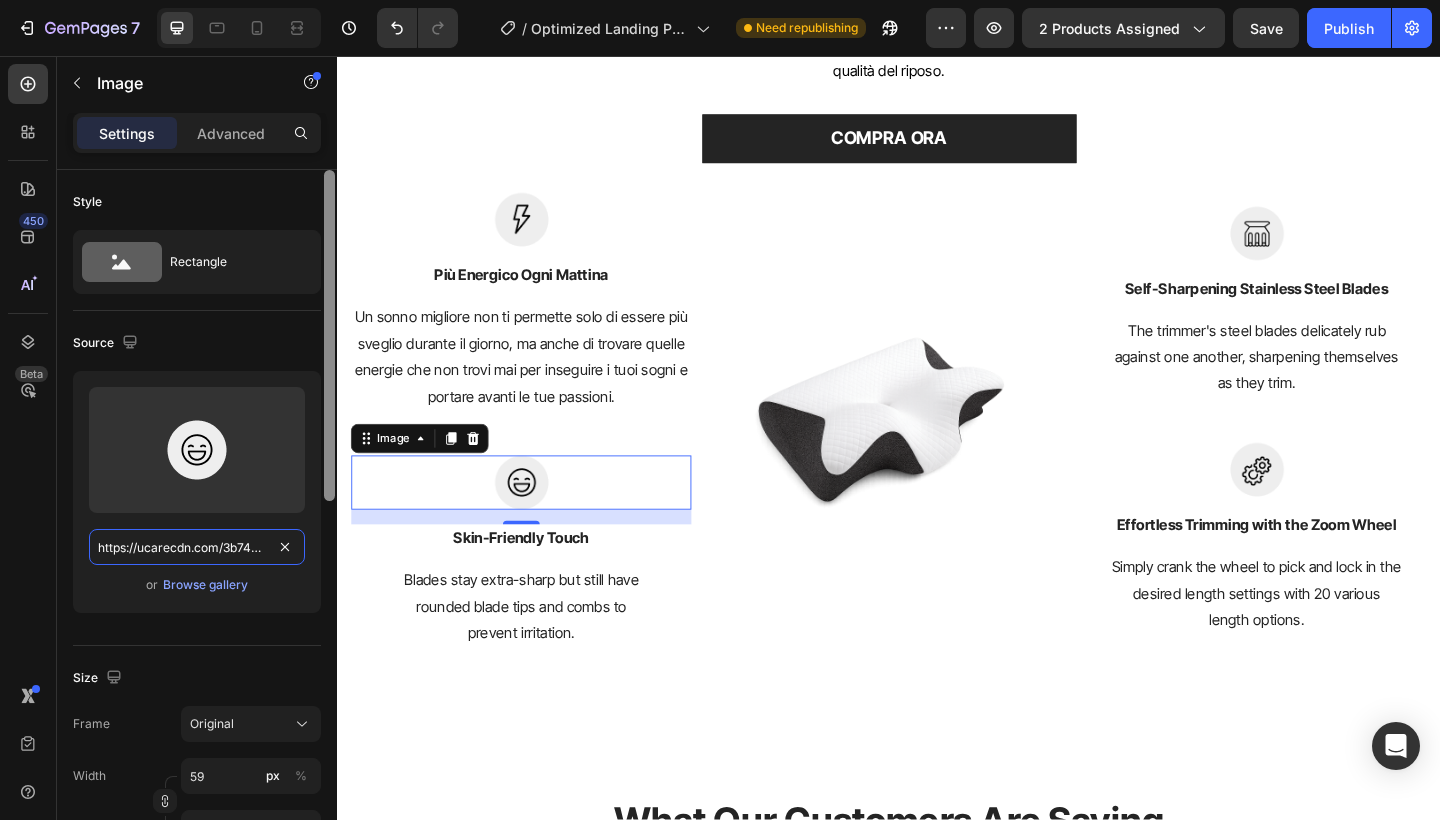drag, startPoint x: 99, startPoint y: 547, endPoint x: 335, endPoint y: 544, distance: 236.01907 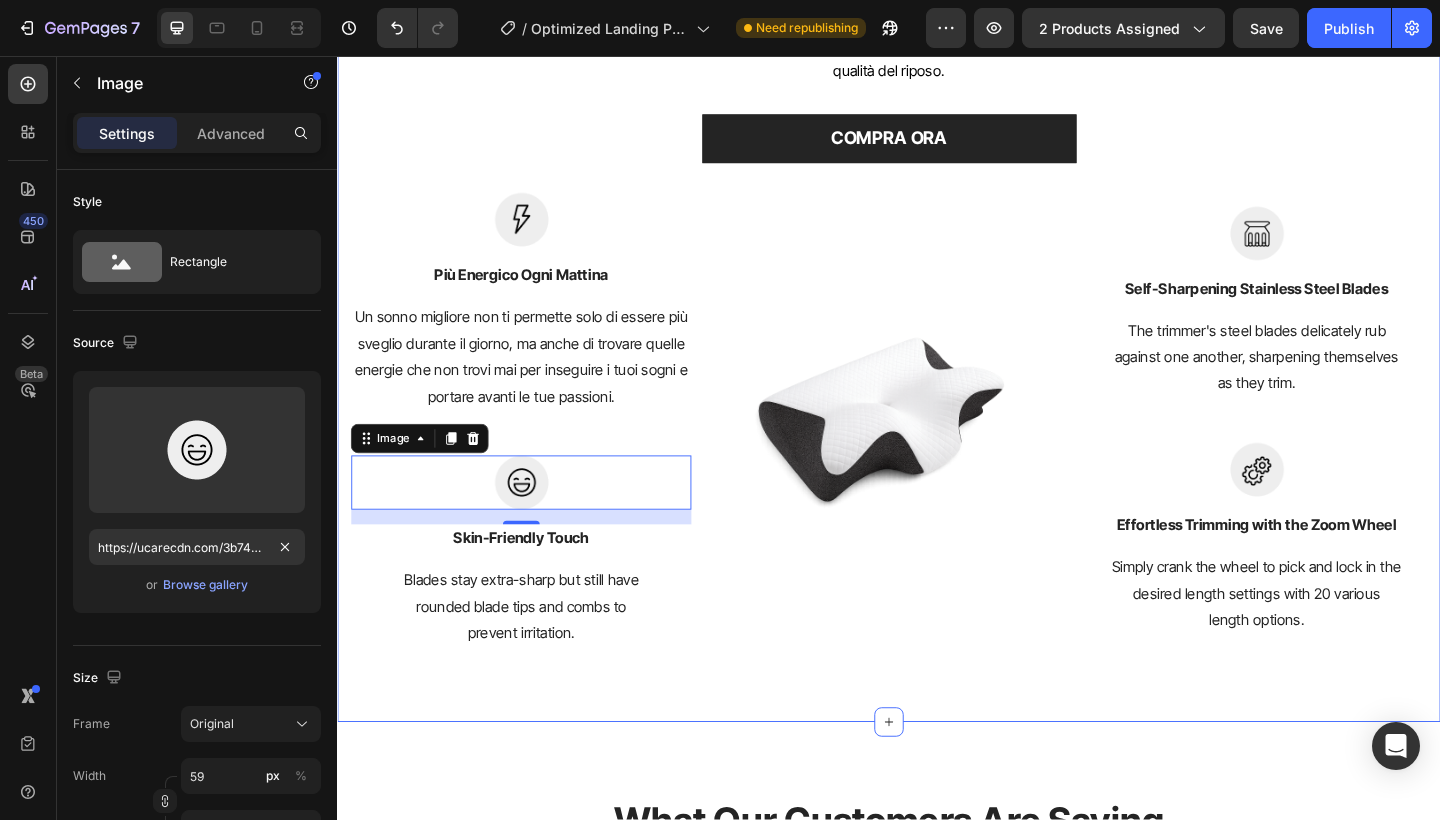 click on "La tua scelta per un benessere che parte dal sonno Heading Il nostro cuscino è progettato per aiutarti a rilassare muscoli e mente, ridurre tensioni cervicali e migliorare la qualità del riposo. Text block COMPRA ORA Button Row Image Più Energico Ogni Mattina Text block Un sonno migliore non ti permette solo di essere più sveglio durante il giorno, ma anche di trovare quelle energie che non trovi mai per inseguire i tuoi sogni e portare avanti le tue passioni. Text block Row Image   16 Skin-Friendly Touch Text block Blades stay extra-sharp but still have  rounded blade tips and combs to  prevent irritation. Text block Row Image Image Self-Sharpening Stainless Steel Blades Text block The trimmer's steel blades delicately rub  against one another, sharpening themselves  as they trim. Text block Row Image Effortless Trimming with the Zoom Wheel Text block Simply crank the wheel to pick and lock in the desired length settings with 20 various length options. Text block Row Row Section 4" at bounding box center [937, 292] 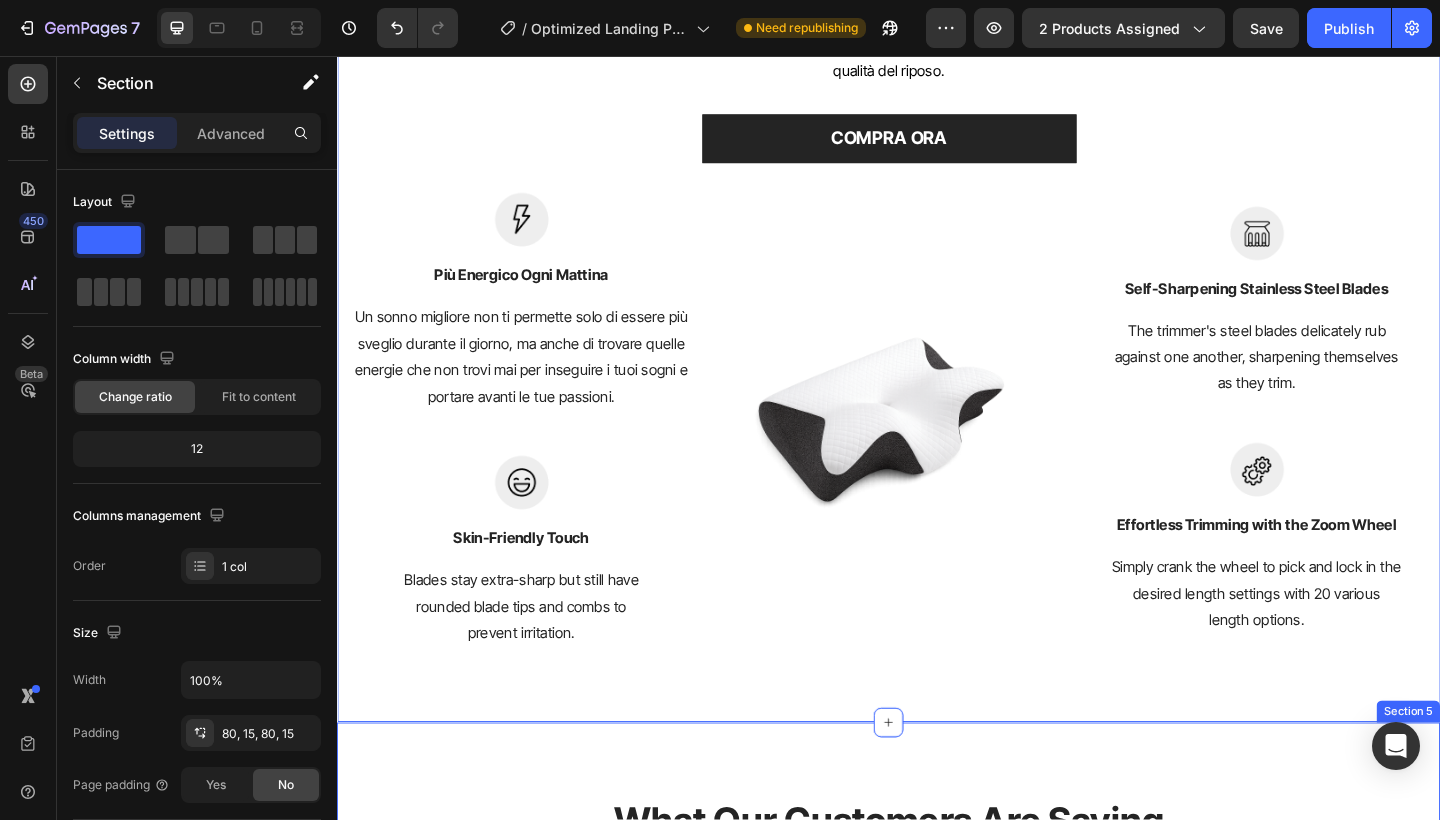 click on "What Our Customers Are Saying Heading
Image
Icon
Icon
Icon
Icon
Icon Row Jacob L. Text block Row I’ve been lifting for 4 years and never trained grip directly. GripPro completely changed that. My forearms get pumped in minutes and I’ve added reps to my deadlifts and pull-ups fast. Super easy to use, fits in my gym bag and honestly feels addicting. Best 30 pounds I’ve ever spent on fitness gear. Text block                Title Line Can not get product from Shopify We cannot find any products from your Shopify store. Please try manually syncing the data from Shopify or add a new product.   Add product Sync from Shopify Product Row Image
Icon
Icon
Icon
Icon
Icon Row Megan C. Text block Row I started using GripPro during my home workouts and wow — I didn’t expect results so fast. Text block                Title Line" at bounding box center (937, 1297) 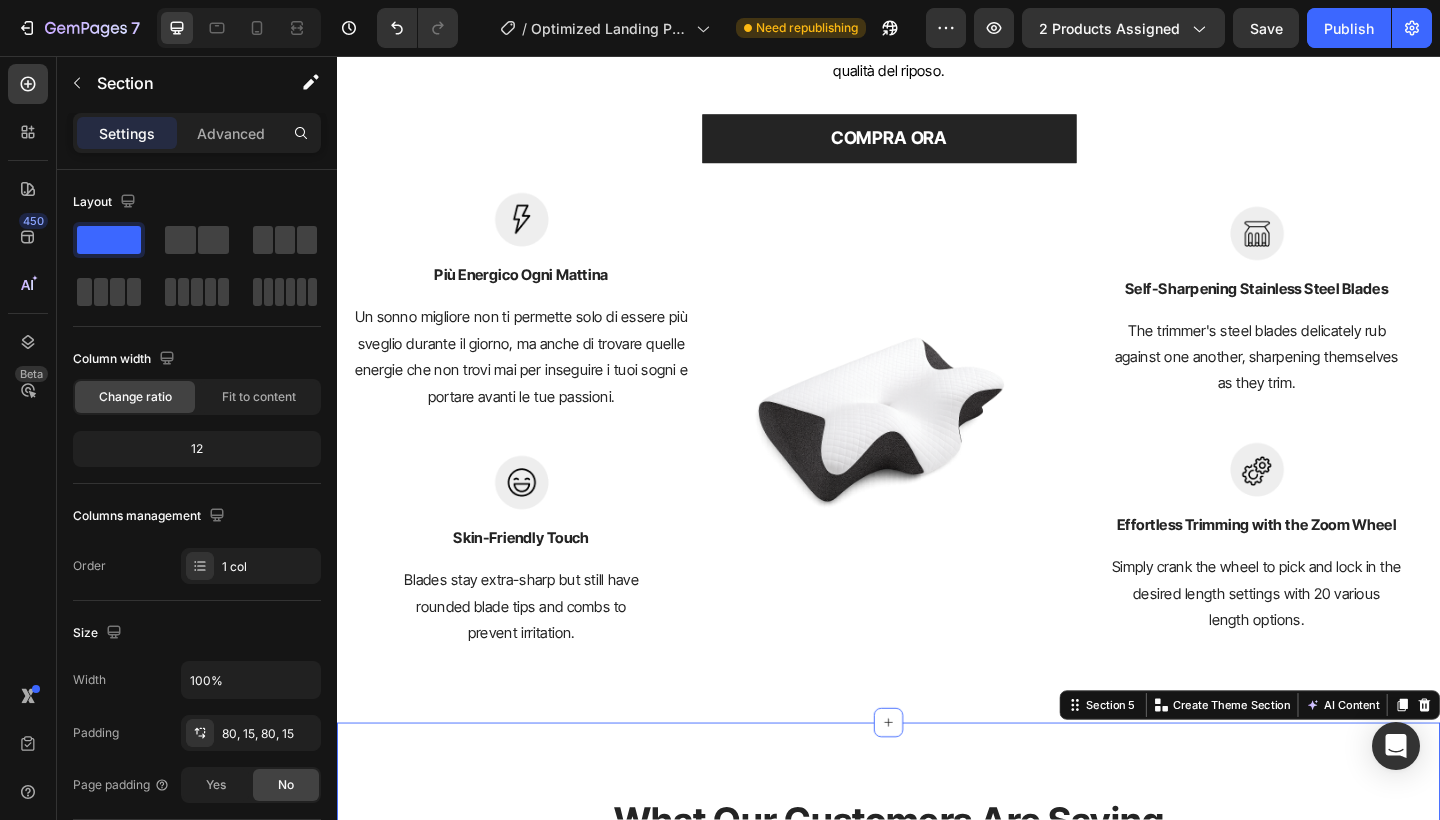 click on "What Our Customers Are Saying Heading
Image
Icon
Icon
Icon
Icon
Icon Row Jacob L. Text block Row I’ve been lifting for 4 years and never trained grip directly. GripPro completely changed that. My forearms get pumped in minutes and I’ve added reps to my deadlifts and pull-ups fast. Super easy to use, fits in my gym bag and honestly feels addicting. Best 30 pounds I’ve ever spent on fitness gear. Text block                Title Line Can not get product from Shopify We cannot find any products from your Shopify store. Please try manually syncing the data from Shopify or add a new product.   Add product Sync from Shopify Product Row Image
Icon
Icon
Icon
Icon
Icon Row Megan C. Text block Row I started using GripPro during my home workouts and wow — I didn’t expect results so fast. Text block                Title Line" at bounding box center (937, 1297) 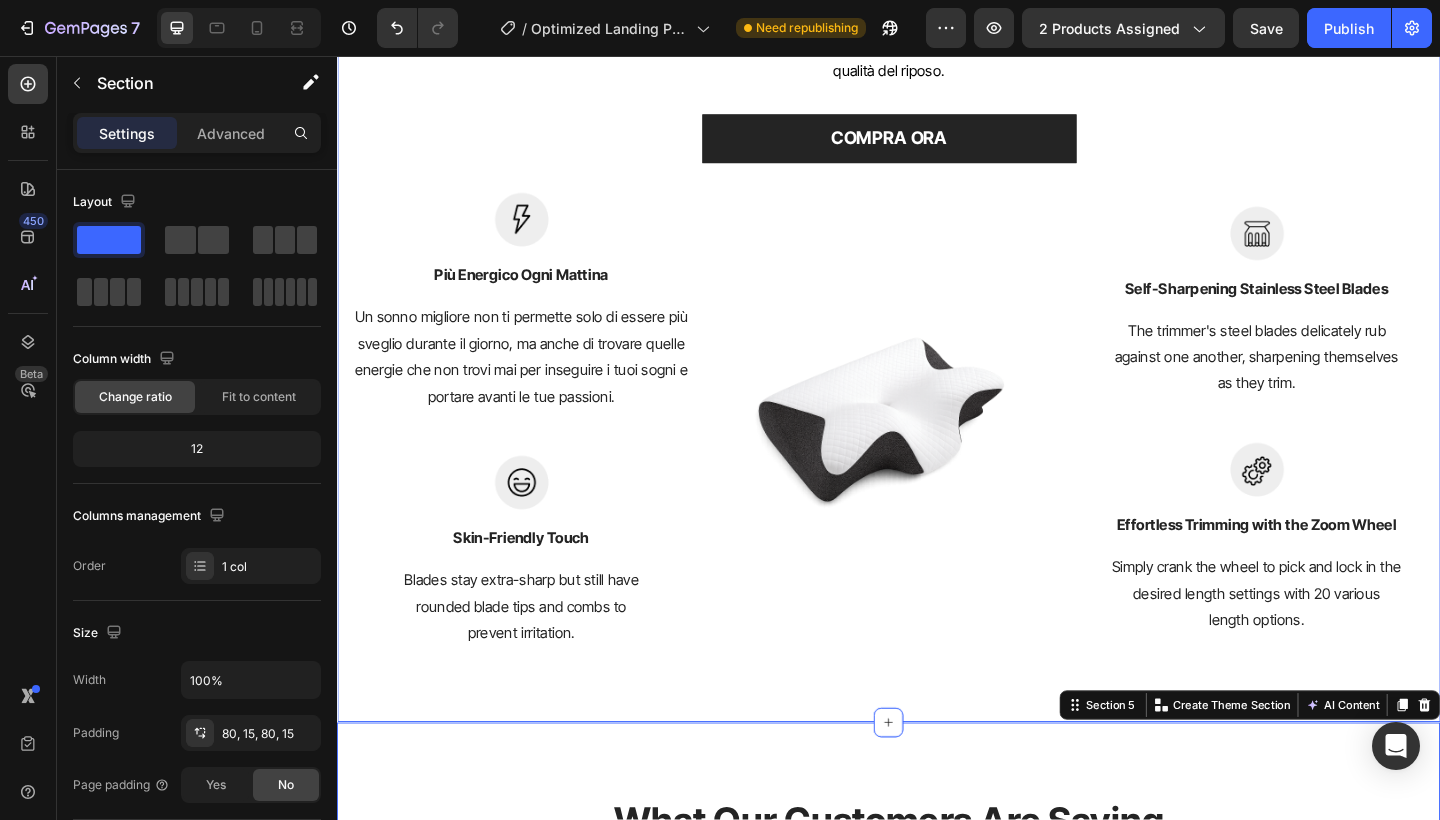 click on "La tua scelta per un benessere che parte dal sonno Heading Il nostro cuscino è progettato per aiutarti a rilassare muscoli e mente, ridurre tensioni cervicali e migliorare la qualità del riposo. Text block COMPRA ORA Button Row Image Più Energico Ogni Mattina Text block Un sonno migliore non ti permette solo di essere più sveglio durante il giorno, ma anche di trovare quelle energie che non trovi mai per inseguire i tuoi sogni e portare avanti le tue passioni. Text block Row Image Skin-Friendly Touch Text block Blades stay extra-sharp but still have  rounded blade tips and combs to  prevent irritation. Text block Row Image Image Self-Sharpening Stainless Steel Blades Text block The trimmer's steel blades delicately rub  against one another, sharpening themselves  as they trim. Text block Row Image Effortless Trimming with the Zoom Wheel Text block Simply crank the wheel to pick and lock in the desired length settings with 20 various length options. Text block Row Row Section 4" at bounding box center (937, 292) 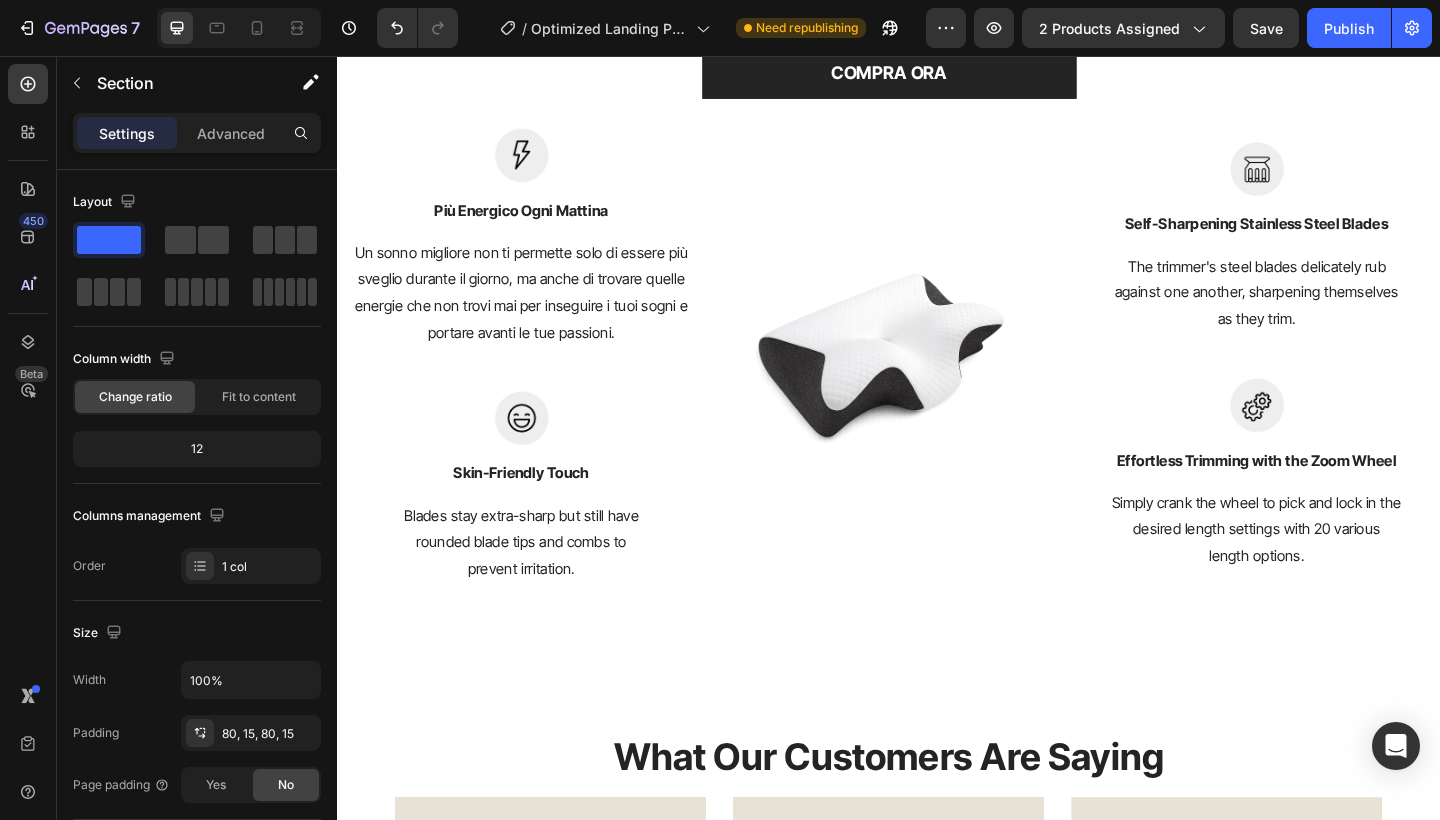 scroll, scrollTop: 3141, scrollLeft: 0, axis: vertical 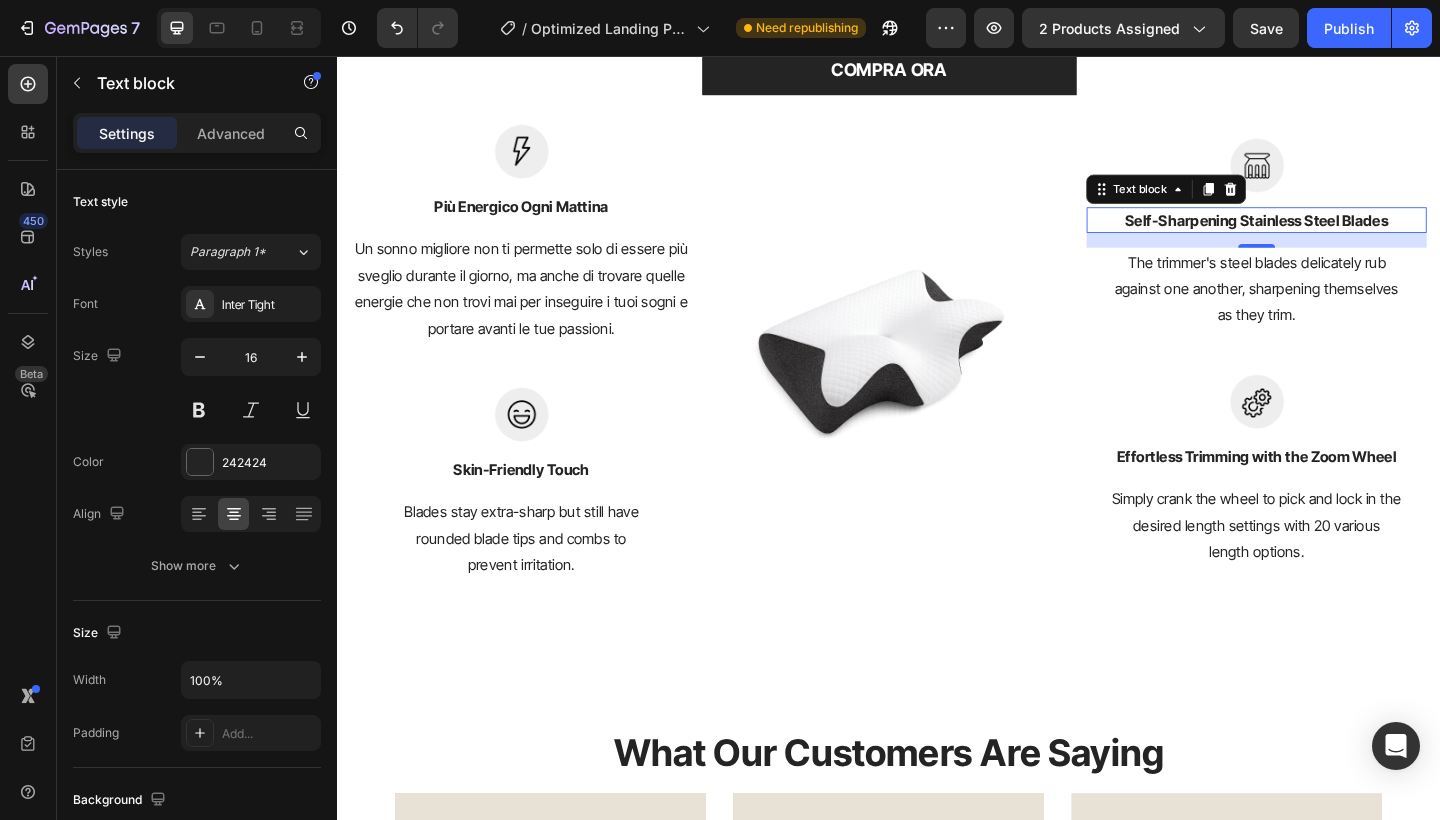 click on "Self-Sharpening Stainless Steel Blades" at bounding box center (1337, 235) 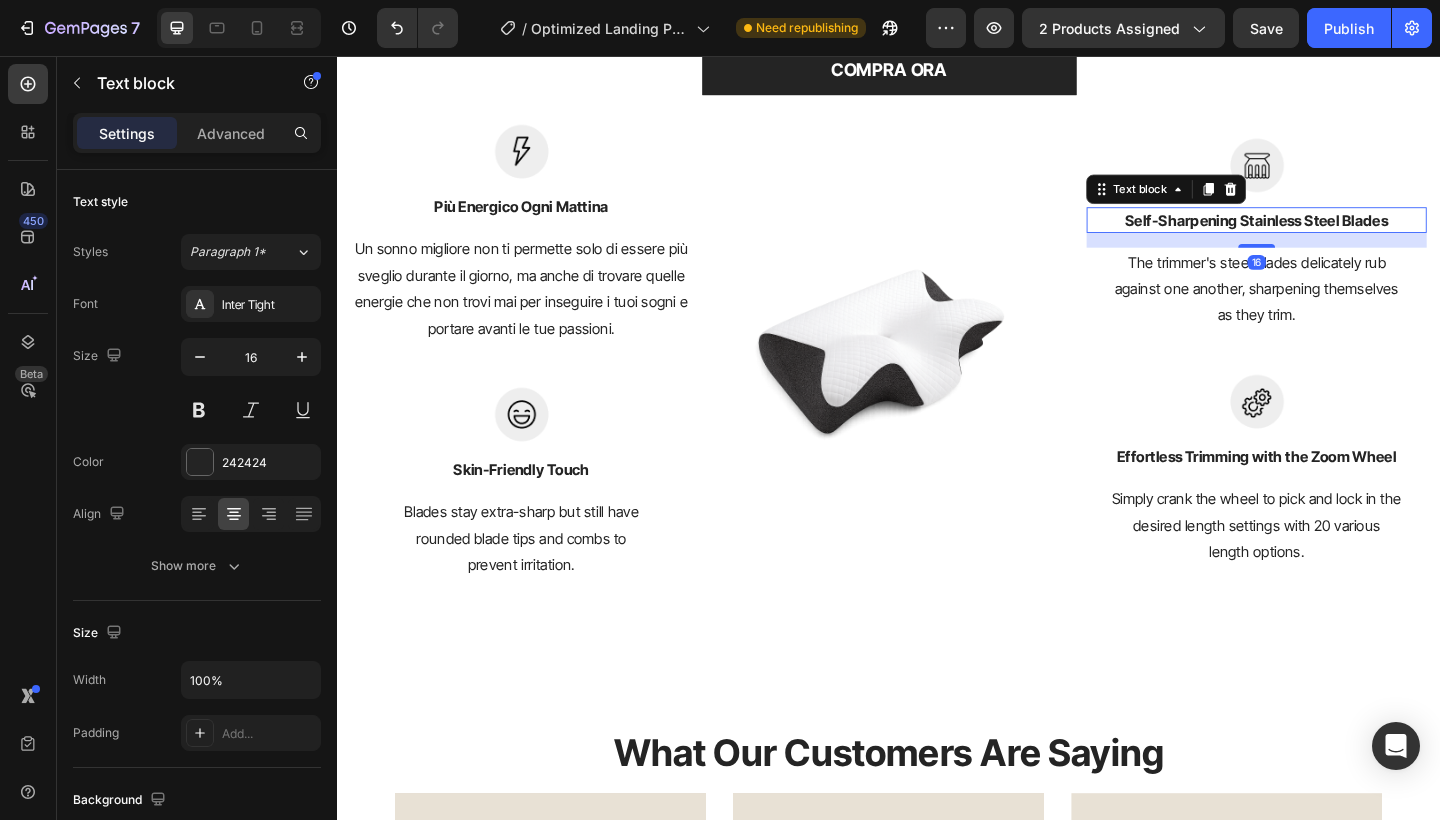 click on "Self-Sharpening Stainless Steel Blades" at bounding box center (1337, 235) 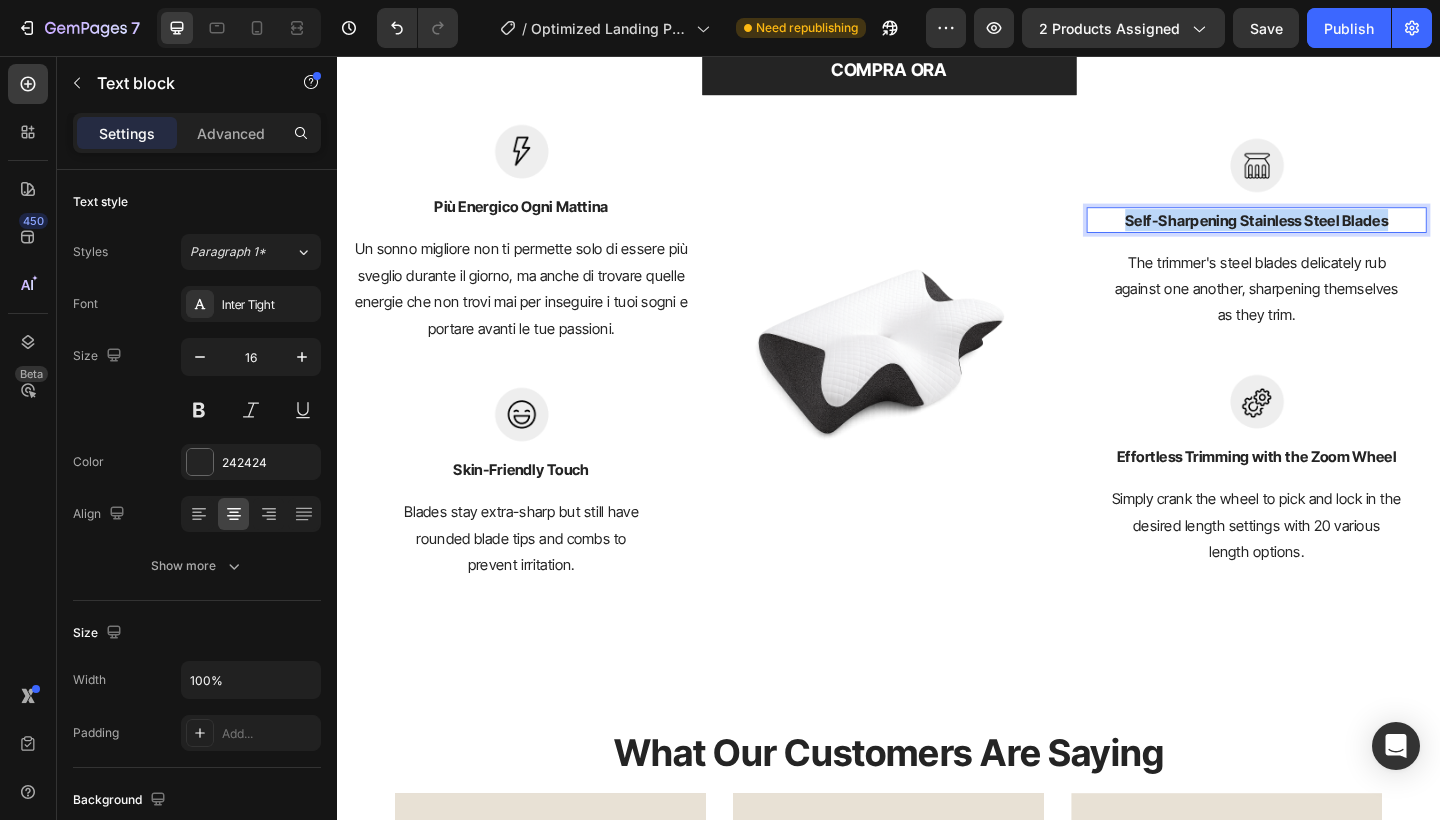 click on "Self-Sharpening Stainless Steel Blades" at bounding box center [1337, 235] 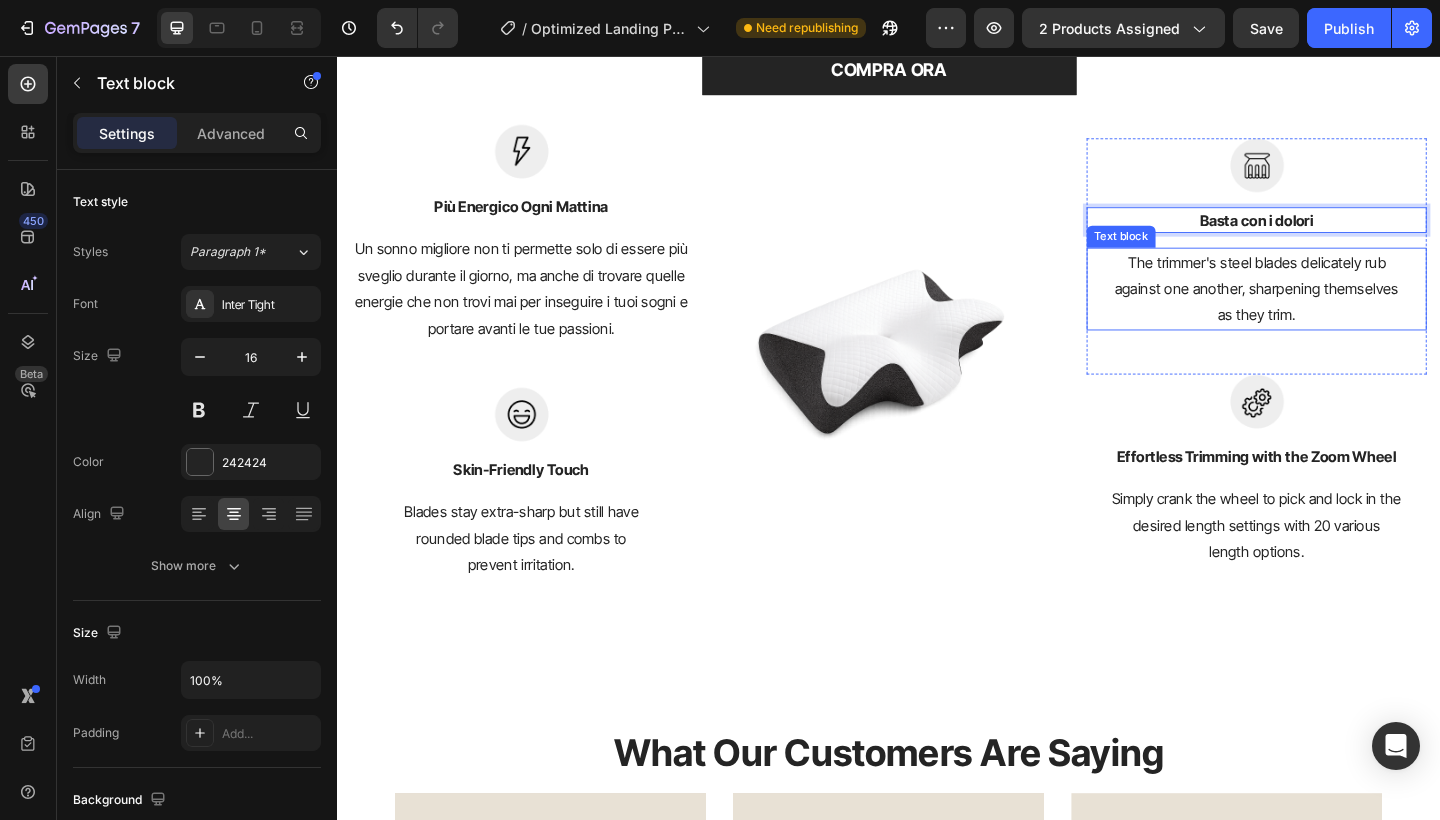 click on "The trimmer's steel blades delicately rub  against one another, sharpening themselves  as they trim." at bounding box center [1337, 310] 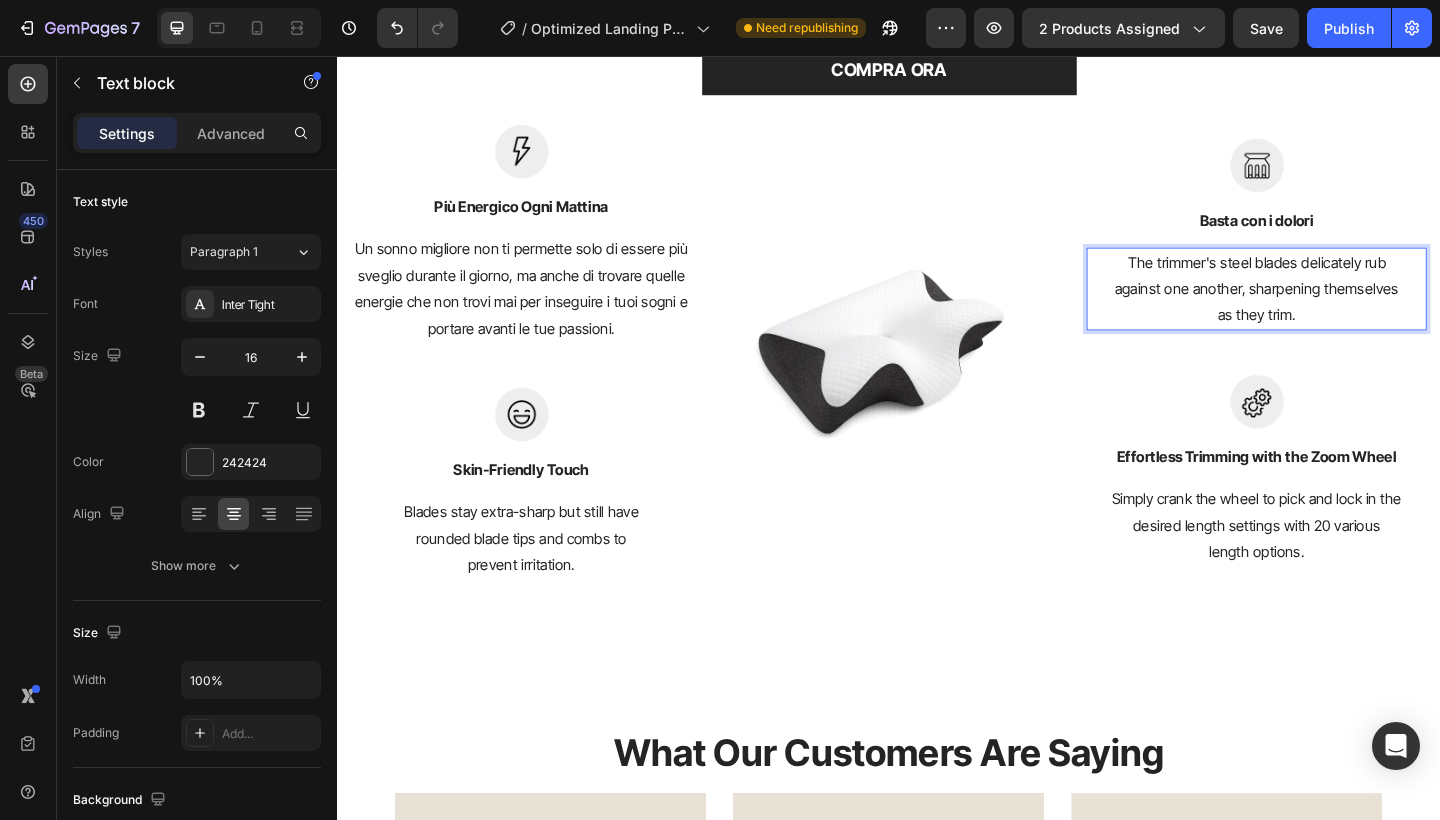 click on "The trimmer's steel blades delicately rub  against one another, sharpening themselves  as they trim." at bounding box center (1337, 310) 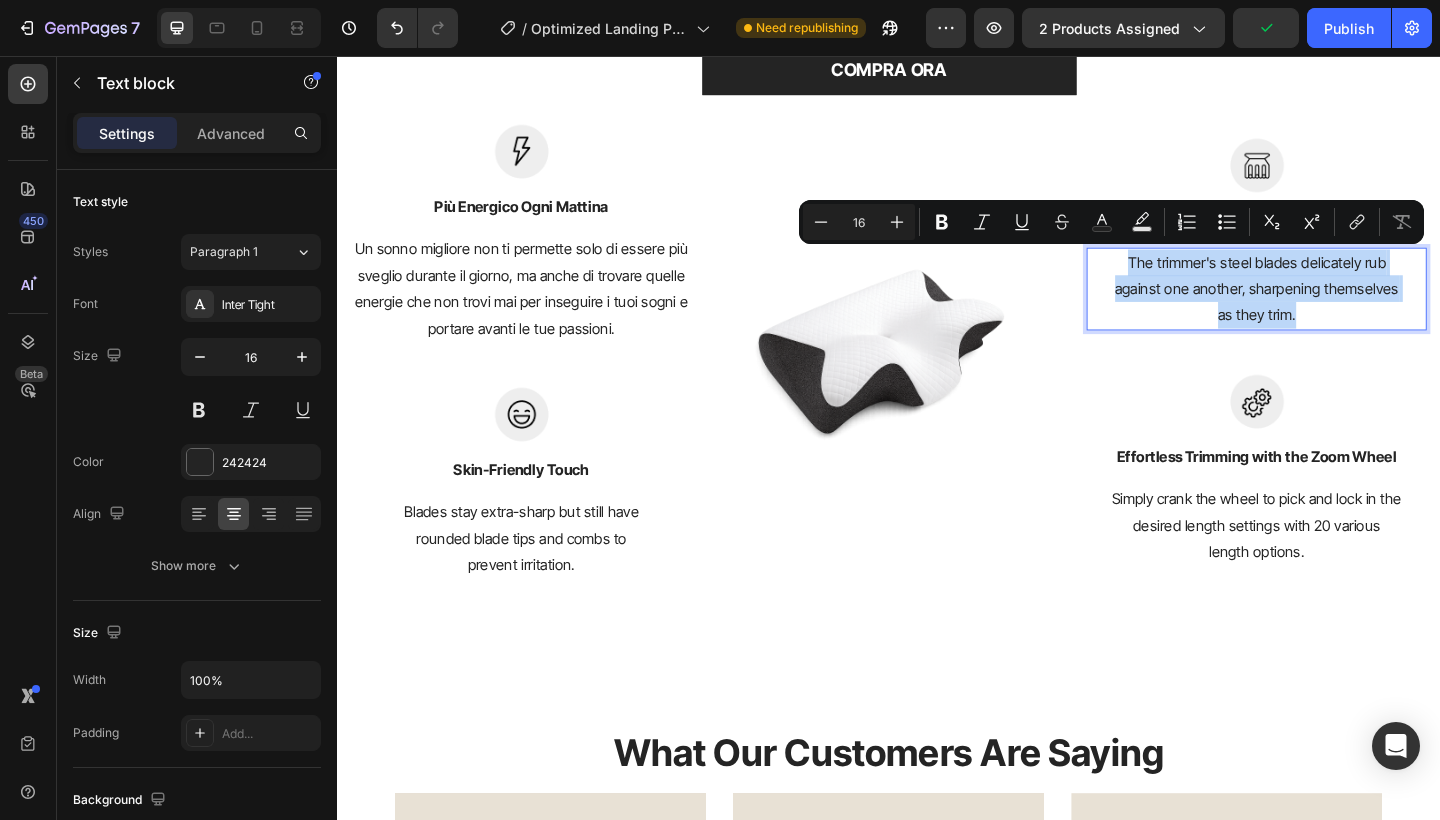 drag, startPoint x: 1383, startPoint y: 333, endPoint x: 1198, endPoint y: 271, distance: 195.1128 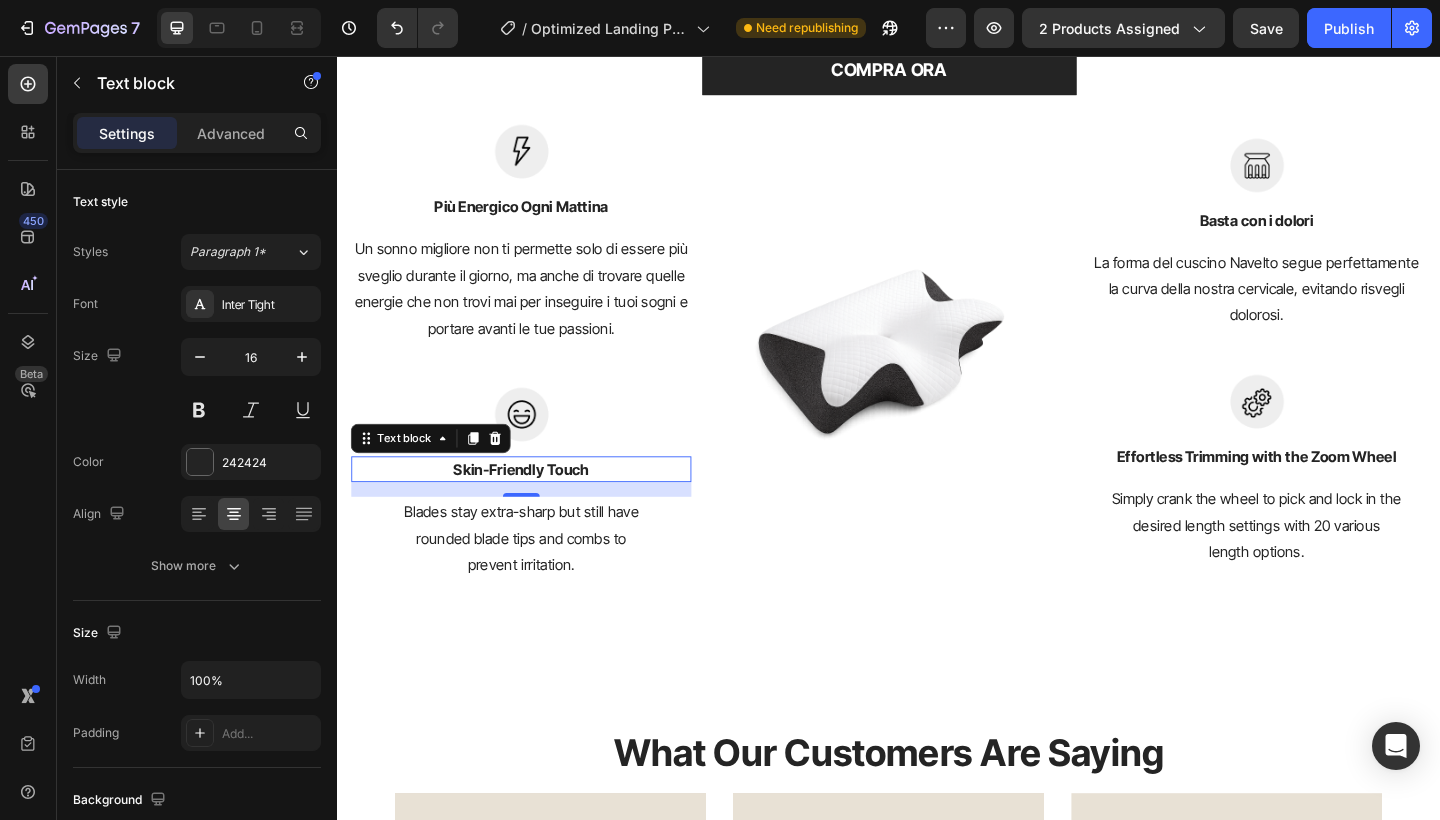 click on "Skin-Friendly Touch" at bounding box center [537, 506] 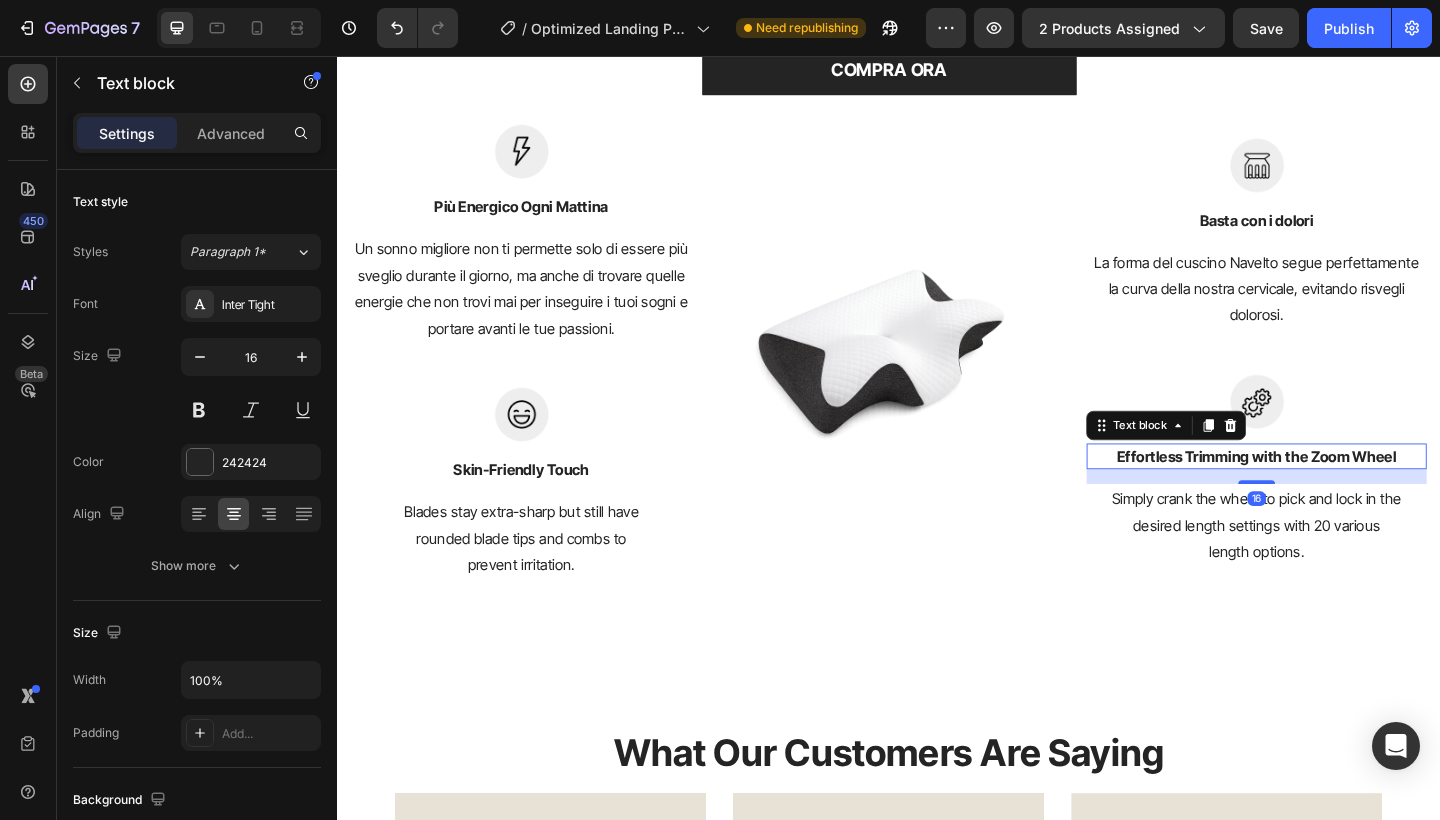 click on "Effortless Trimming with the Zoom Wheel" at bounding box center [1337, 492] 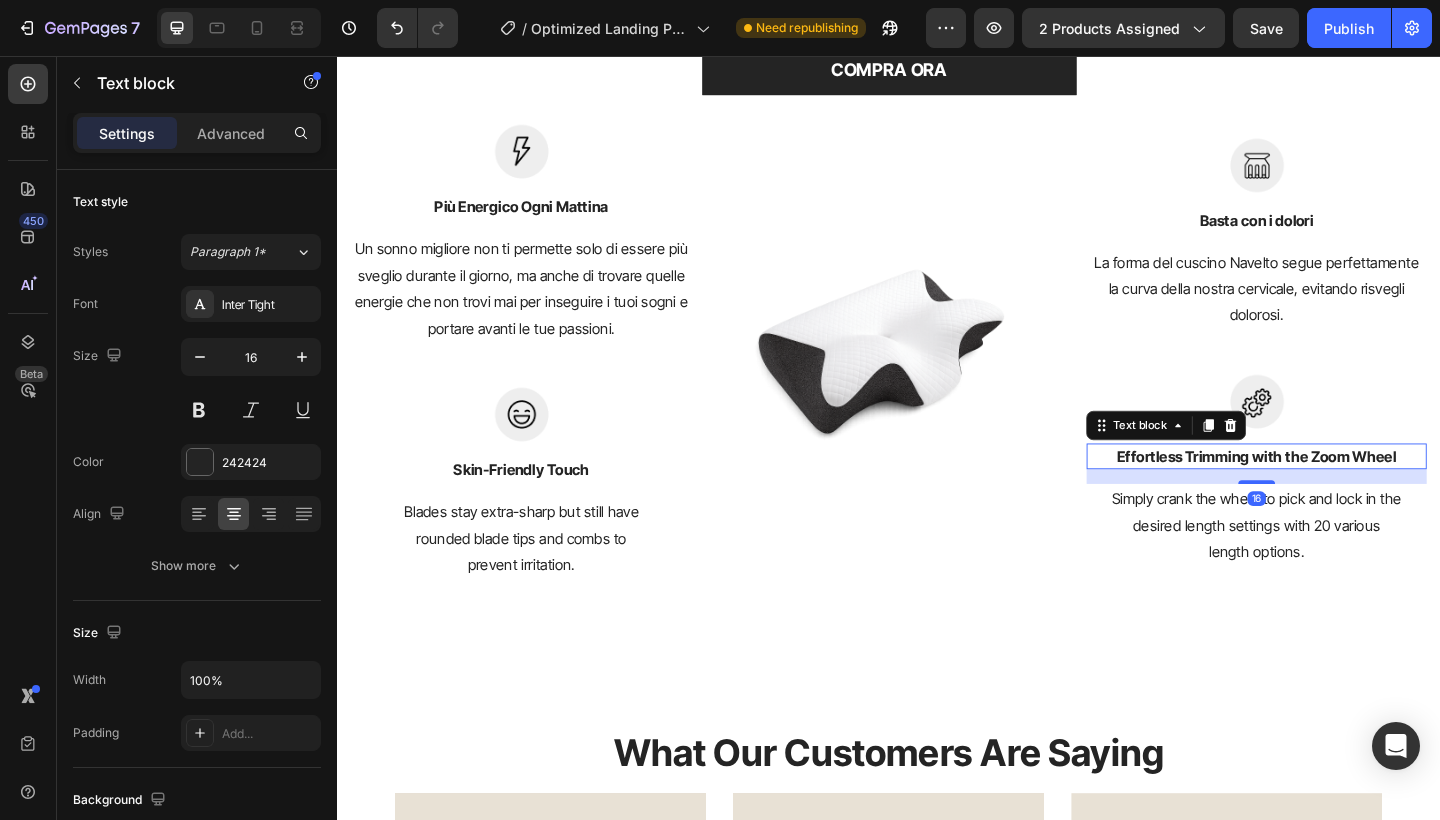 click on "Effortless Trimming with the Zoom Wheel" at bounding box center (1337, 492) 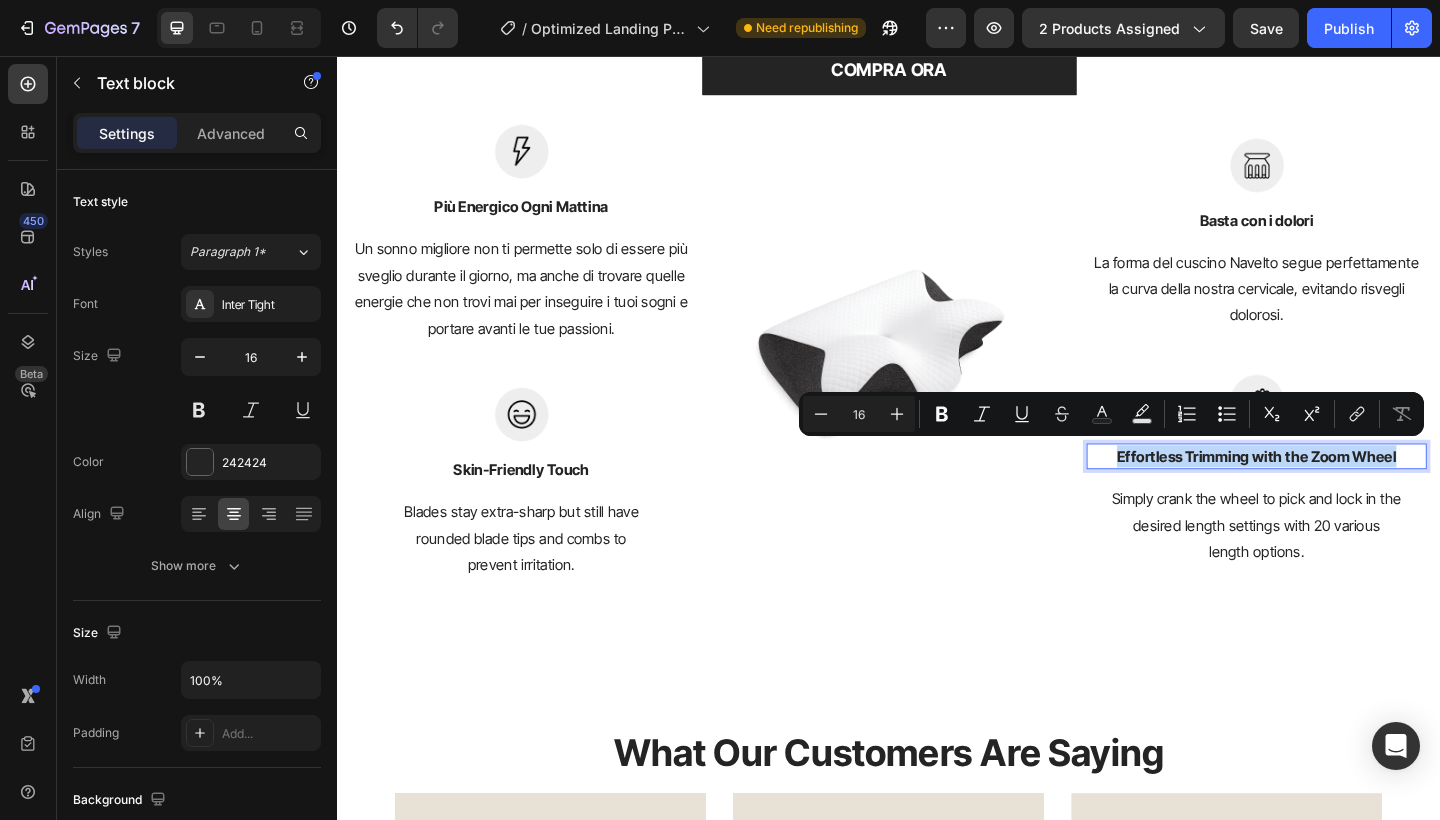 click on "Effortless Trimming with the Zoom Wheel" at bounding box center (1337, 492) 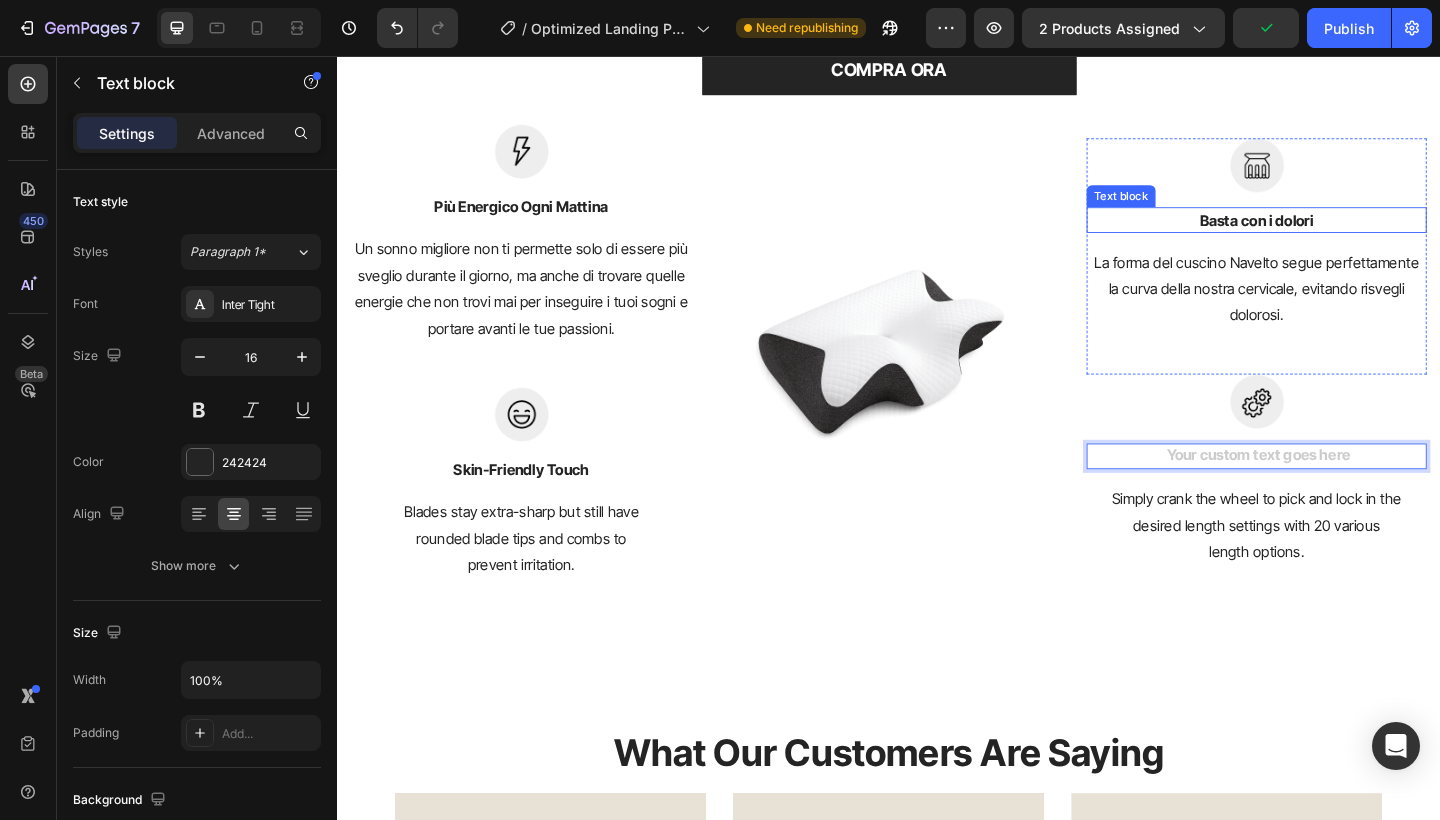 click on "Basta con i dolori" at bounding box center (1337, 235) 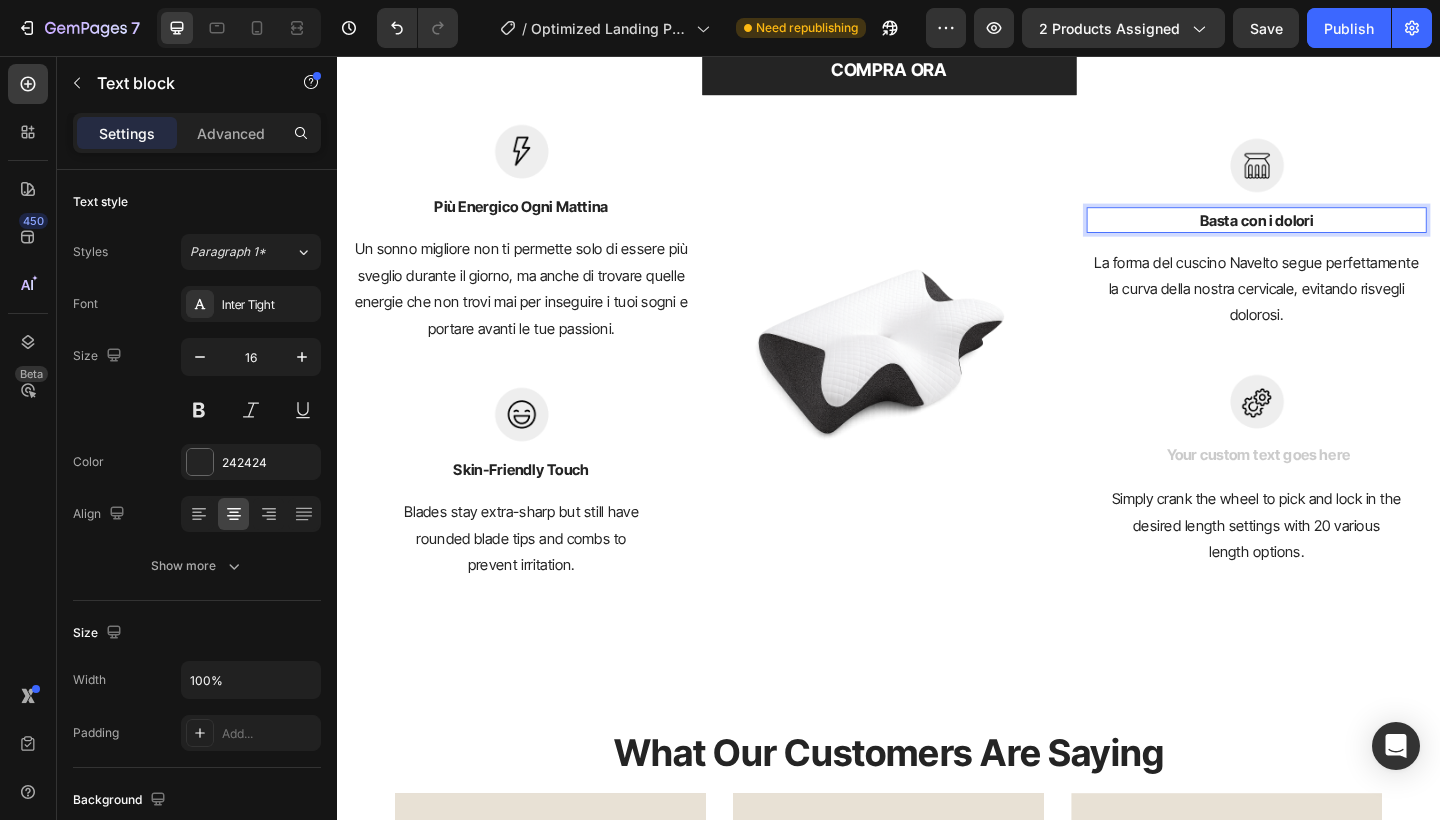 click on "Basta con i dolori" at bounding box center [1337, 235] 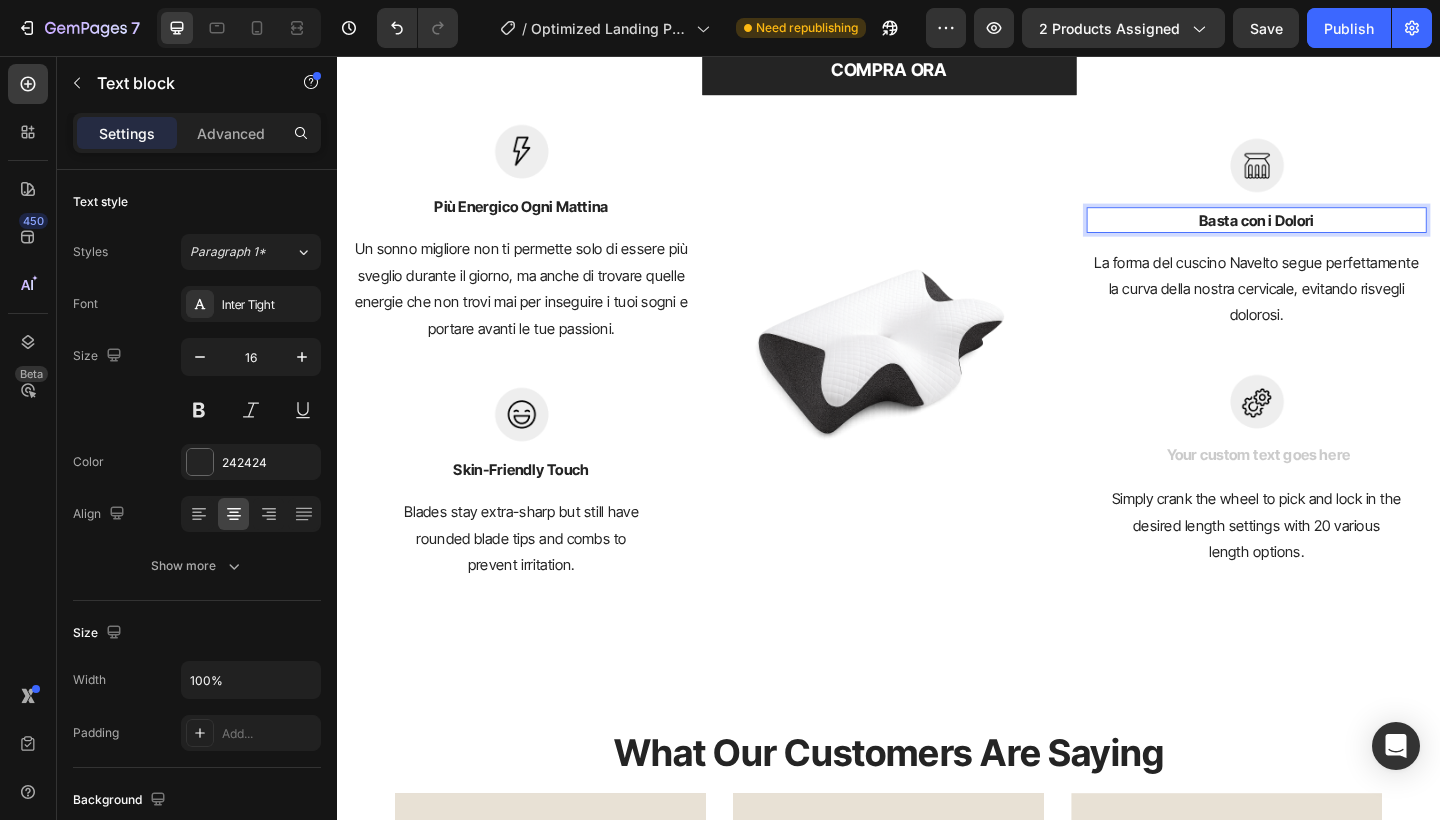 click on "Basta con i Dolori" at bounding box center [1337, 235] 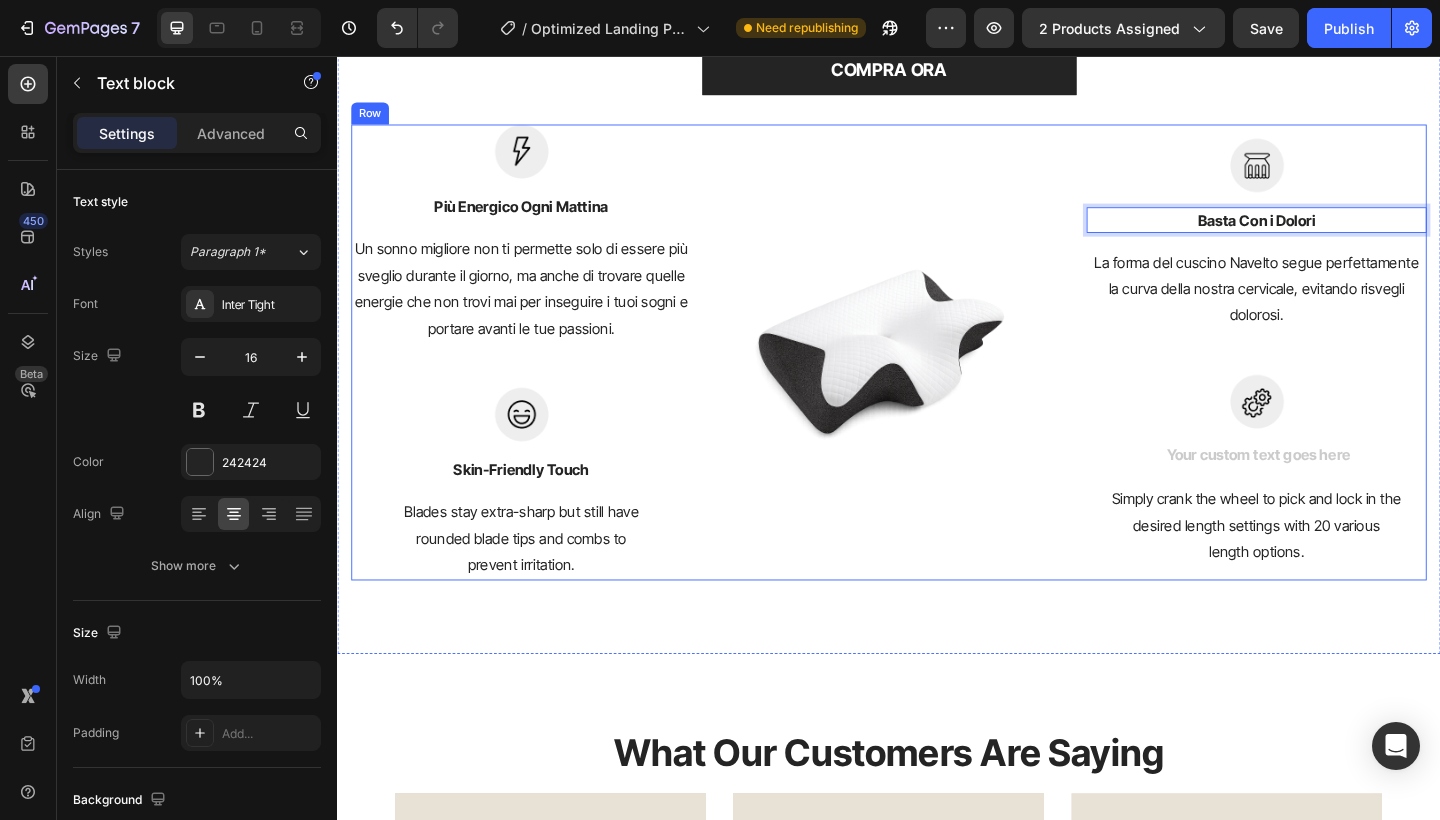click on "Image" at bounding box center (937, 379) 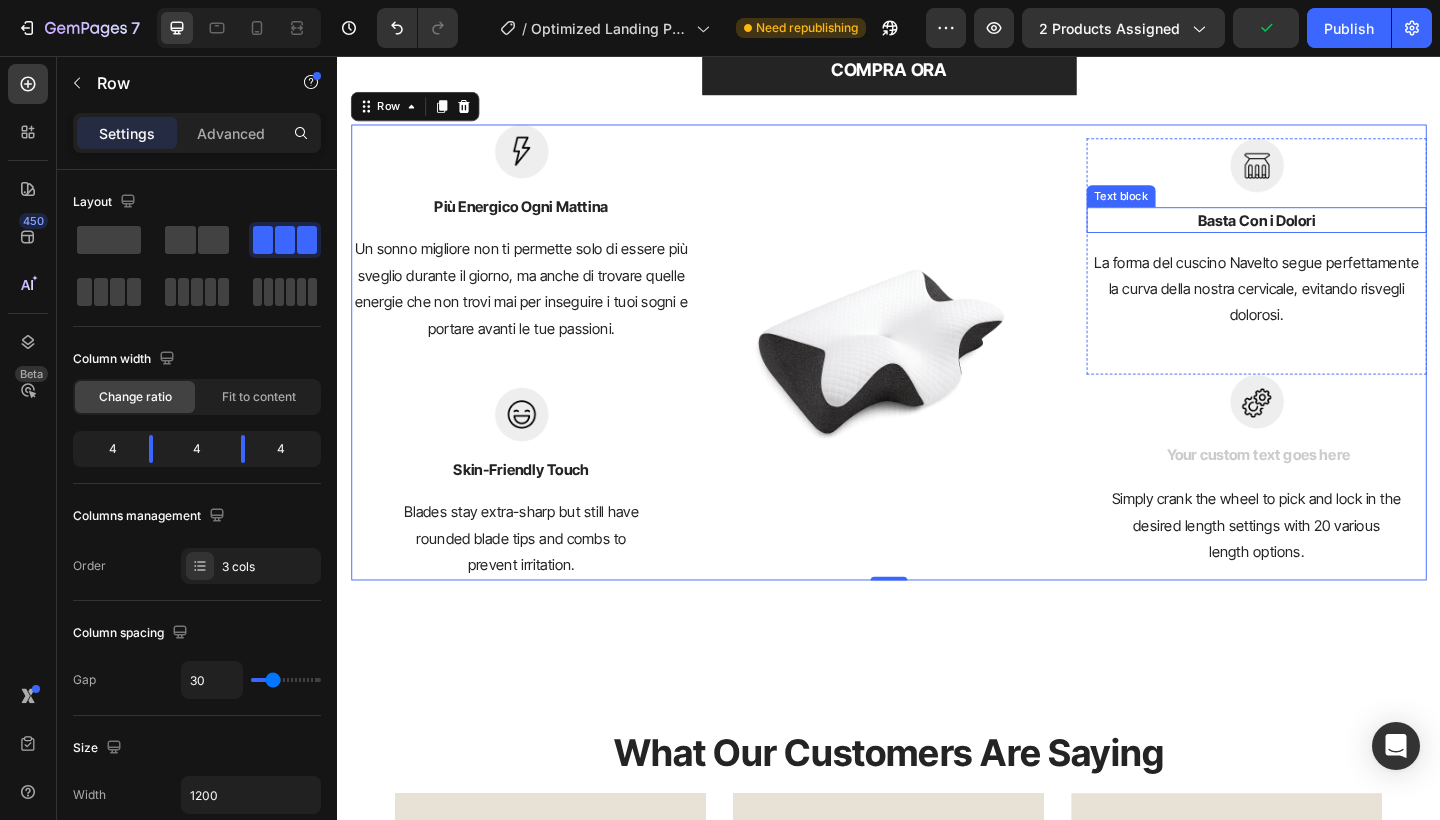click on "Basta Con i Dolori" at bounding box center (1337, 235) 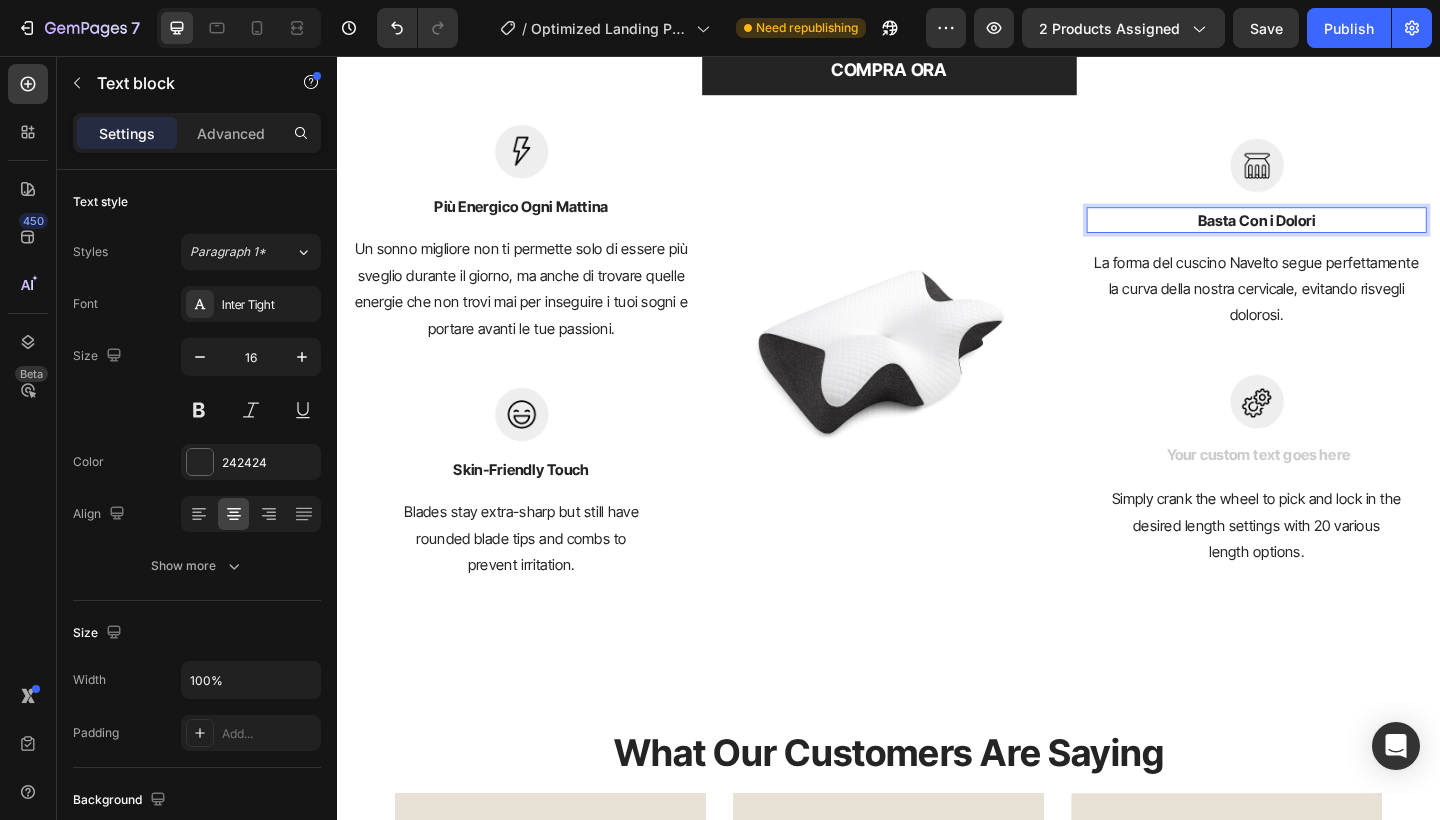 click on "Basta Con i Dolori" at bounding box center (1337, 235) 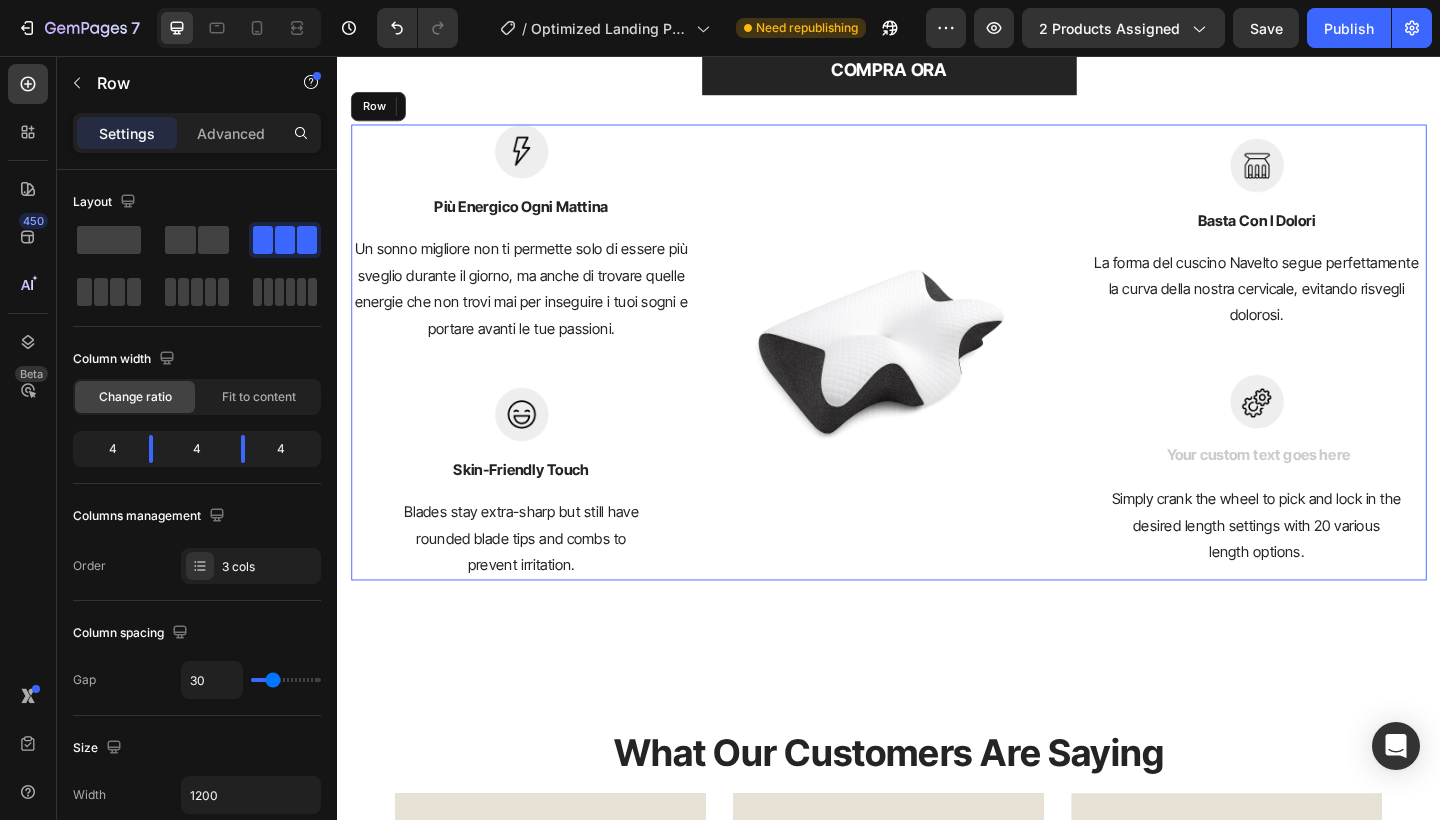 click on "Image" at bounding box center [937, 379] 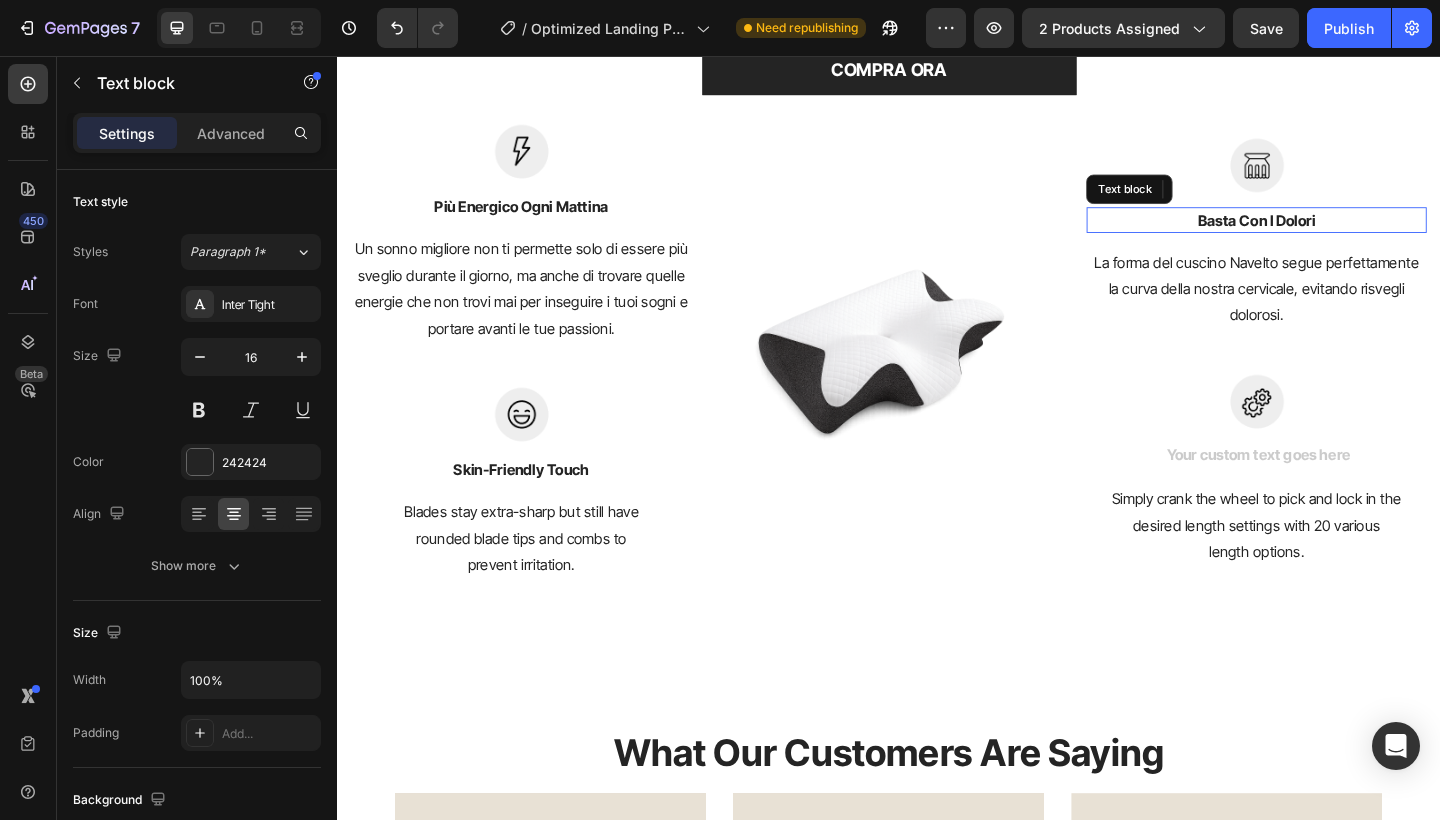 click on "Basta Con I Dolori" at bounding box center (1337, 235) 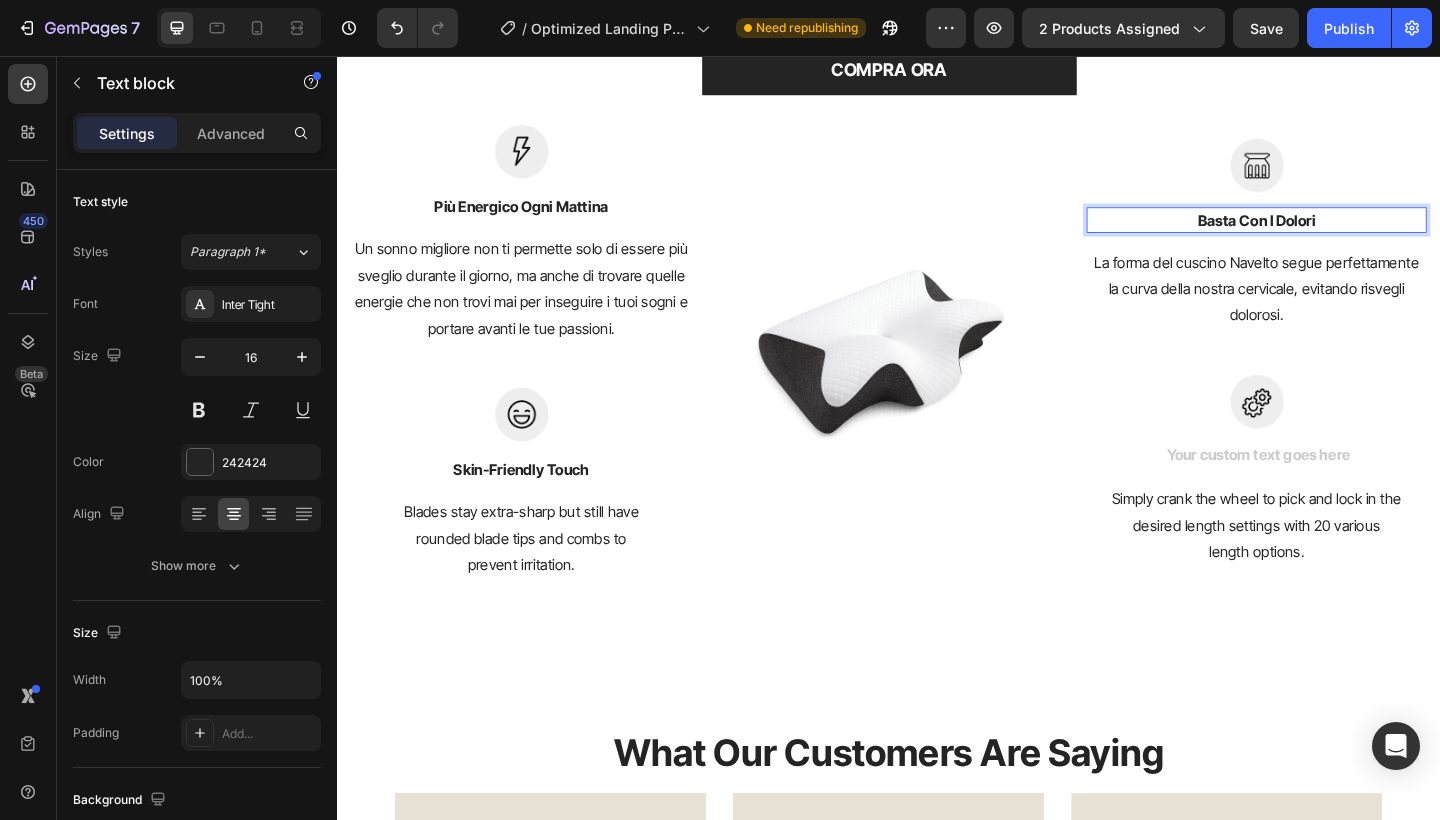 click on "Basta Con I Dolori" at bounding box center [1337, 235] 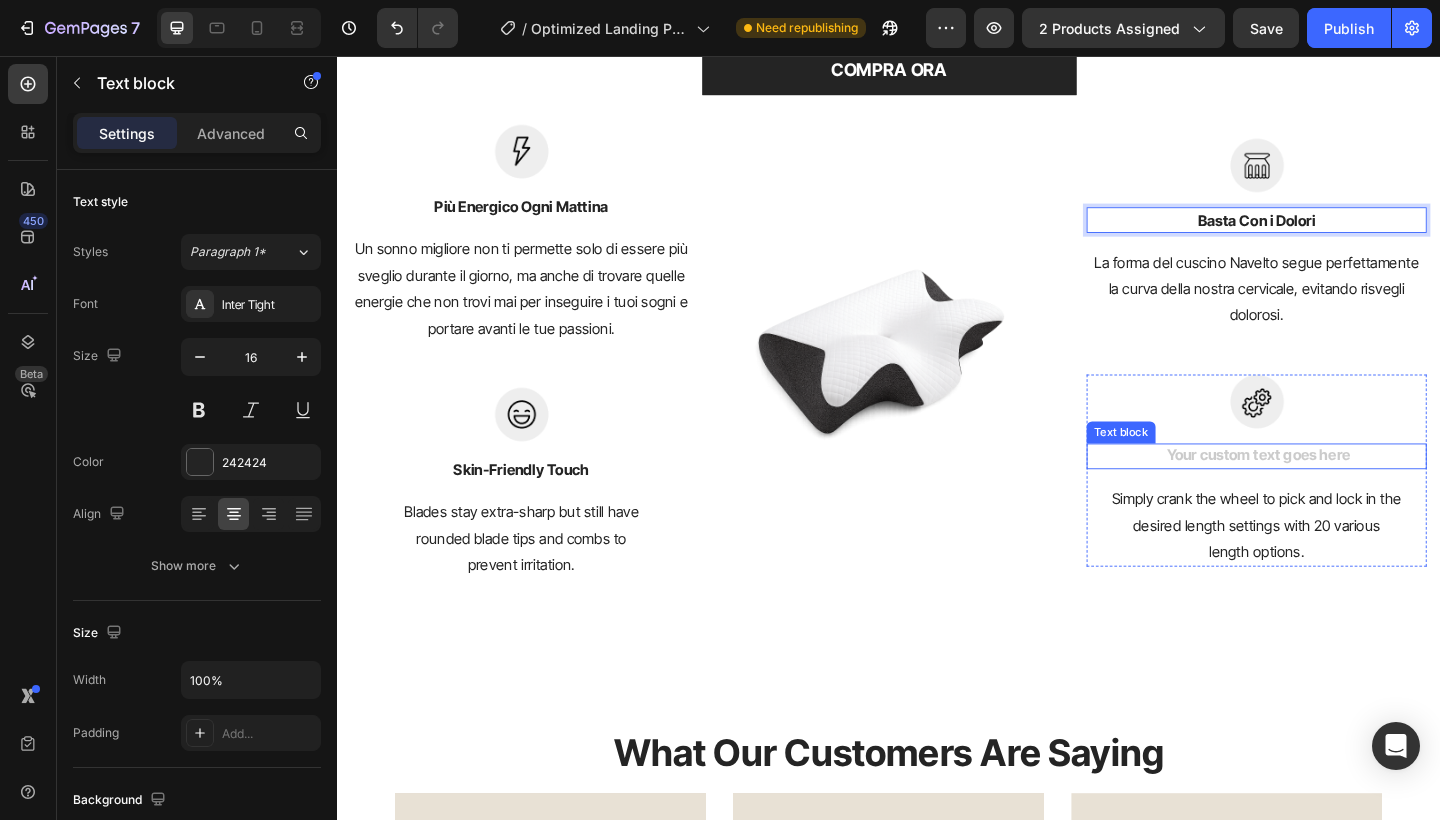 click at bounding box center [1337, 492] 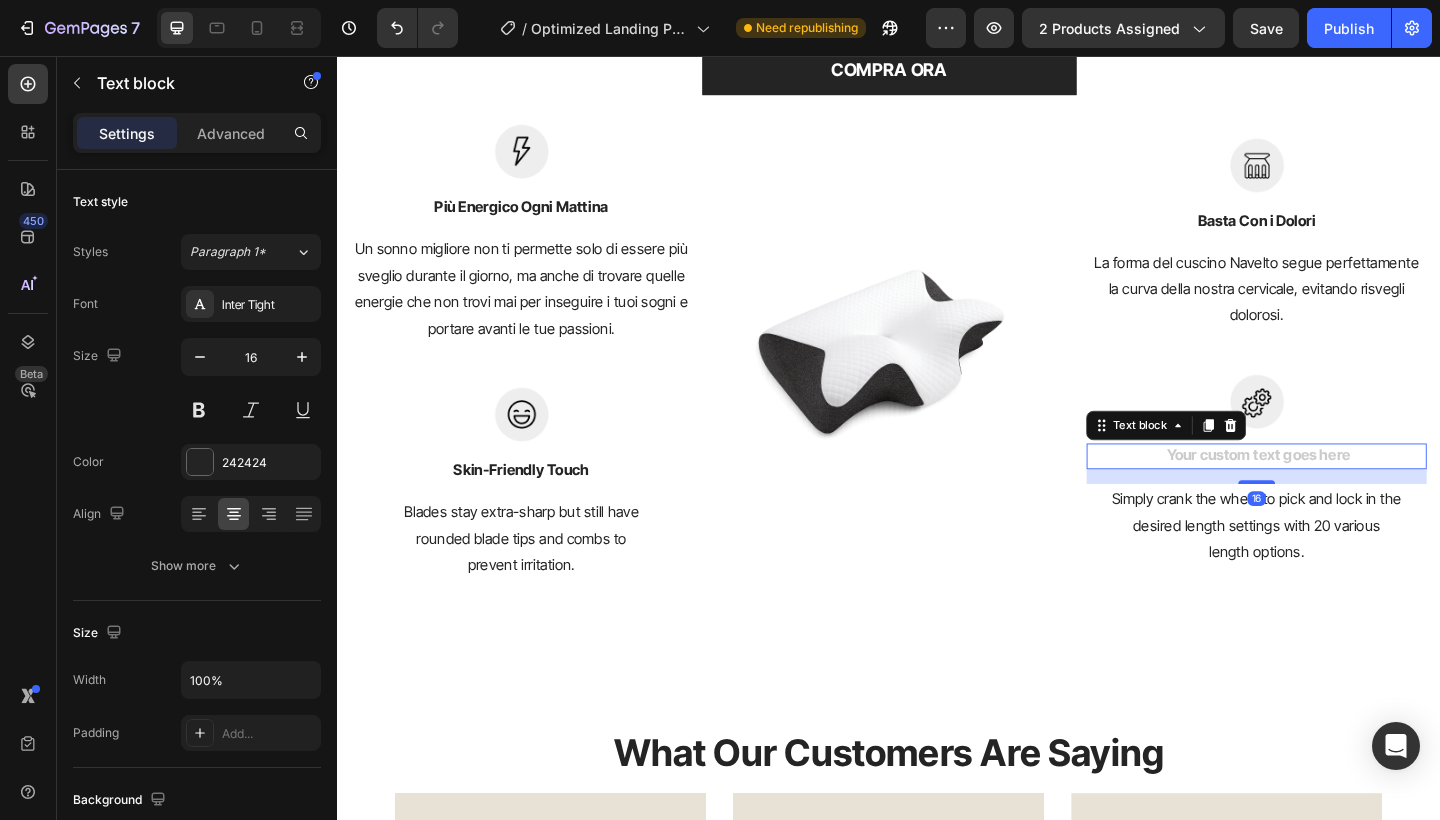 click at bounding box center [1337, 492] 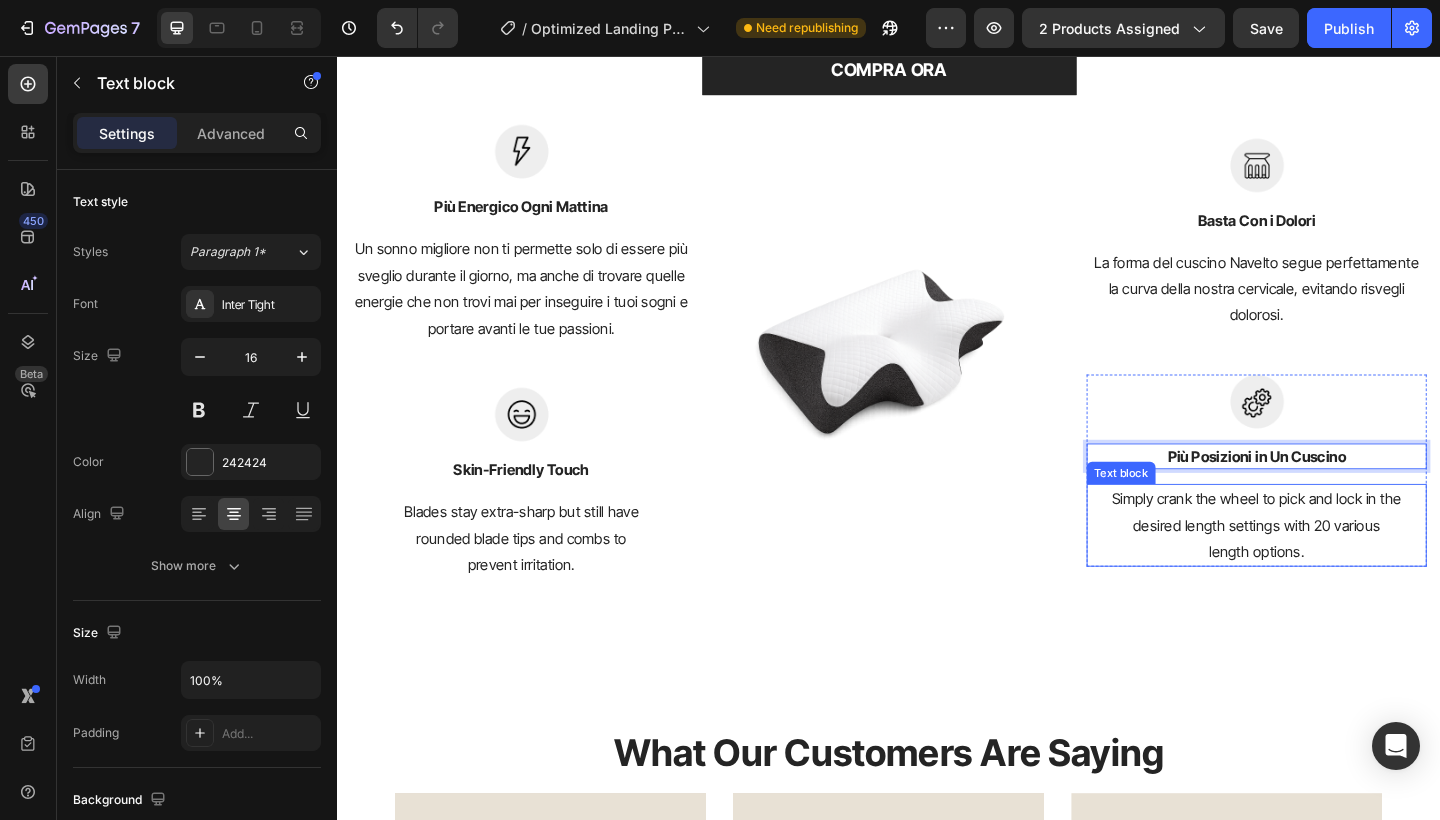 click on "Simply crank the wheel to pick and lock in the desired length settings with 20 various length options." at bounding box center [1337, 567] 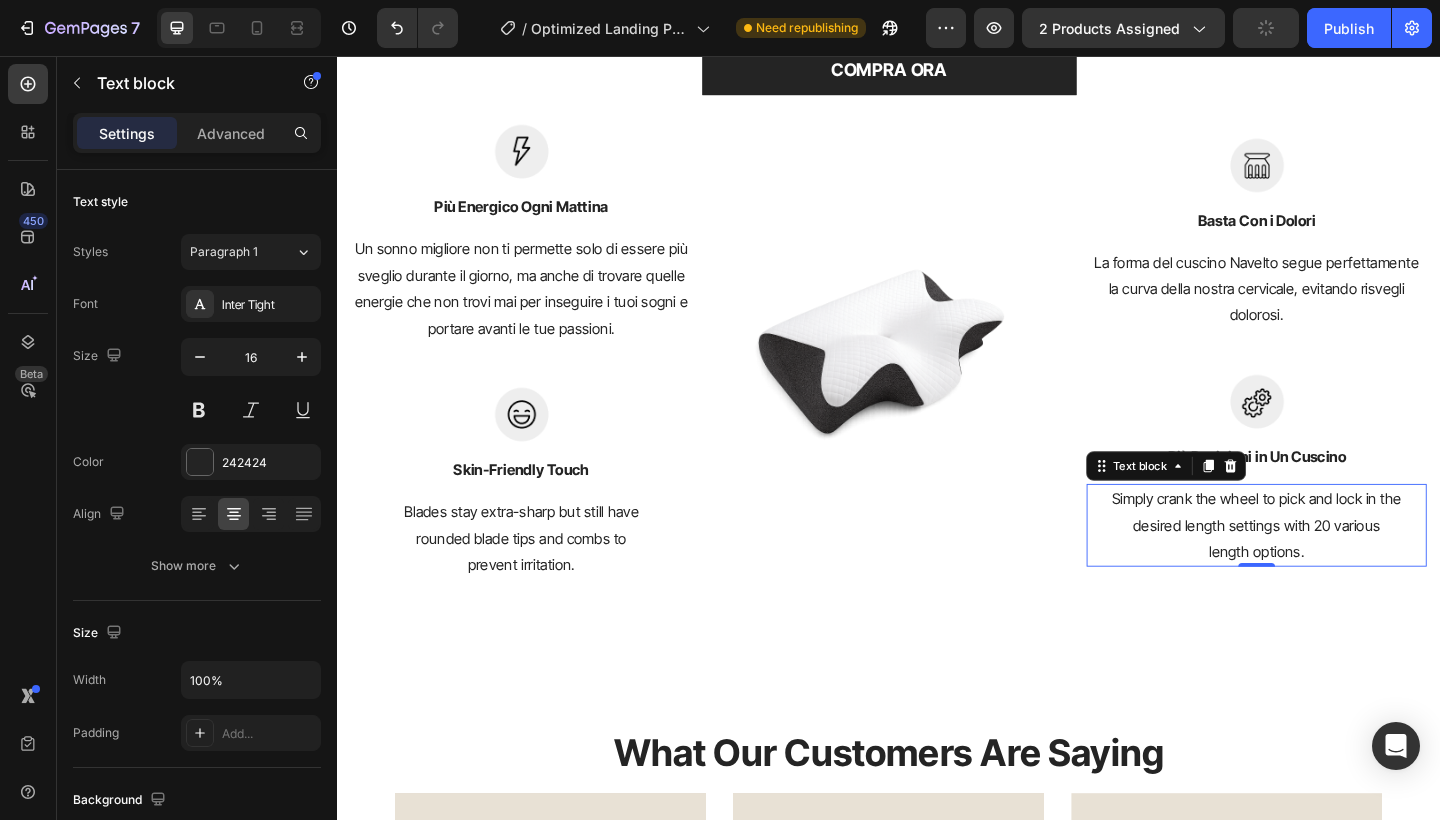 click on "Simply crank the wheel to pick and lock in the desired length settings with 20 various length options." at bounding box center (1337, 567) 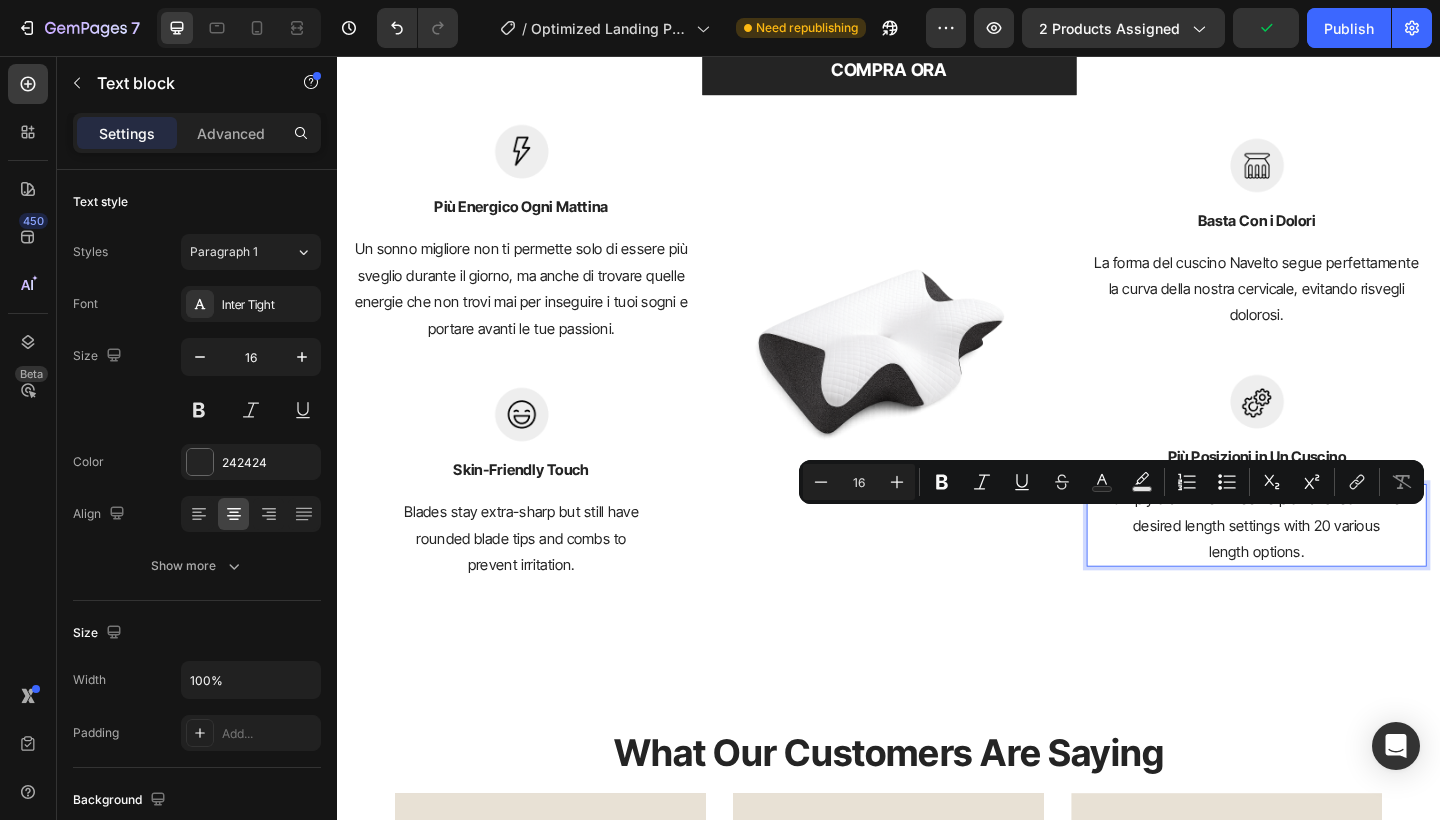 click on "Simply crank the wheel to pick and lock in the desired length settings with 20 various length options." at bounding box center (1337, 567) 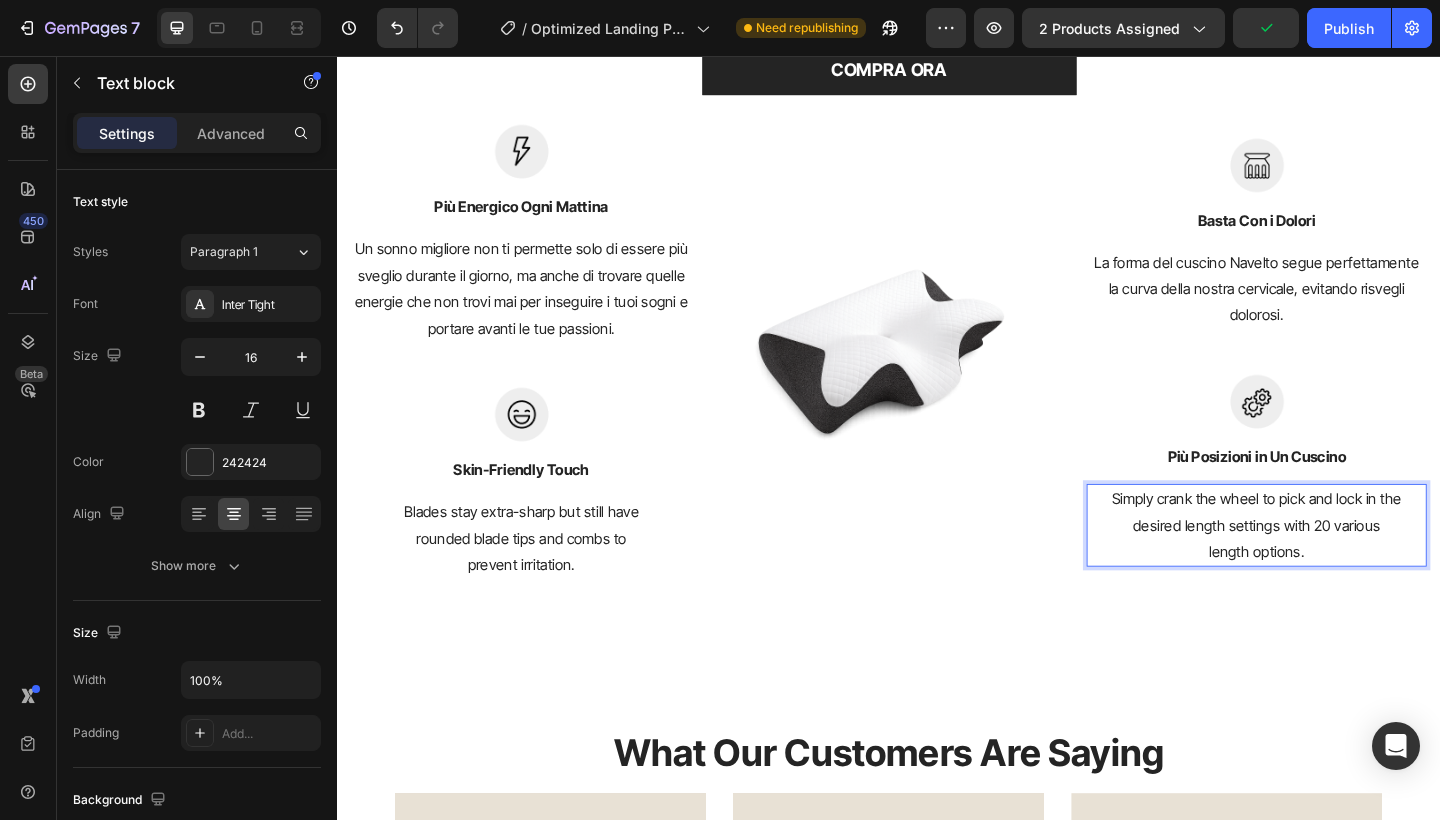 click on "Simply crank the wheel to pick and lock in the desired length settings with 20 various length options." at bounding box center (1337, 567) 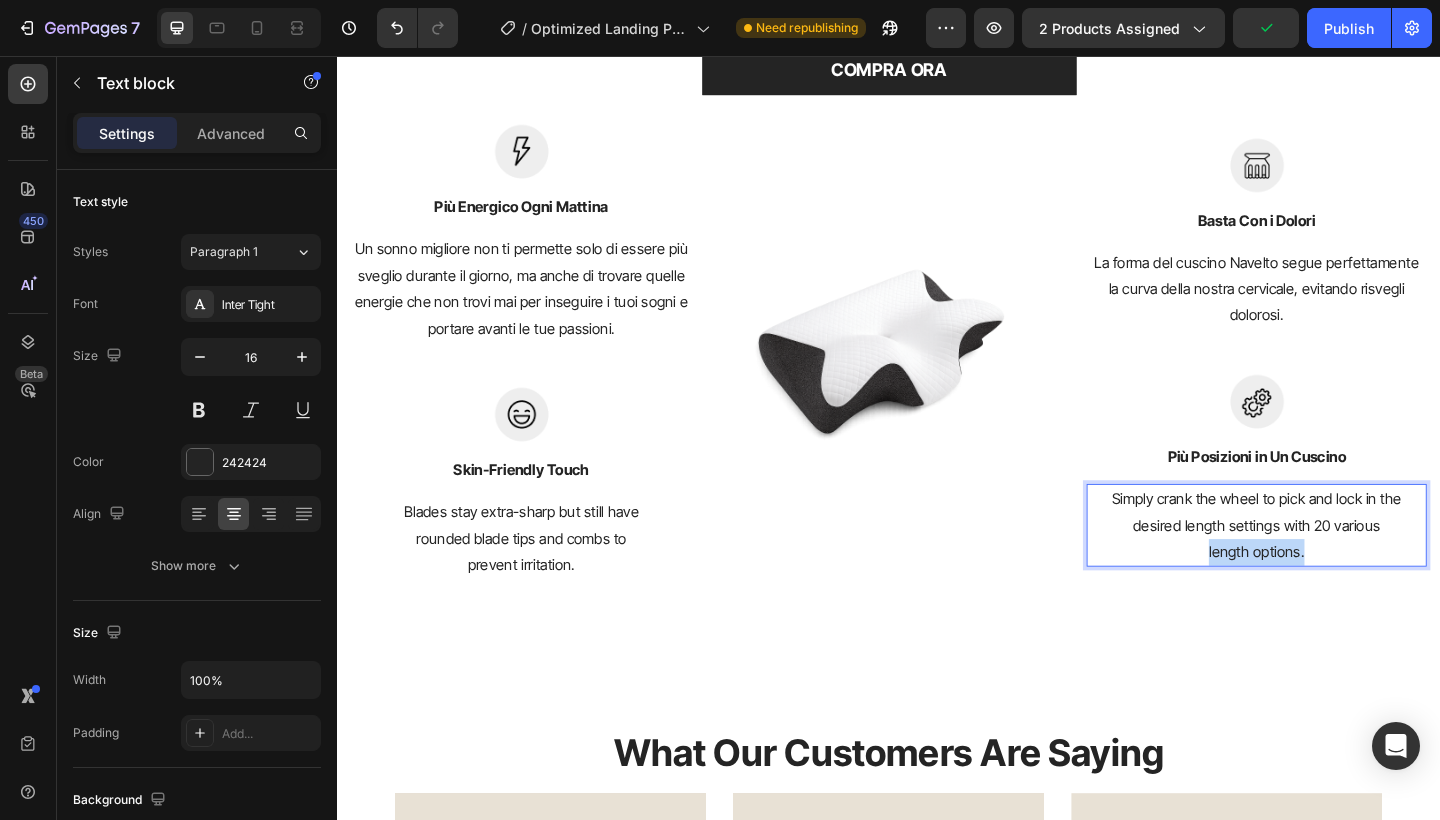 click on "Simply crank the wheel to pick and lock in the desired length settings with 20 various length options." at bounding box center [1337, 567] 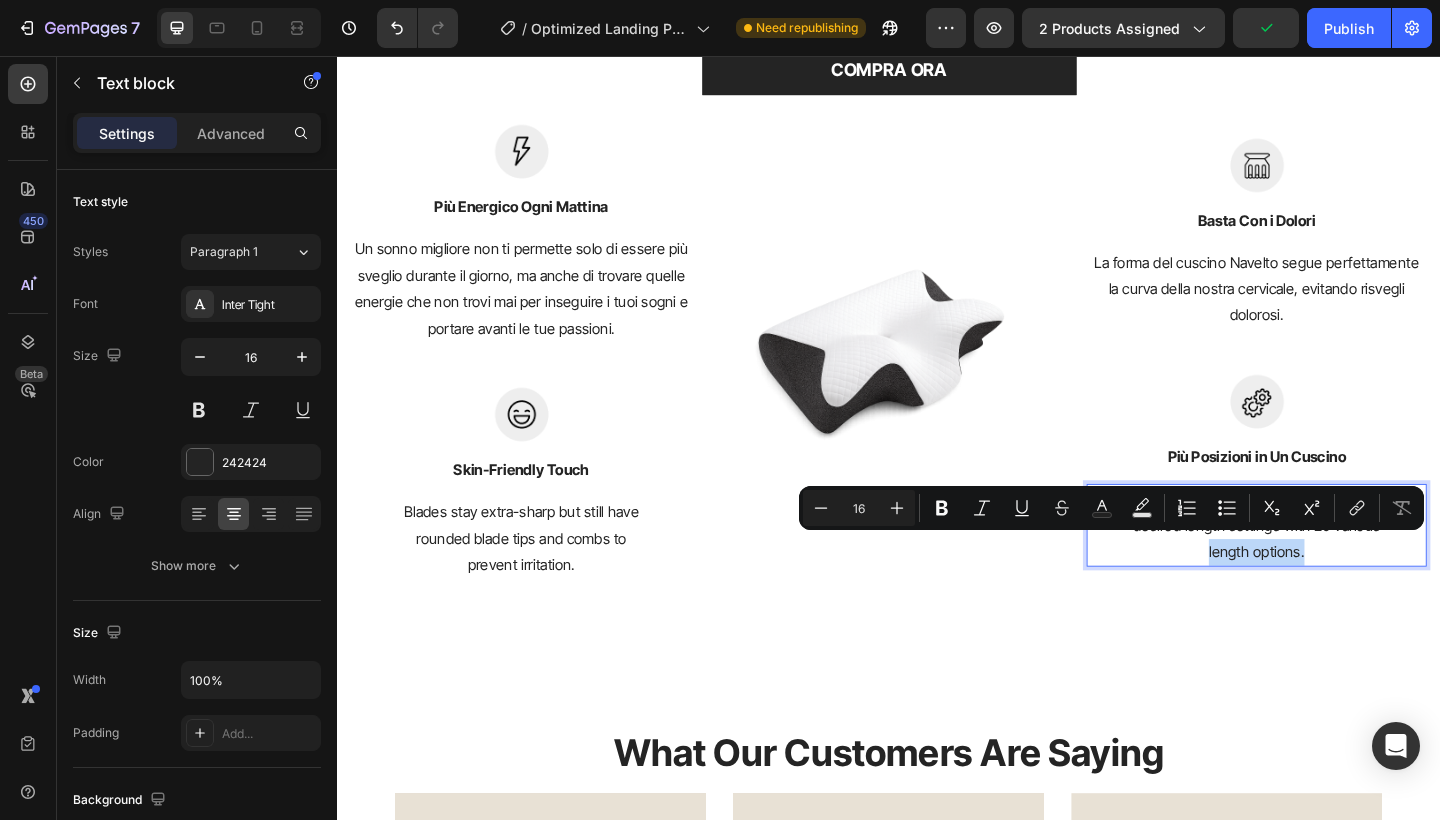click on "Simply crank the wheel to pick and lock in the desired length settings with 20 various length options." at bounding box center (1337, 567) 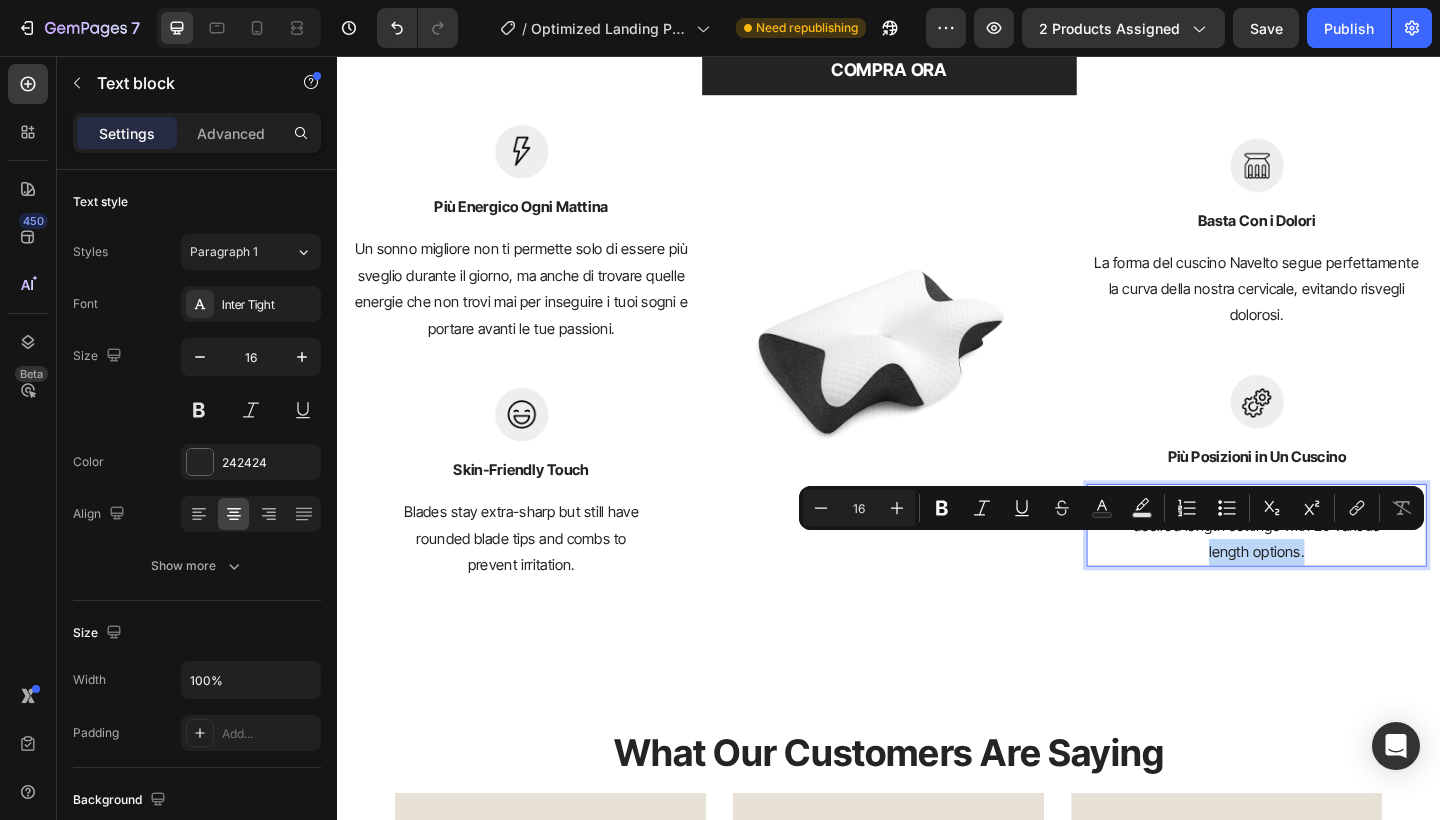 click on "Simply crank the wheel to pick and lock in the desired length settings with 20 various length options." at bounding box center [1337, 567] 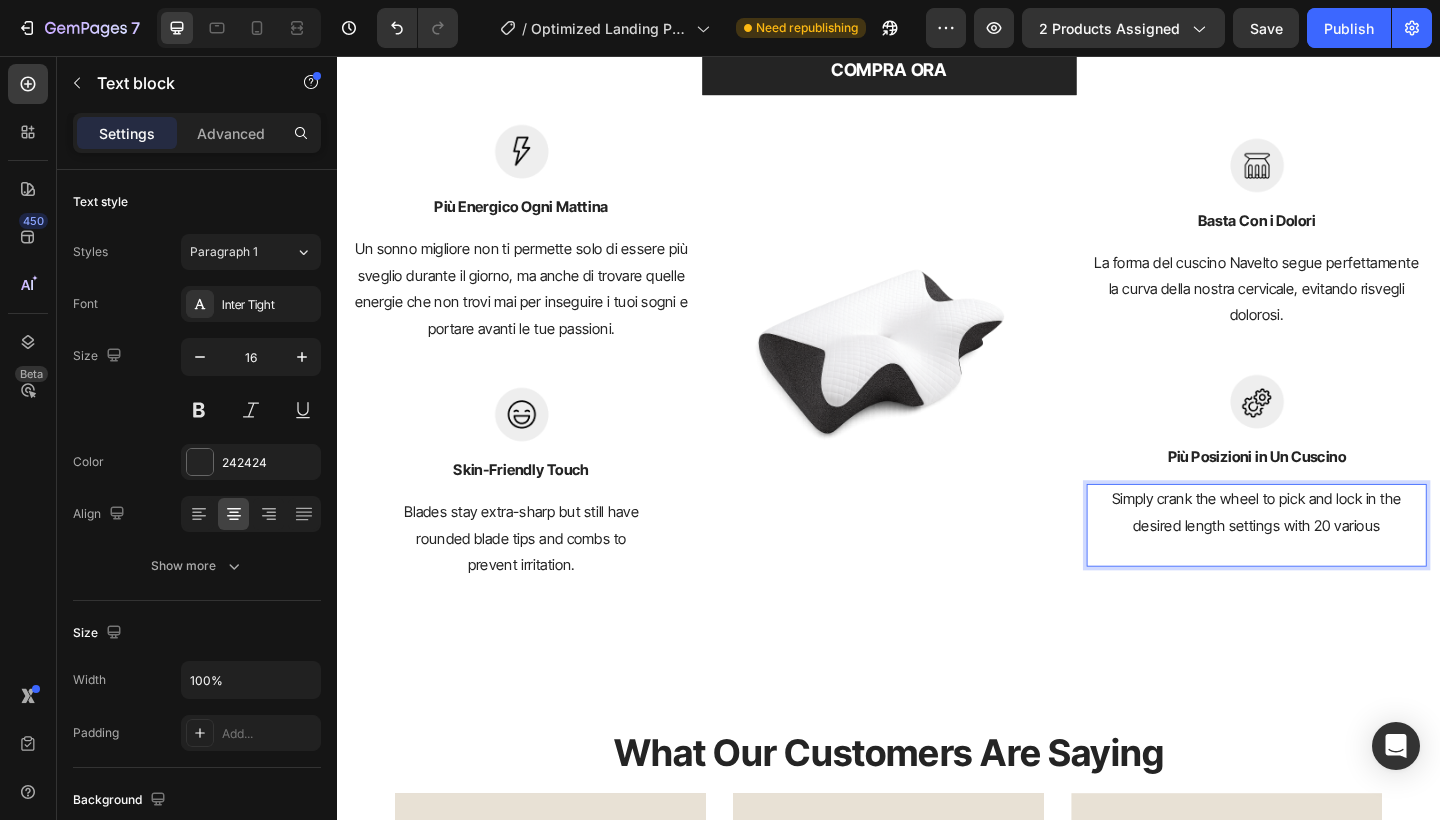 click on "Simply crank the wheel to pick and lock in the desired length settings with 20 various" at bounding box center (1337, 567) 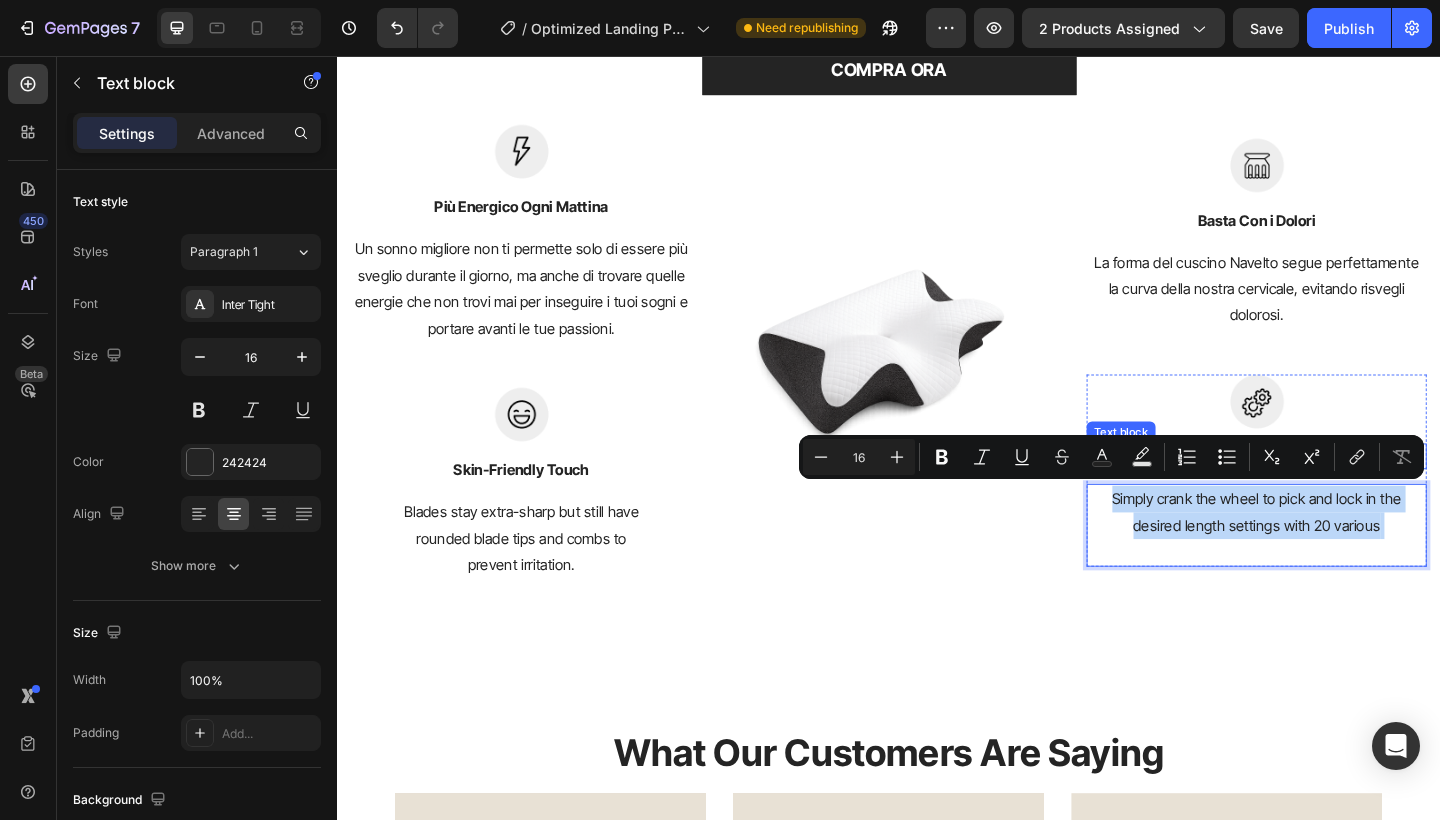 drag, startPoint x: 1373, startPoint y: 583, endPoint x: 1185, endPoint y: 497, distance: 206.73654 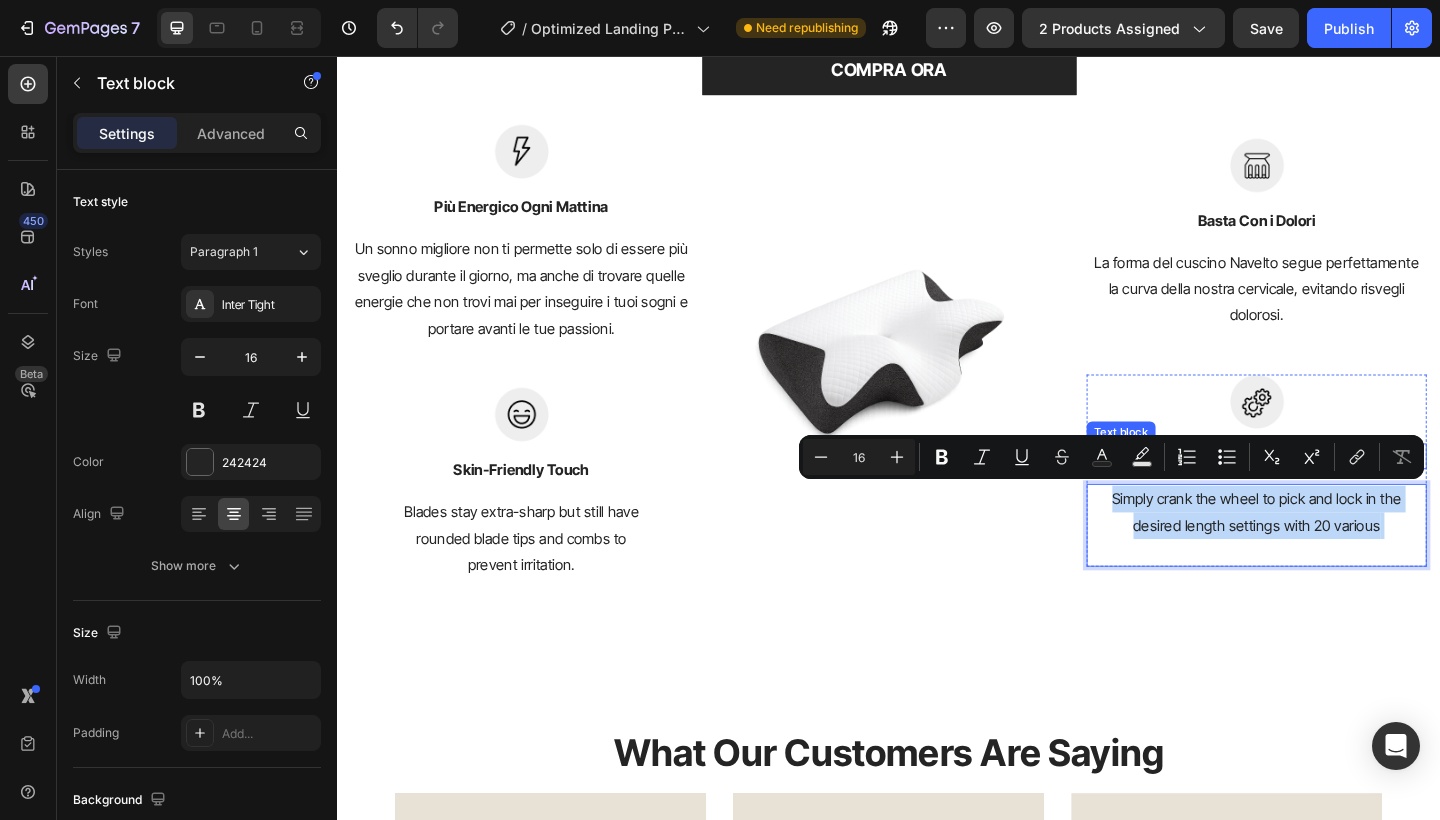 click on "Image Più Posizioni in Un Cuscino Text block Simply crank the wheel to pick and lock in the desired length settings with 20 various Text block   0" at bounding box center [1337, 507] 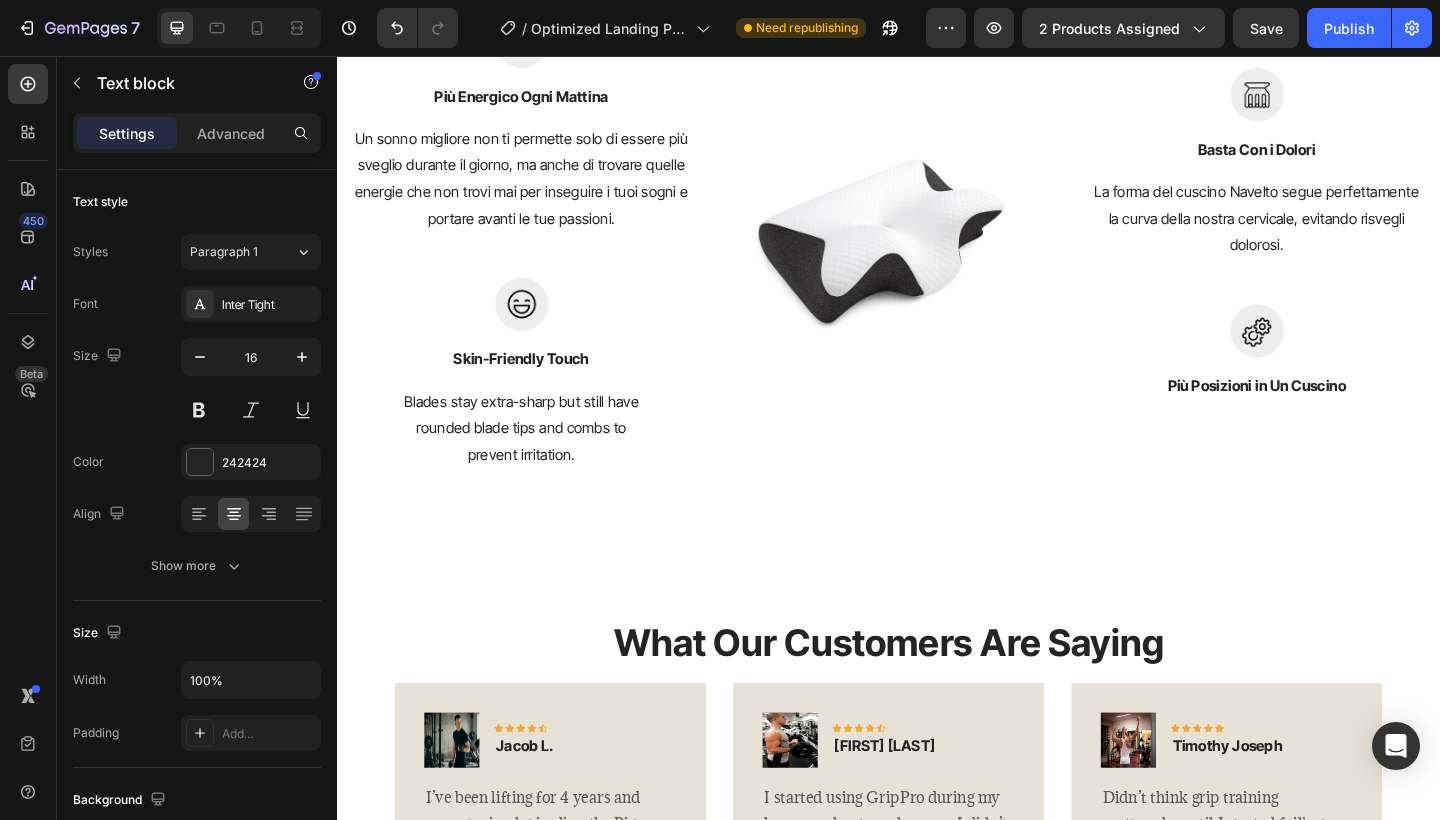 scroll, scrollTop: 3249, scrollLeft: 0, axis: vertical 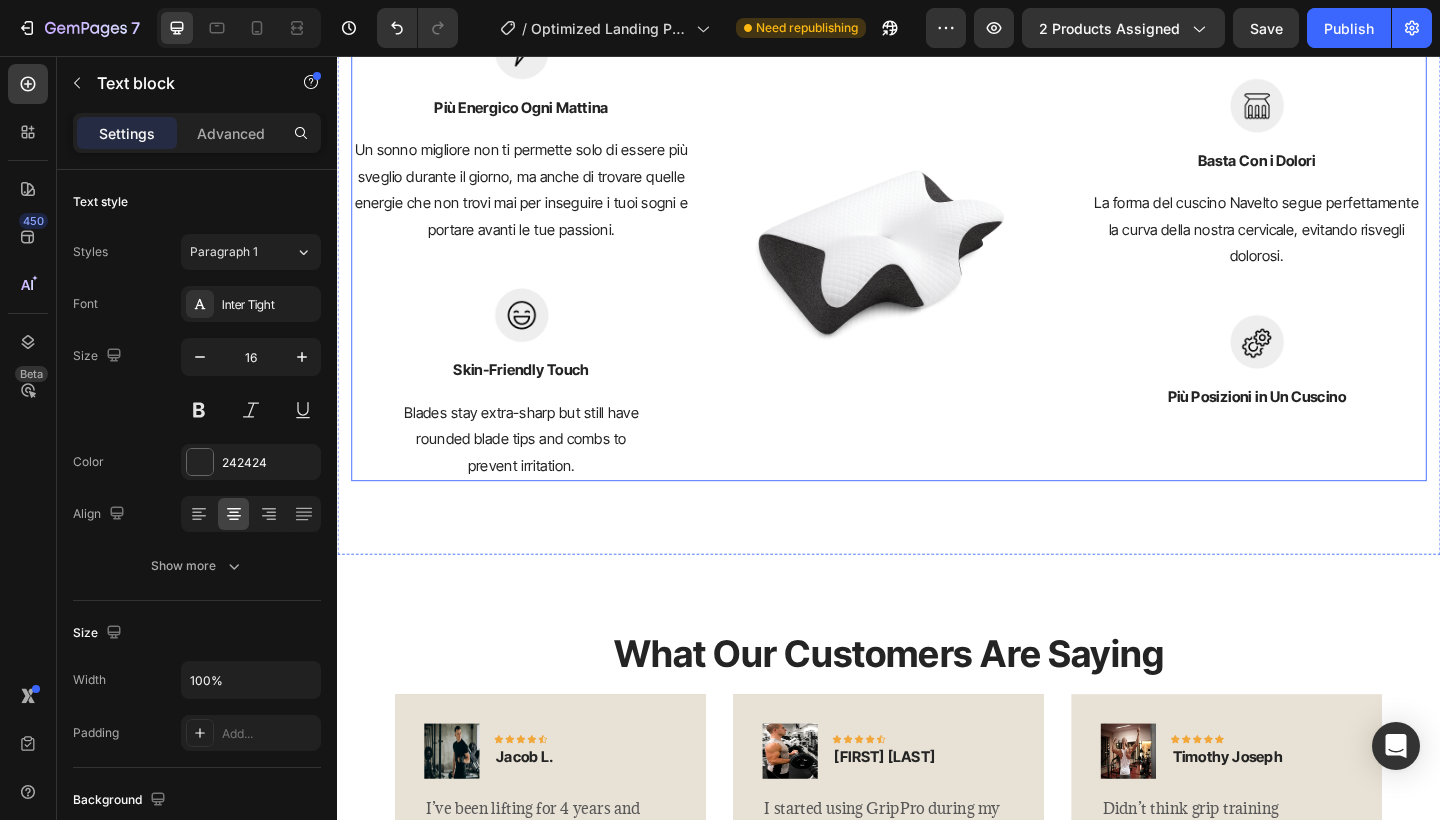 click on "Image Basta Con i Dolori Text block La forma del cuscino Navelto segue perfettamente la curva della nostra cervicale, evitando risvegli dolorosi. Text block Row Image Più Posizioni in Un Cuscino Text block Text block Row" at bounding box center (1337, 271) 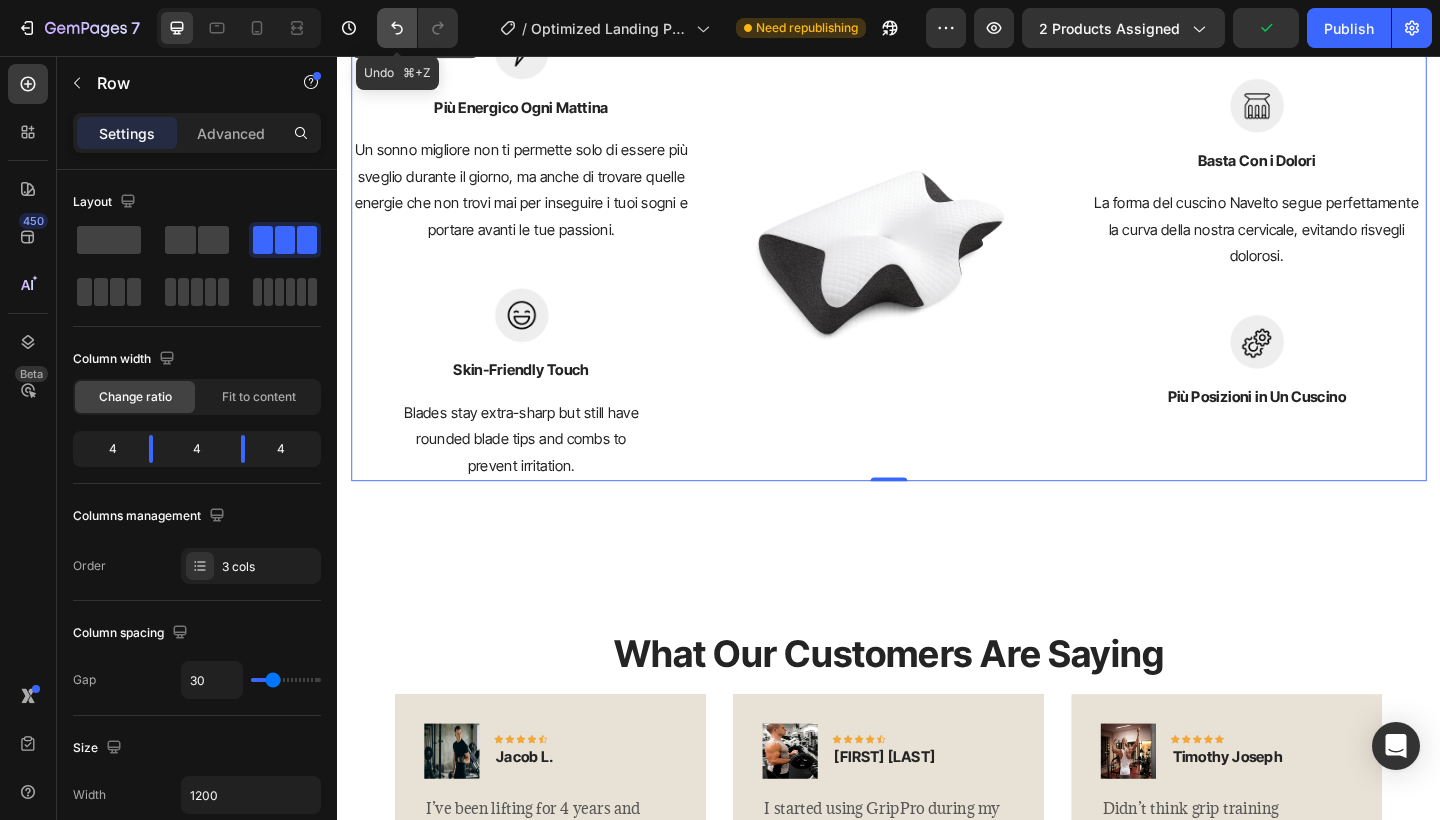 click 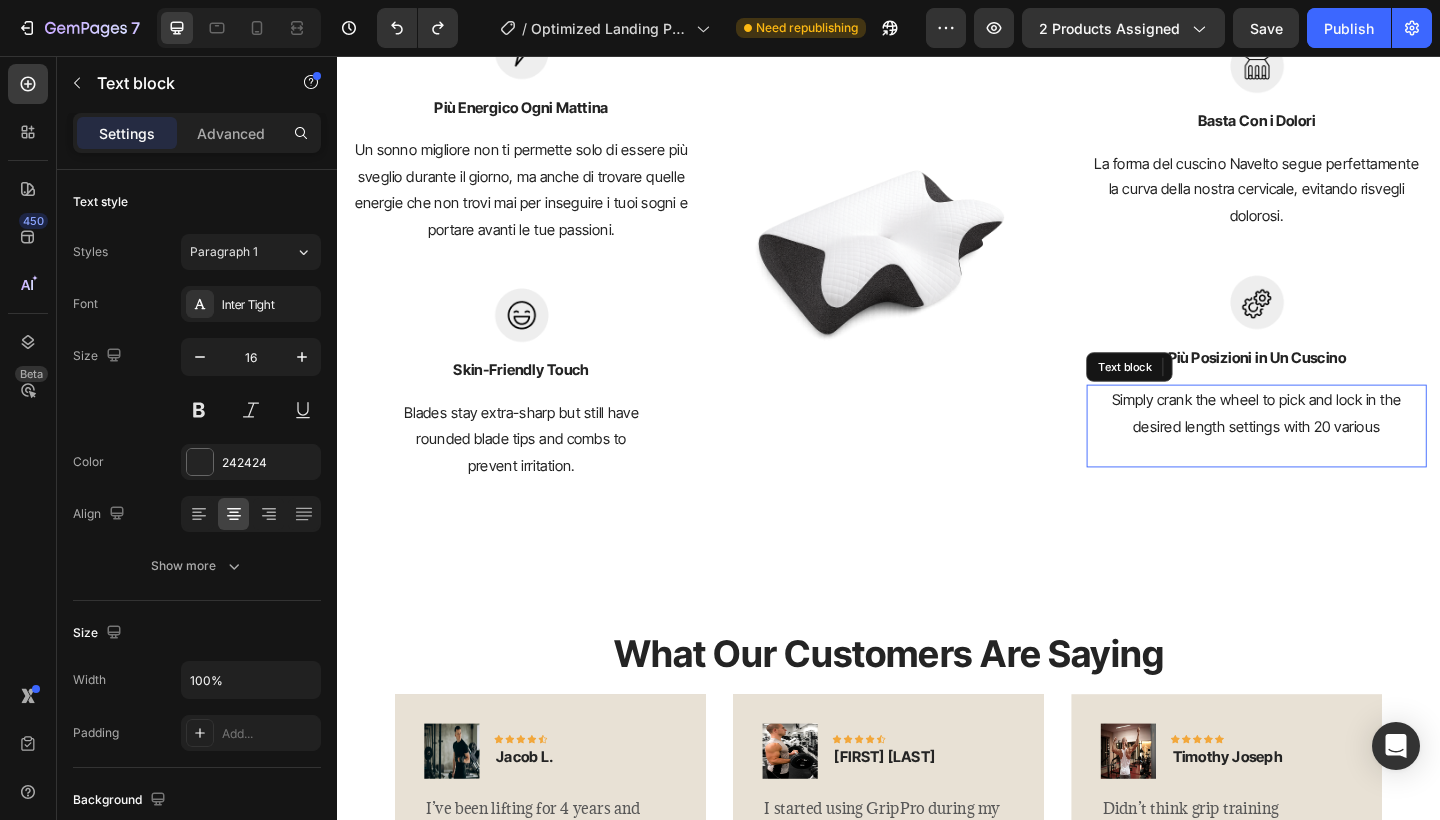 click on "Simply crank the wheel to pick and lock in the desired length settings with 20 various" at bounding box center [1337, 459] 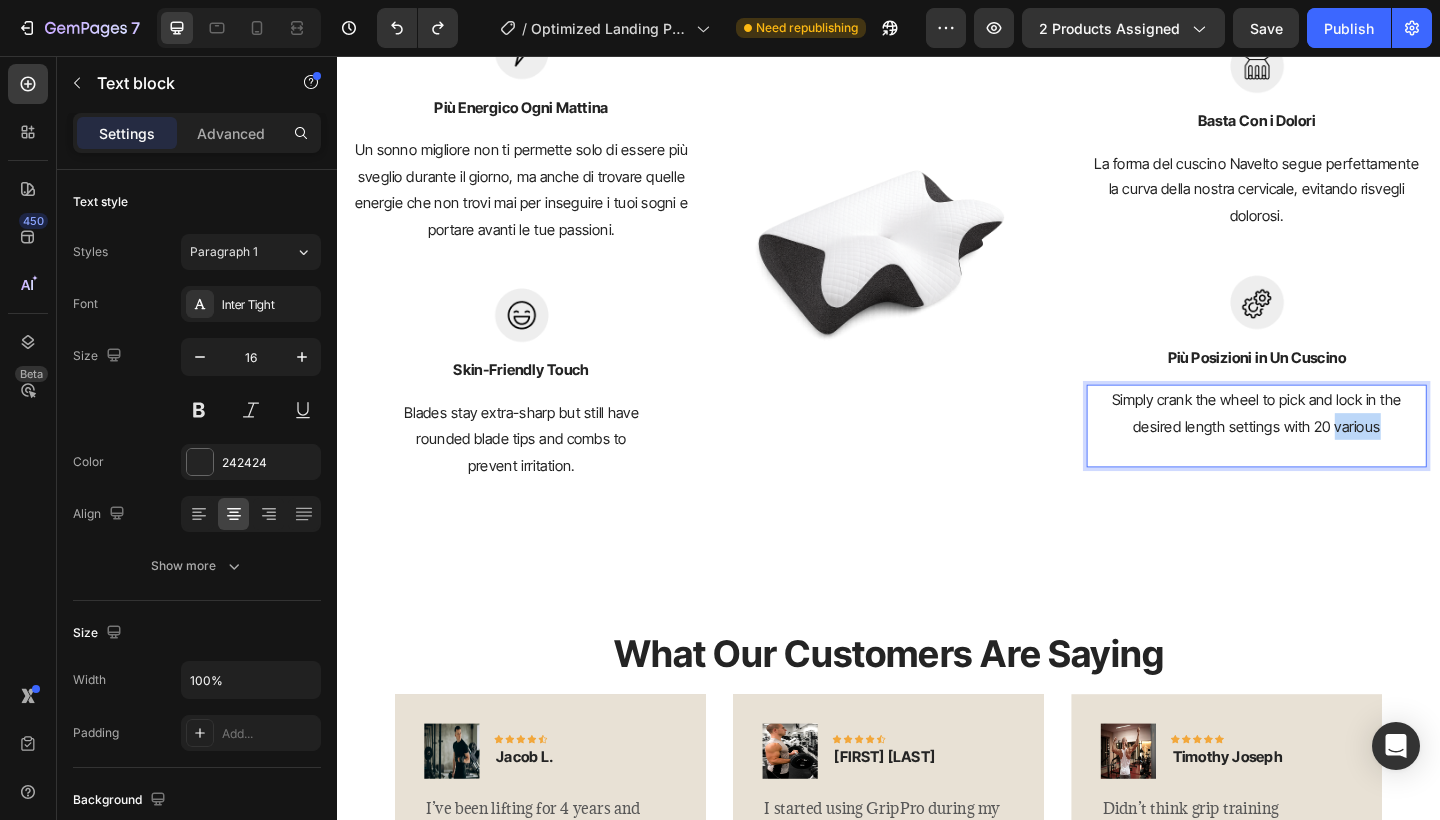 click on "Simply crank the wheel to pick and lock in the desired length settings with 20 various" at bounding box center [1337, 459] 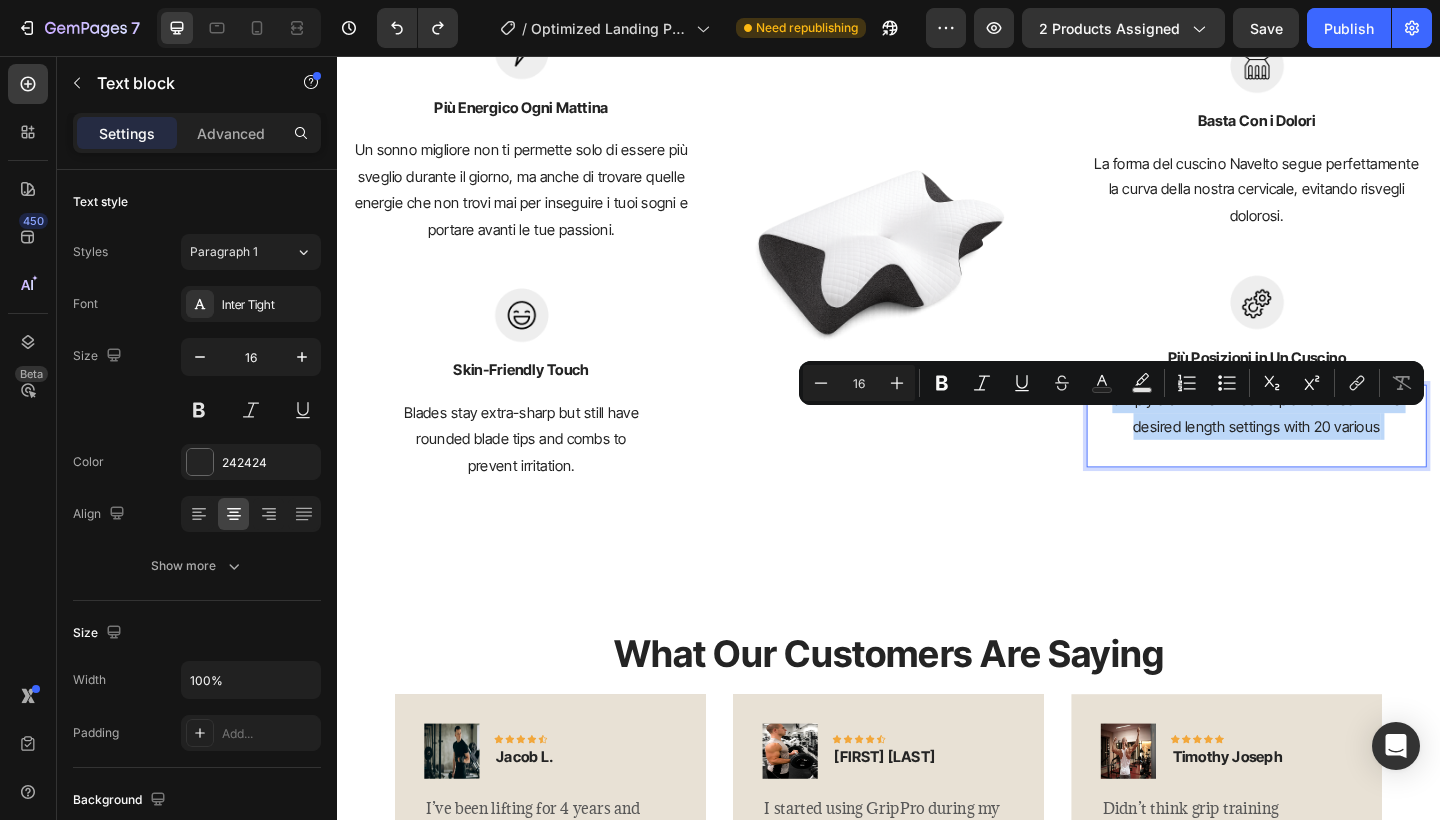 click on "Simply crank the wheel to pick and lock in the desired length settings with 20 various" at bounding box center [1337, 459] 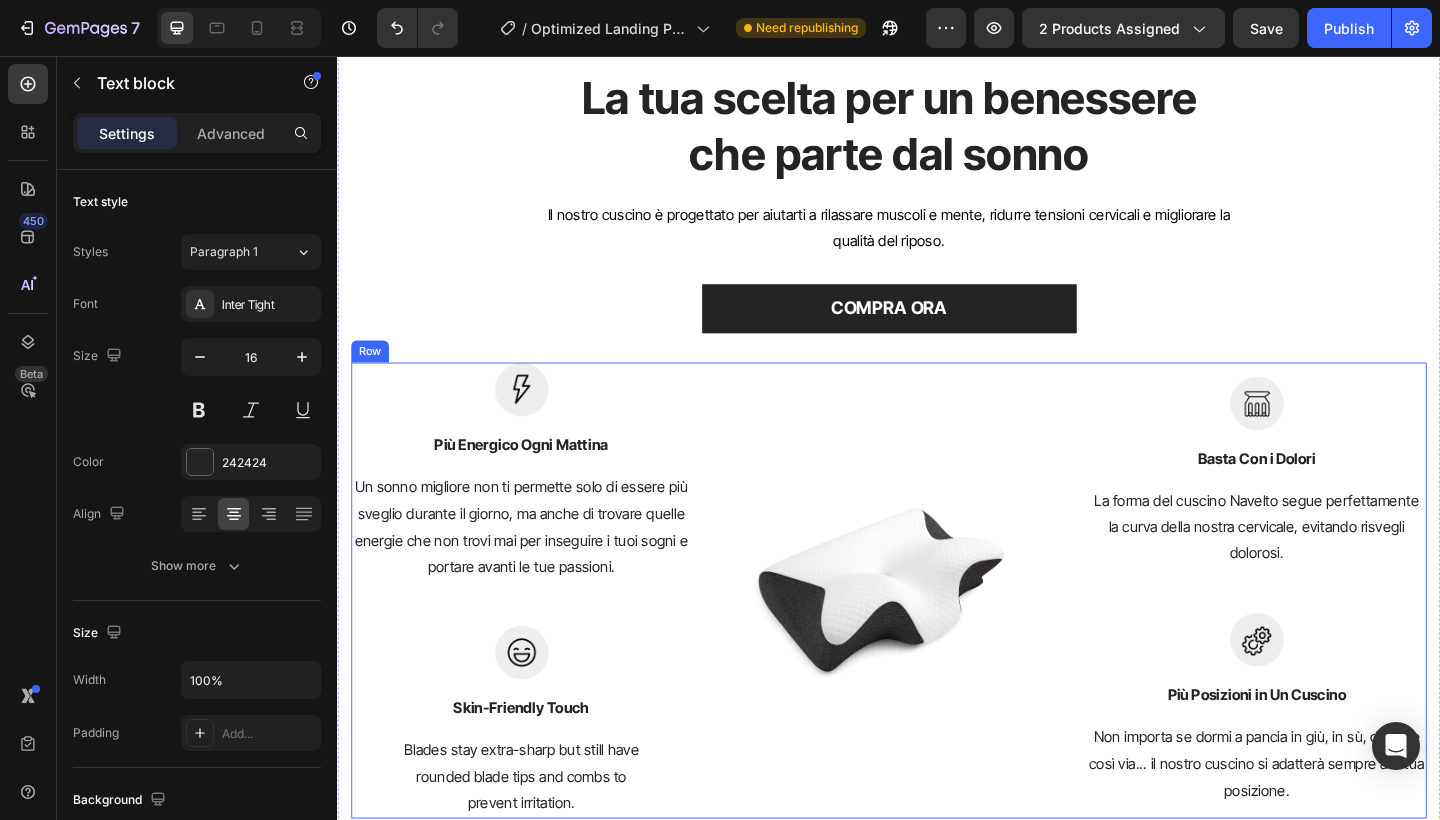scroll, scrollTop: 3045, scrollLeft: 0, axis: vertical 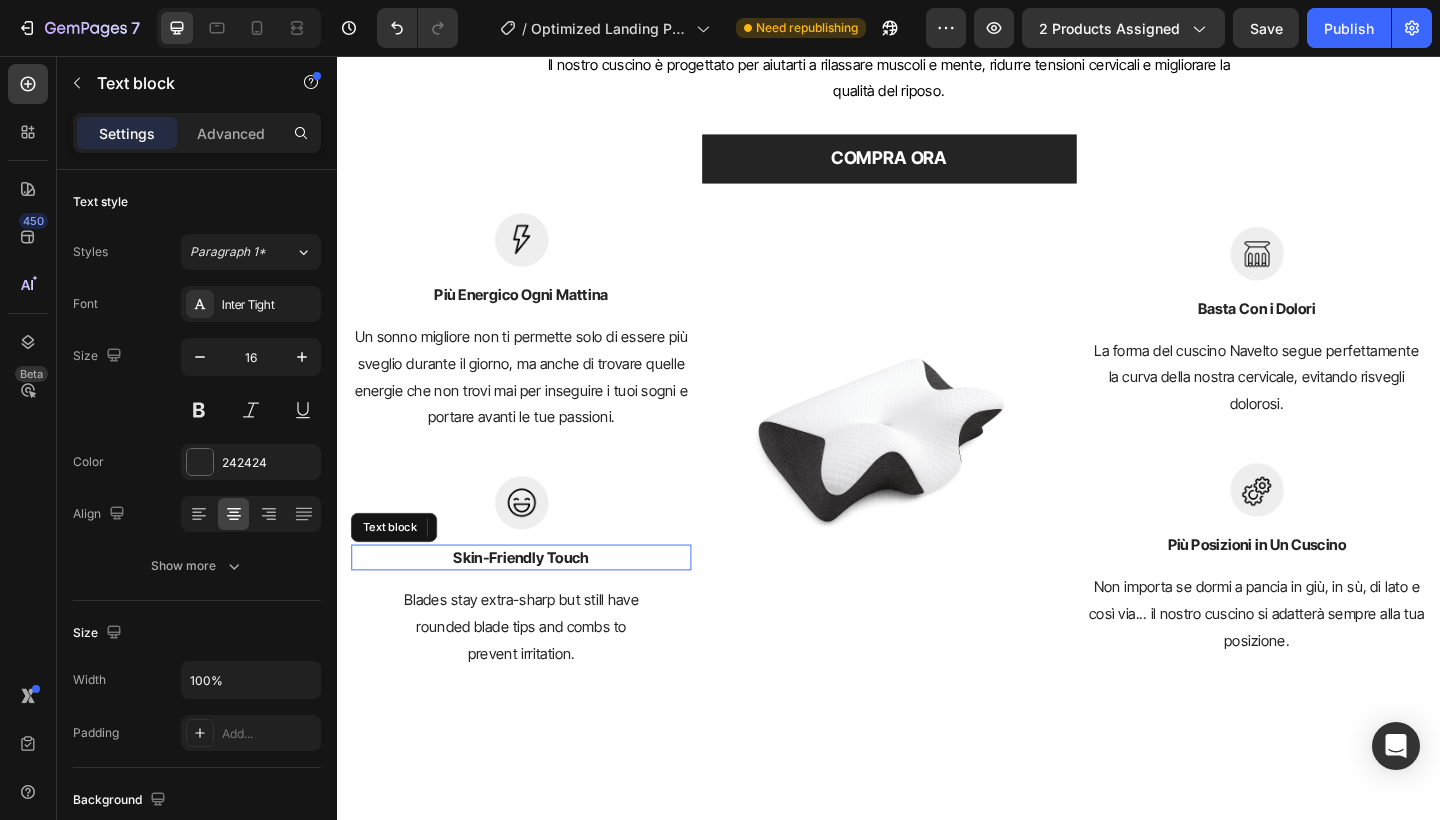 click on "Skin-Friendly Touch" at bounding box center (537, 602) 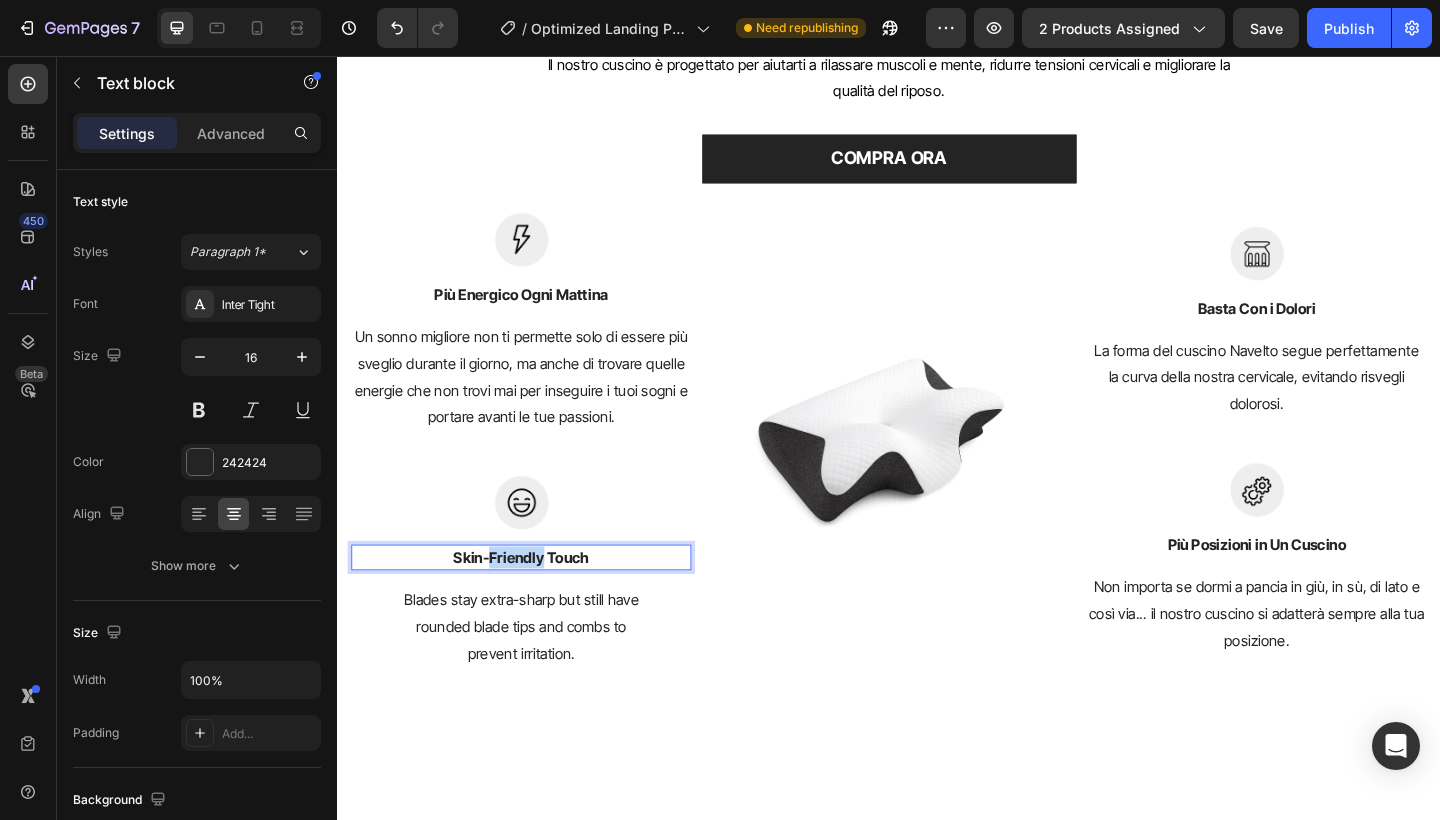 click on "Skin-Friendly Touch" at bounding box center [537, 602] 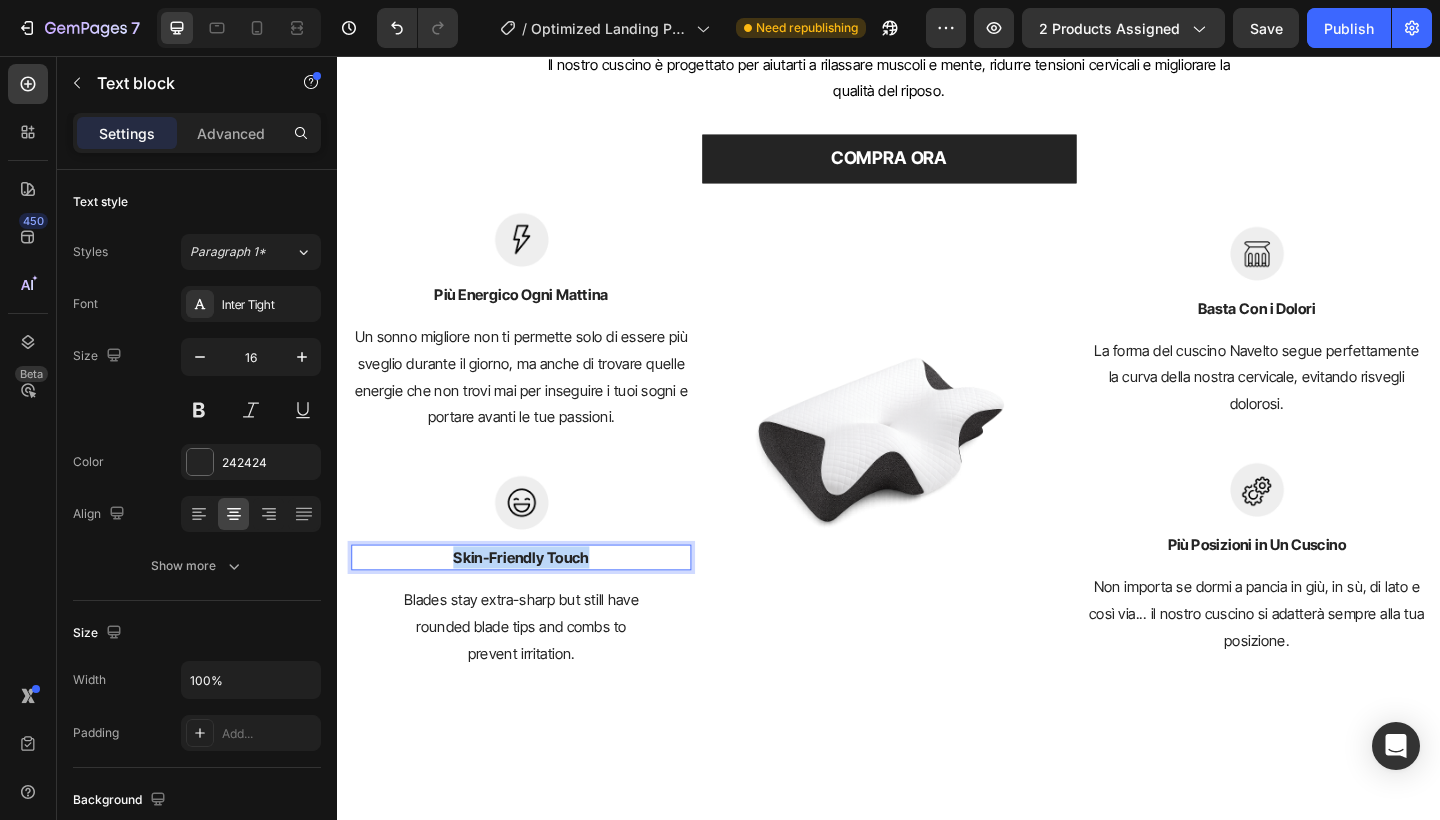 click on "Skin-Friendly Touch" at bounding box center (537, 602) 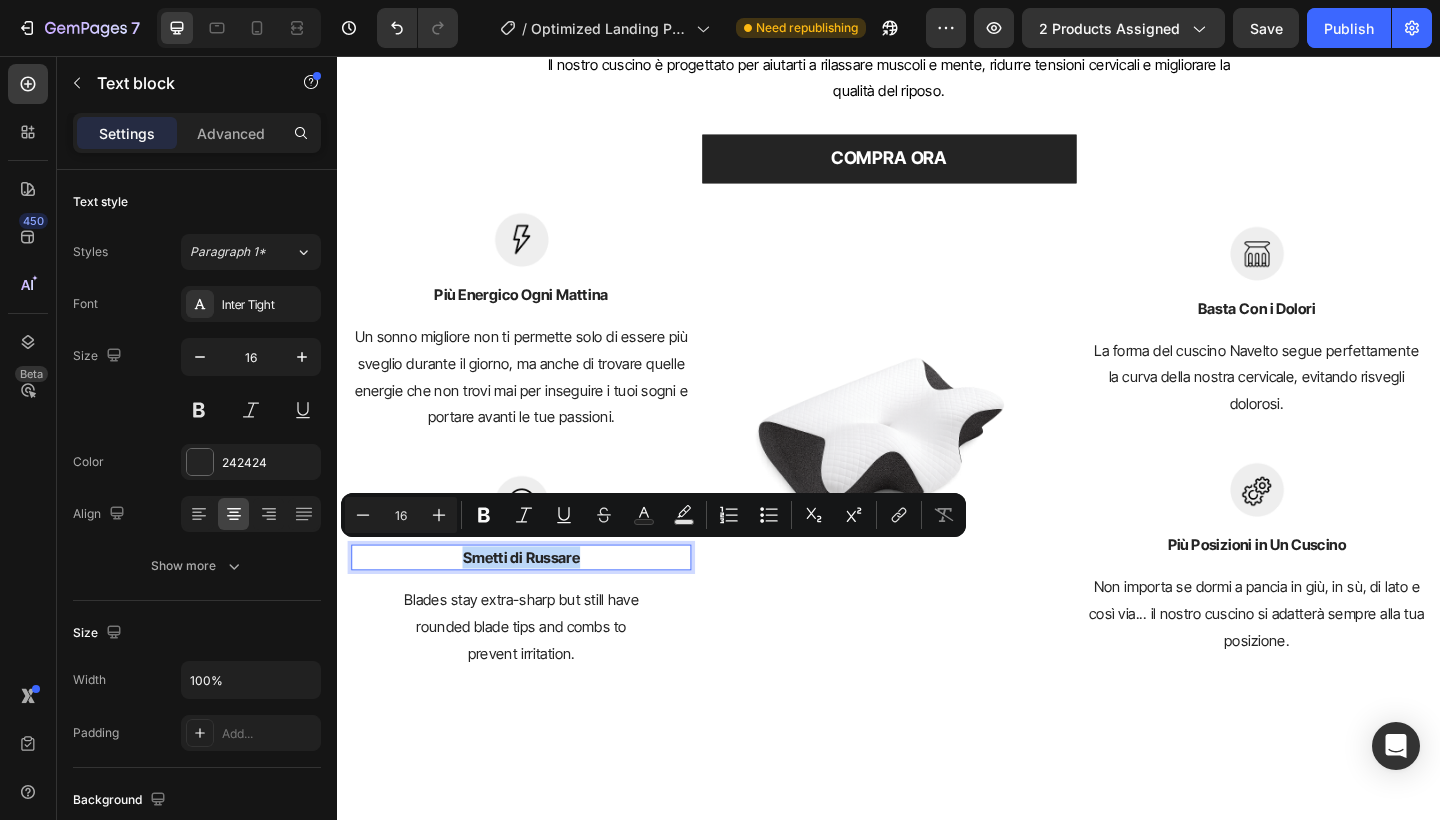 drag, startPoint x: 610, startPoint y: 602, endPoint x: 468, endPoint y: 604, distance: 142.01408 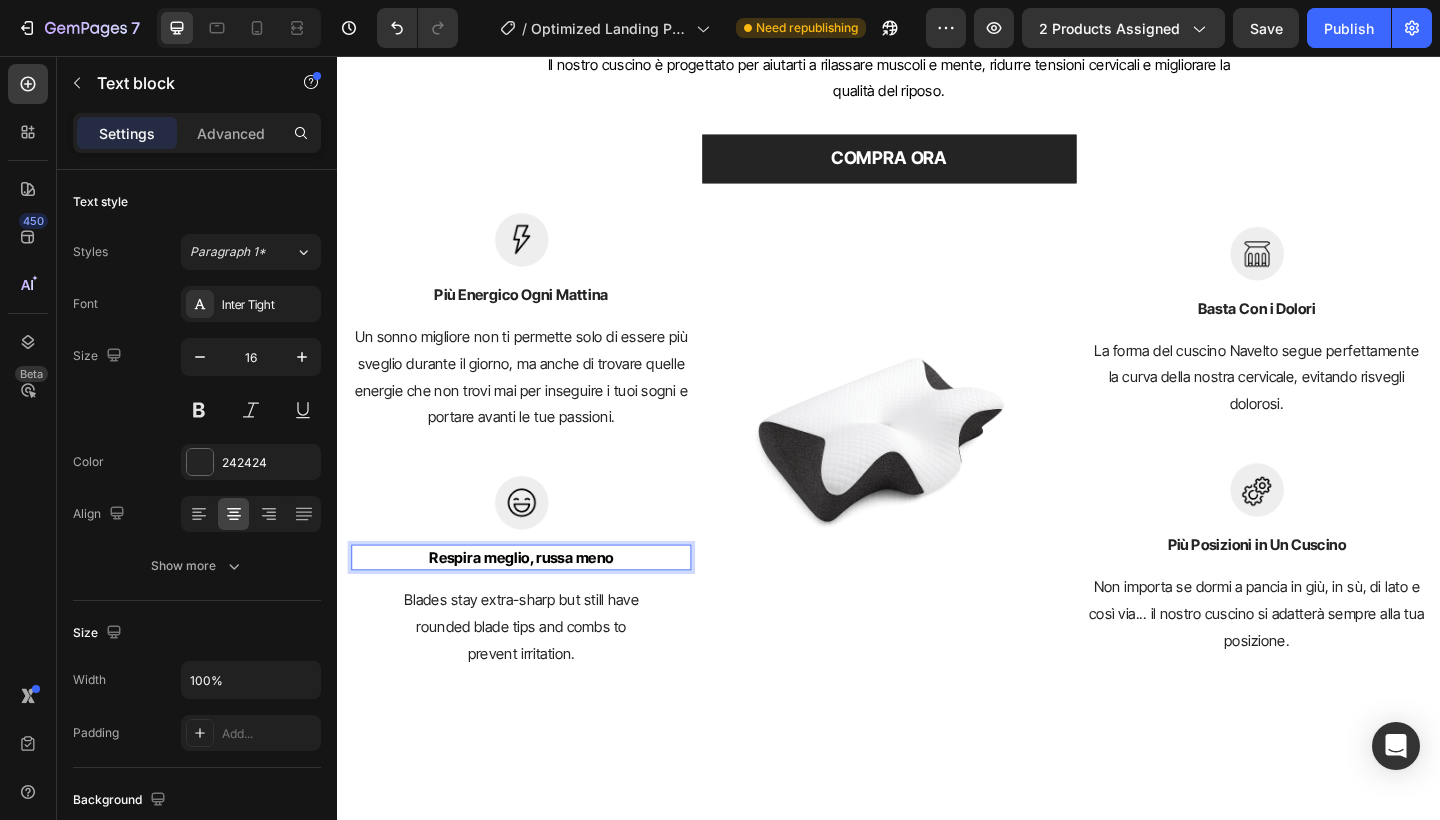 click on "Respira meglio, russa meno" at bounding box center (537, 602) 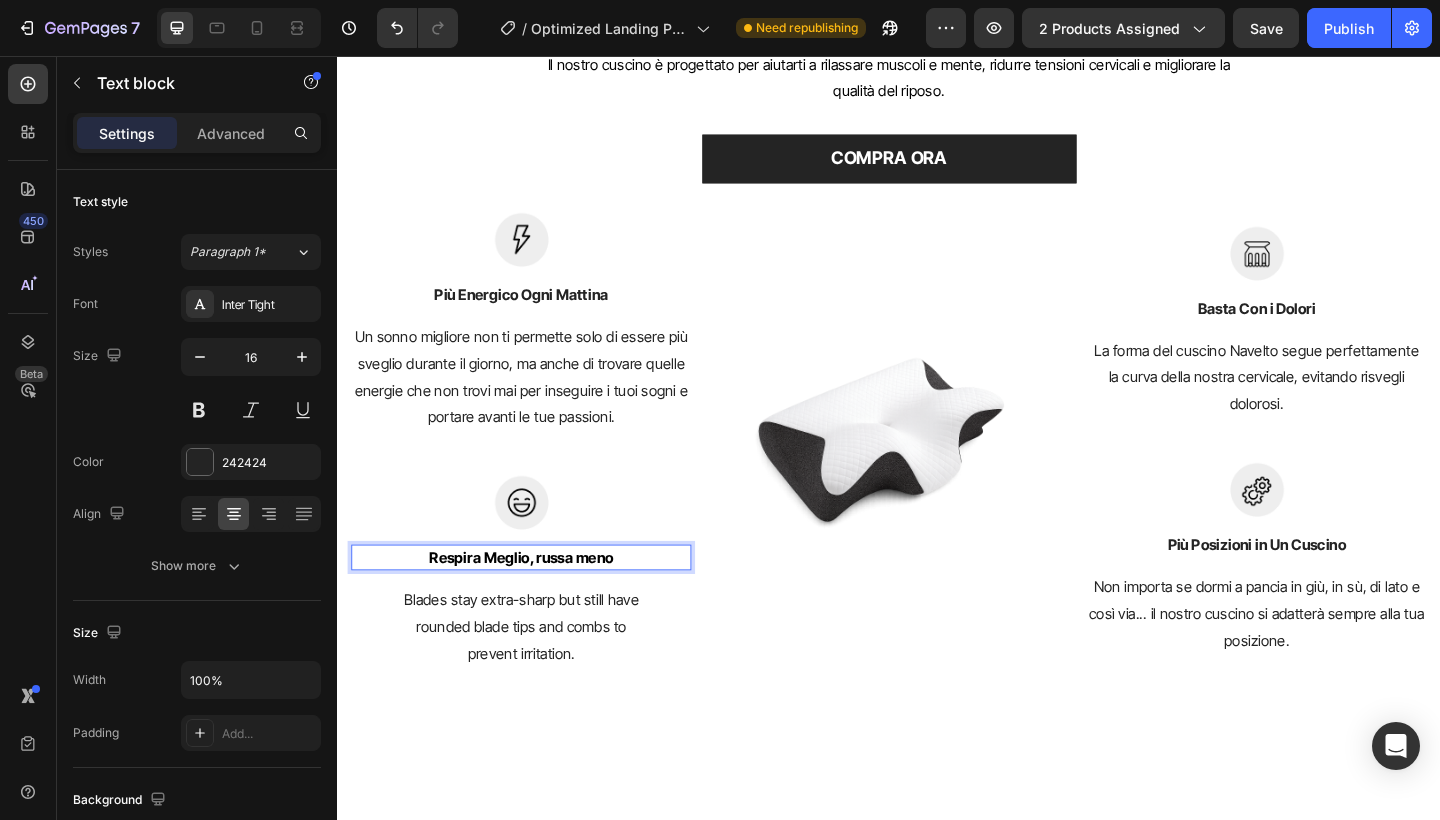 click on "Respira Meglio, russa meno" at bounding box center [537, 602] 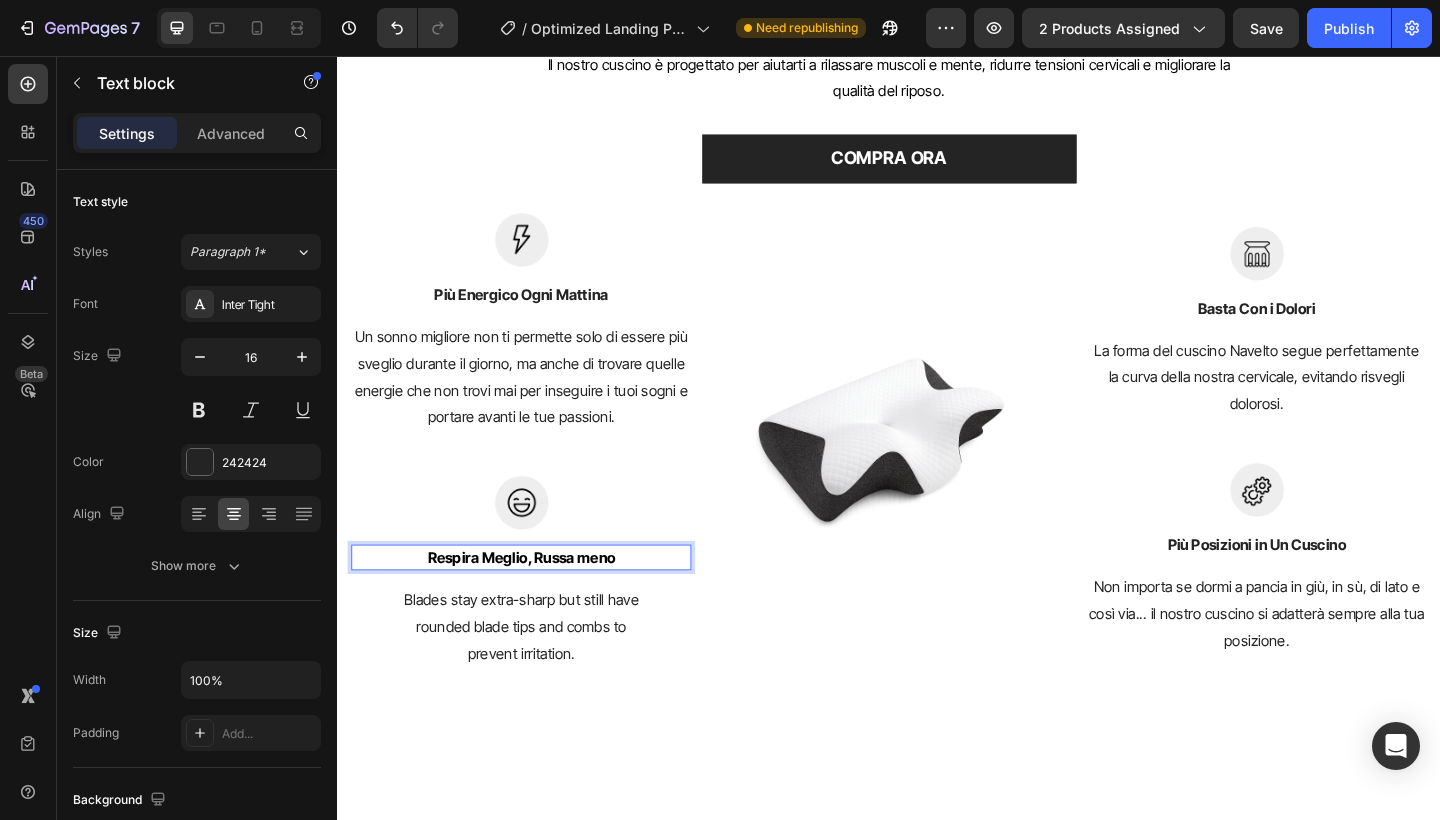 click on "Respira Meglio, Russa meno" at bounding box center (537, 602) 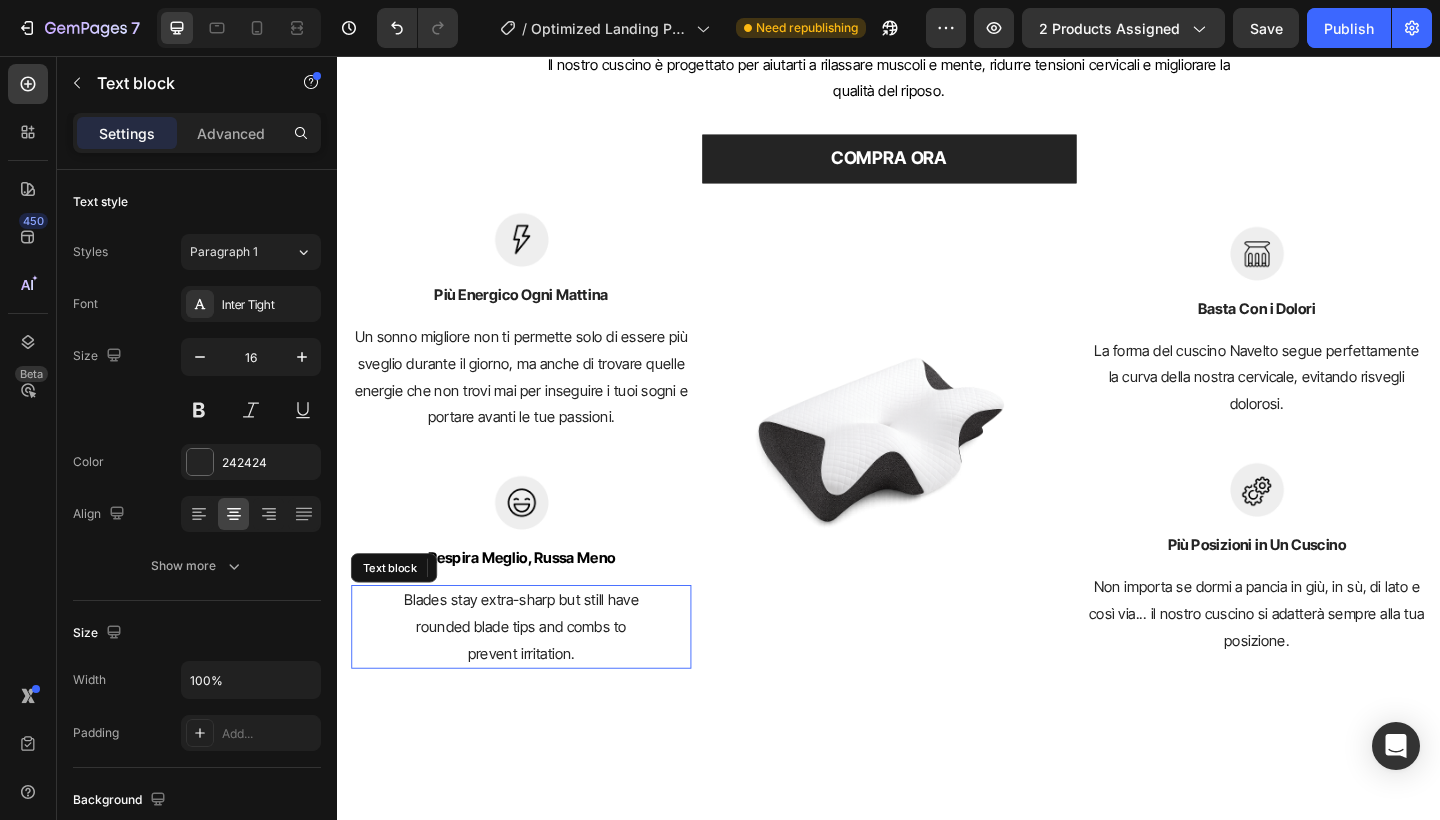 click on "Blades stay extra-sharp but still have  rounded blade tips and combs to  prevent irritation." at bounding box center [537, 677] 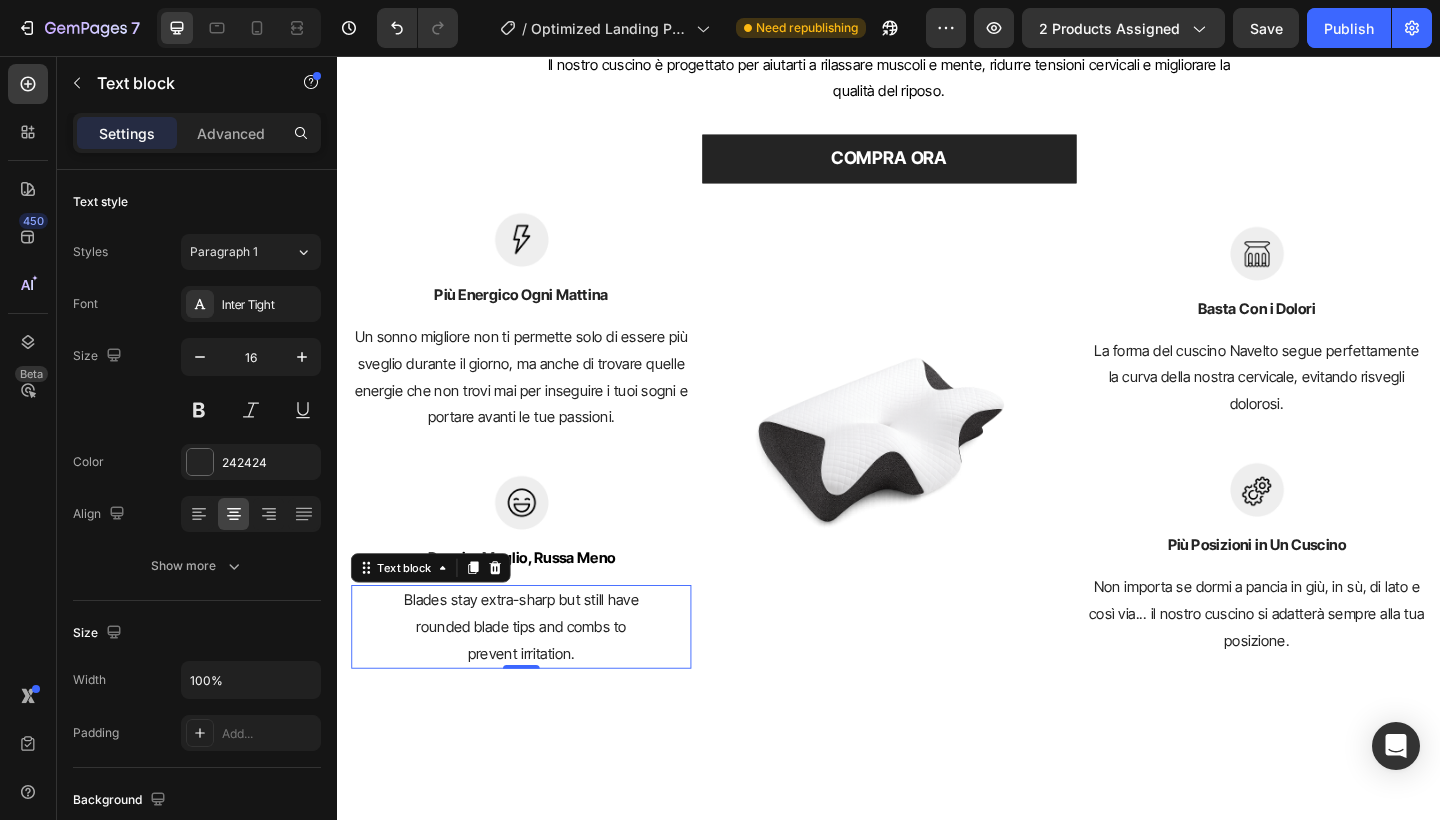 click on "Blades stay extra-sharp but still have  rounded blade tips and combs to  prevent irritation." at bounding box center [537, 677] 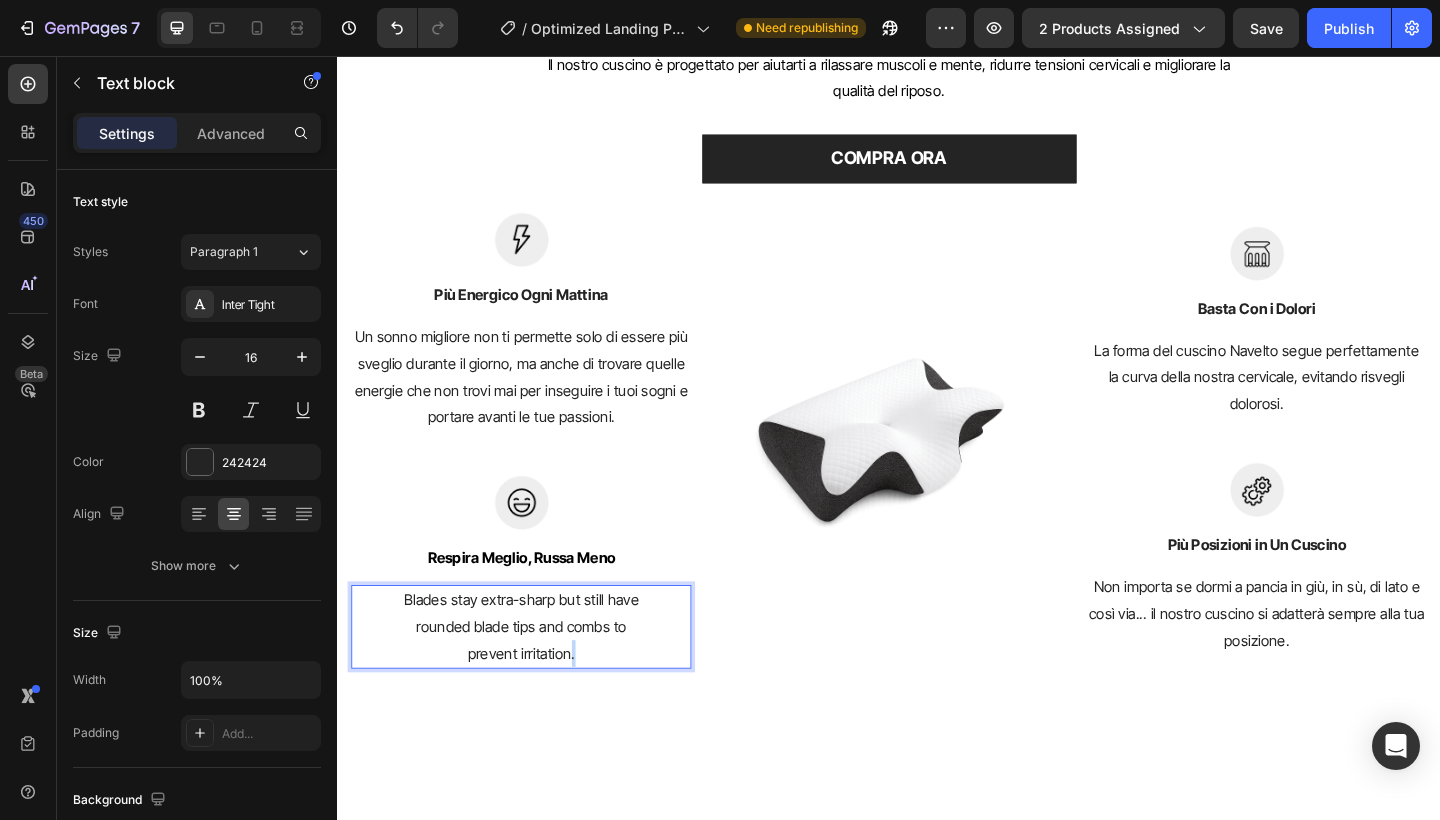 click on "Blades stay extra-sharp but still have  rounded blade tips and combs to  prevent irritation." at bounding box center (537, 677) 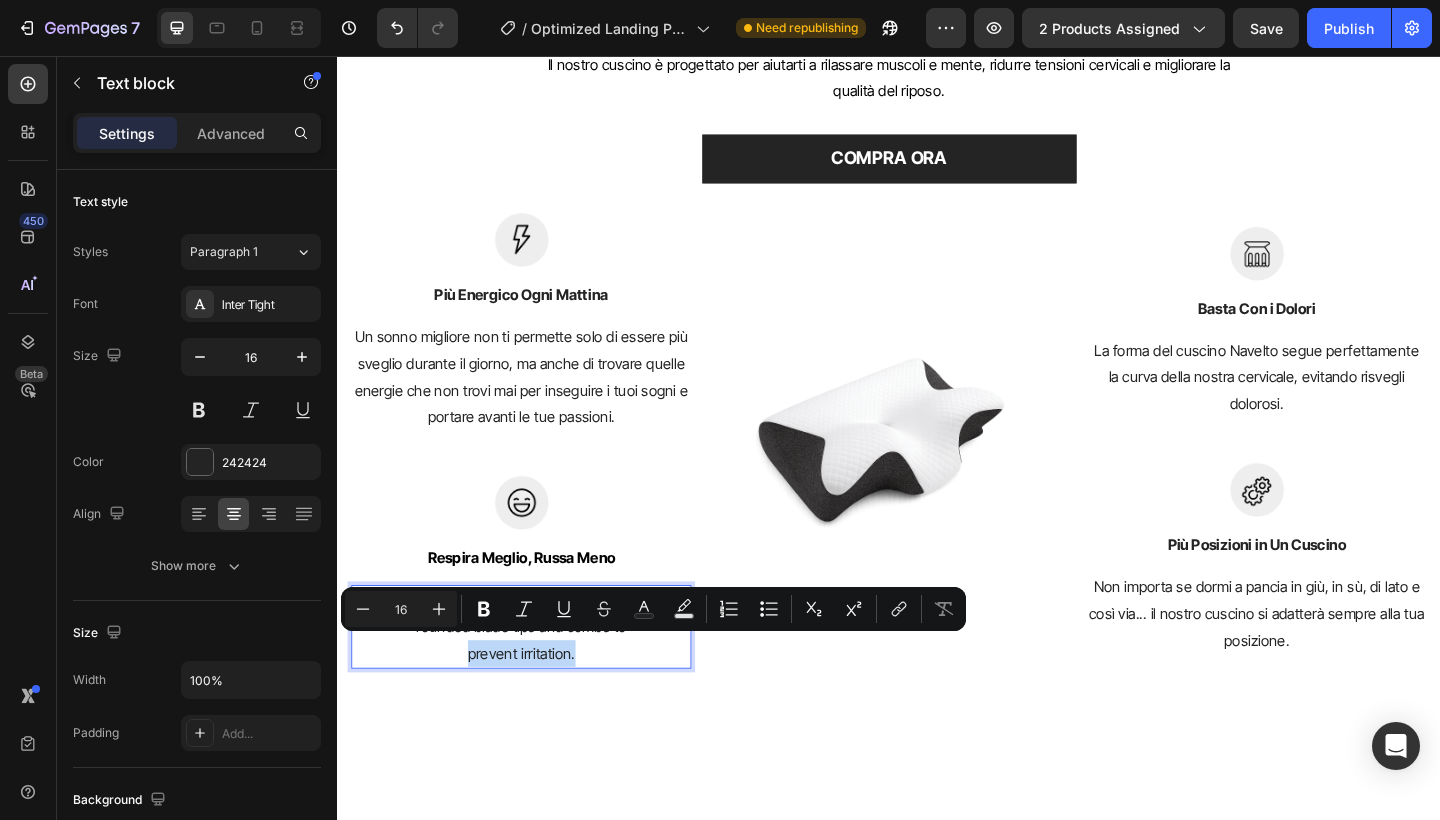 click on "Blades stay extra-sharp but still have  rounded blade tips and combs to  prevent irritation." at bounding box center (537, 677) 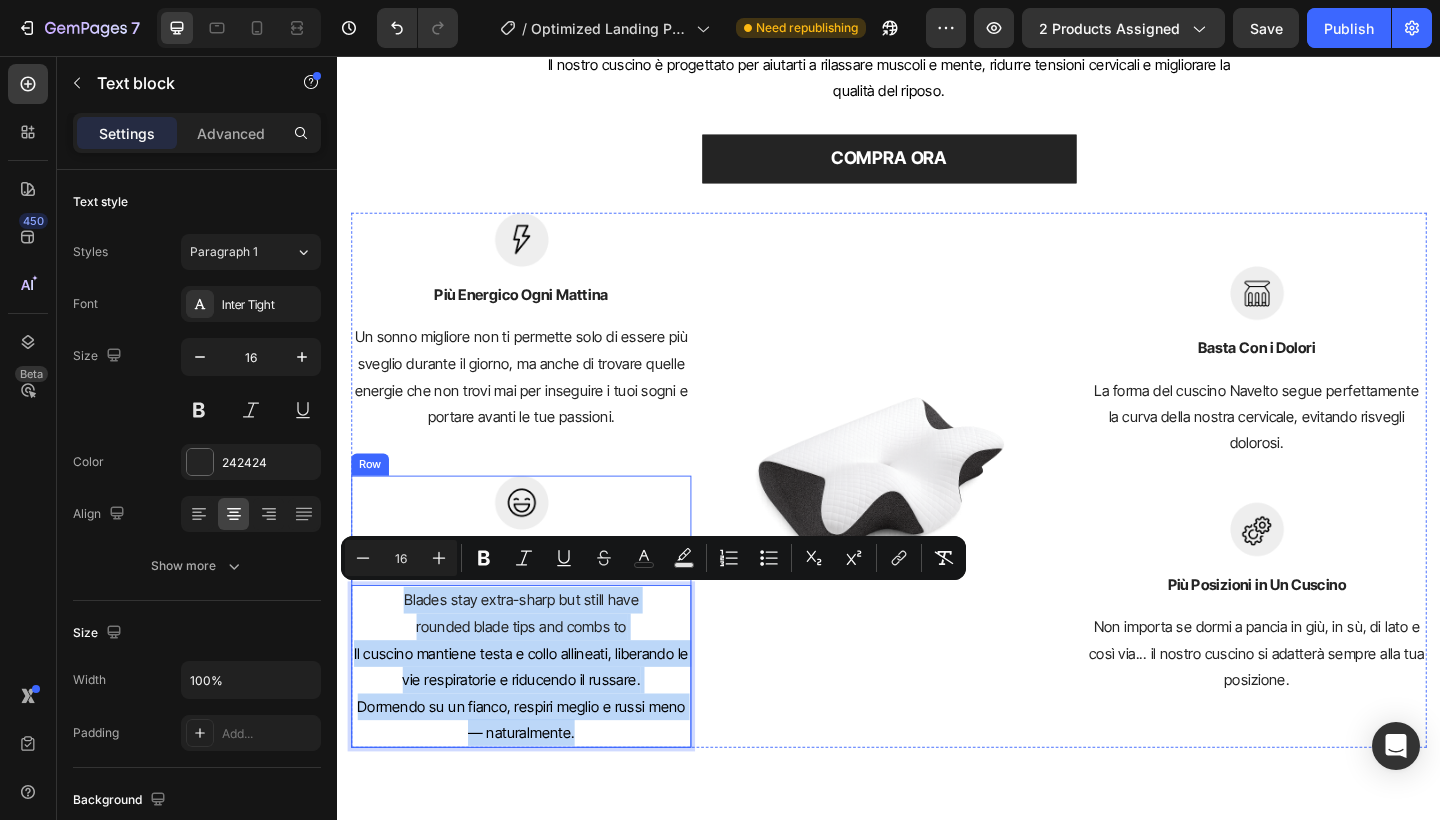 drag, startPoint x: 604, startPoint y: 781, endPoint x: 410, endPoint y: 614, distance: 255.97852 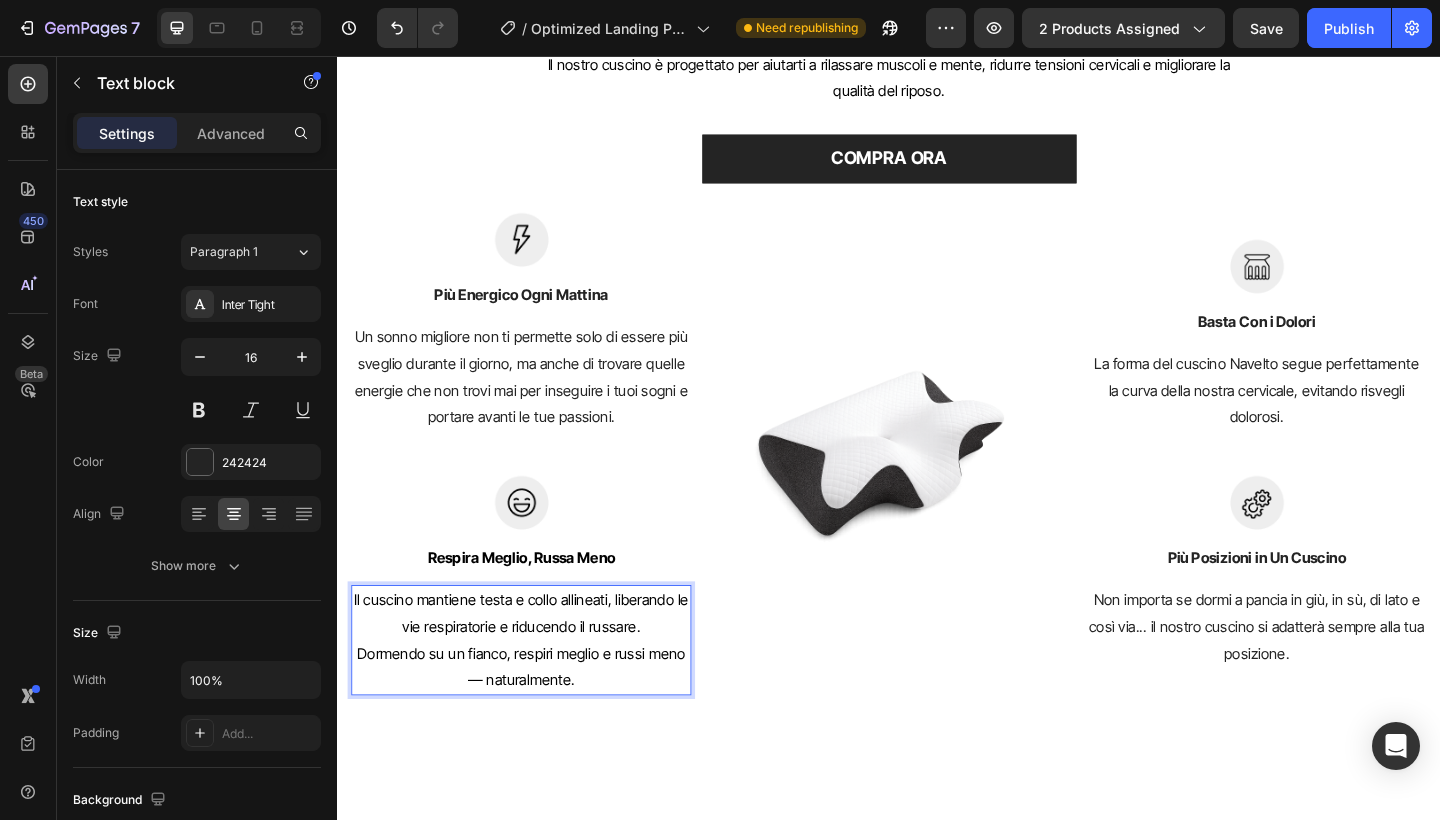 click on "Il cuscino mantiene testa e collo allineati, liberando le vie respiratorie e riducendo il russare. Dormendo su un fianco, respiri meglio e russi meno — naturalmente." at bounding box center [537, 691] 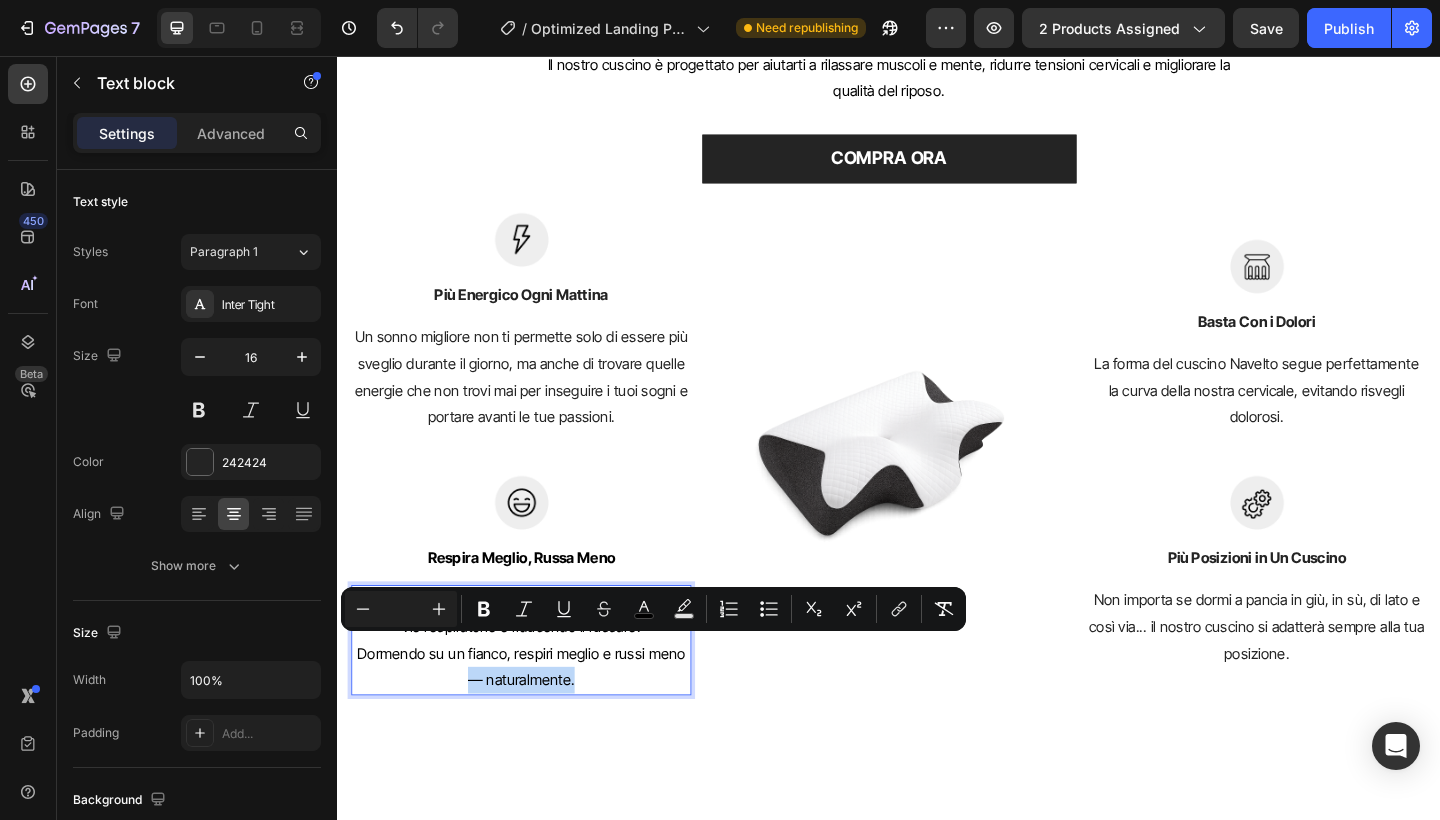 drag, startPoint x: 597, startPoint y: 719, endPoint x: 474, endPoint y: 729, distance: 123.40584 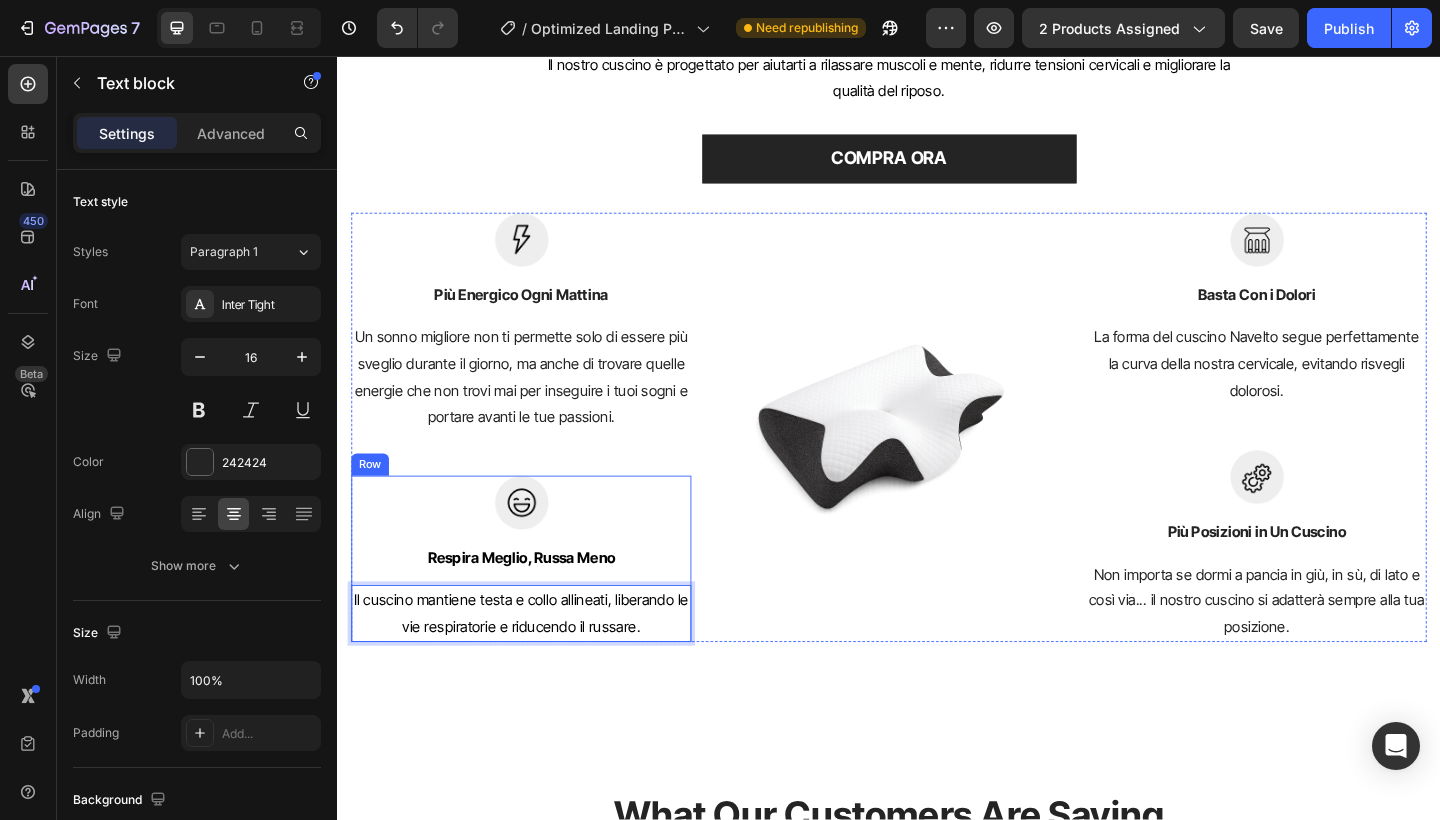 click on "Image Respira Meglio, Russa Meno Text block Il cuscino mantiene testa e collo allineati, liberando le vie respiratorie e riducendo il russare. Text block   [NUMBER]" at bounding box center (537, 603) 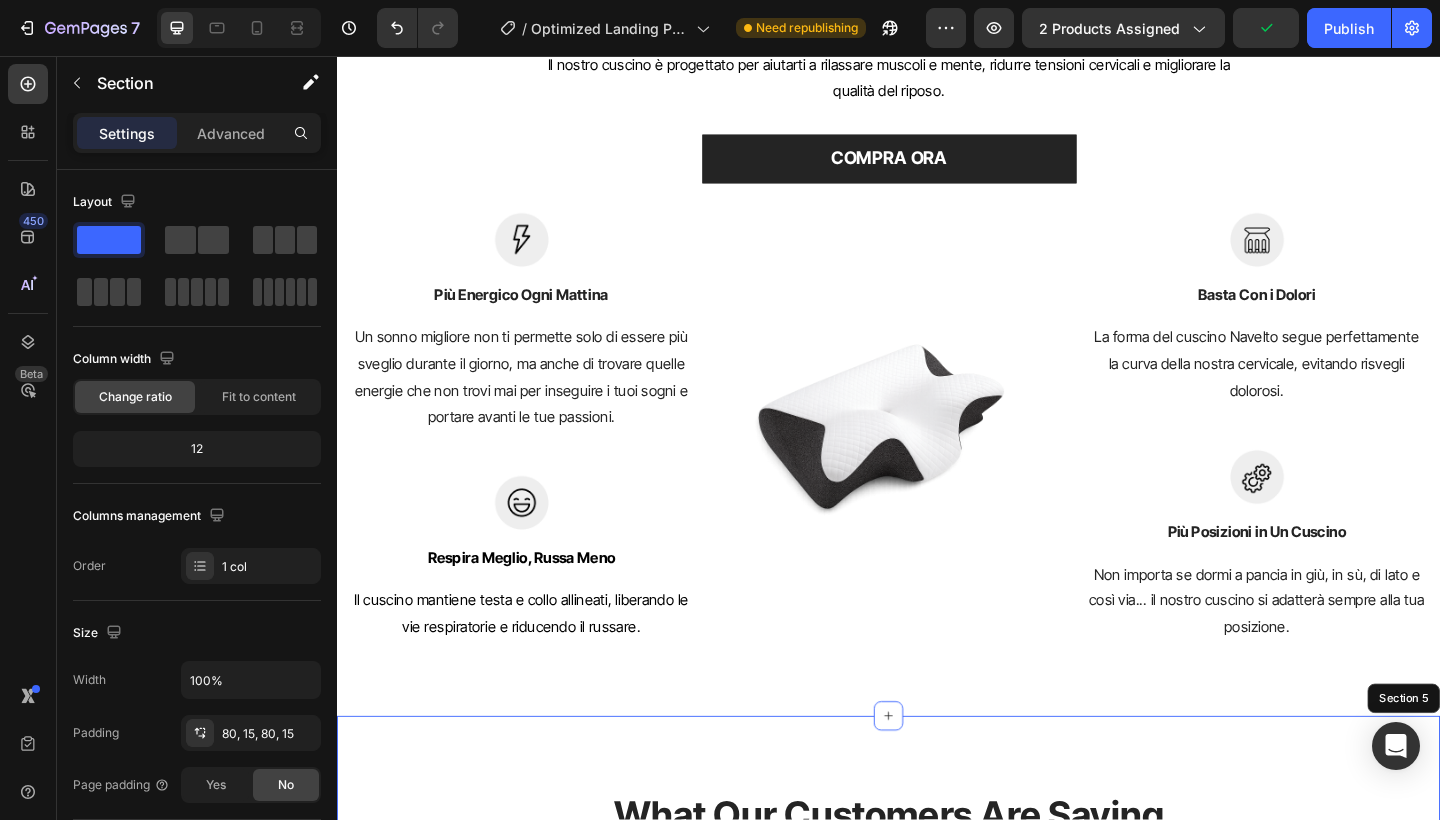 click on "What Our Customers Are Saying Heading
Image
Icon
Icon
Icon
Icon
Icon Row Jacob L. Text block Row I’ve been lifting for 4 years and never trained grip directly. GripPro completely changed that. My forearms get pumped in minutes and I’ve added reps to my deadlifts and pull-ups fast. Super easy to use, fits in my gym bag and honestly feels addicting. Best 30 pounds I’ve ever spent on fitness gear. Text block                Title Line Can not get product from Shopify We cannot find any products from your Shopify store. Please try manually syncing the data from Shopify or add a new product.   Add product Sync from Shopify Product Row Image
Icon
Icon
Icon
Icon
Icon Row Megan C. Text block Row I started using GripPro during my home workouts and wow — I didn’t expect results so fast. Text block                Title Line" at bounding box center [937, 1290] 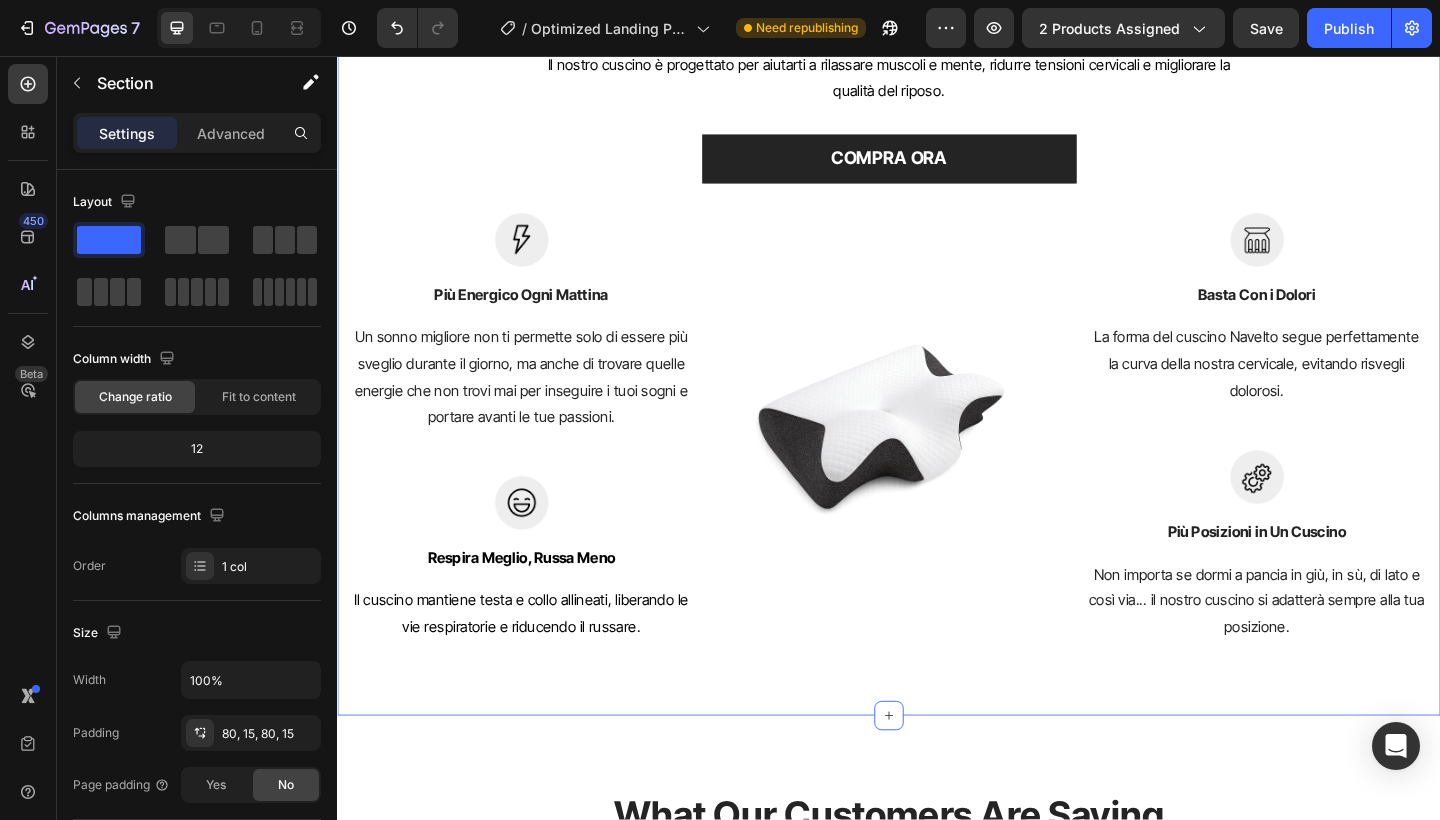 click on "La tua scelta per un benessere che parte dal sonno Heading Il nostro cuscino è progettato per aiutarti a rilassare muscoli e mente, ridurre tensioni cervicali e migliorare la qualità del riposo. Text block COMPRA ORA Button Row Image Più Energico Ogni Mattino Text block Un sonno migliore non ti permette solo di essere più sveglio durante il giorno, ma anche di trovare quelle energie che non trovi mai per inseguire i tuoi sogni e portare avanti le tue passioni. Text block Row Image Respira Meglio, Russa Meno Text block Il cuscino mantiene testa e collo allineati, liberando le vie respiratorie e riducendo il russare. Text block Row Image Image Basta Con i Dolori Text block La forma del cuscino Navelto segue perfettamente la curva della nostra cervicale, evitando risvegli dolorosi. Text block Row Image Più Posizioni in Un Cuscino Text block Non importa se dormi a pancia in giù, in sù, di lato e così via... il nostro cuscino si adatterà sempre alla tua posizione. Text block Row Row" at bounding box center (937, 300) 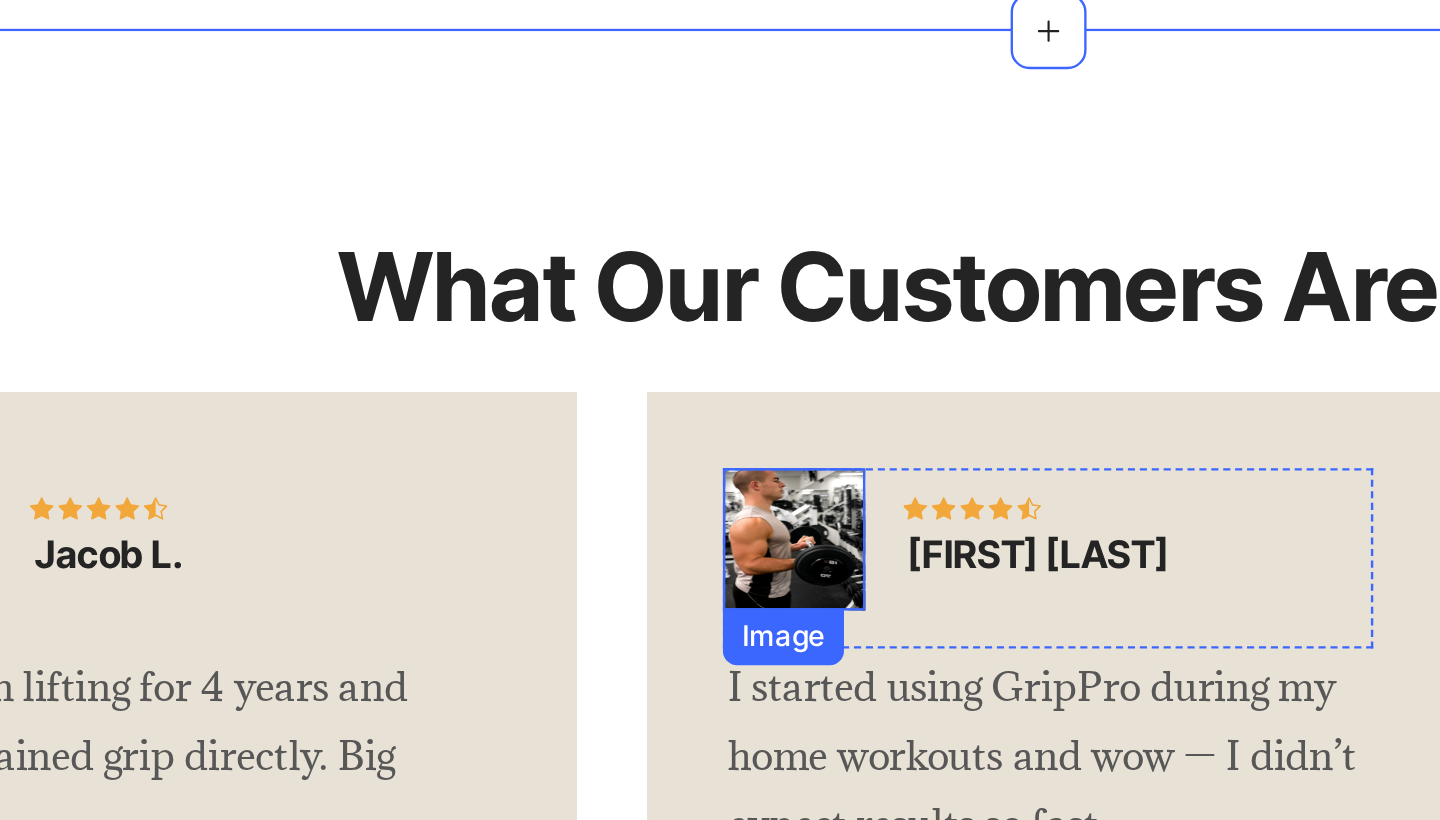 scroll, scrollTop: 3420, scrollLeft: 0, axis: vertical 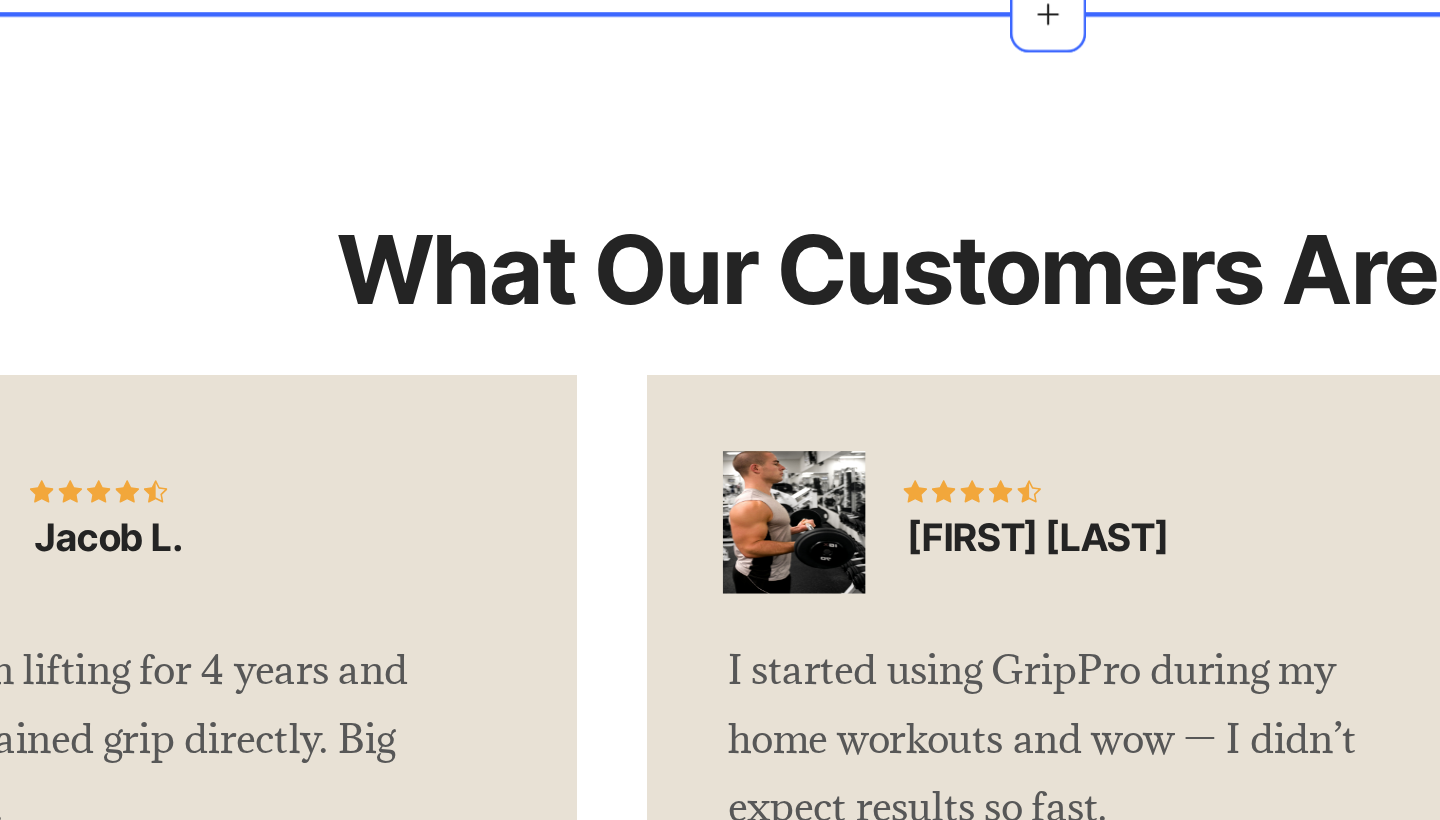 click on "What Our Customers Are Saying Heading
Image
Icon
Icon
Icon
Icon
Icon Row Jacob L. Text block Row I’ve been lifting for 4 years and never trained grip directly. GripPro completely changed that. My forearms get pumped in minutes and I’ve added reps to my deadlifts and pull-ups fast. Super easy to use, fits in my gym bag and honestly feels addicting. Best 30 pounds I’ve ever spent on fitness gear. Text block                Title Line Can not get product from Shopify We cannot find any products from your Shopify store. Please try manually syncing the data from Shopify or add a new product.   Add product Sync from Shopify Product Row Image
Icon
Icon
Icon
Icon
Icon Row Megan C. Text block Row I started using GripPro during my home workouts and wow — I didn’t expect results so fast. Text block                Title Line" at bounding box center [224, 201] 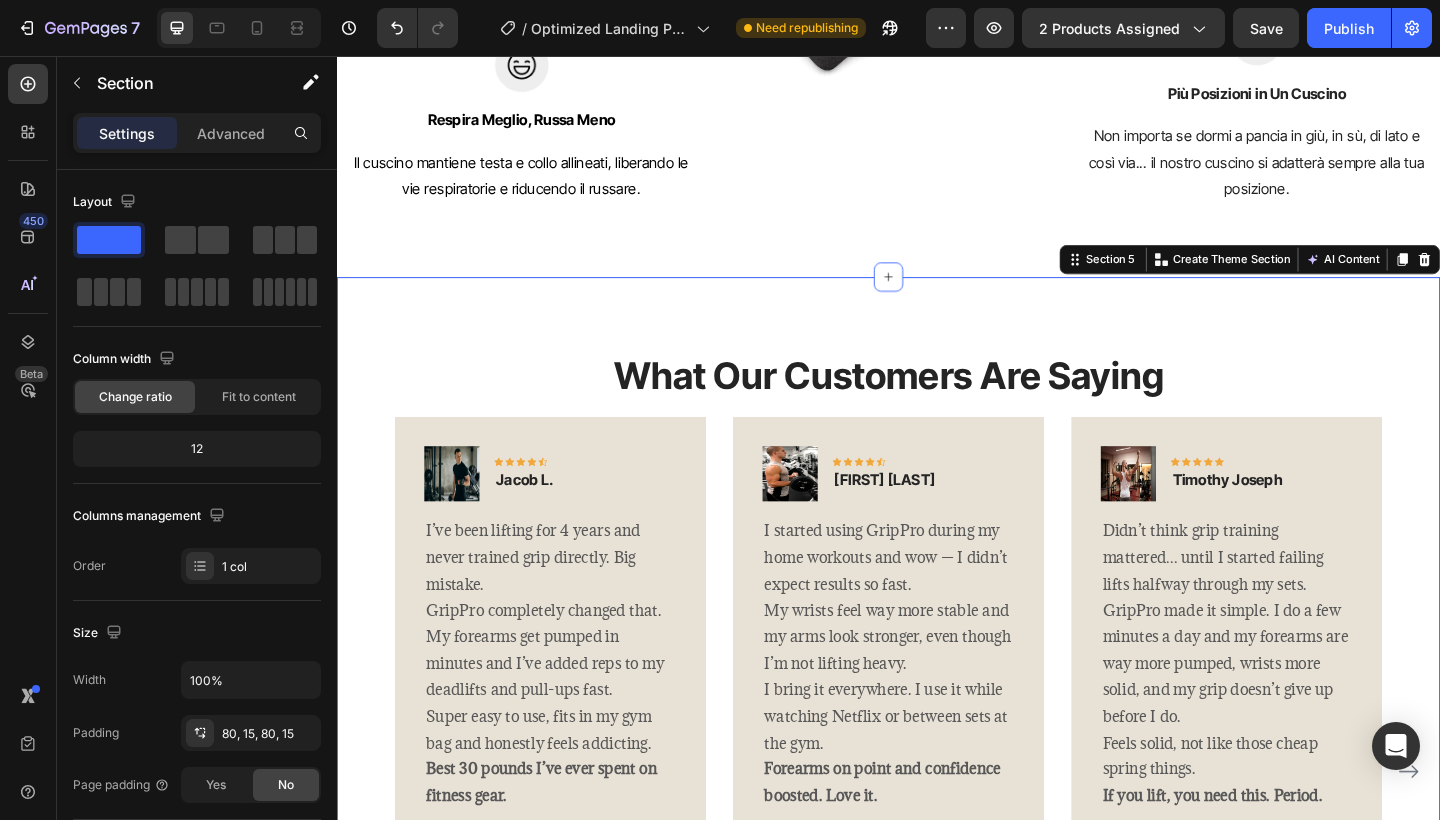 click on "What Our Customers Are Saying Heading
Image
Icon
Icon
Icon
Icon
Icon Row Jacob L. Text block Row I’ve been lifting for 4 years and never trained grip directly. GripPro completely changed that. My forearms get pumped in minutes and I’ve added reps to my deadlifts and pull-ups fast. Super easy to use, fits in my gym bag and honestly feels addicting. Best 30 pounds I’ve ever spent on fitness gear. Text block                Title Line Can not get product from Shopify We cannot find any products from your Shopify store. Please try manually syncing the data from Shopify or add a new product.   Add product Sync from Shopify Product Row Image
Icon
Icon
Icon
Icon
Icon Row Megan C. Text block Row I started using GripPro during my home workouts and wow — I didn’t expect results so fast. Text block                Title Line" at bounding box center [937, 813] 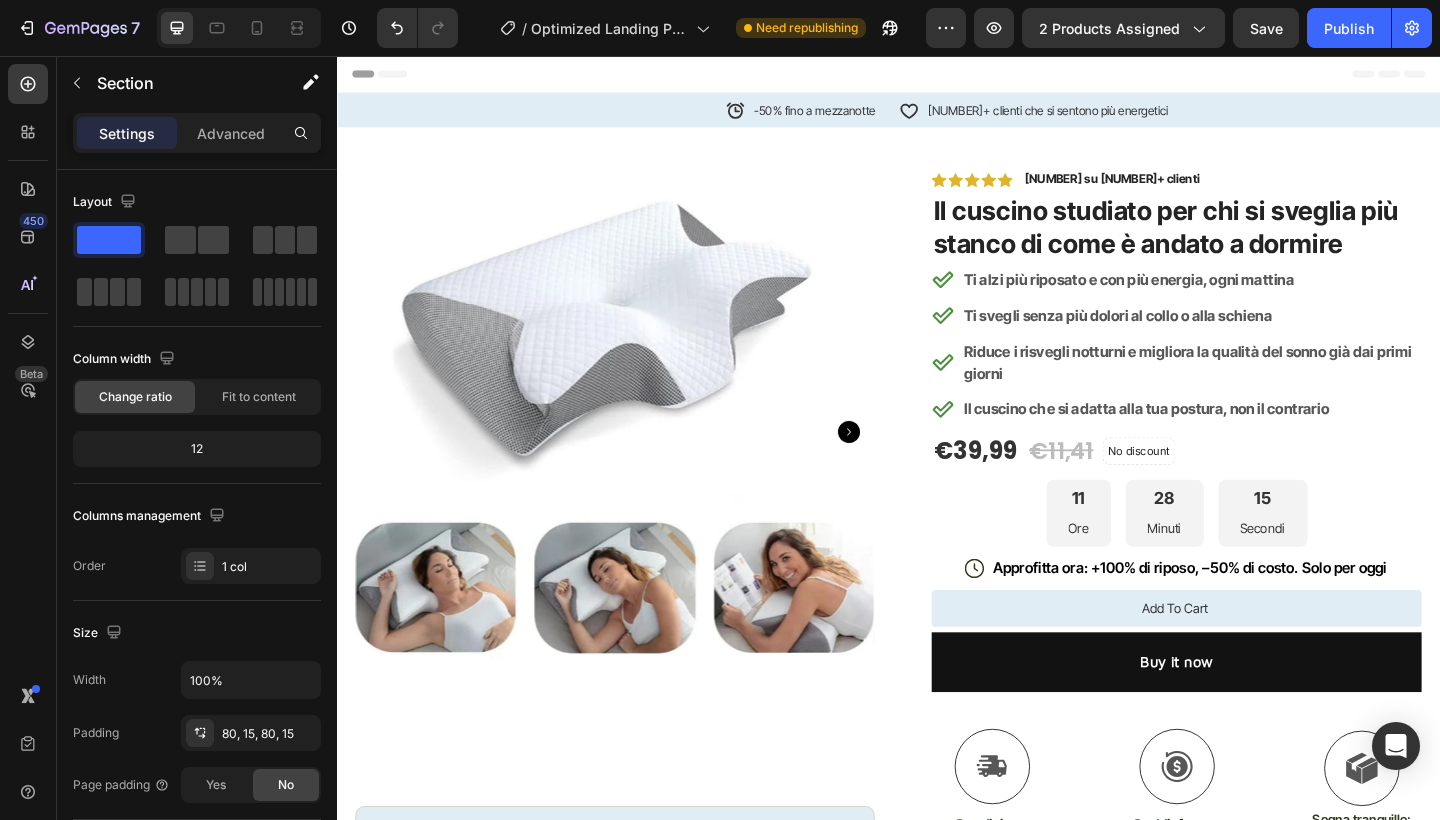 scroll, scrollTop: 0, scrollLeft: 0, axis: both 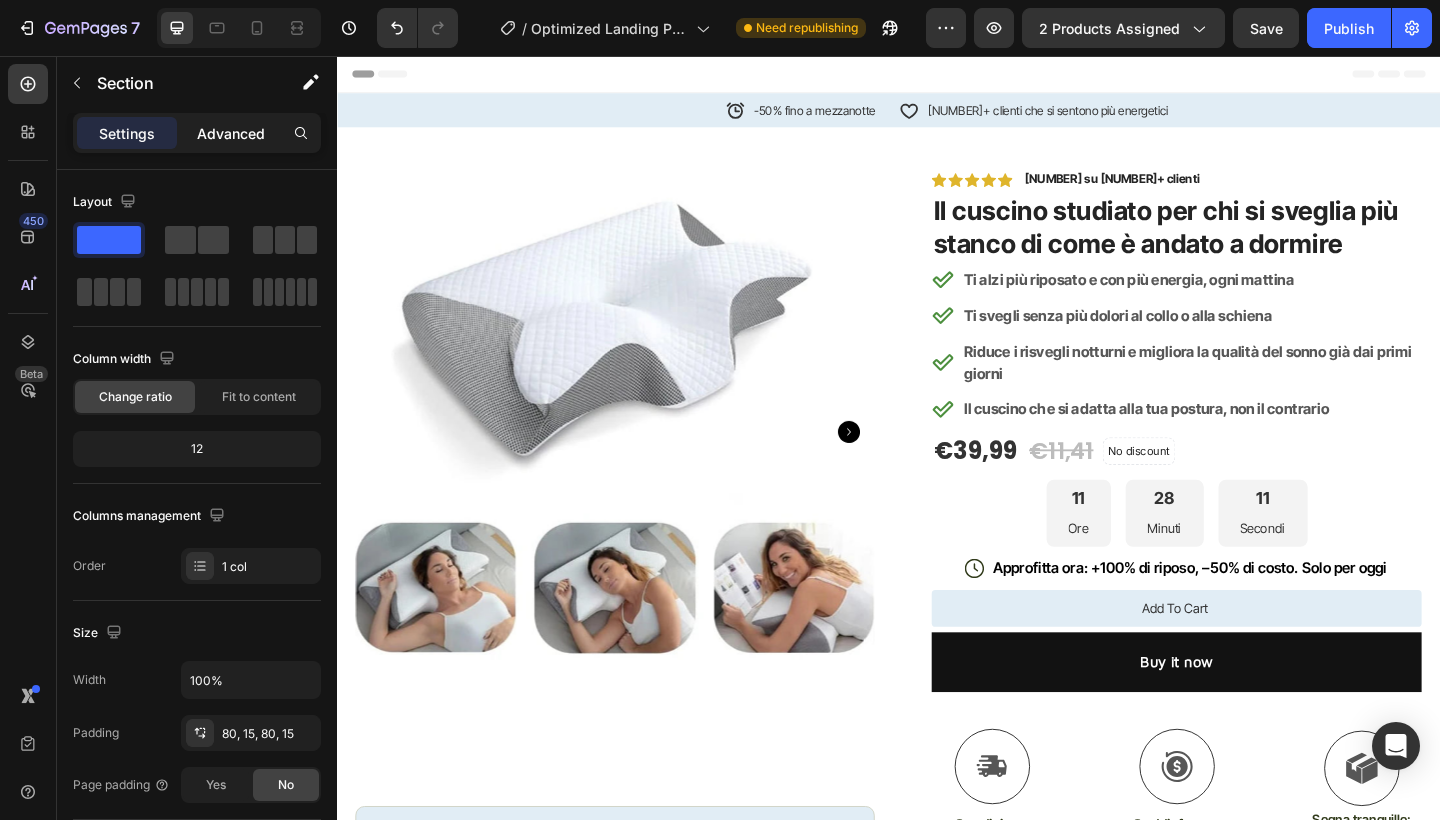 click on "Advanced" at bounding box center [231, 133] 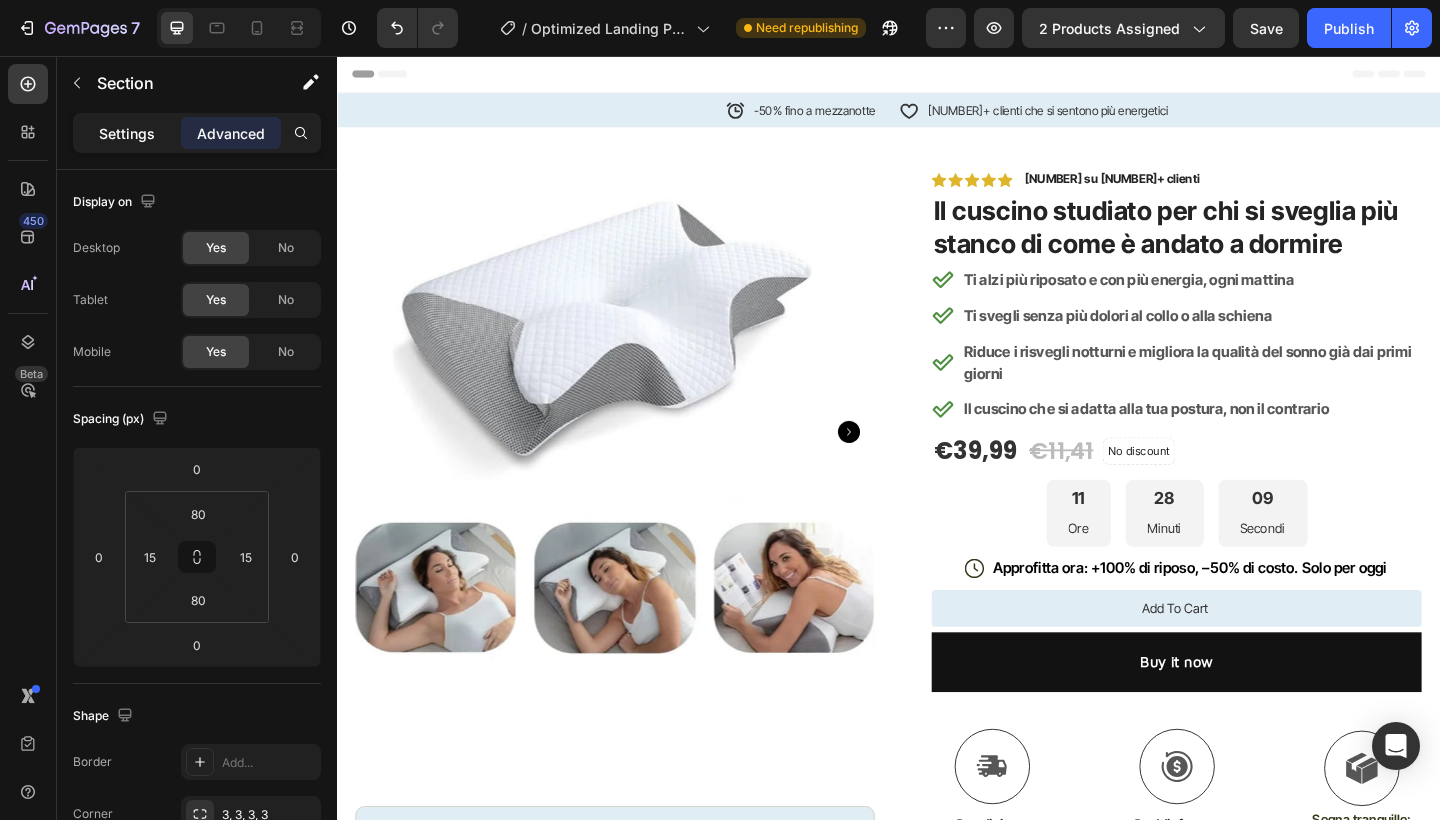 click on "Settings" at bounding box center (127, 133) 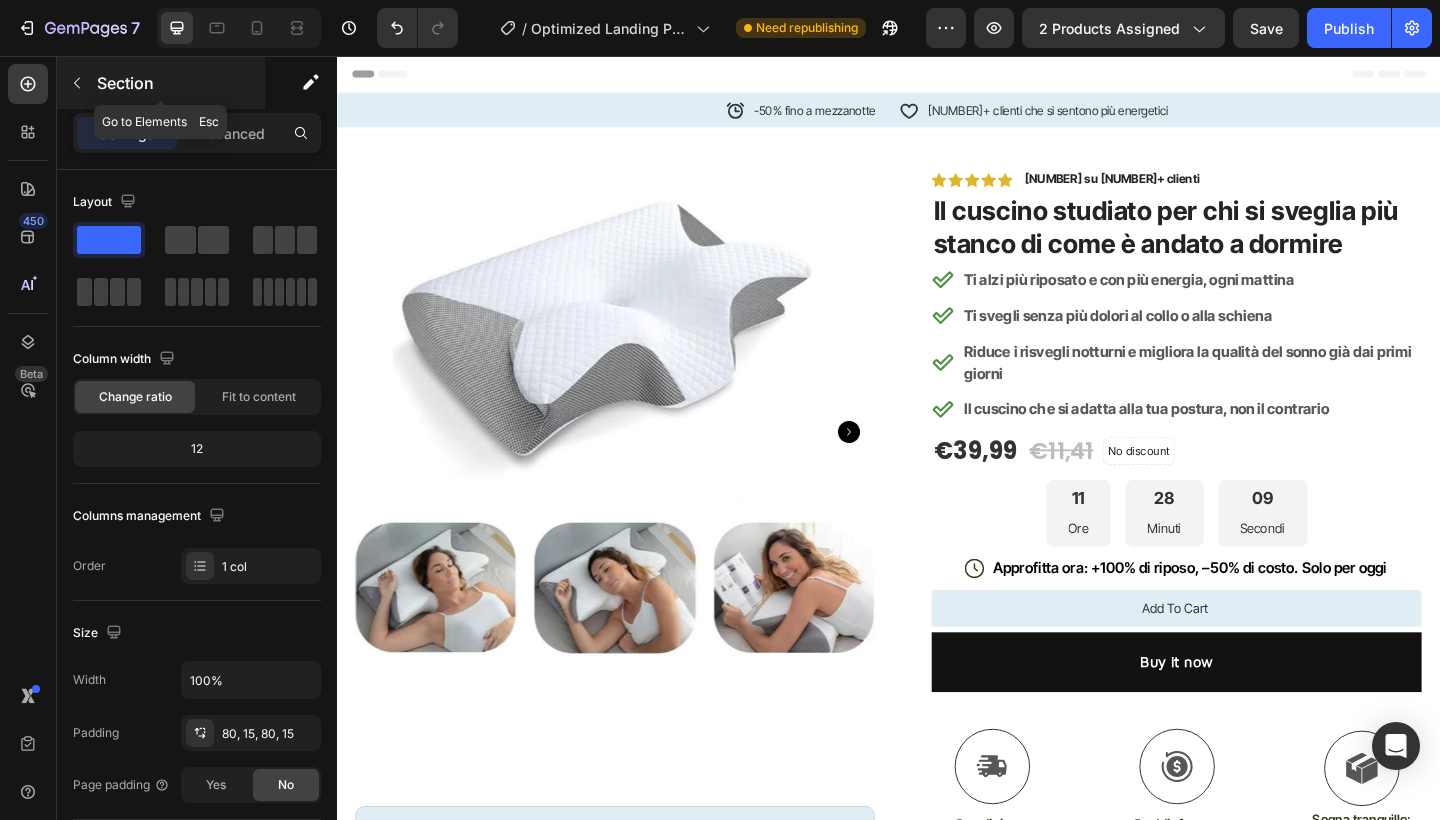 click 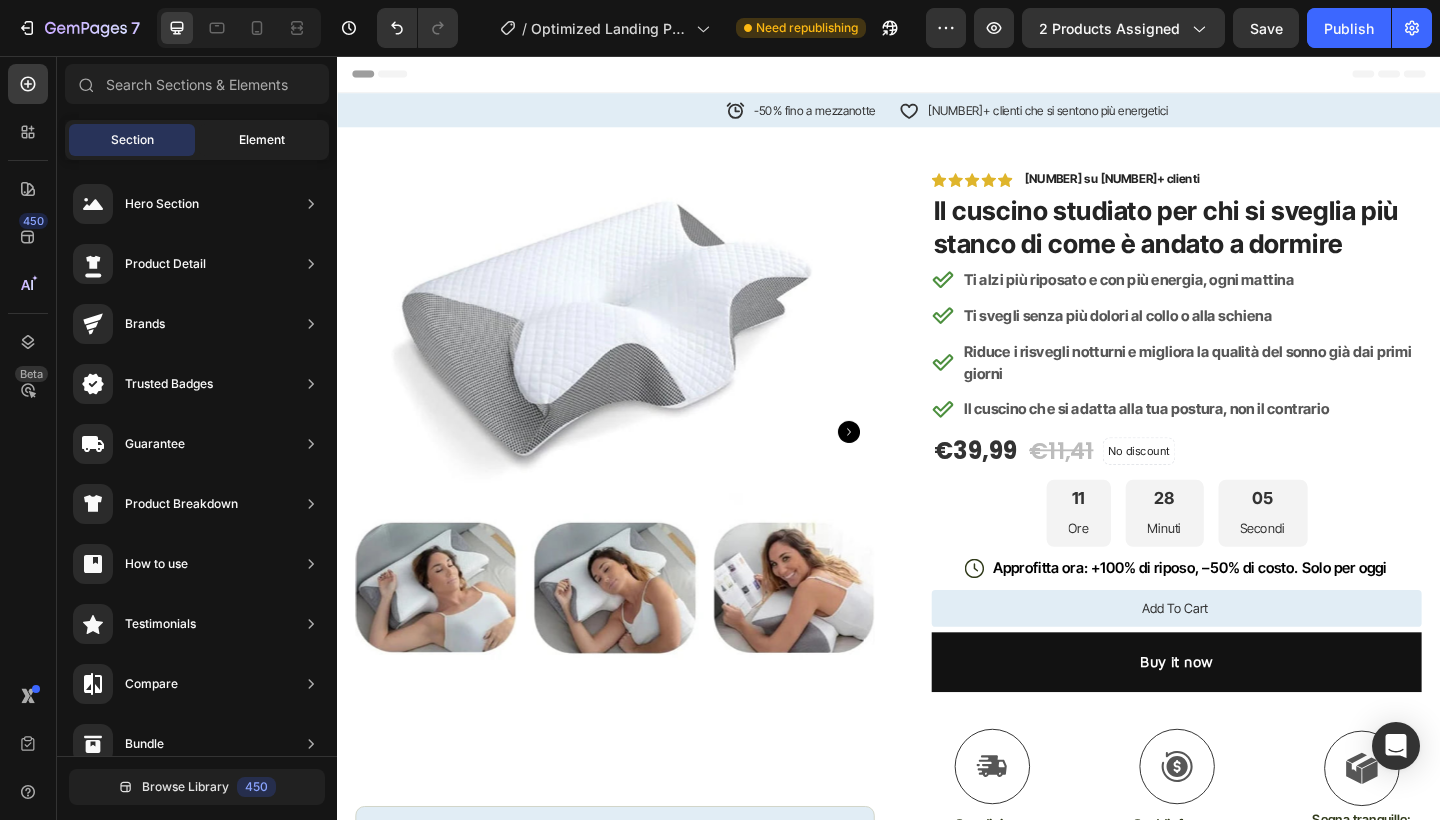 click on "Element" at bounding box center [262, 140] 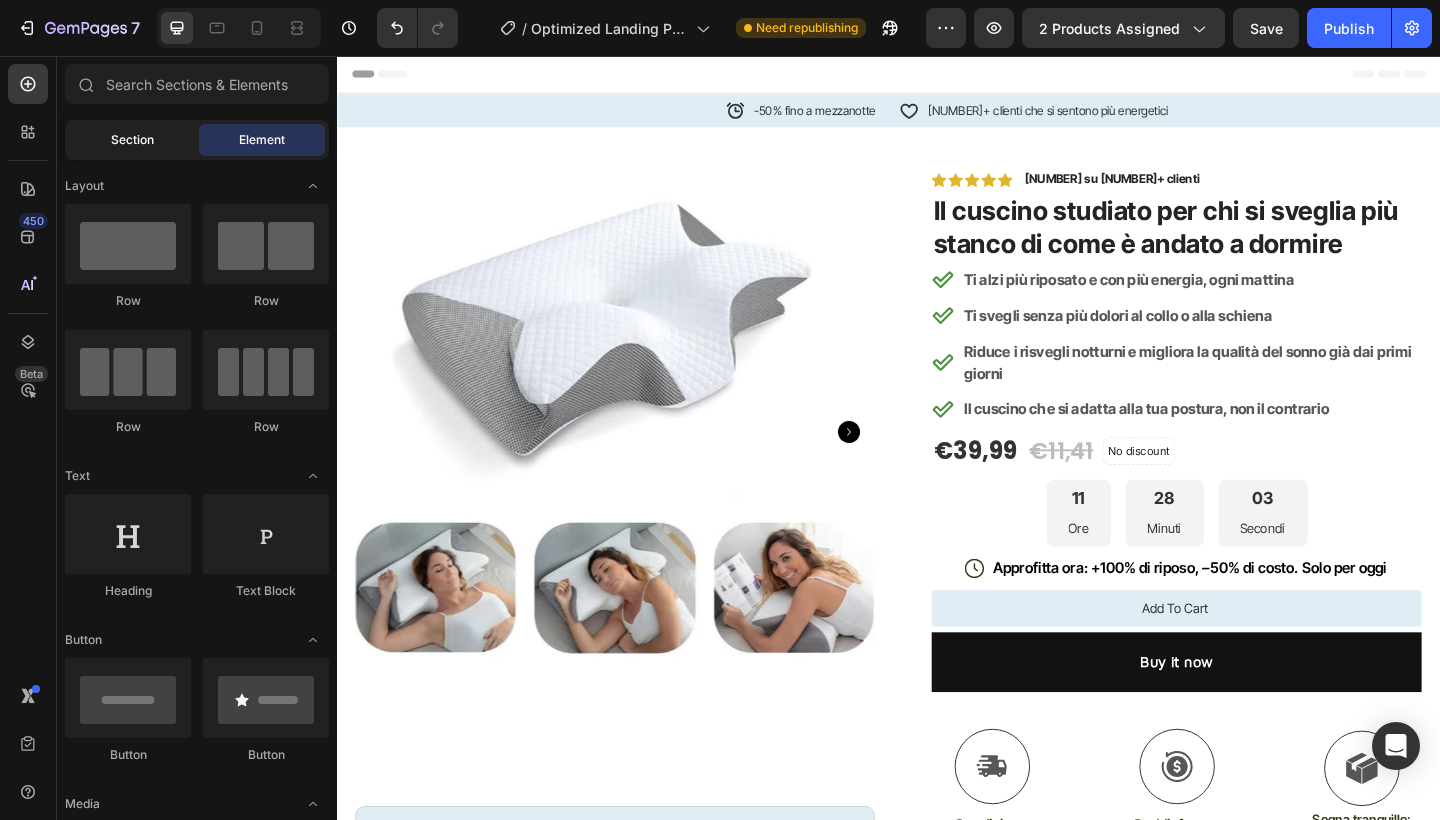 click on "Section" 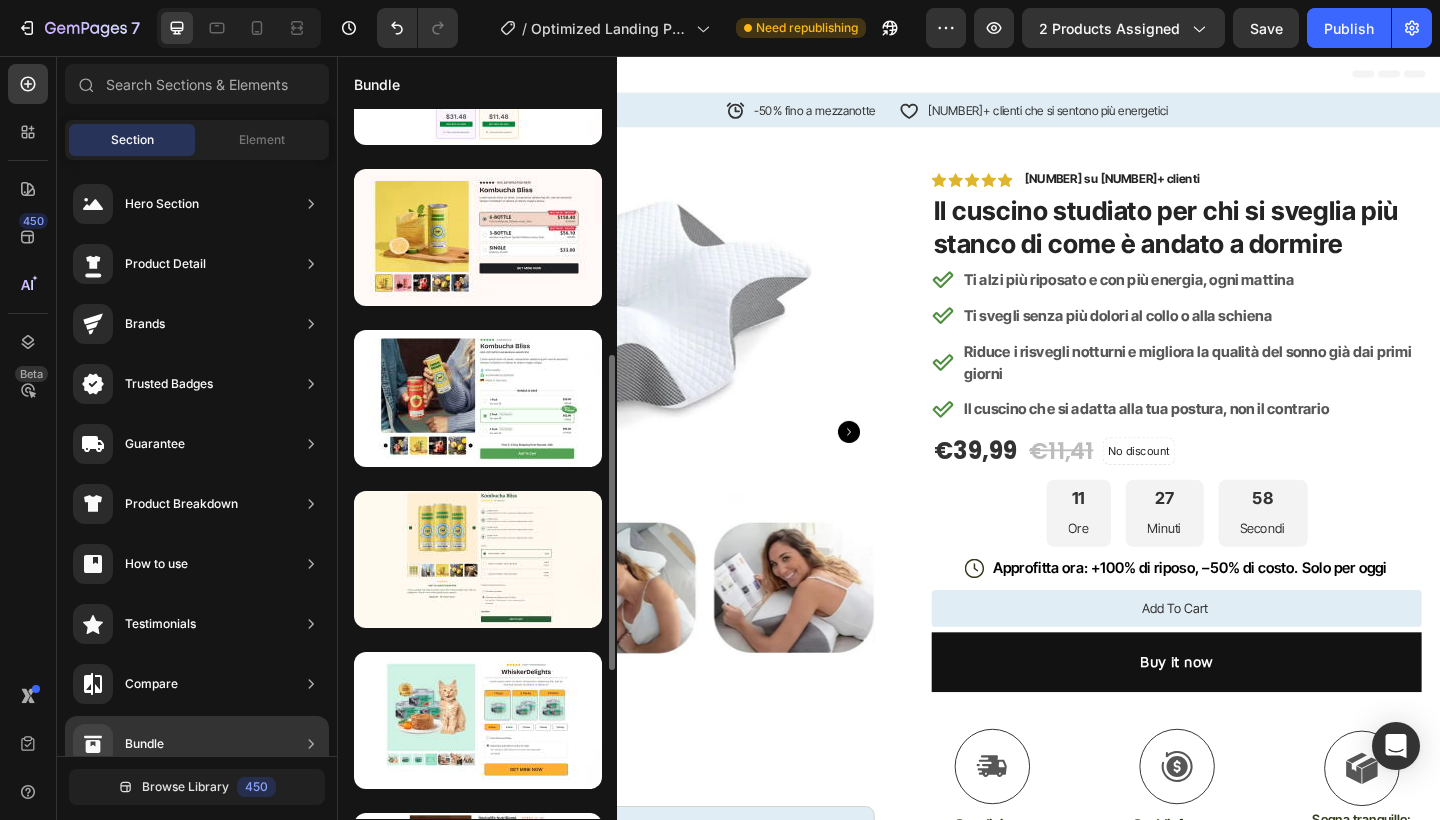scroll, scrollTop: 579, scrollLeft: 0, axis: vertical 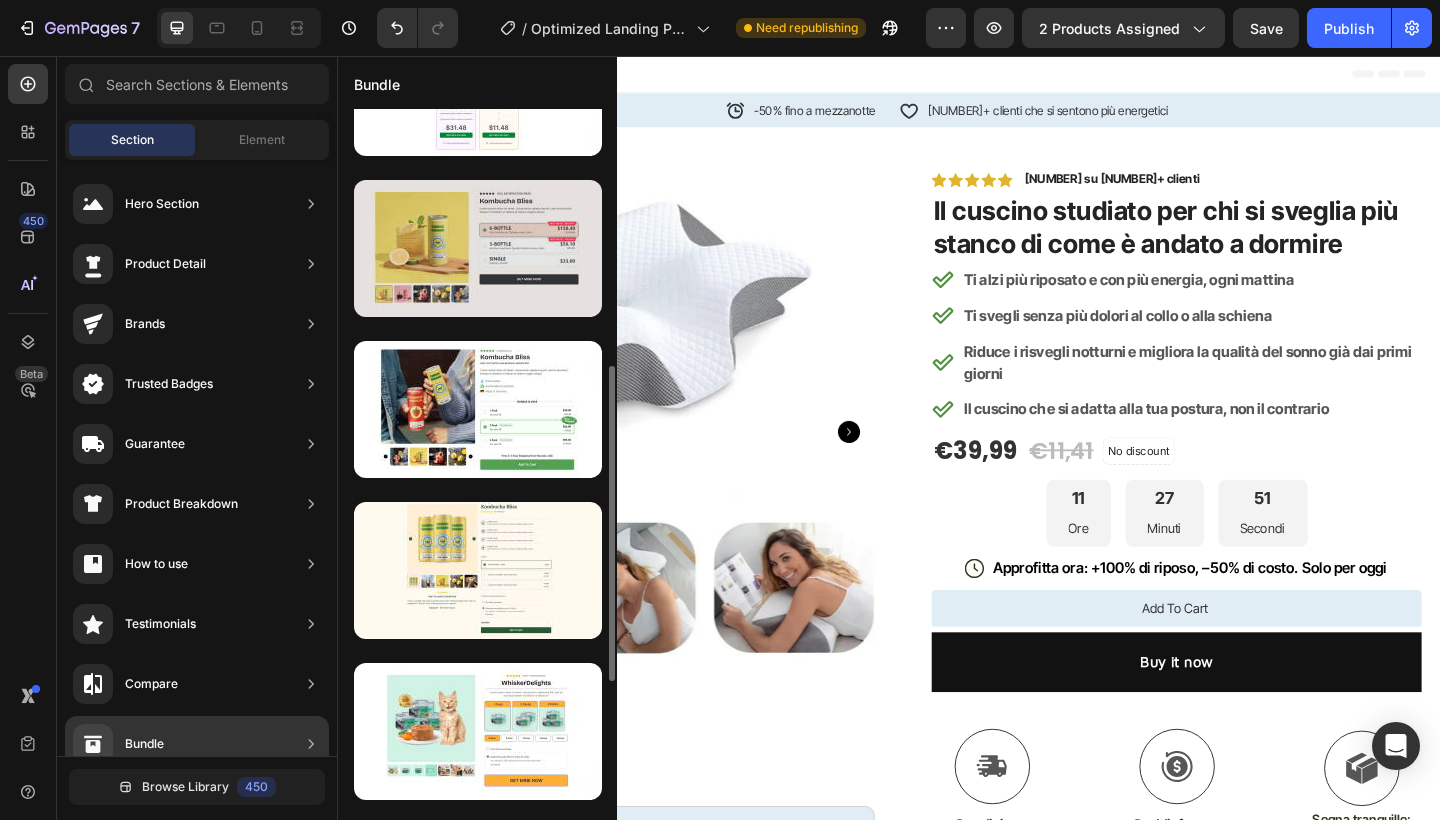 click at bounding box center (478, 248) 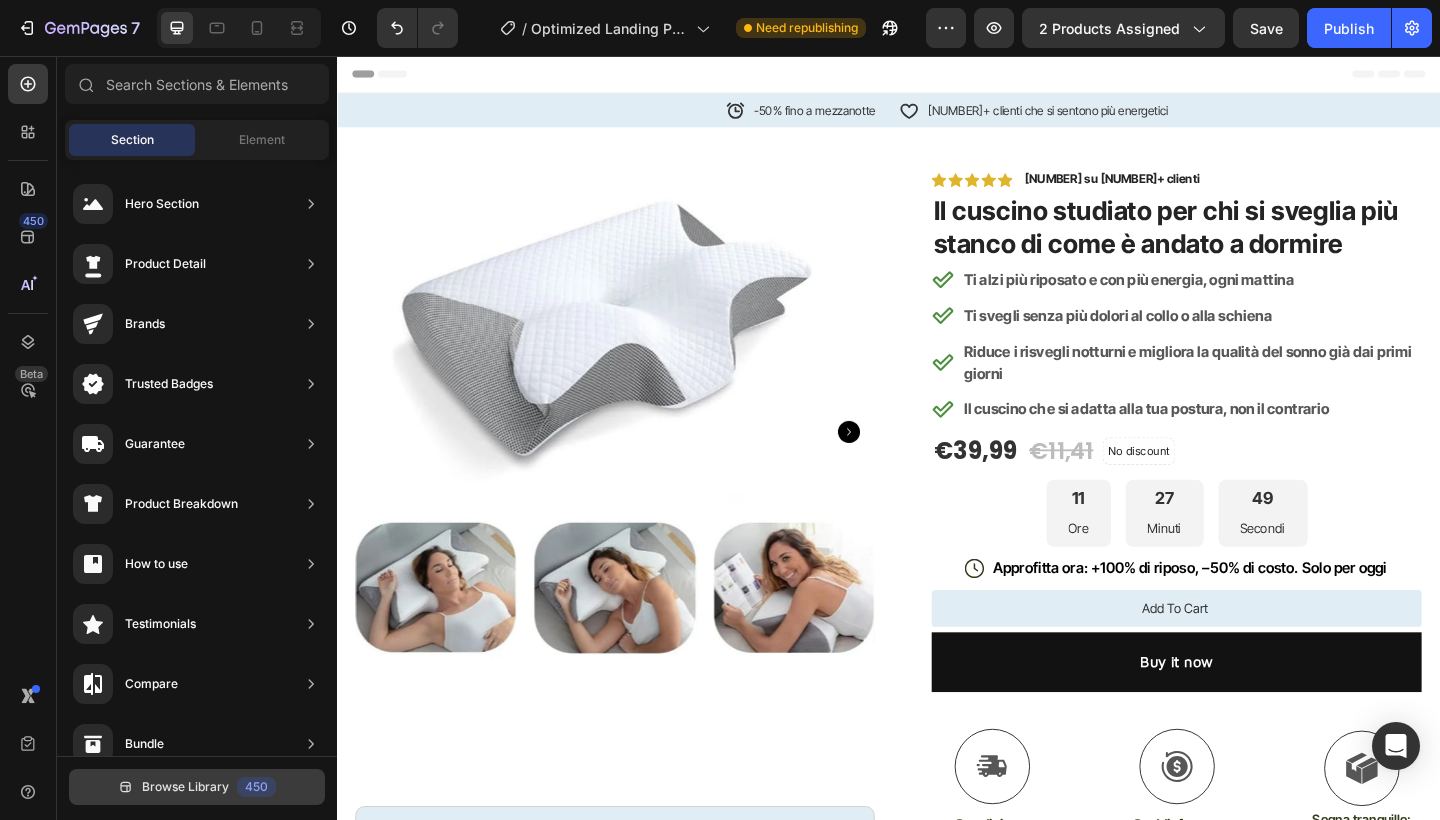 click on "Browse Library" at bounding box center [185, 787] 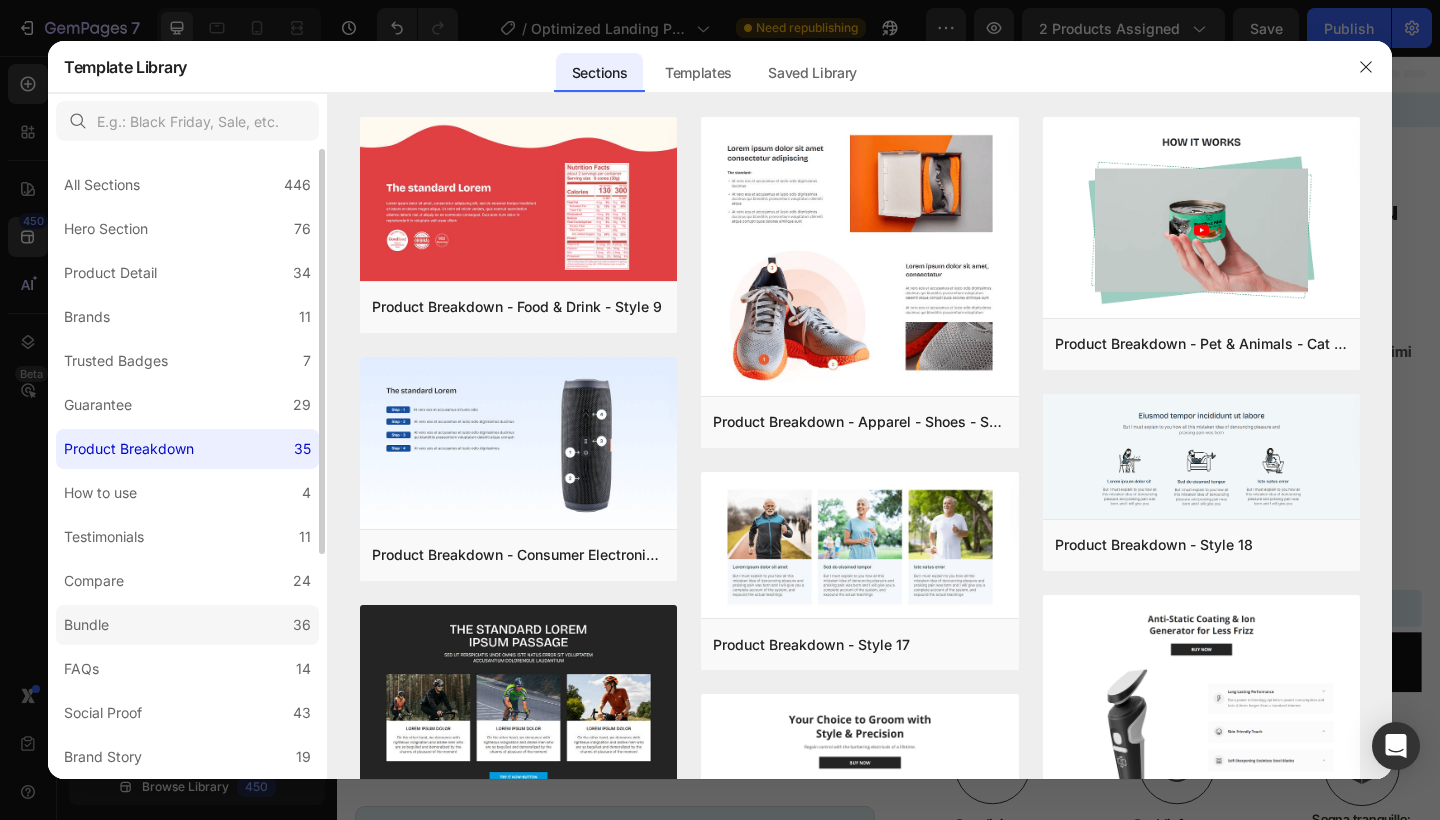 click on "Bundle 36" 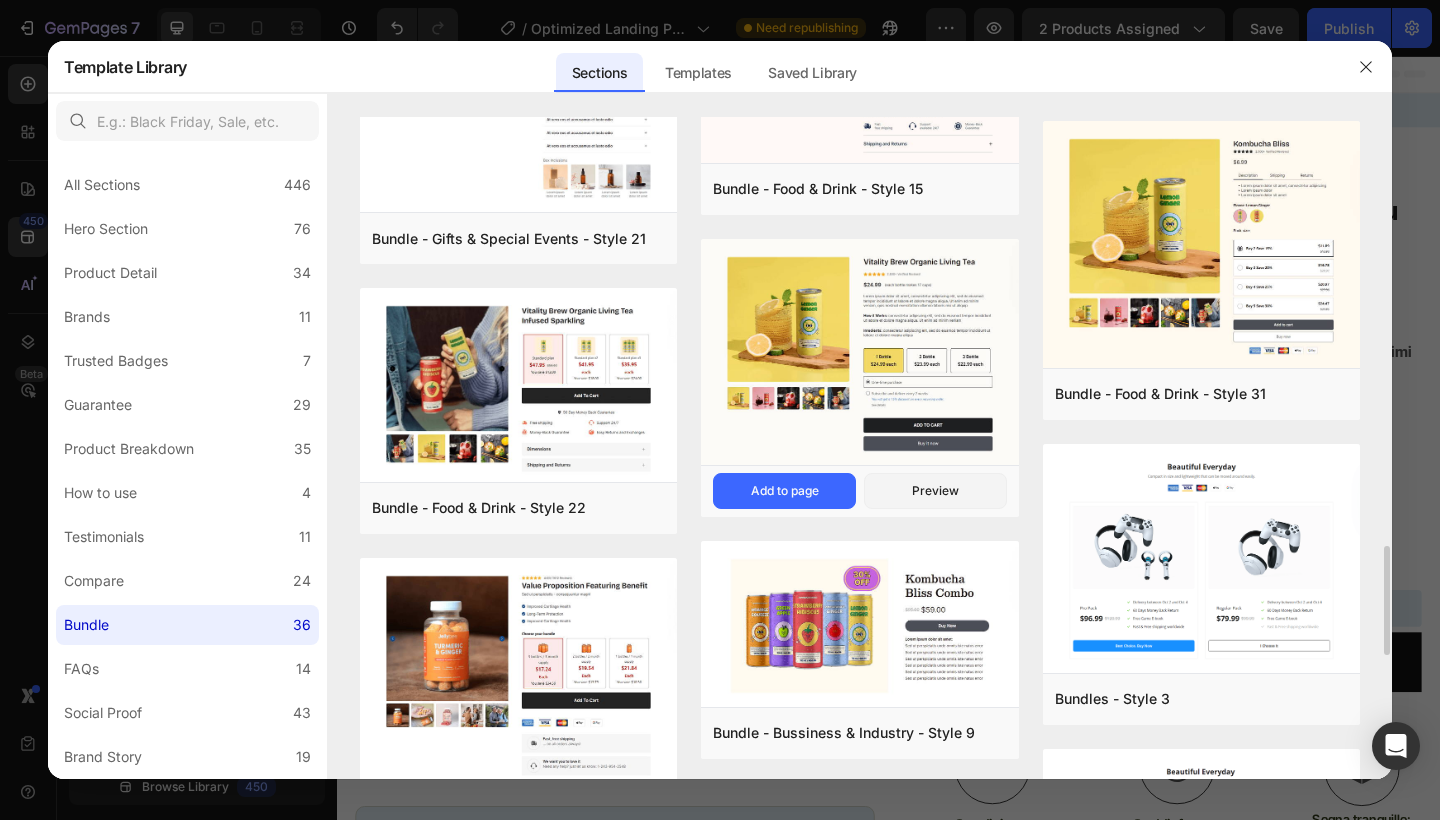 scroll, scrollTop: 2480, scrollLeft: 0, axis: vertical 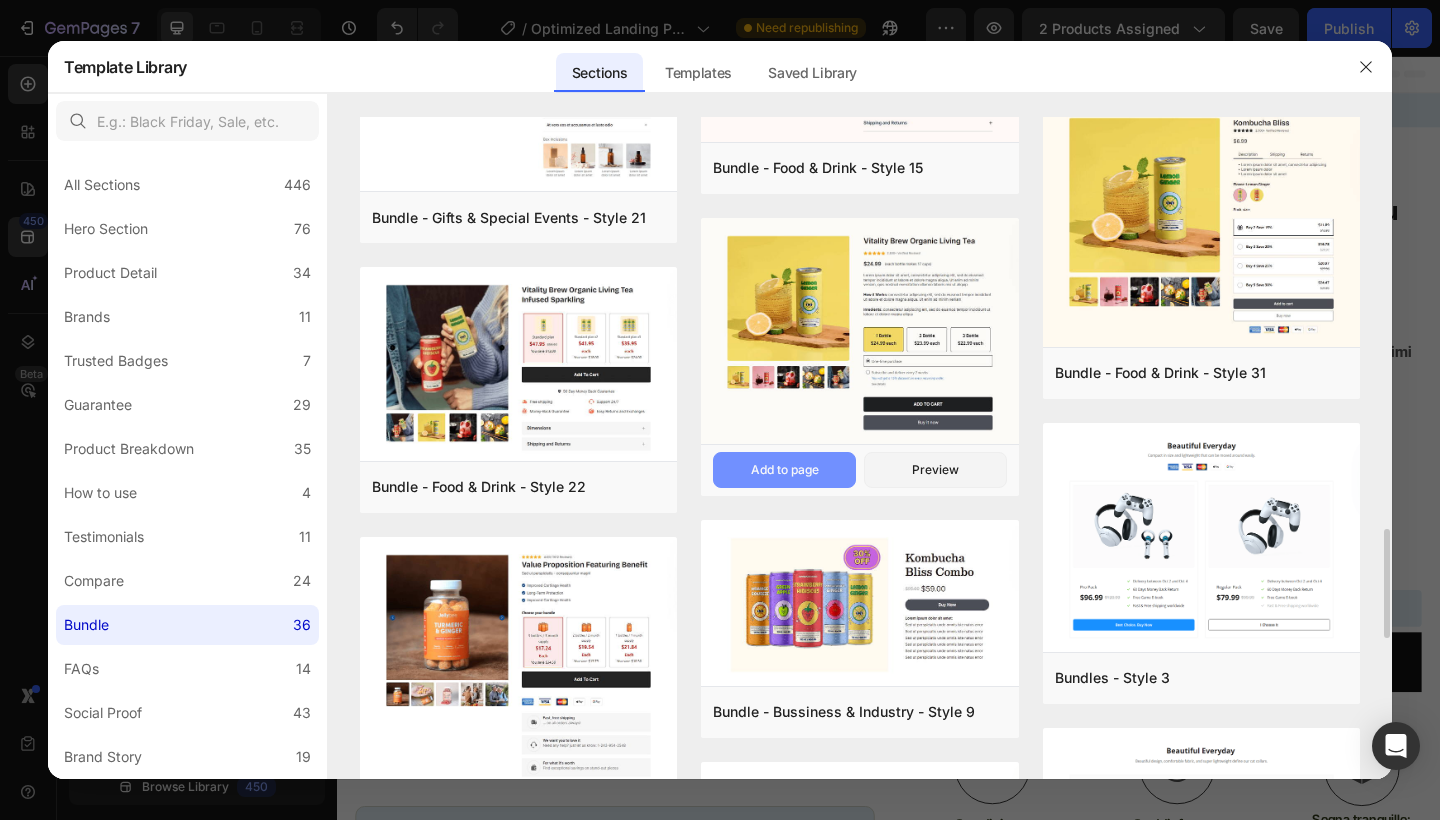 click on "Add to page" at bounding box center (785, 470) 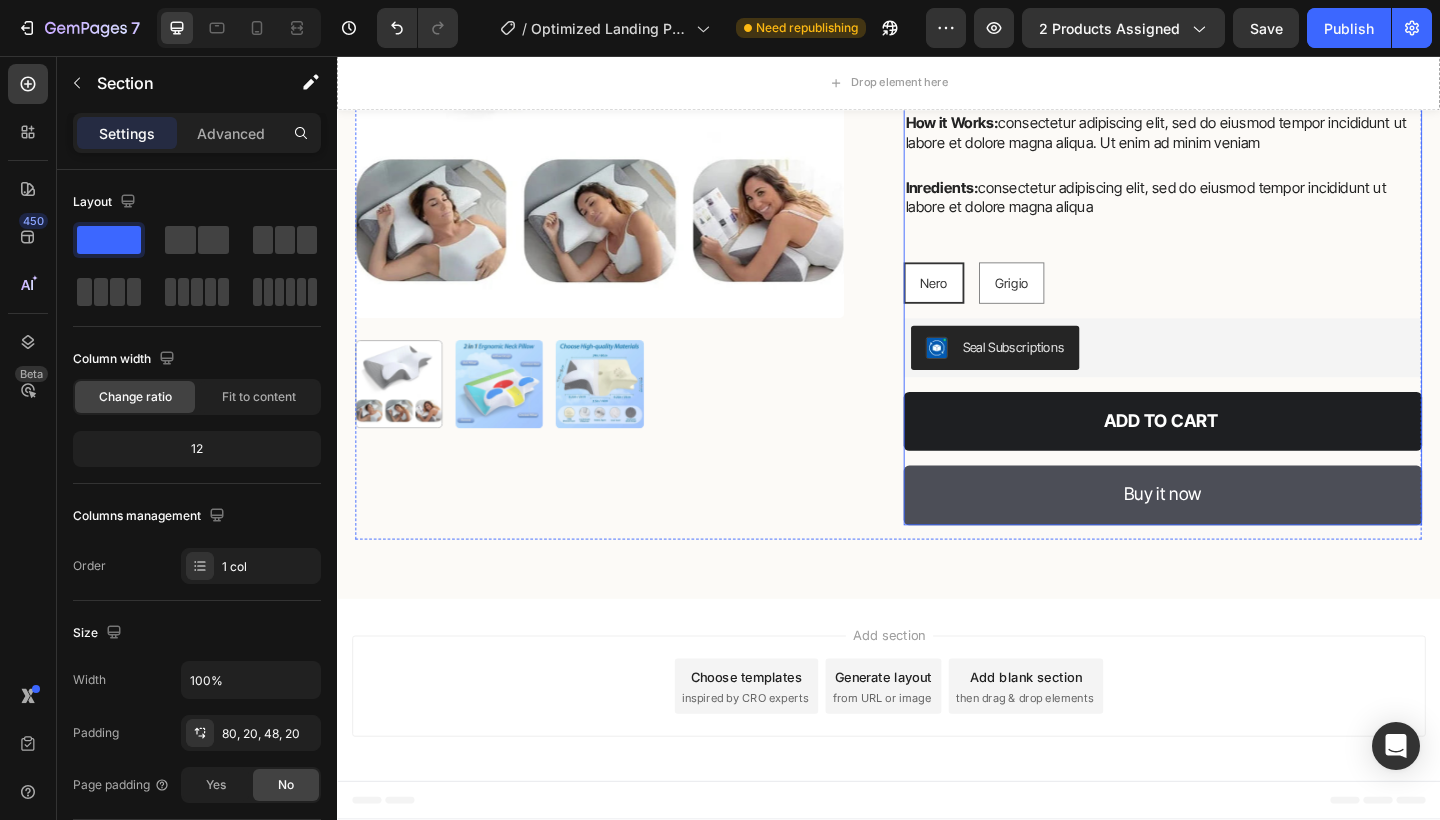 scroll, scrollTop: 6994, scrollLeft: 0, axis: vertical 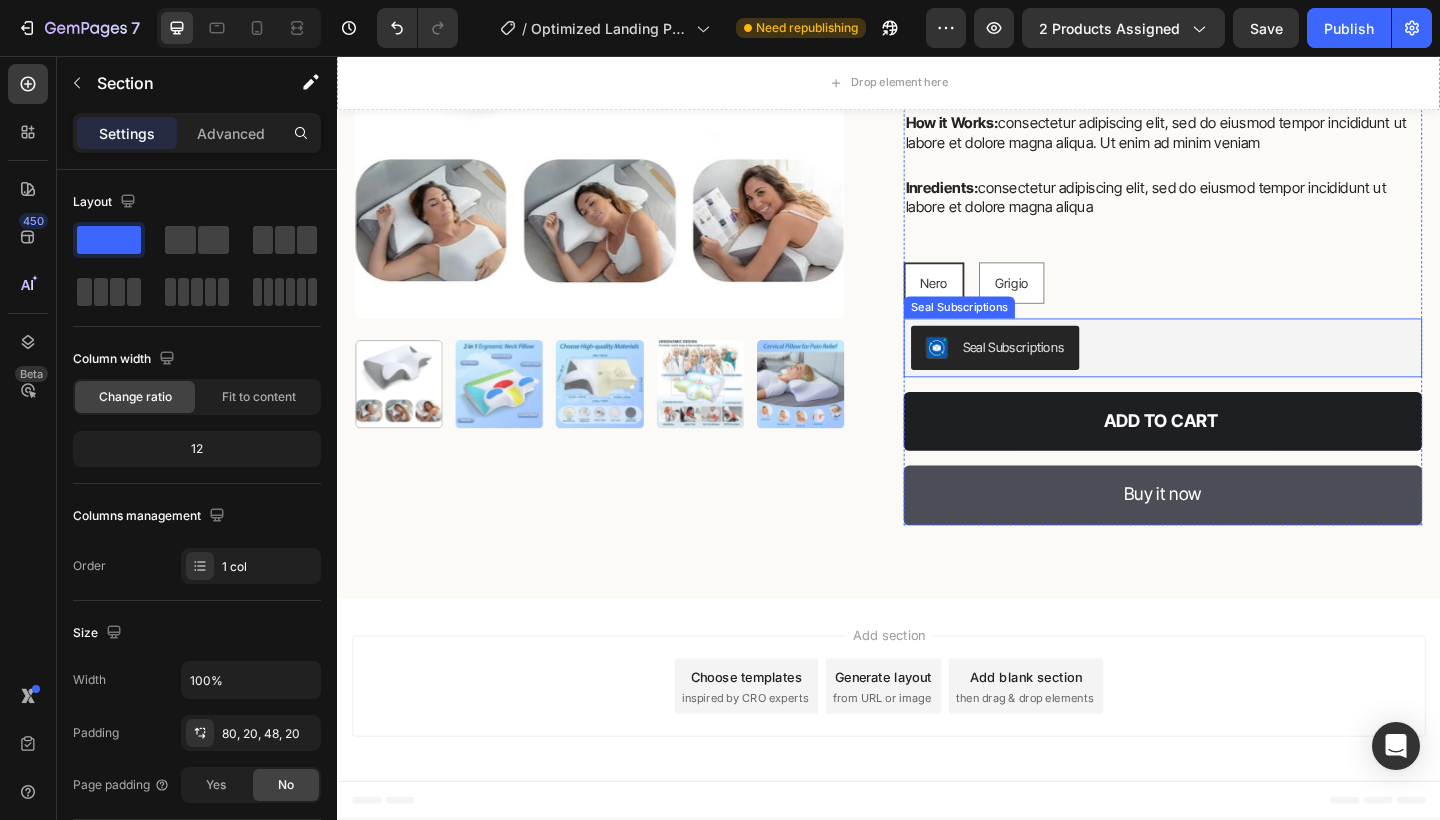 click on "Seal Subscriptions" at bounding box center [1072, 372] 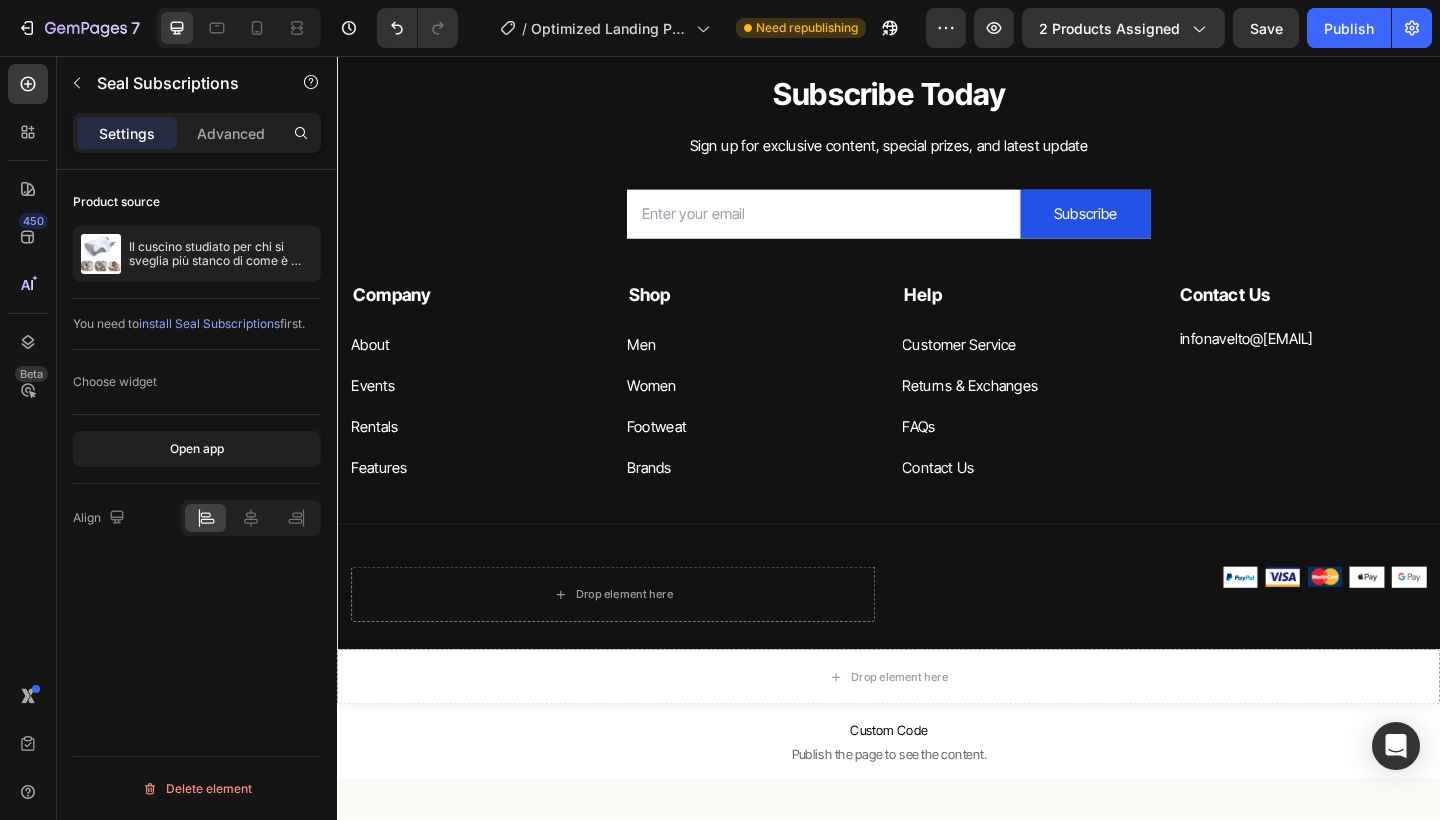 scroll, scrollTop: 6640, scrollLeft: 0, axis: vertical 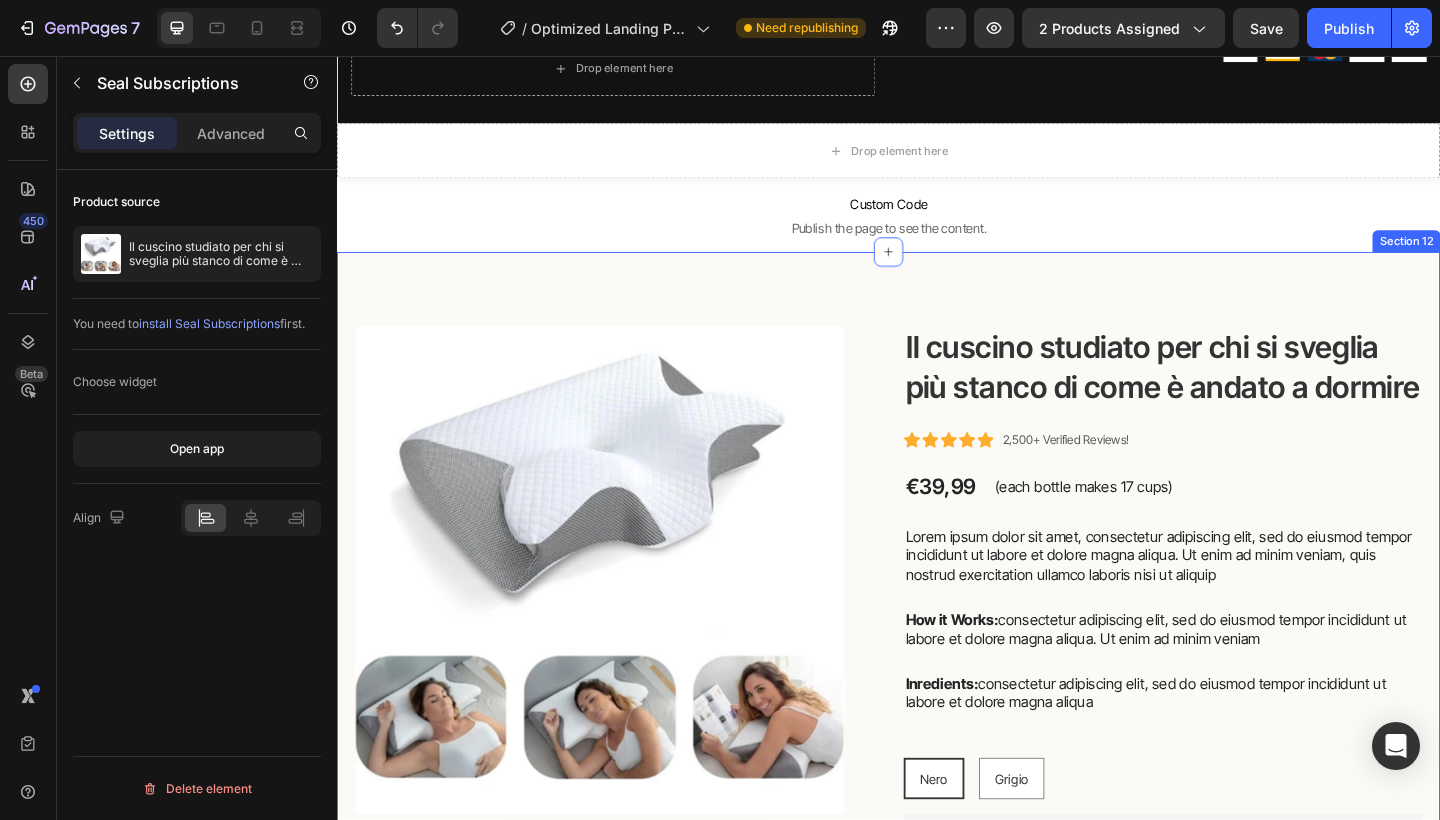 click on "Product Images Il cuscino studiato per chi si sveglia più stanco di come è andato a dormire Product Title Icon Icon Icon Icon Icon Icon List 2,500+ Verified Reviews! Text Block Row €[PRICE] Product Price Product Price (each bottle makes 17 cups) Text Block Row Lorem ipsum dolor sit amet, consectetur adipiscing elit, sed do eiusmod tempor incididunt ut labore et dolore magna aliqua. Ut enim ad minim veniam, quis nostrud exercitation ullamco laboris nisi ut aliquip Text Block How it Works: consectetur adipiscing elit, sed do eiusmod tempor incididunt ut labore et dolore magna aliqua. Ut enim ad minim veniam Text Block Inredients: consectetur adipiscing elit, sed do eiusmod tempor incididunt ut labore et dolore magna aliqua Text Block Row Nero Nero Nero Grigio Grigio Grigio Product Variants Swatches Seal Subscriptions Seal Subscriptions Add to cart Add to Cart Buy it now Dynamic Checkout Text Block How it Works: Text Block Inredients: Text Block Row Row Product Section 12" at bounding box center (937, 728) 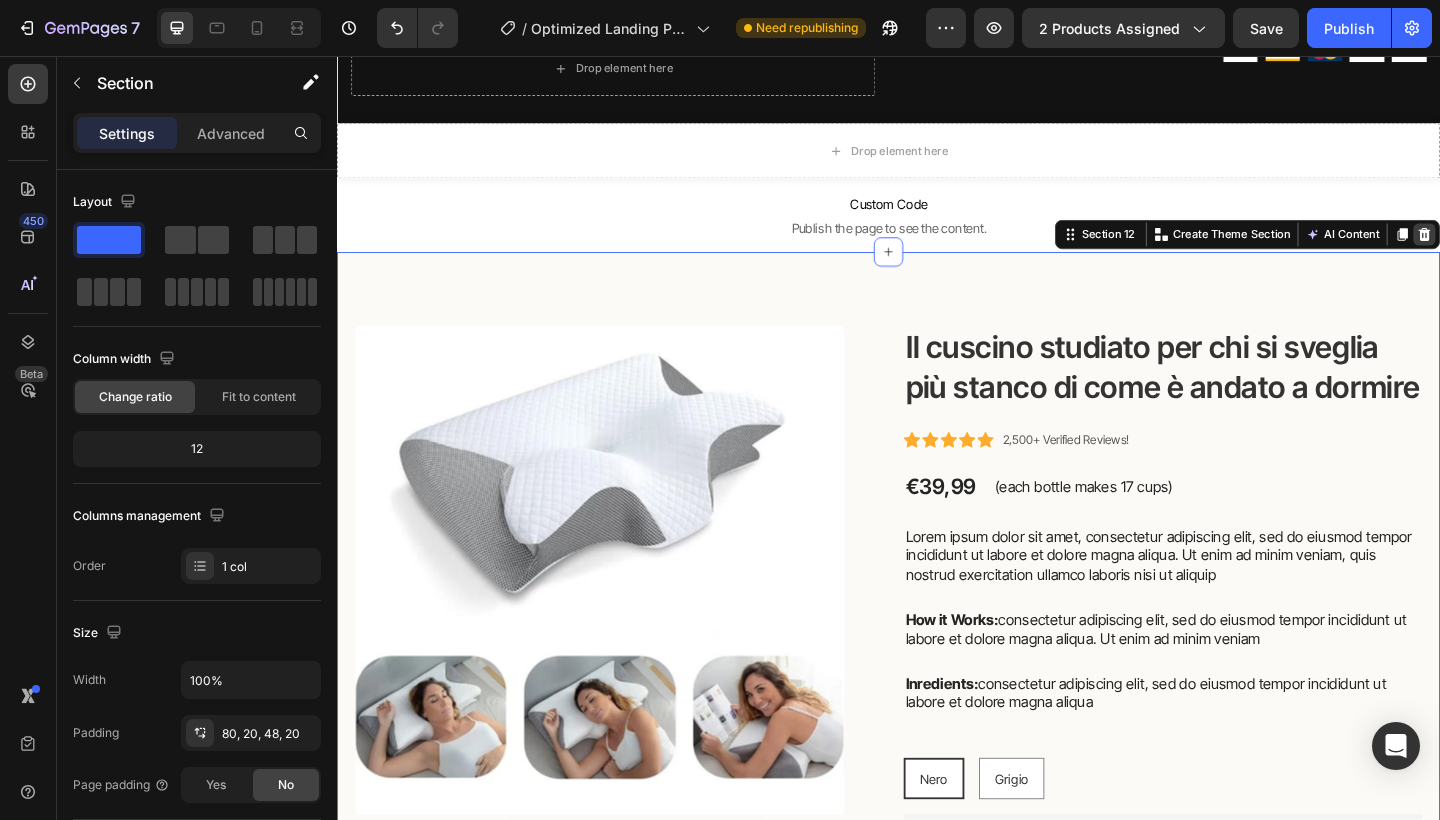 click at bounding box center (1520, 251) 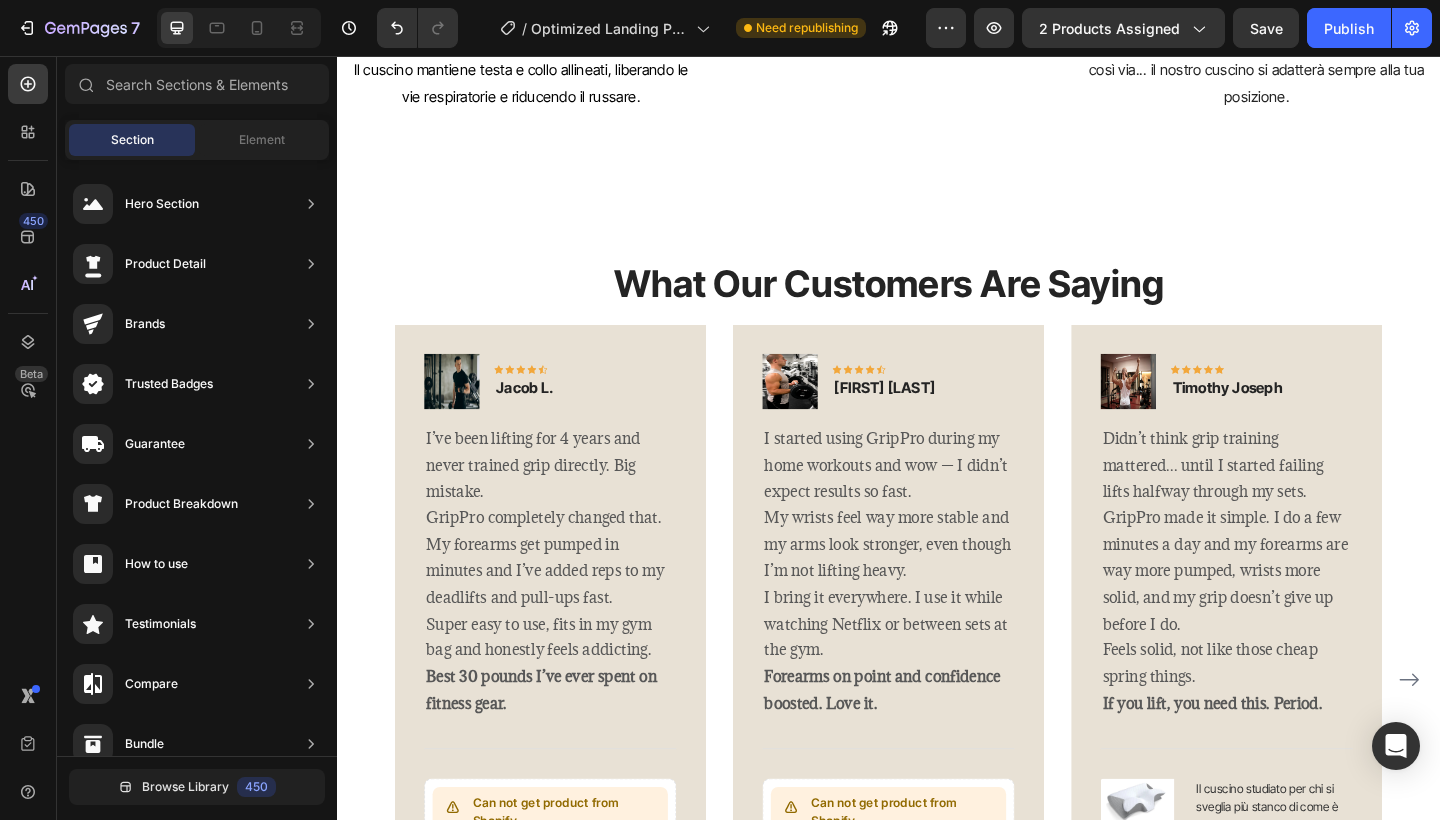 scroll, scrollTop: 3625, scrollLeft: 0, axis: vertical 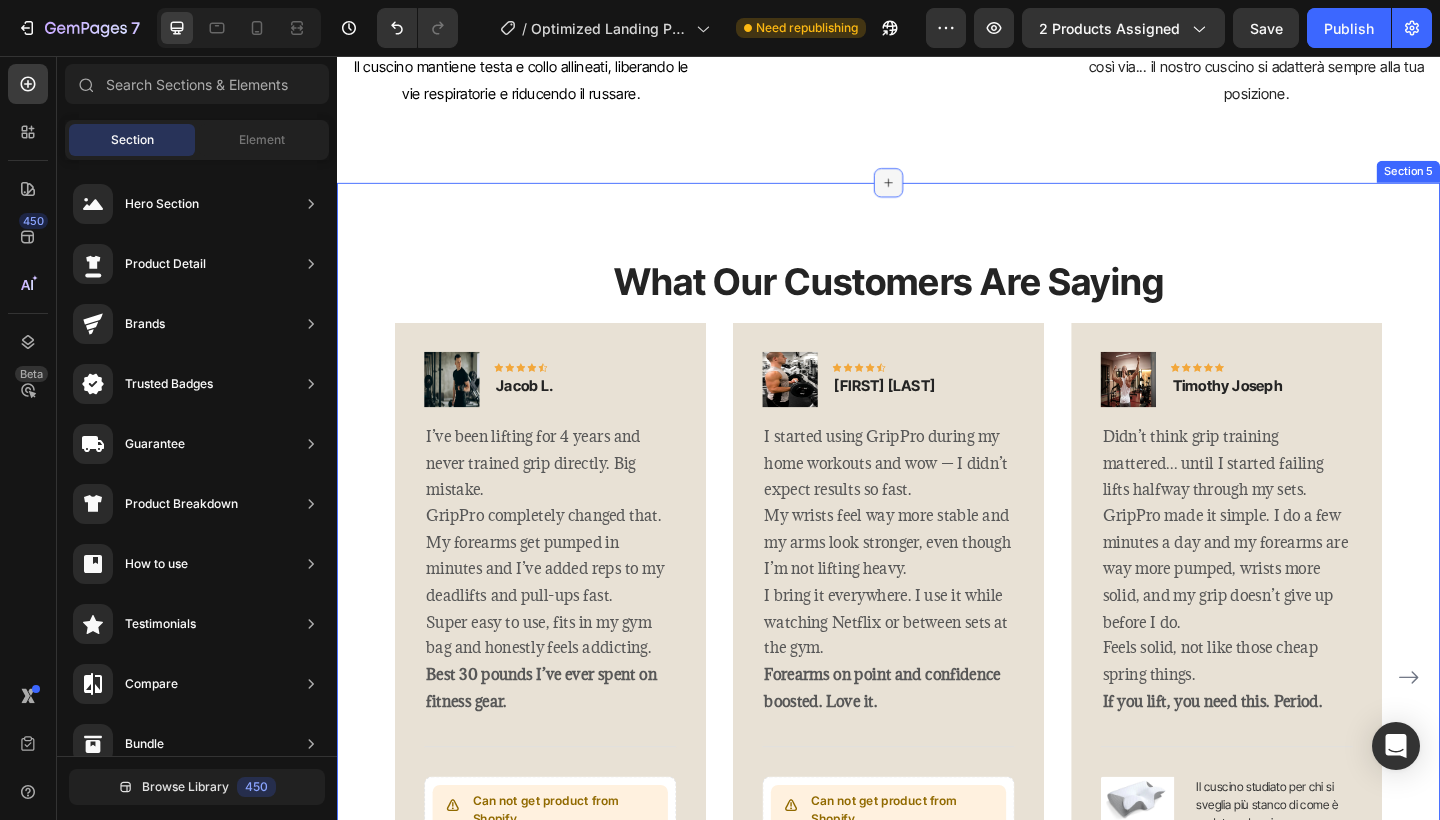 click 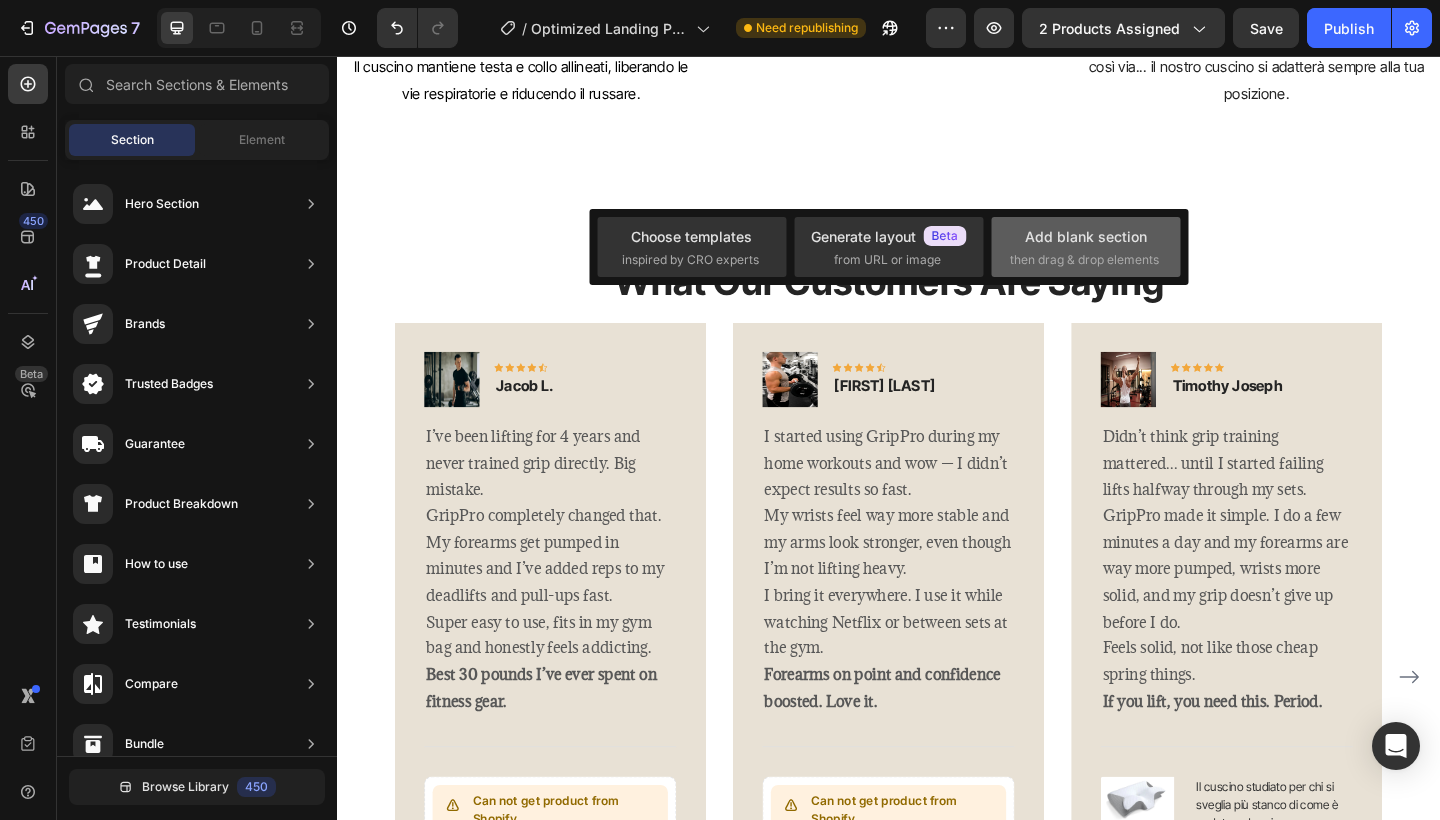 click on "then drag & drop elements" at bounding box center [1084, 260] 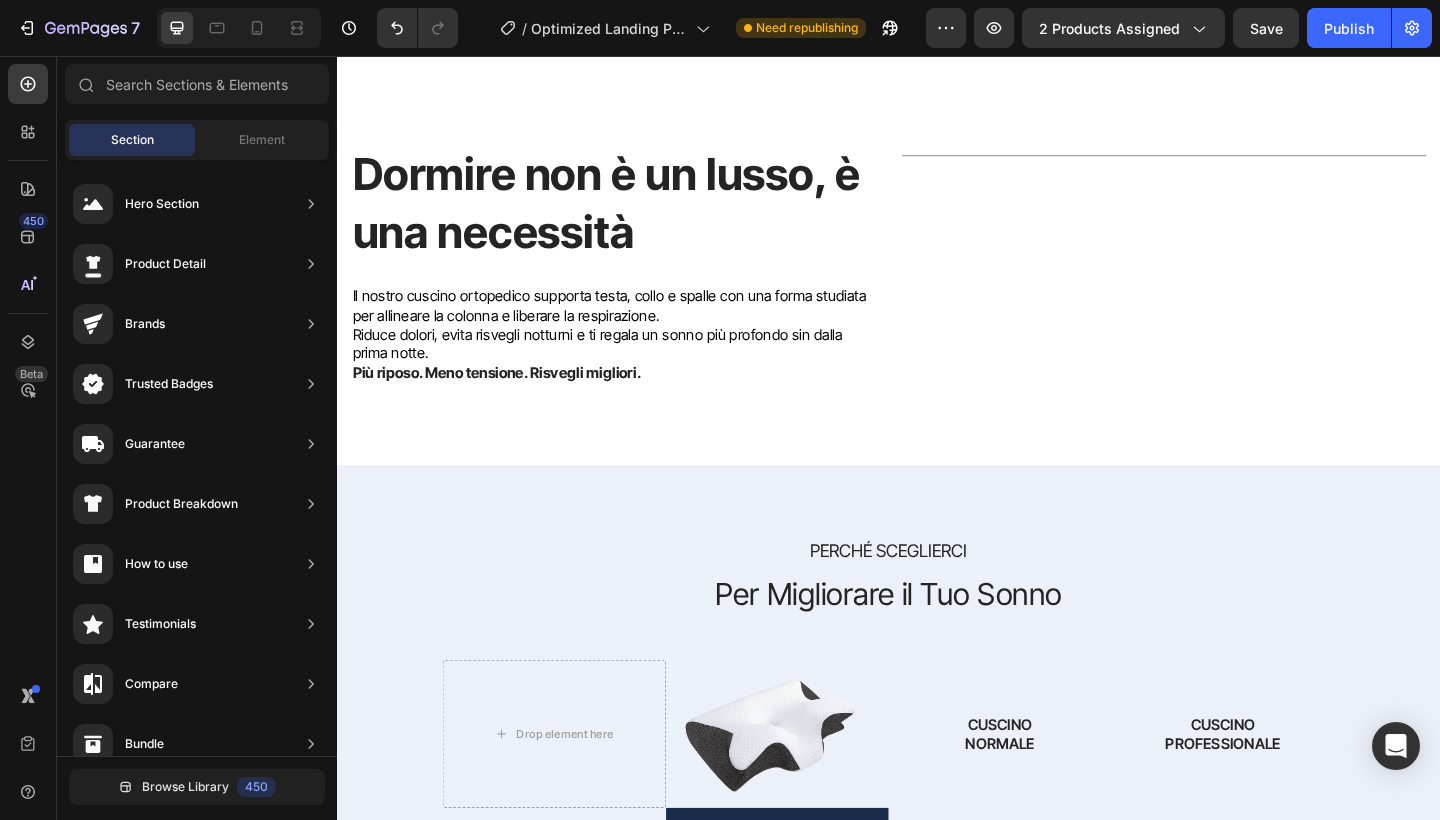 scroll, scrollTop: 1374, scrollLeft: 0, axis: vertical 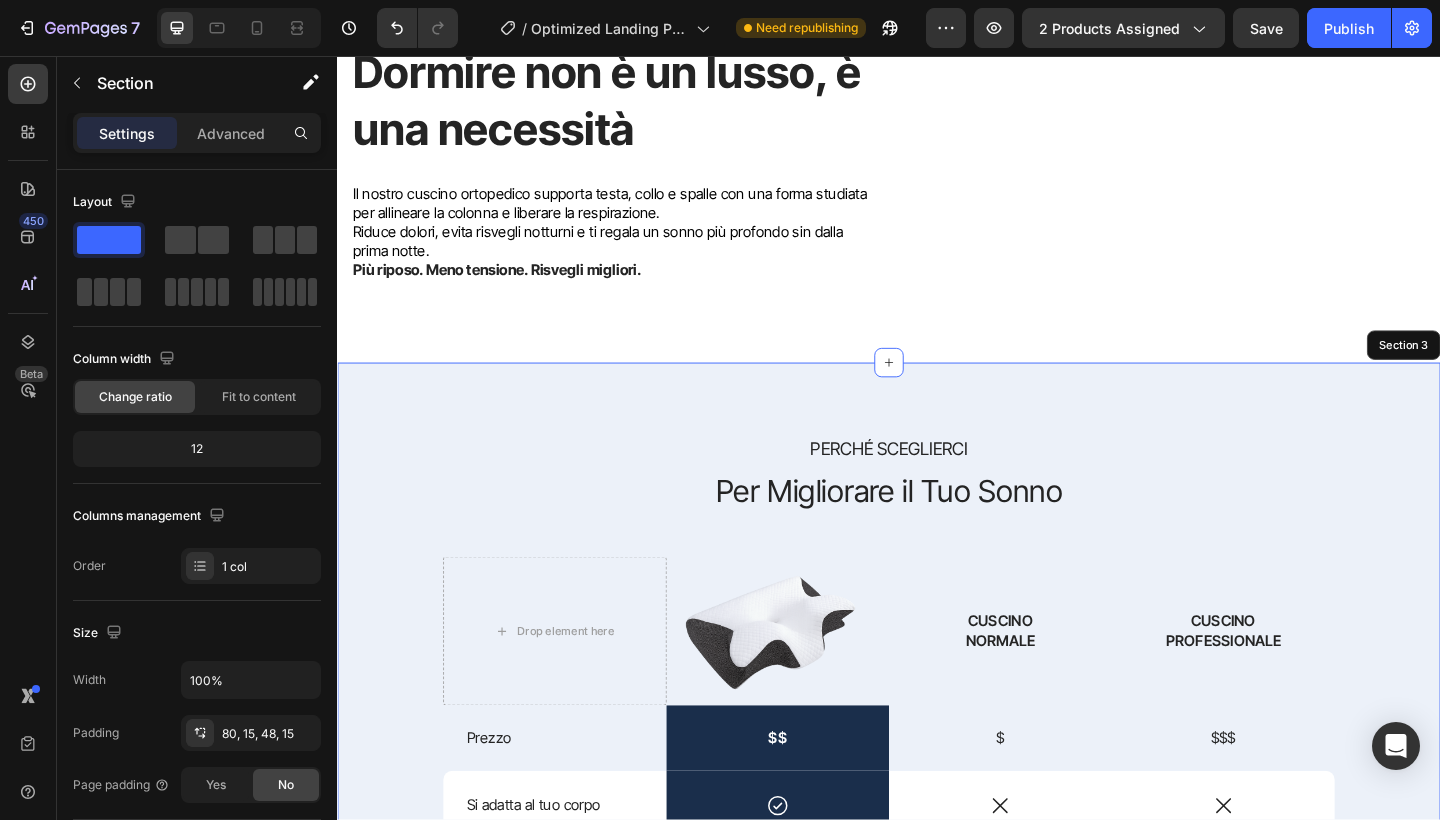 click on "PERCHéSCEGLIERCI Text Block Per Migliorare il Tuo Sonno Heading
Drop element here Image CUSCINO  NORMALE Text Block CUSCINO PROFESSIONALE Text Block Row Prezzo Text Block $$
Text Block $
Text Block $$$ Text Block Row Si adatta al tuo corpo Text Block
Icon Row
Icon
Icon Row Riduce i risvegli notturni Text Block
Icon Row
Icon
Icon Row Testato per il miglior allineamento spinale Text Block
Icon Row
Icon
Icon Row Aiuta a dormire meglio già dalla prima notte Text Block
Icon Row
Icon
Icon Row Previene dolori a collo e spalle Text Block
Icon Row
Icon
Icon Row Durata di vita Text Block Lunga (3-5 anni) Text Block Row Breve (1 anno) Text Block Medio/Lunga (2-4 anni) Text Block Row ACQUISTA ORA Button Soddisfatto o rimborsato Text Block Row Section 3" at bounding box center (937, 948) 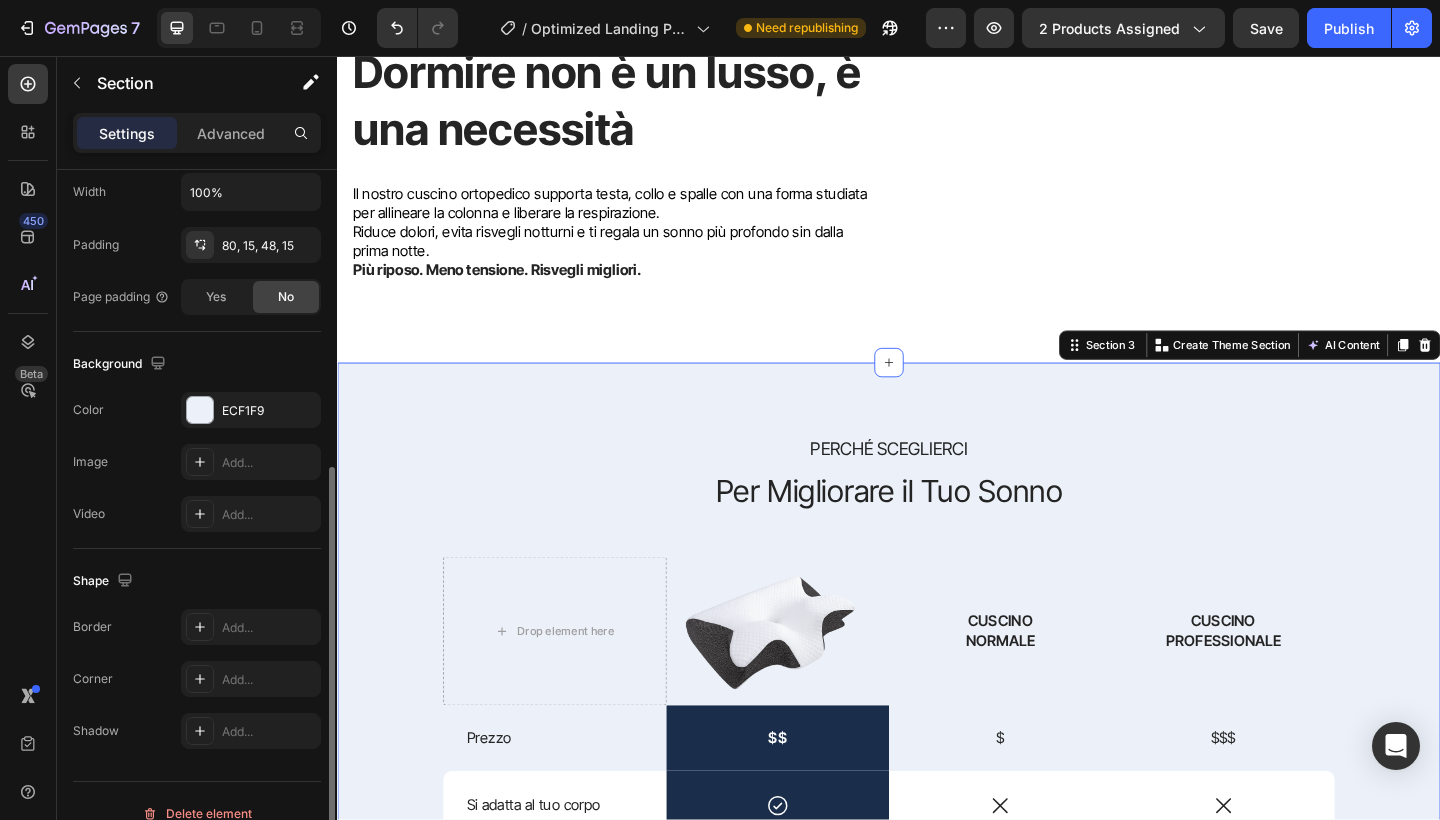 scroll, scrollTop: 513, scrollLeft: 0, axis: vertical 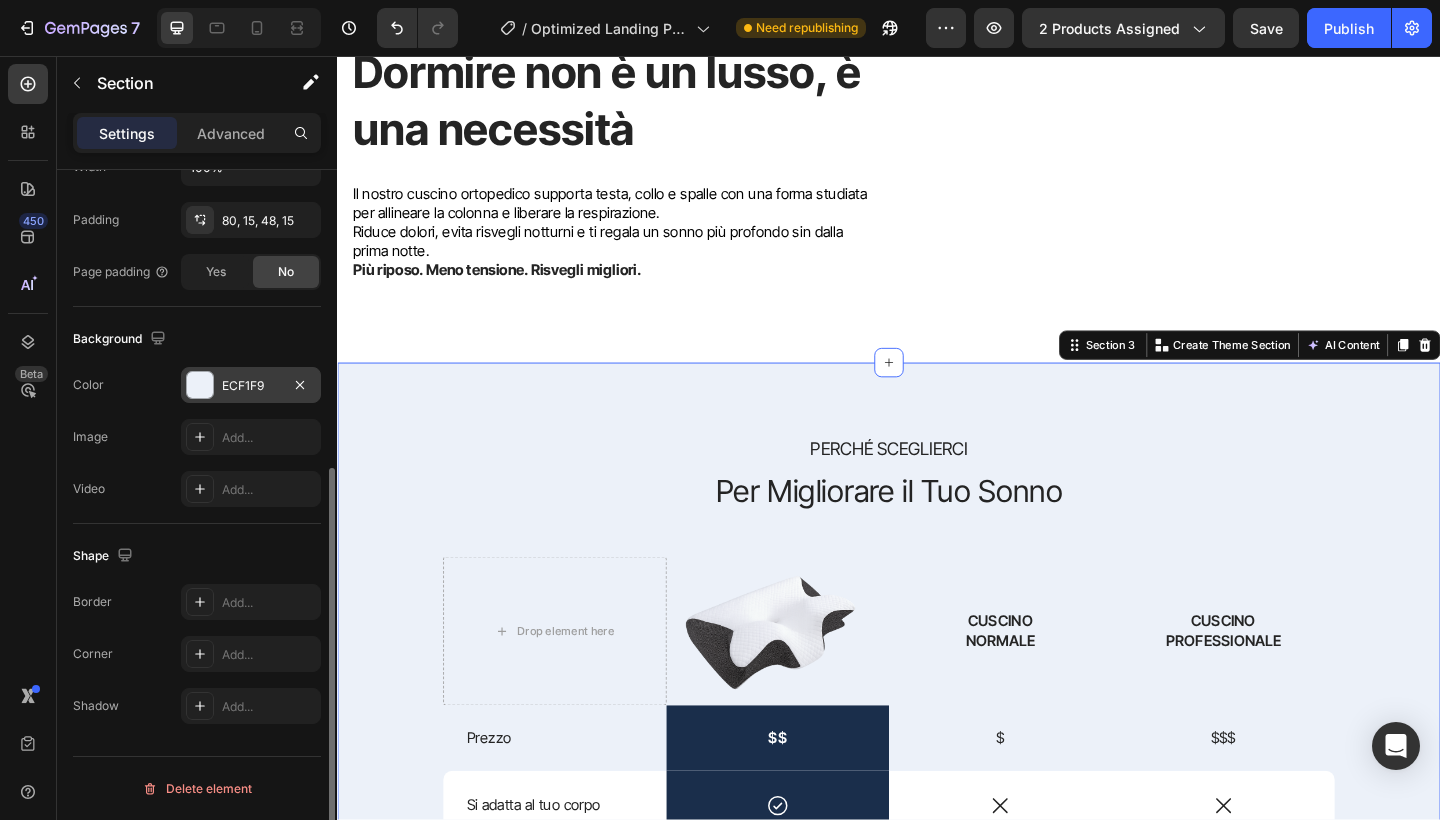 click on "ECF1F9" at bounding box center [251, 386] 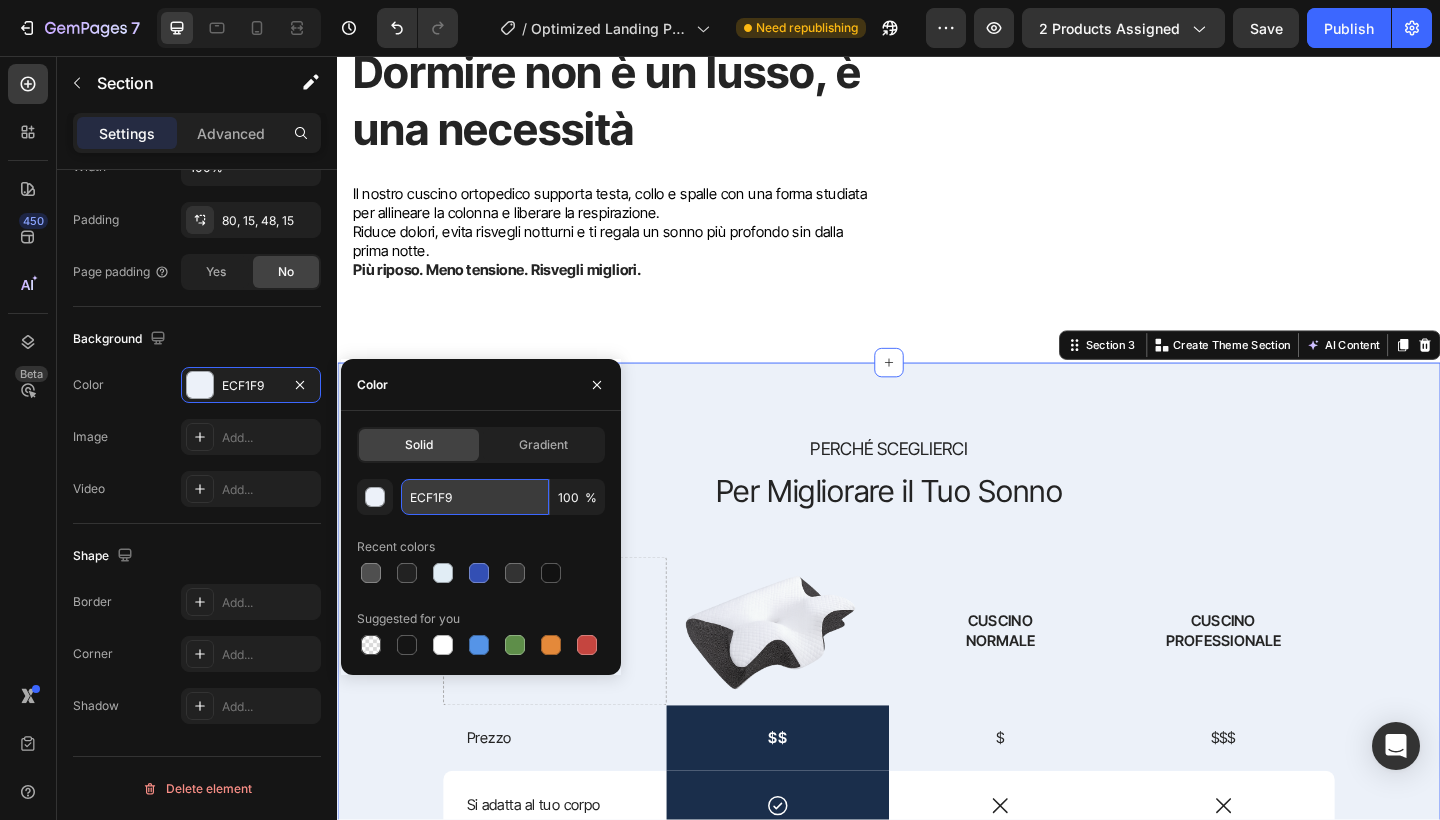 drag, startPoint x: 482, startPoint y: 488, endPoint x: 488, endPoint y: 509, distance: 21.84033 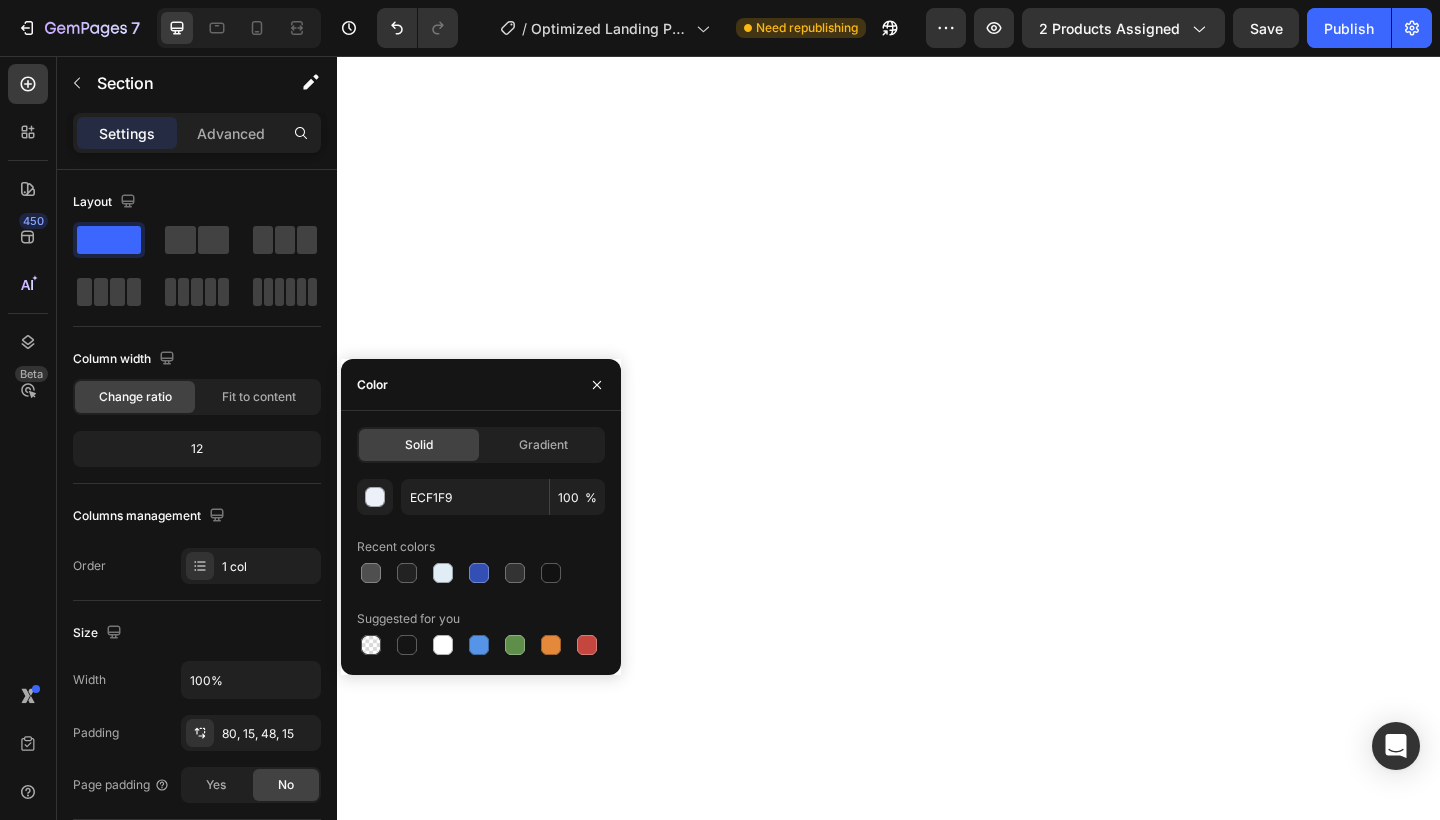 scroll, scrollTop: 0, scrollLeft: 0, axis: both 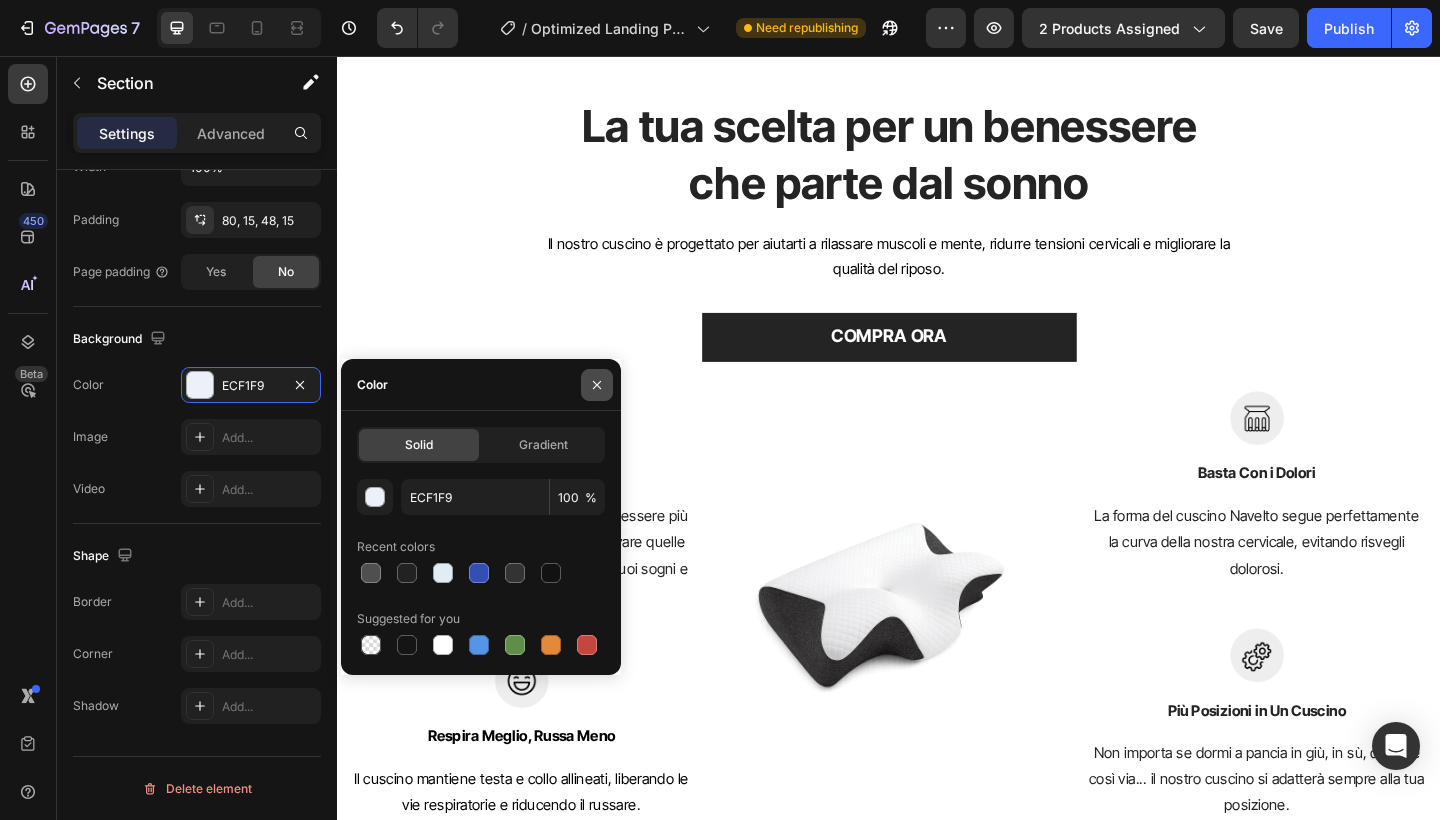 click 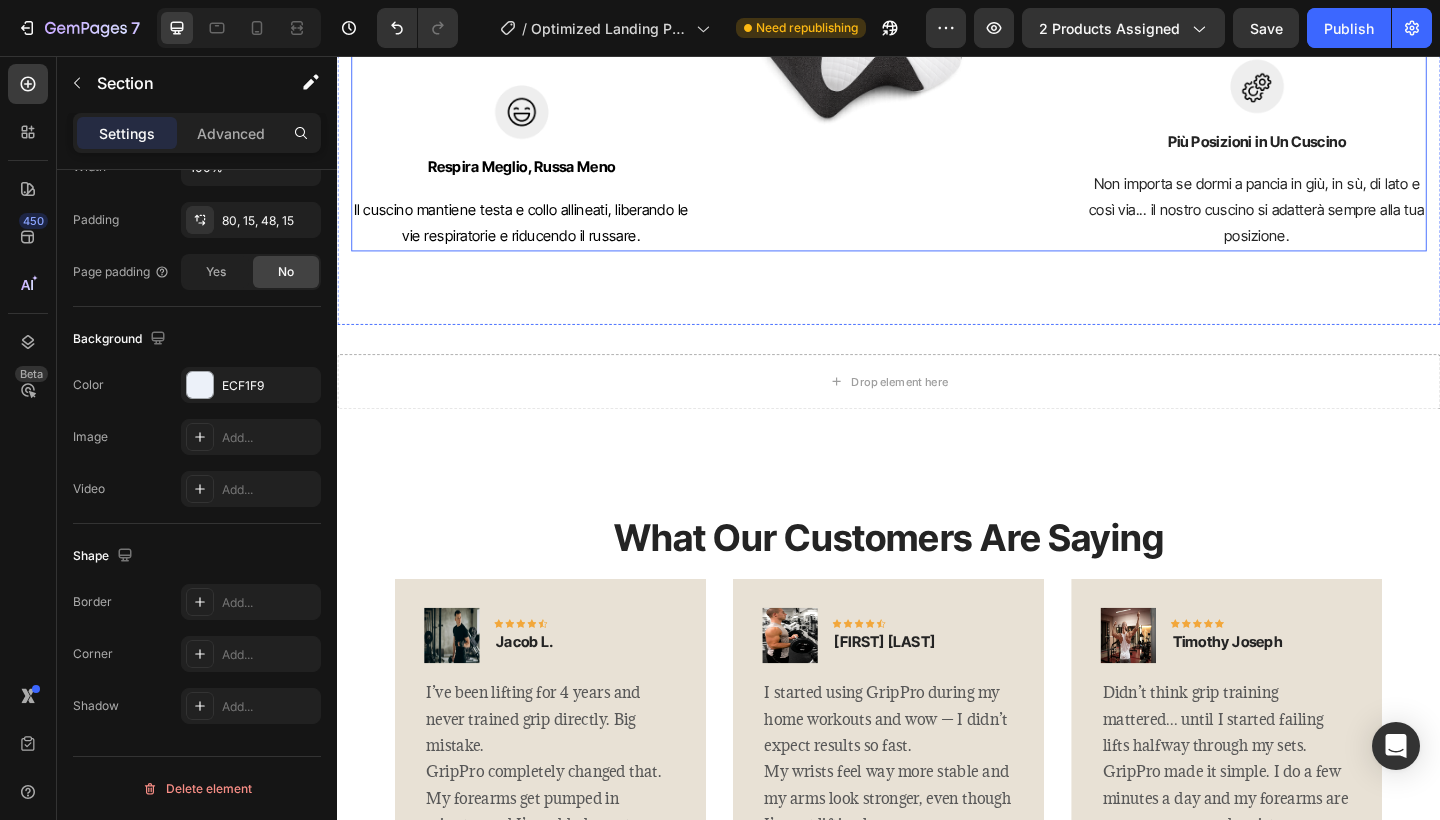 scroll, scrollTop: 3445, scrollLeft: 0, axis: vertical 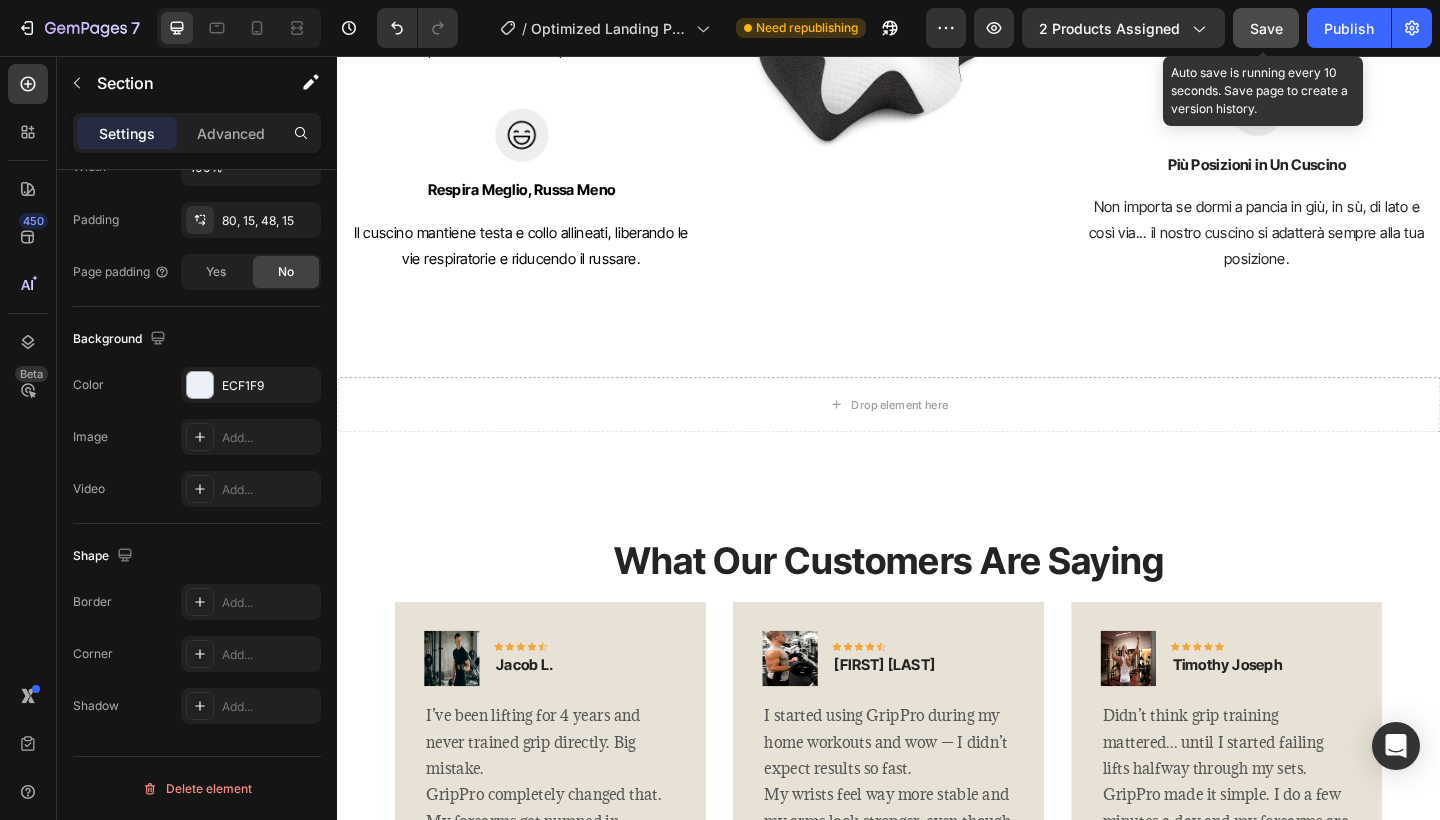 click on "Save" 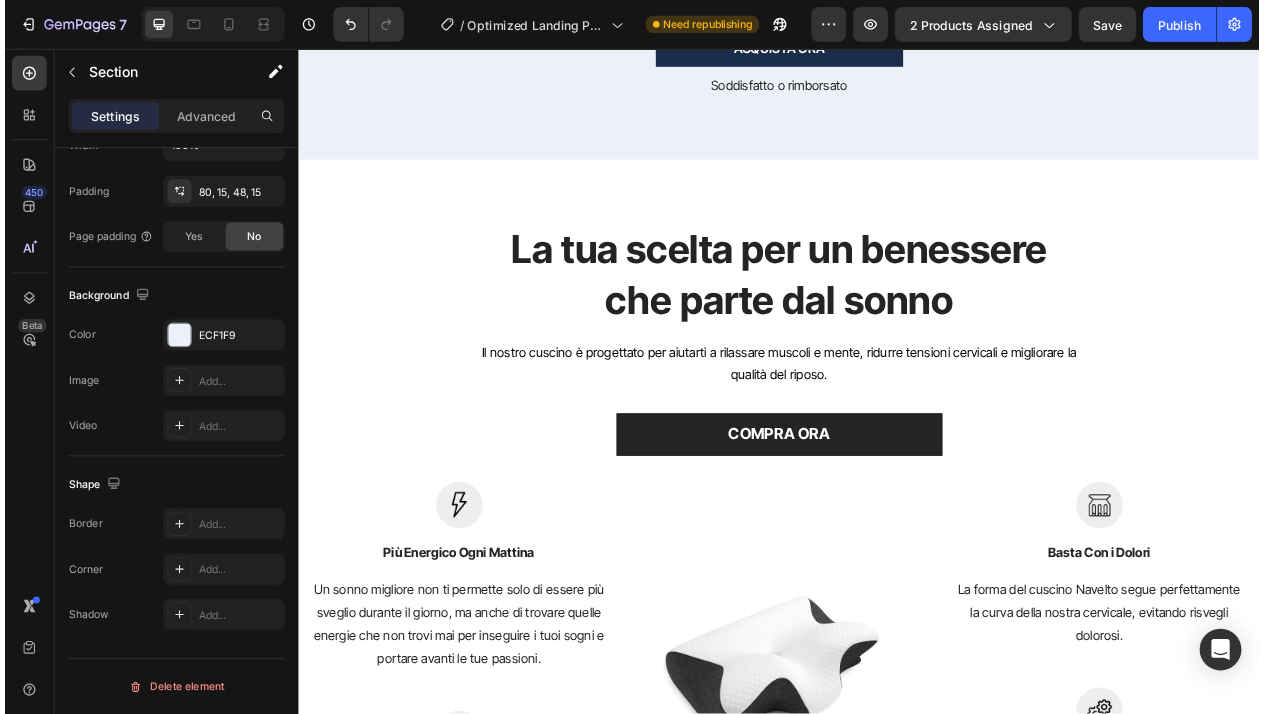 scroll, scrollTop: 2685, scrollLeft: 0, axis: vertical 